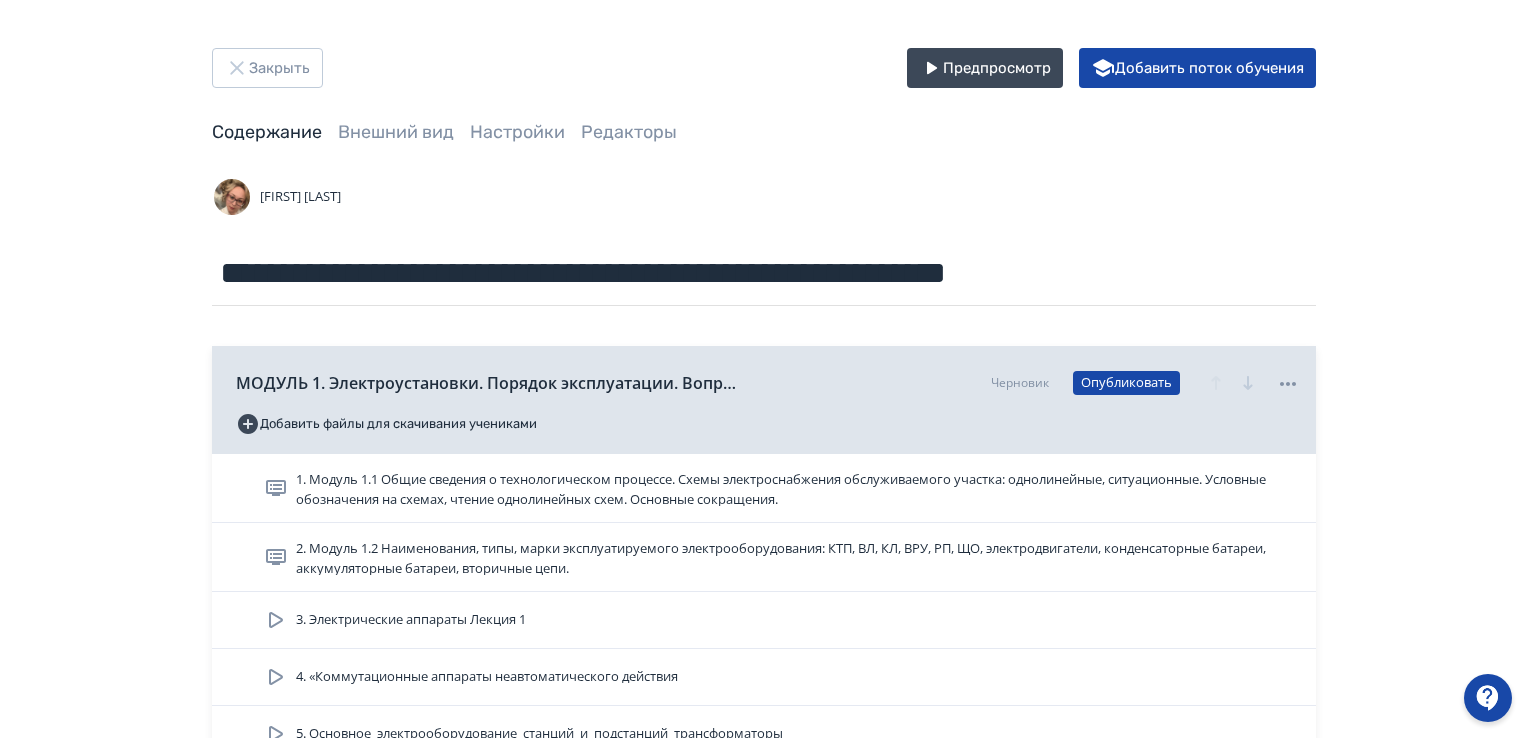 scroll, scrollTop: 8807, scrollLeft: 0, axis: vertical 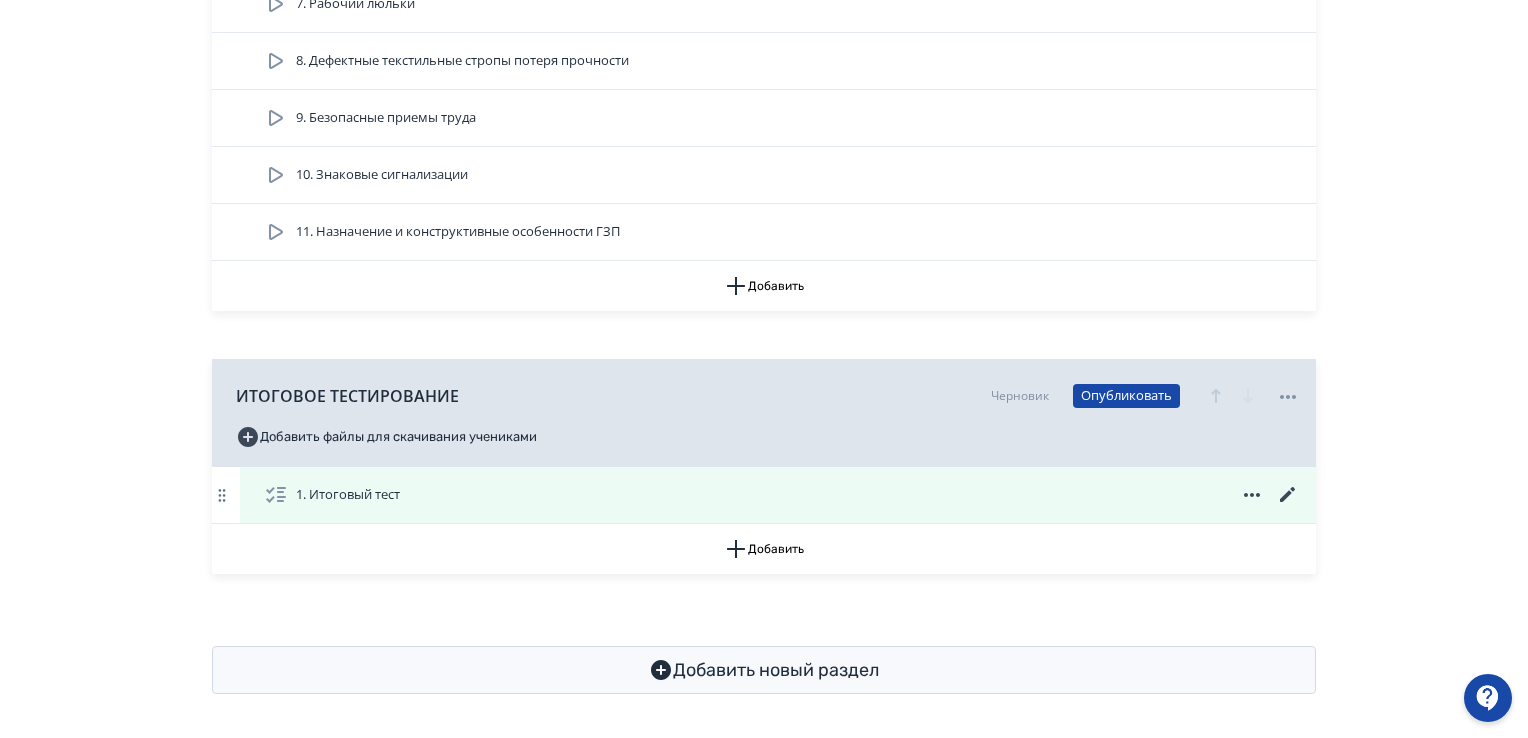 click on "1. Итоговый тест" at bounding box center [348, 495] 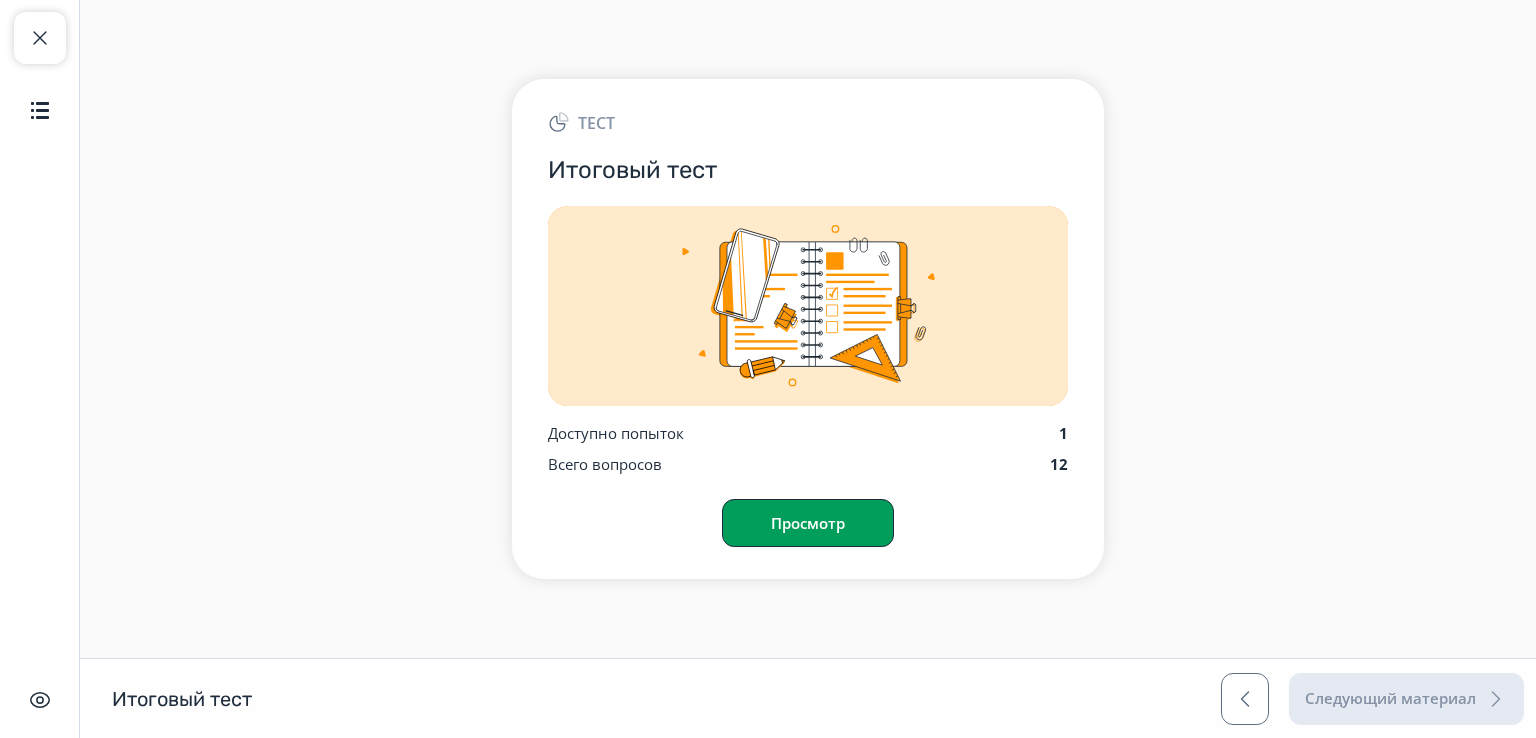 click on "Просмотр" at bounding box center [808, 523] 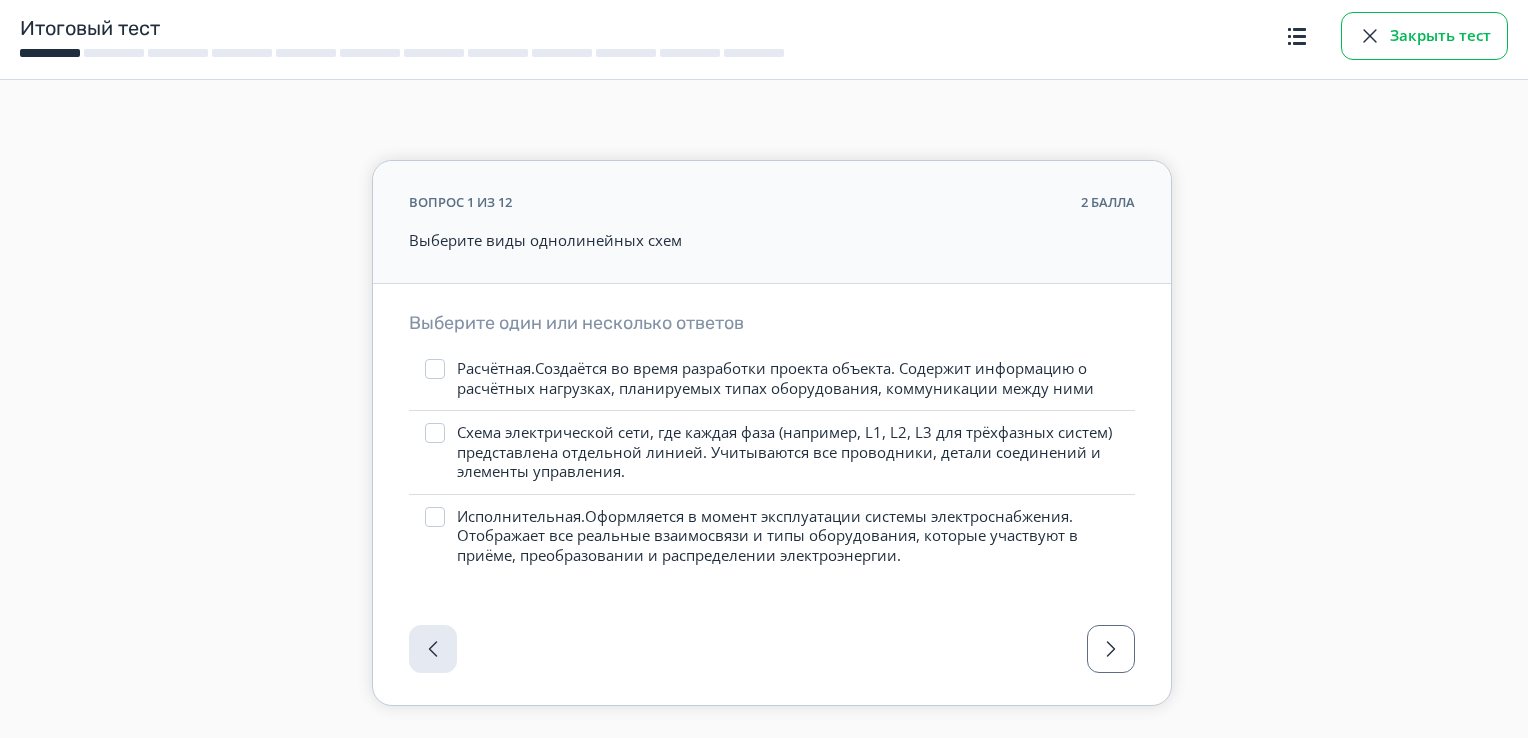 click at bounding box center [1370, 36] 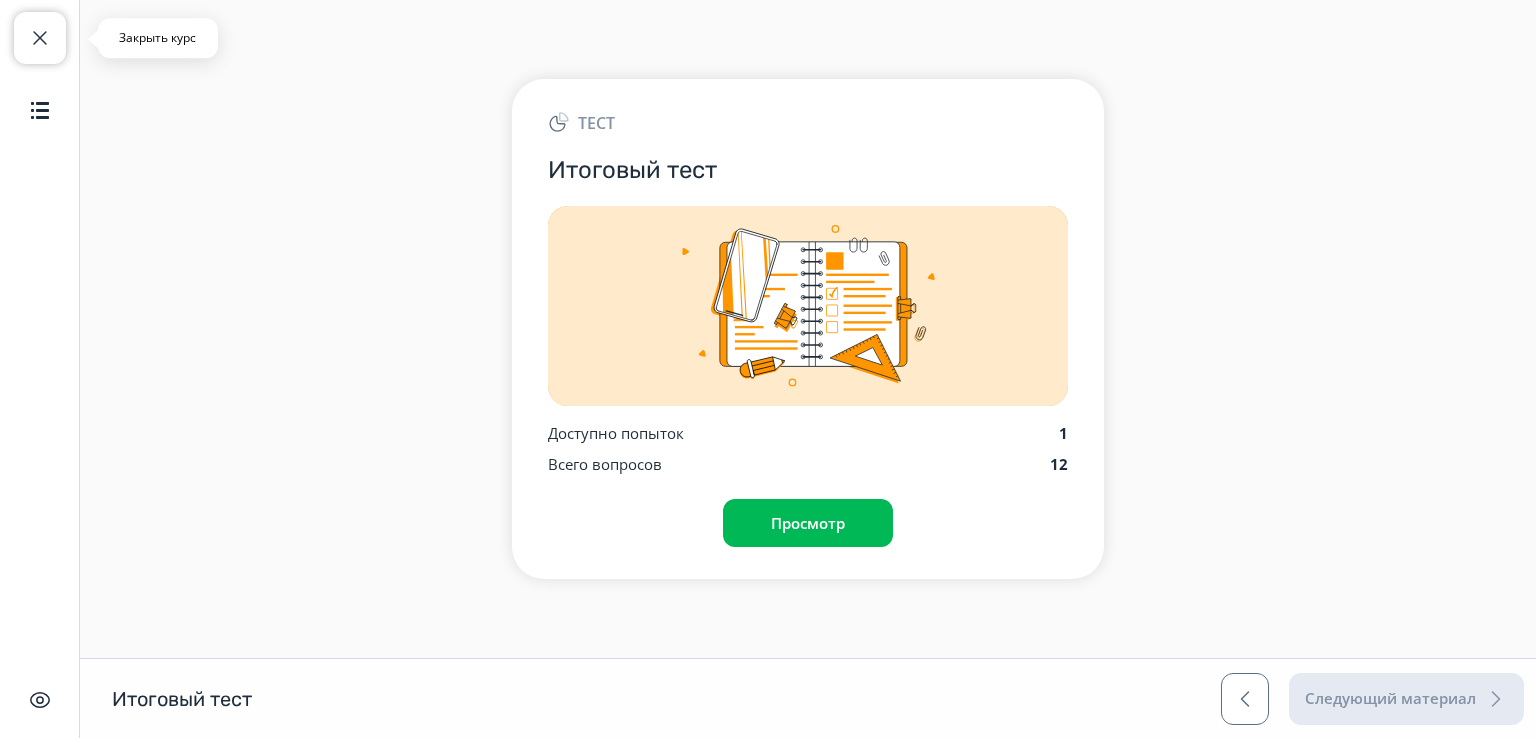 click at bounding box center (40, 38) 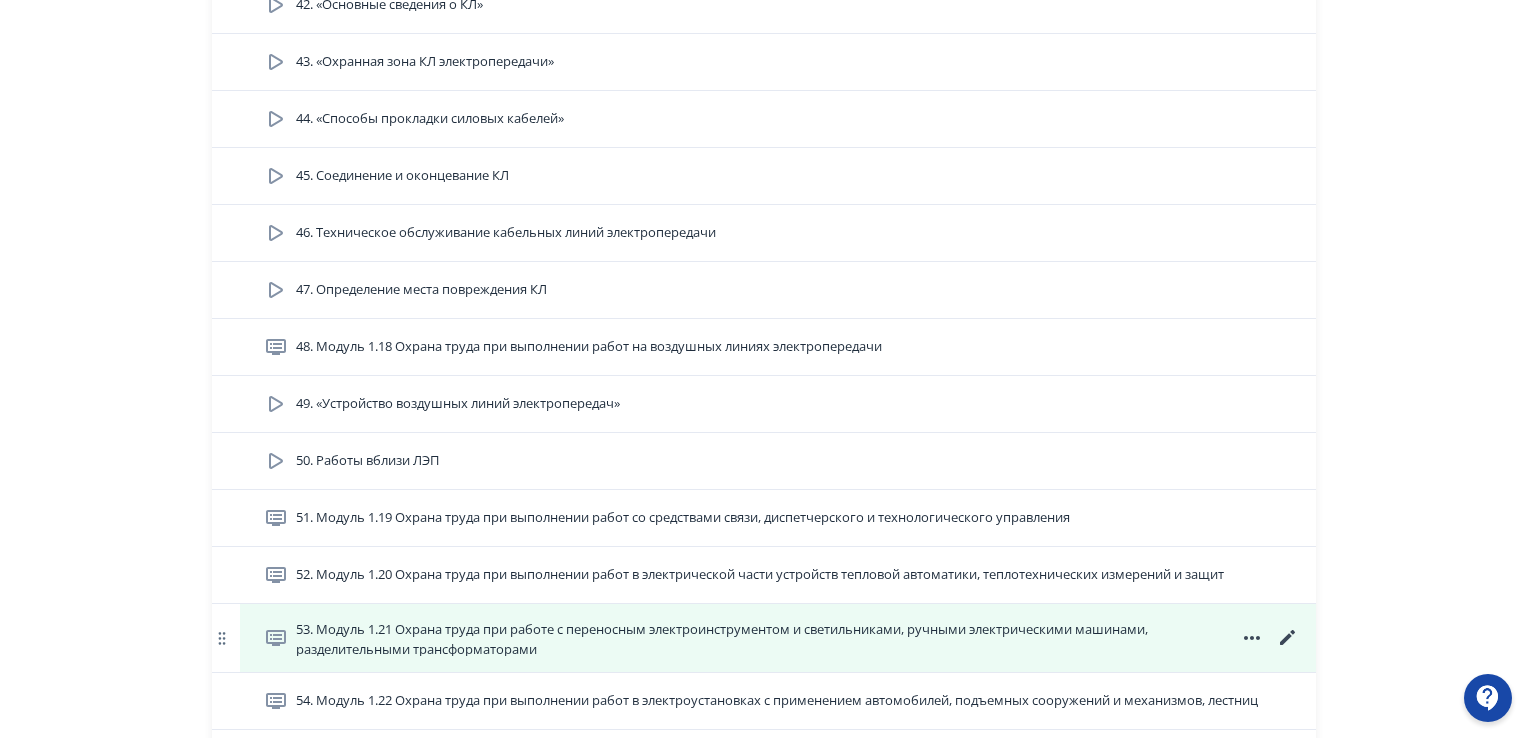 scroll, scrollTop: 2900, scrollLeft: 0, axis: vertical 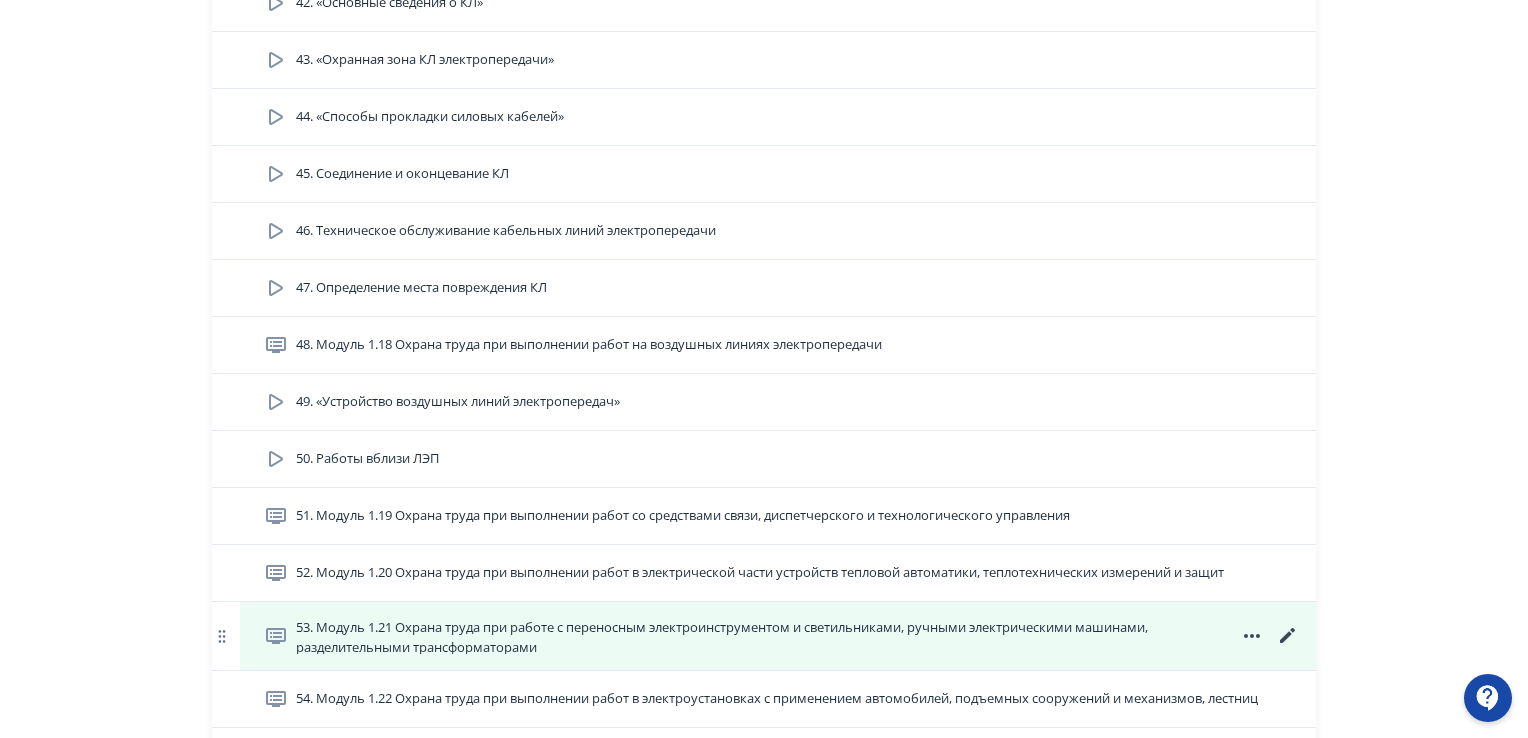 click at bounding box center (1252, 636) 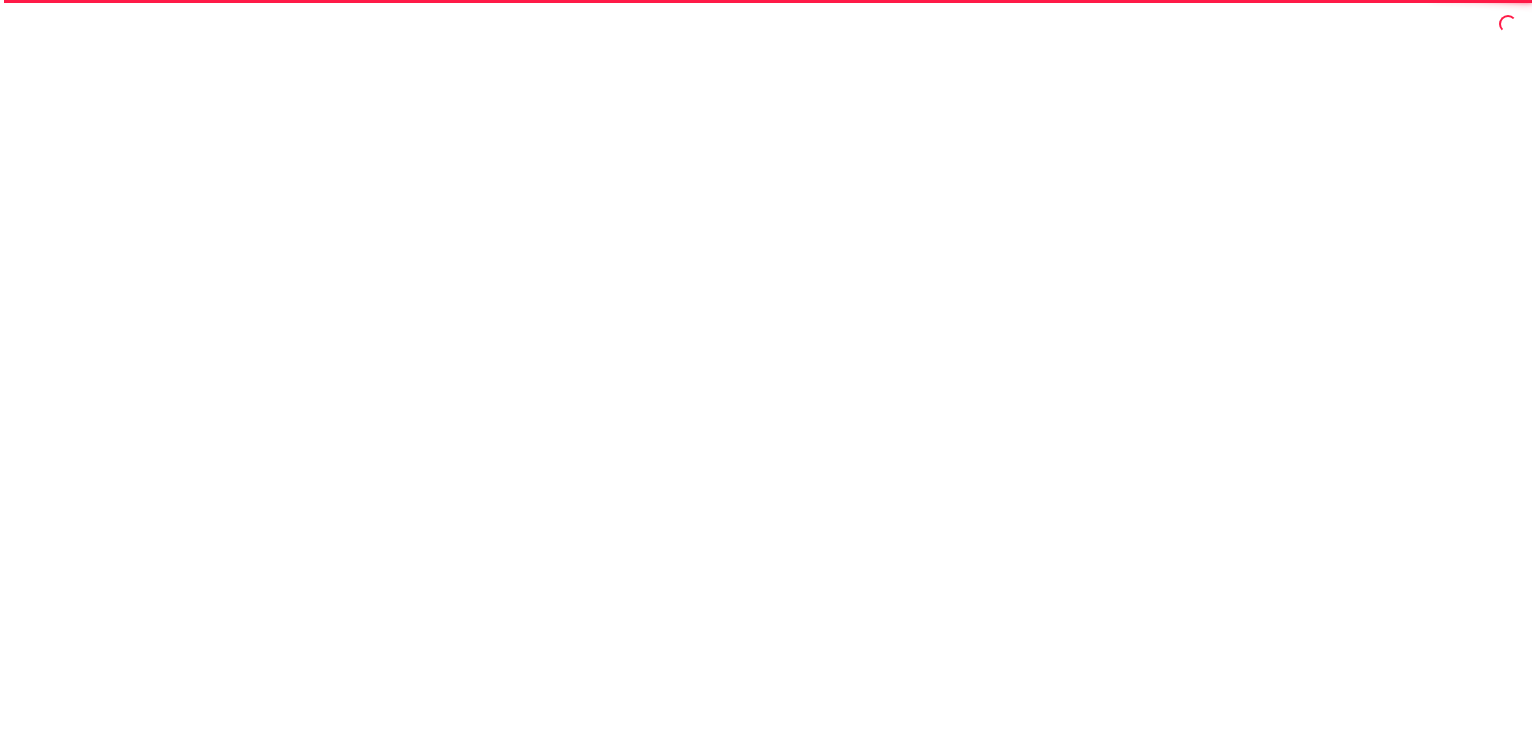 scroll, scrollTop: 0, scrollLeft: 0, axis: both 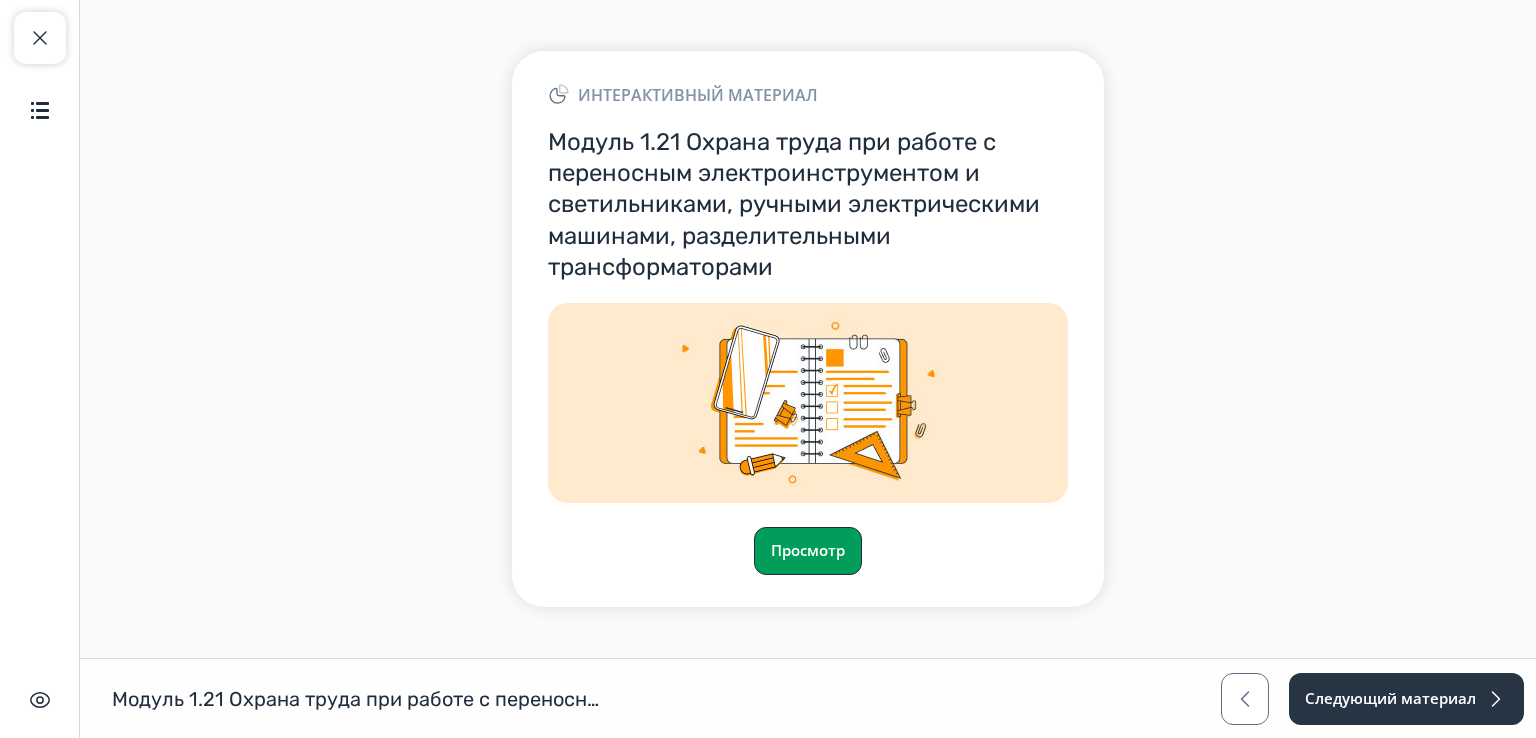 click on "Просмотр" at bounding box center [808, 551] 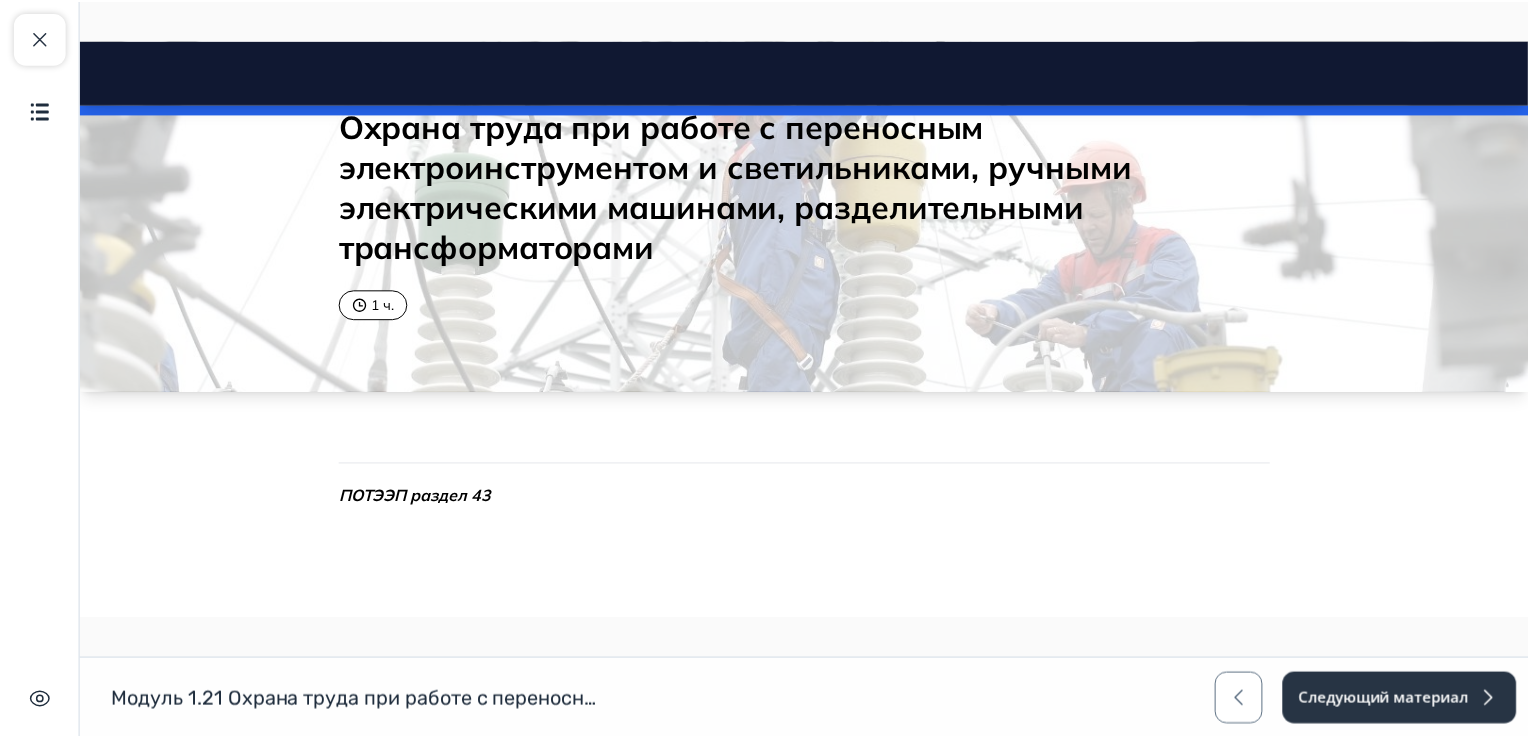 scroll, scrollTop: 0, scrollLeft: 0, axis: both 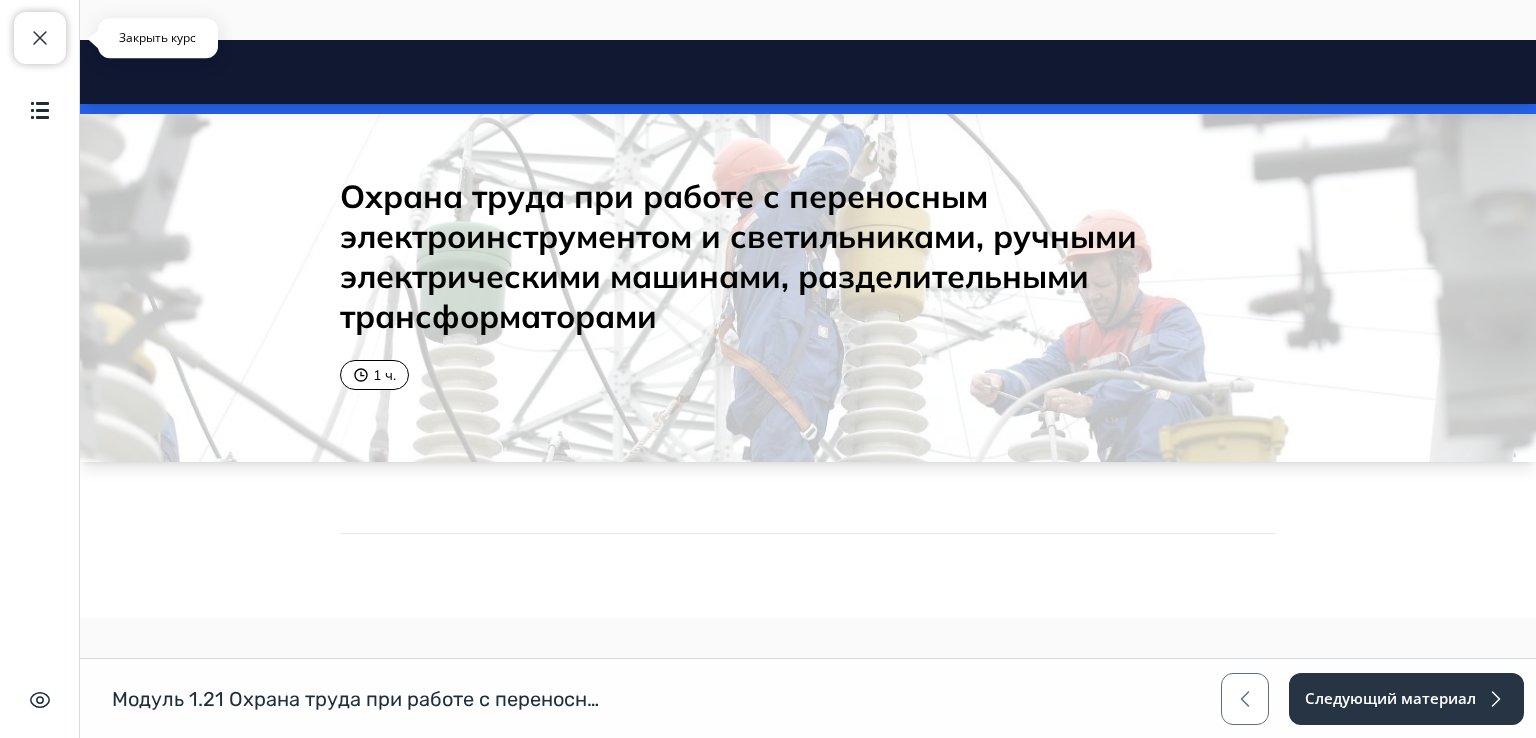 drag, startPoint x: 33, startPoint y: 39, endPoint x: 50, endPoint y: 41, distance: 17.117243 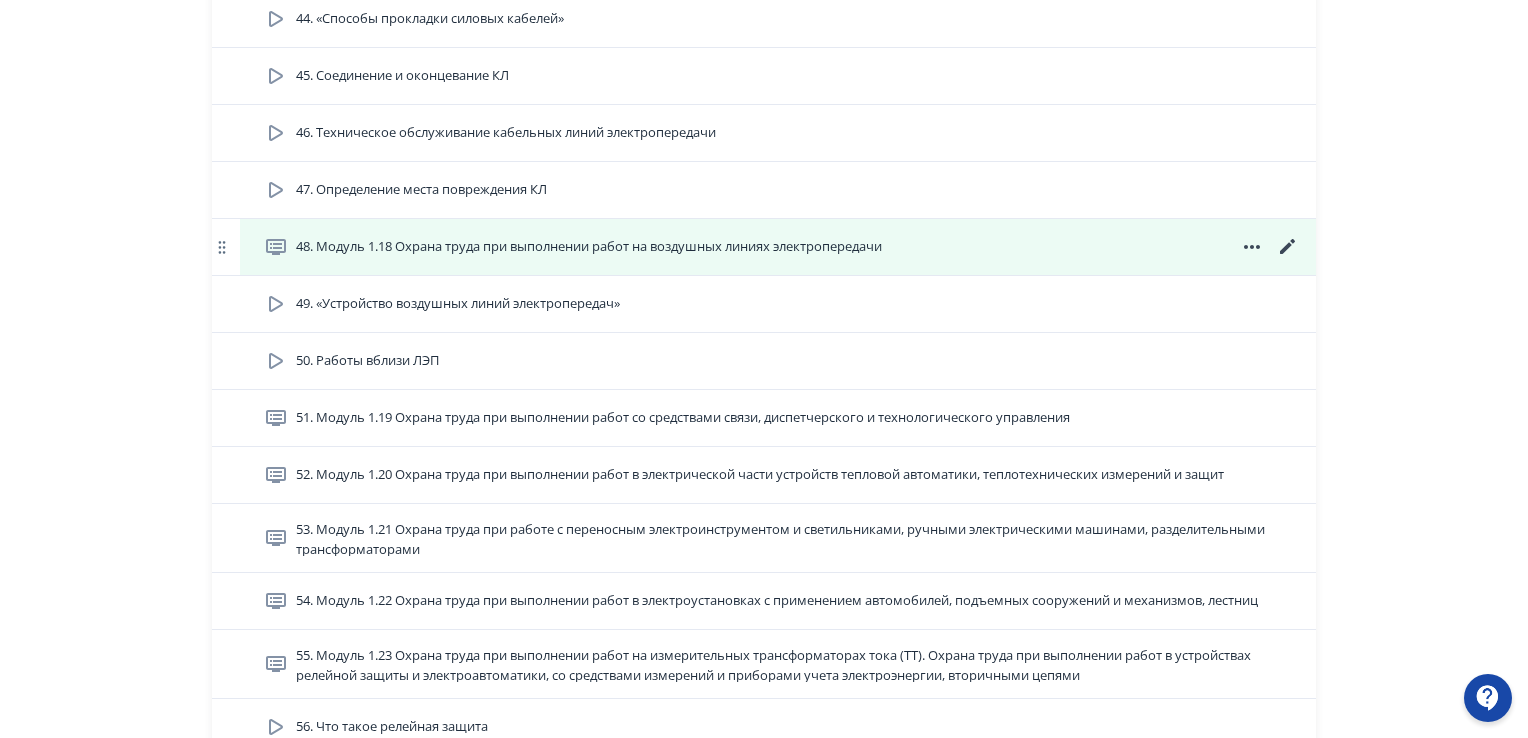 scroll, scrollTop: 3000, scrollLeft: 0, axis: vertical 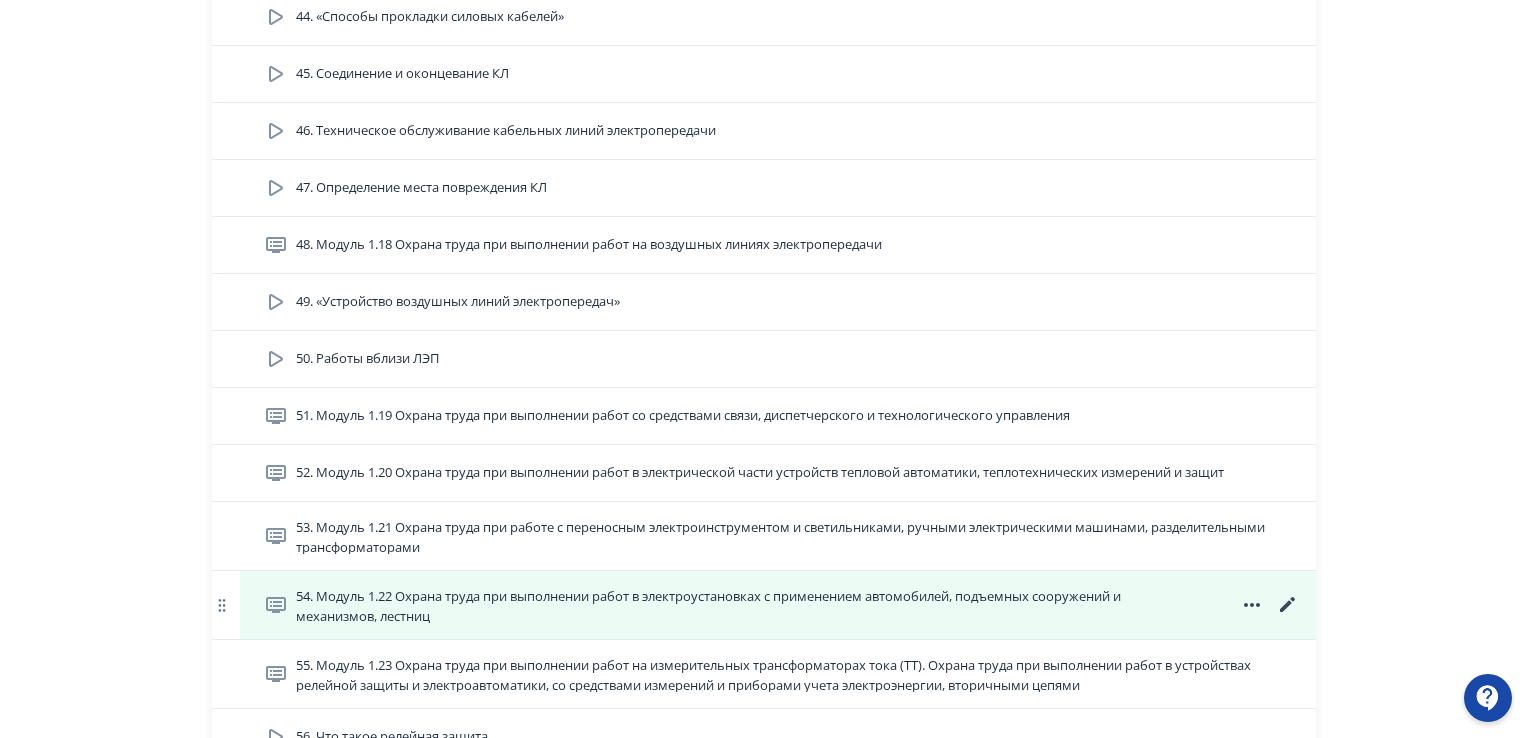 click on "54. Модуль 1.22 Охрана труда при выполнении работ в электроустановках с применением автомобилей, подъемных сооружений и механизмов, лестниц" at bounding box center [746, 605] 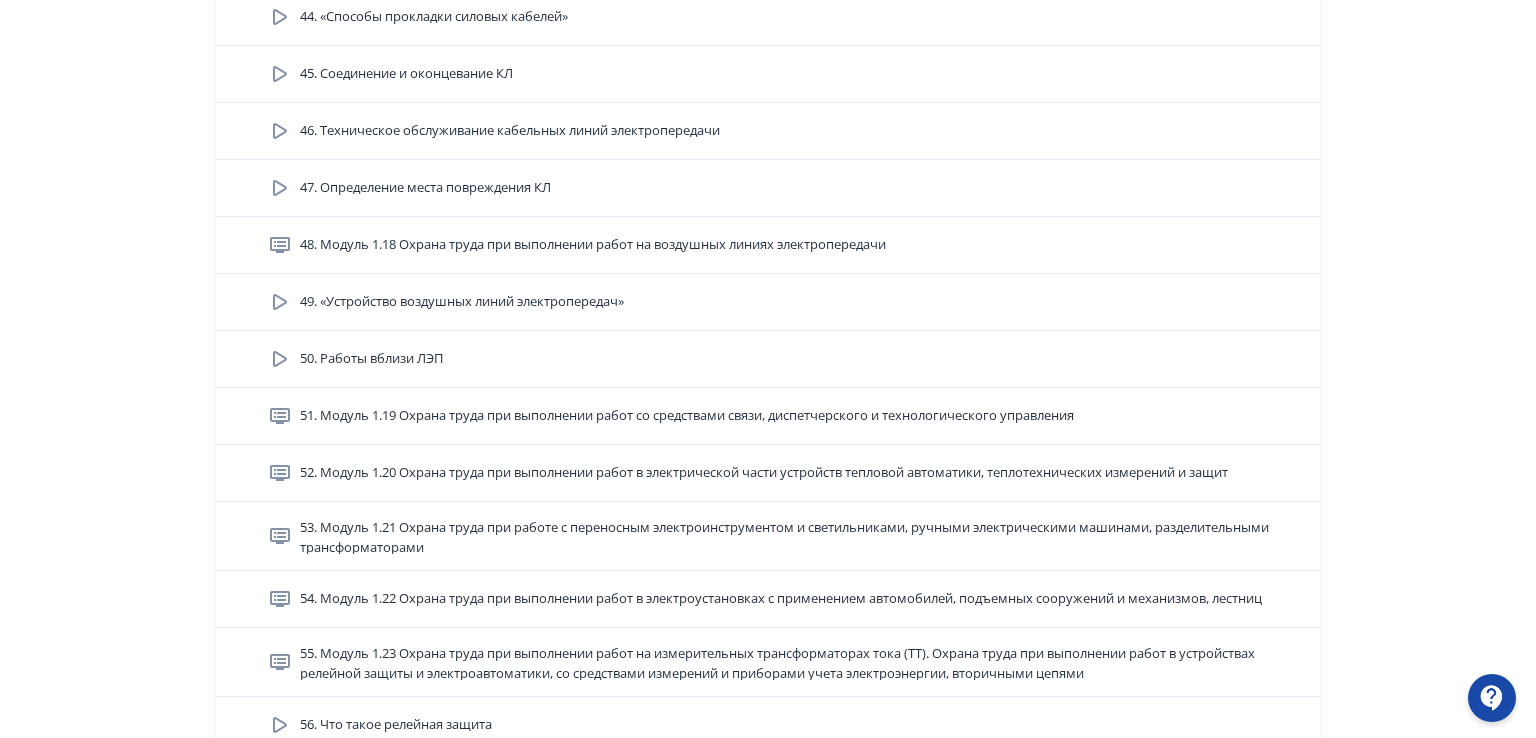 scroll, scrollTop: 0, scrollLeft: 0, axis: both 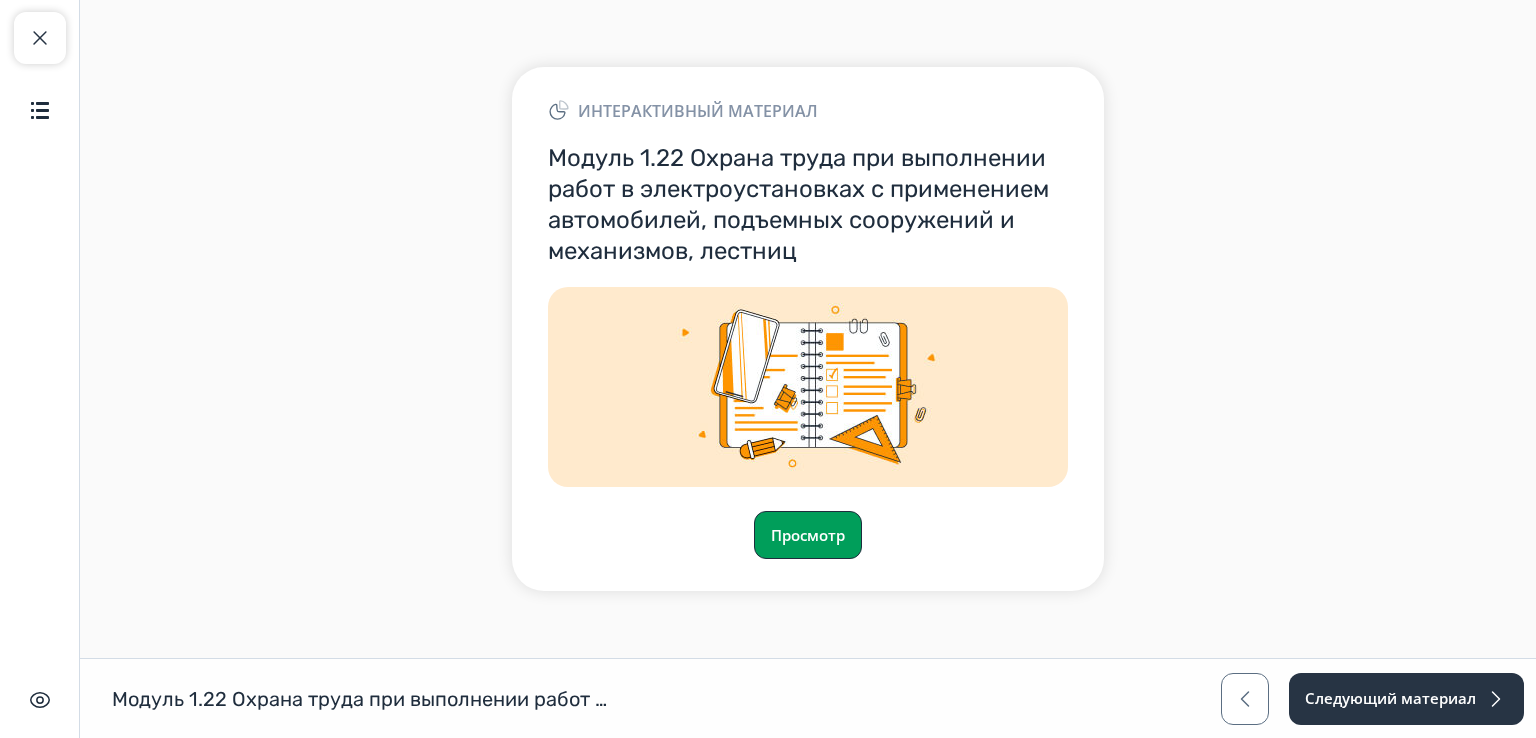 click on "Просмотр" at bounding box center [808, 535] 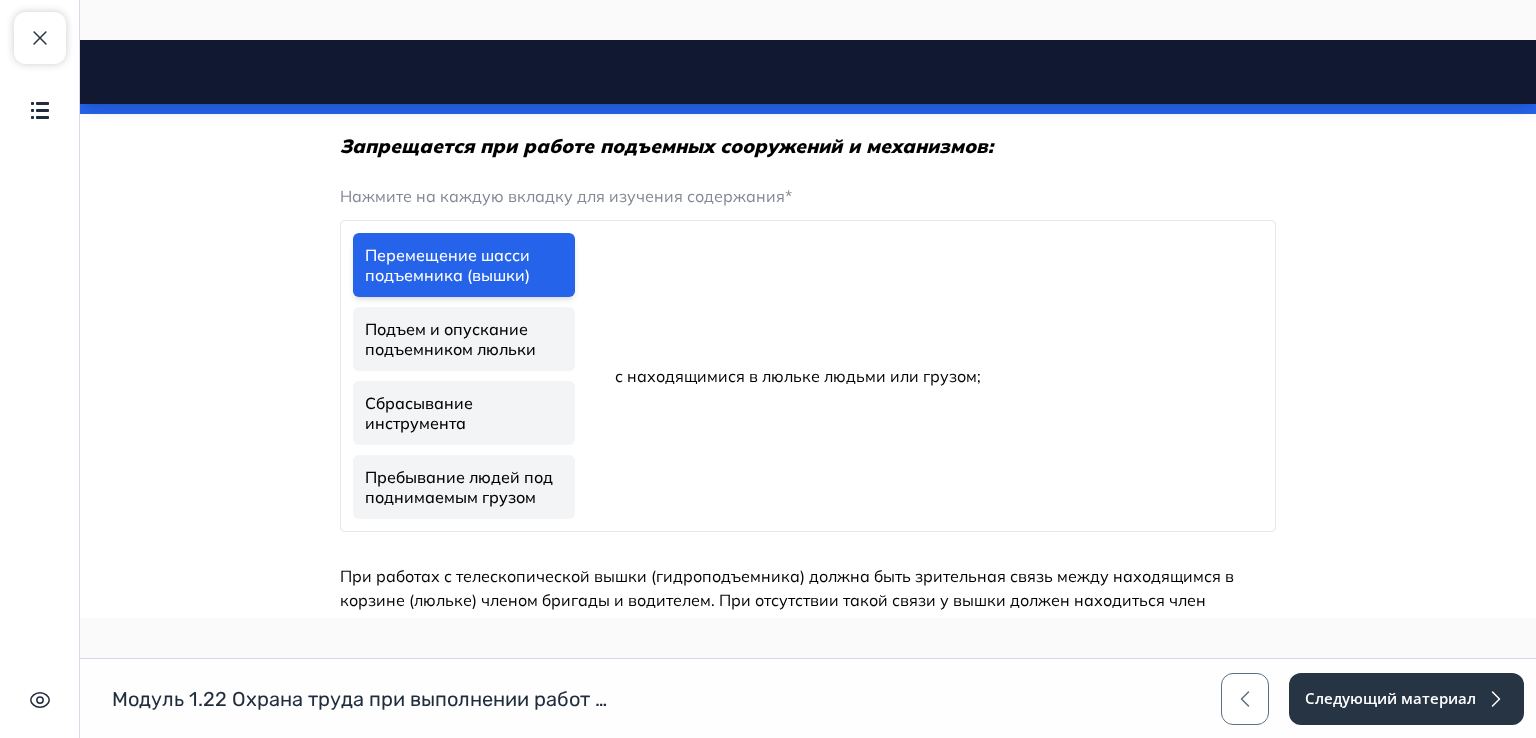 scroll, scrollTop: 2800, scrollLeft: 0, axis: vertical 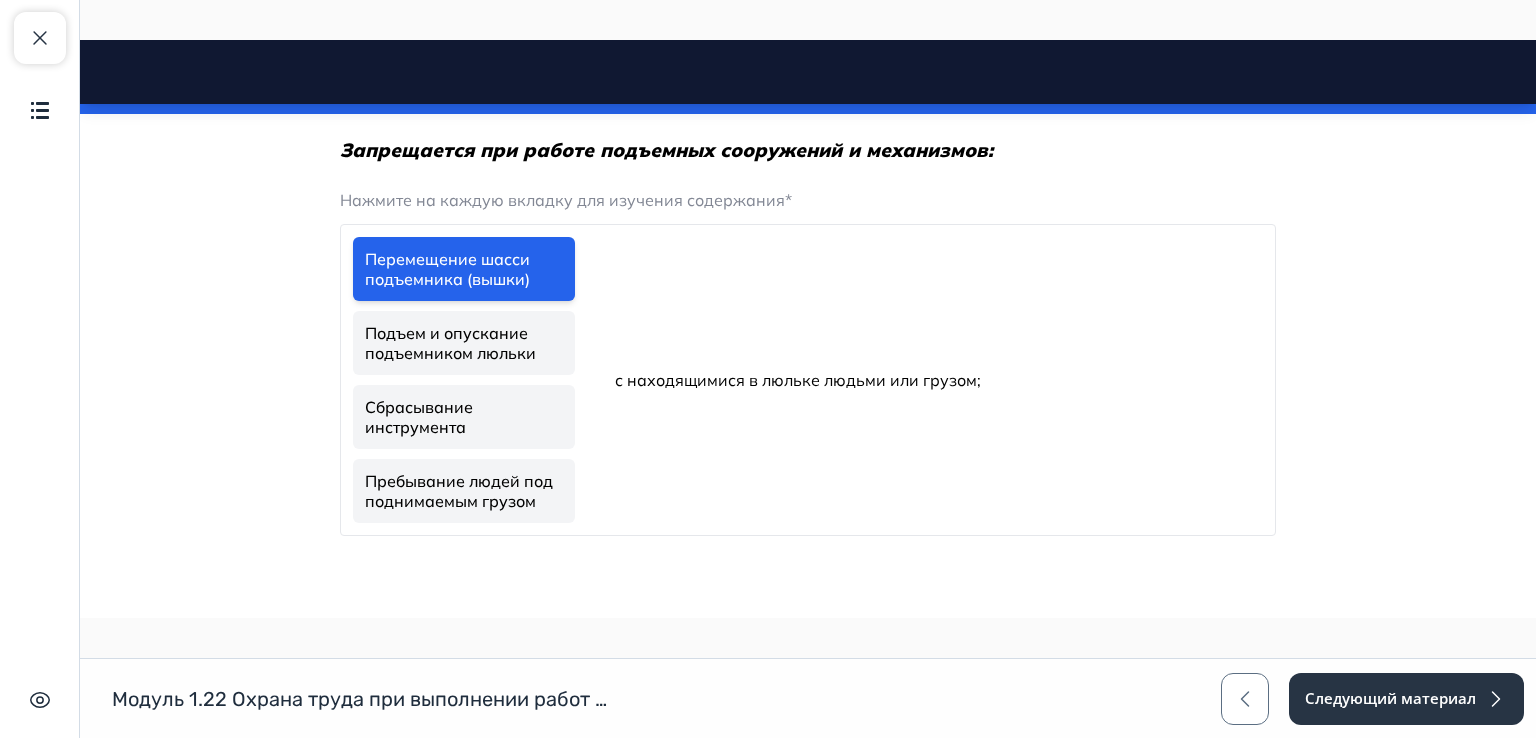 click on "Перемещение шасси подъемника (вышки)" at bounding box center (464, 269) 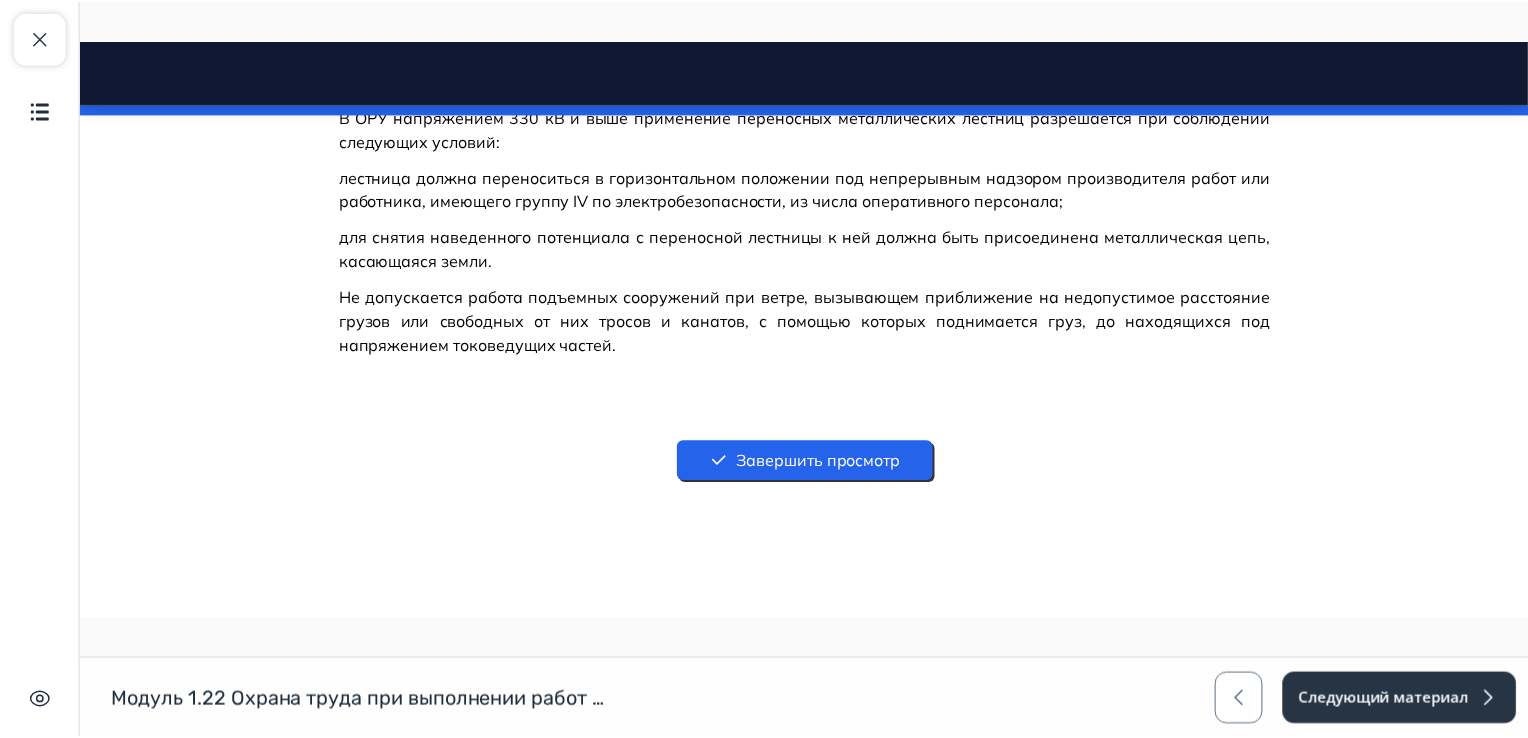 scroll, scrollTop: 3629, scrollLeft: 0, axis: vertical 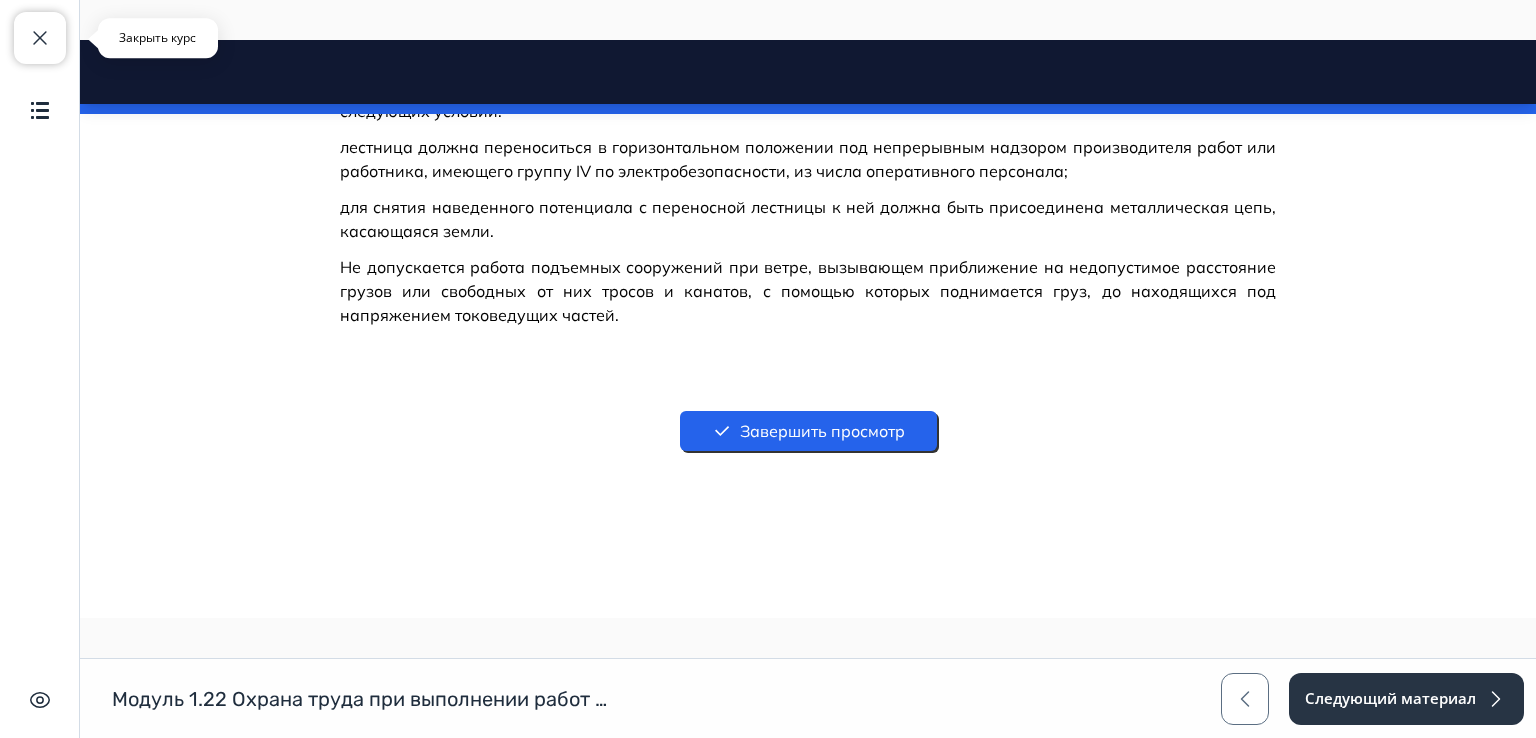 click at bounding box center [40, 38] 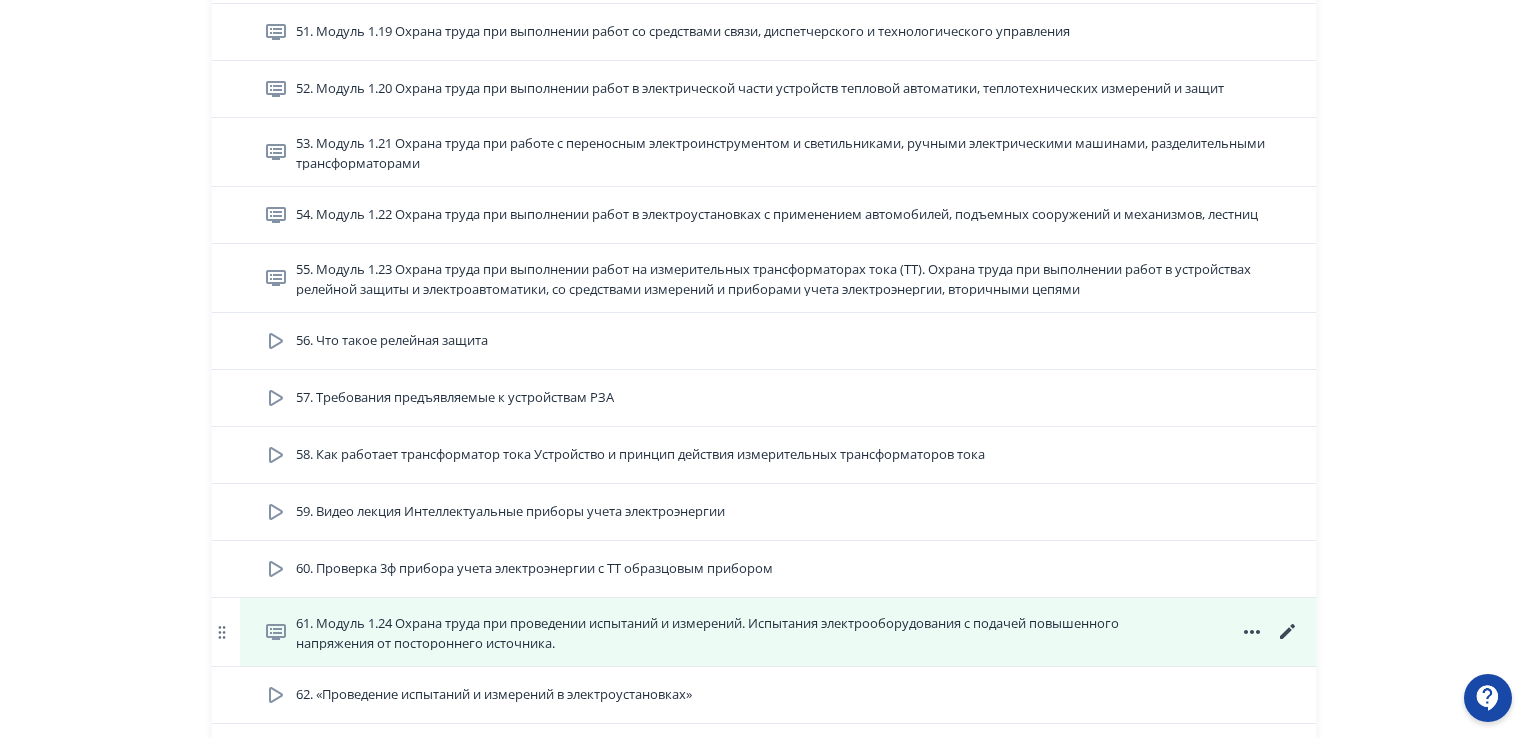 scroll, scrollTop: 3400, scrollLeft: 0, axis: vertical 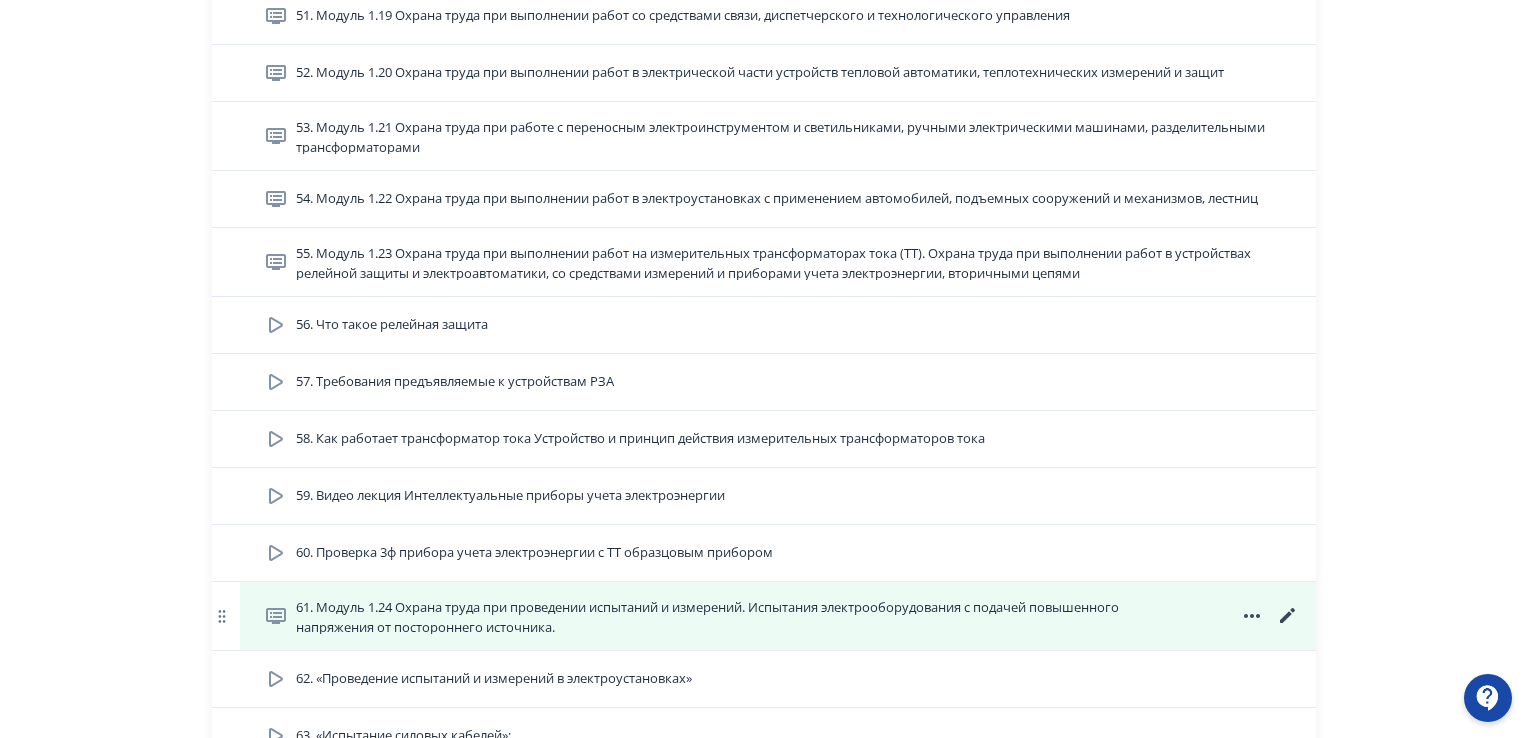 click on "61. Модуль 1.24 Охрана труда при проведении испытаний и измерений. Испытания электрооборудования с подачей повышенного напряжения от постороннего источника." at bounding box center [746, 616] 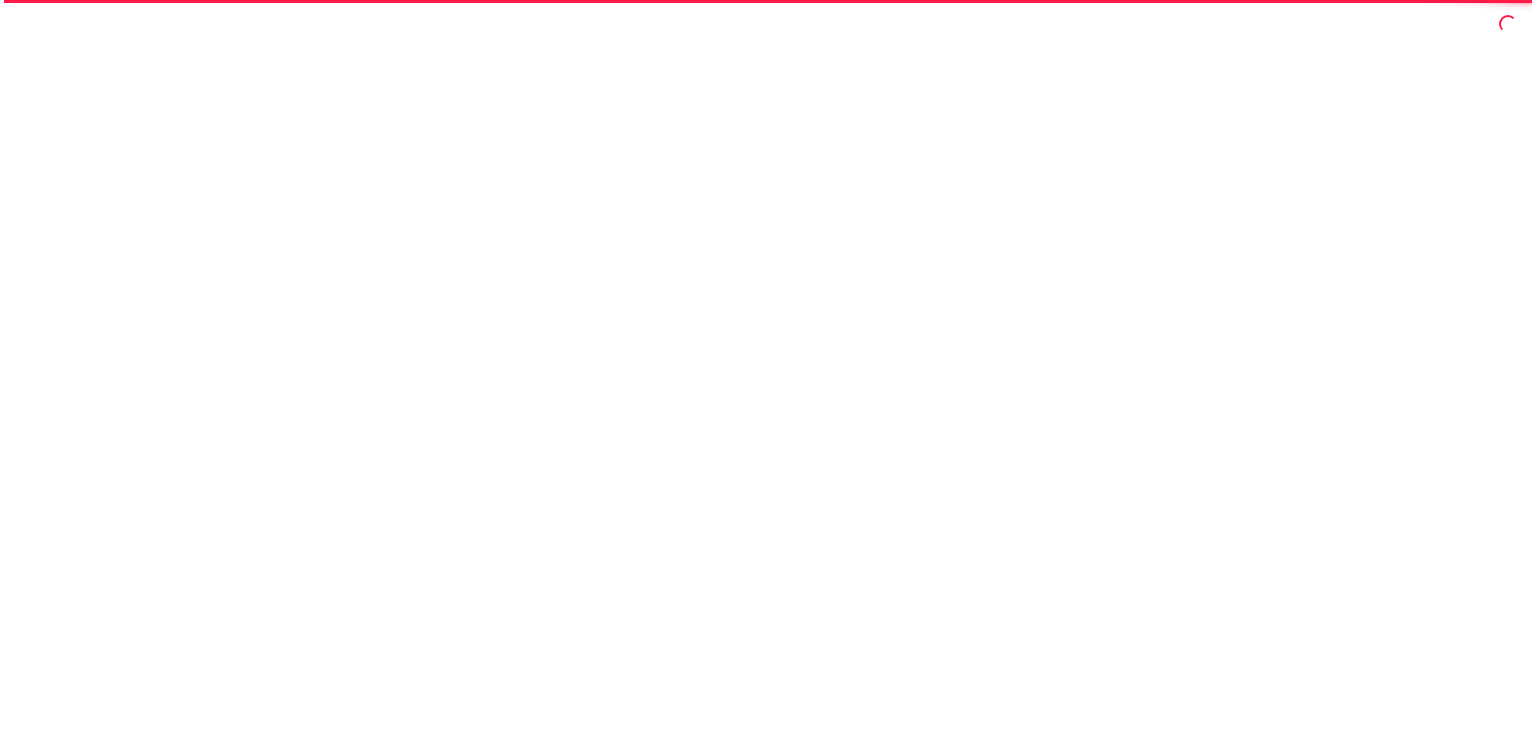 scroll, scrollTop: 0, scrollLeft: 0, axis: both 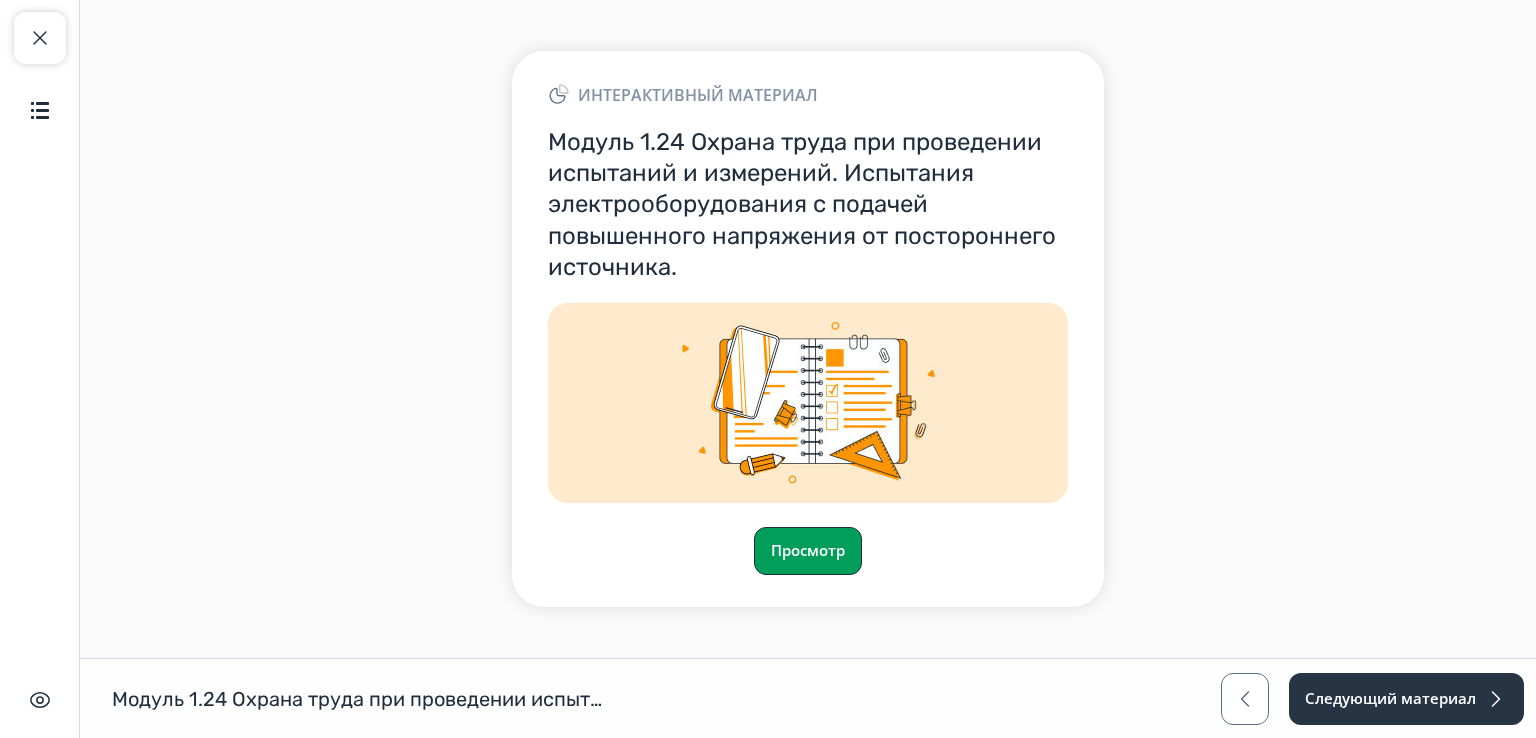 click on "Просмотр" at bounding box center [808, 551] 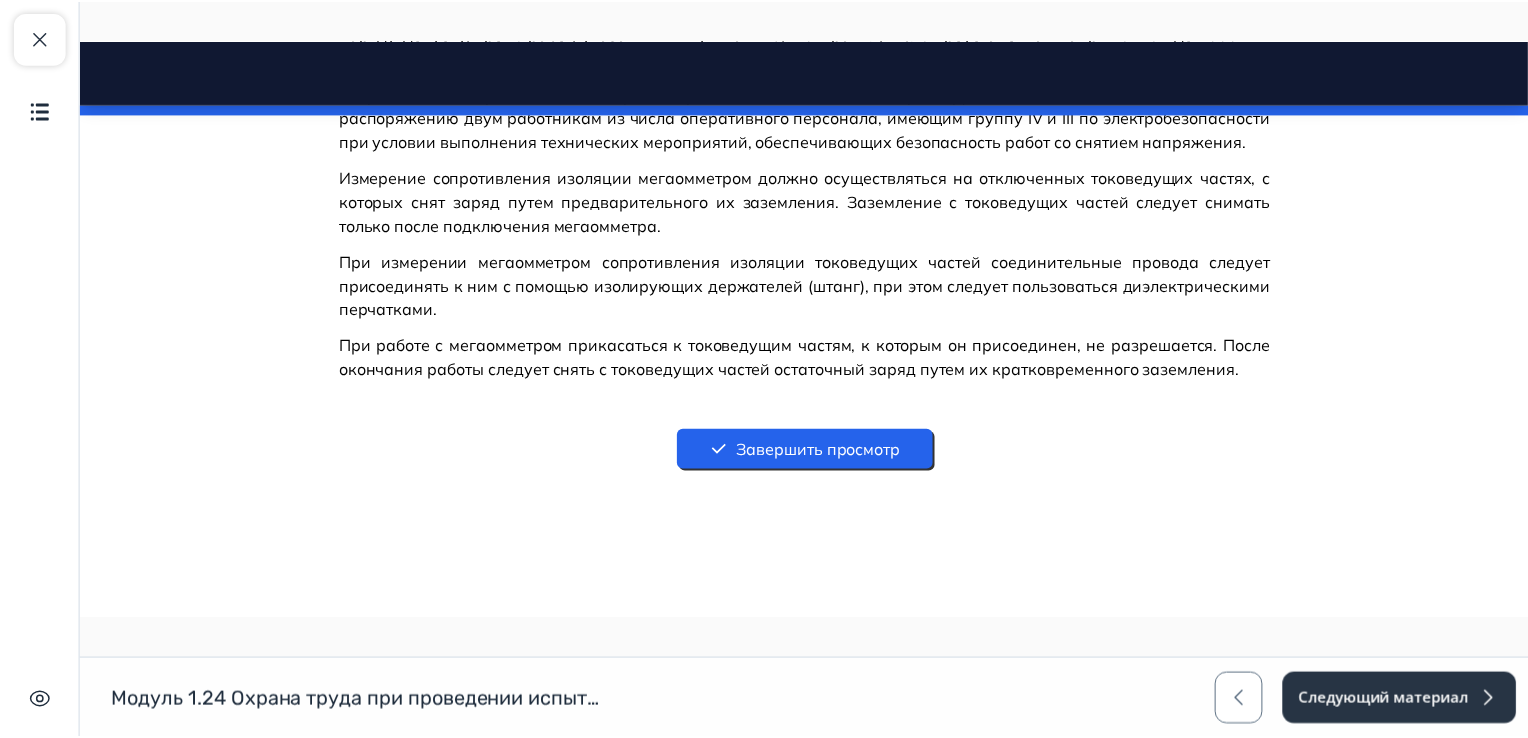 scroll, scrollTop: 6195, scrollLeft: 0, axis: vertical 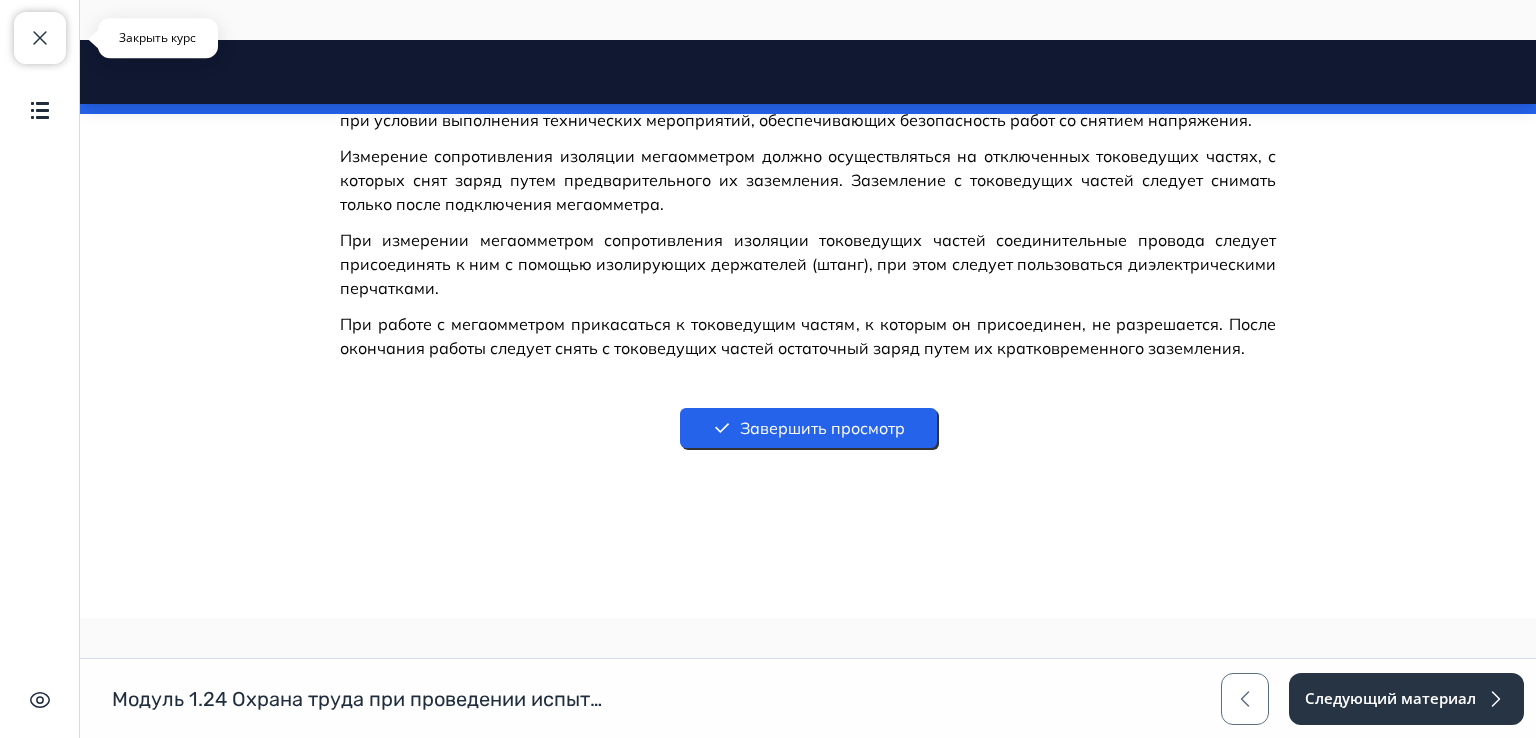 click at bounding box center (40, 38) 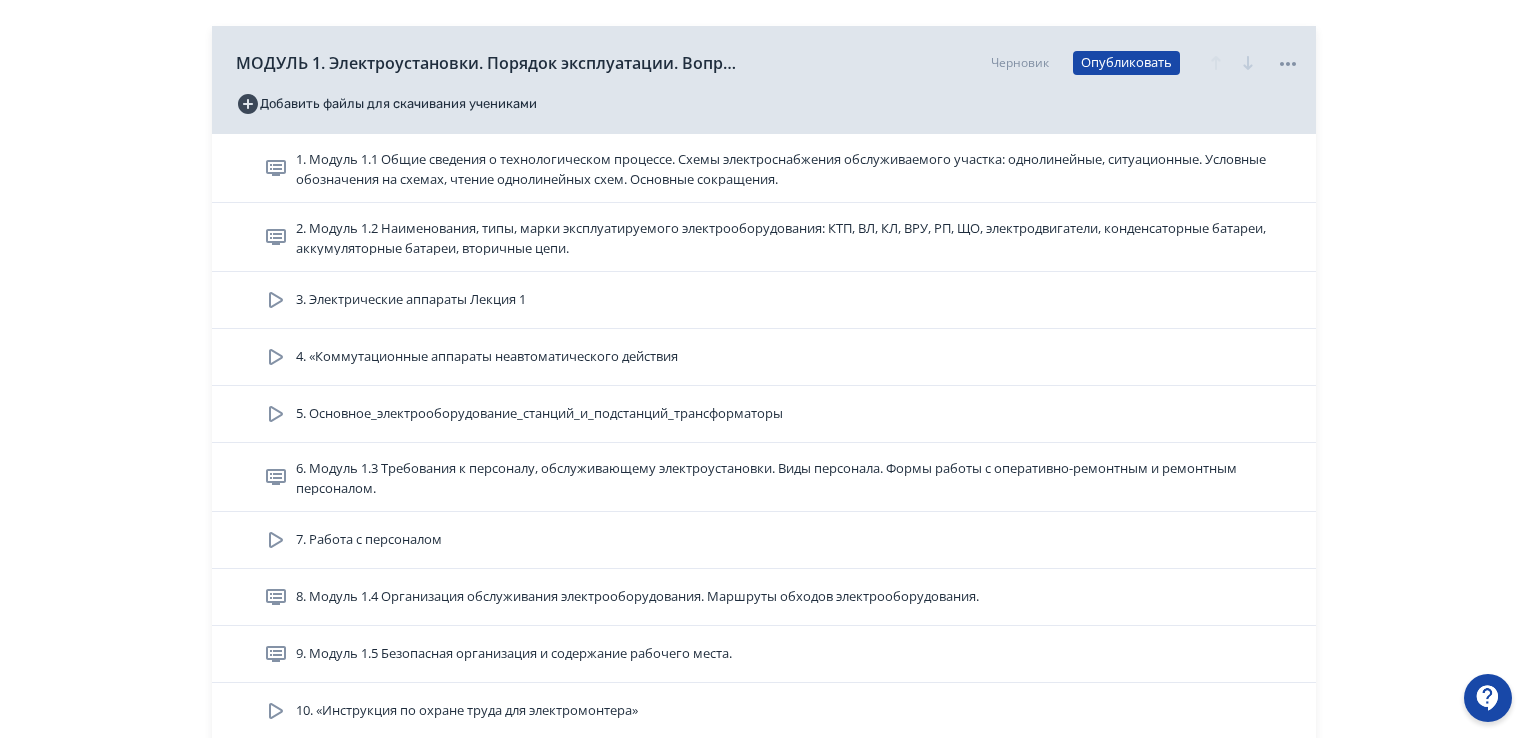 scroll, scrollTop: 400, scrollLeft: 0, axis: vertical 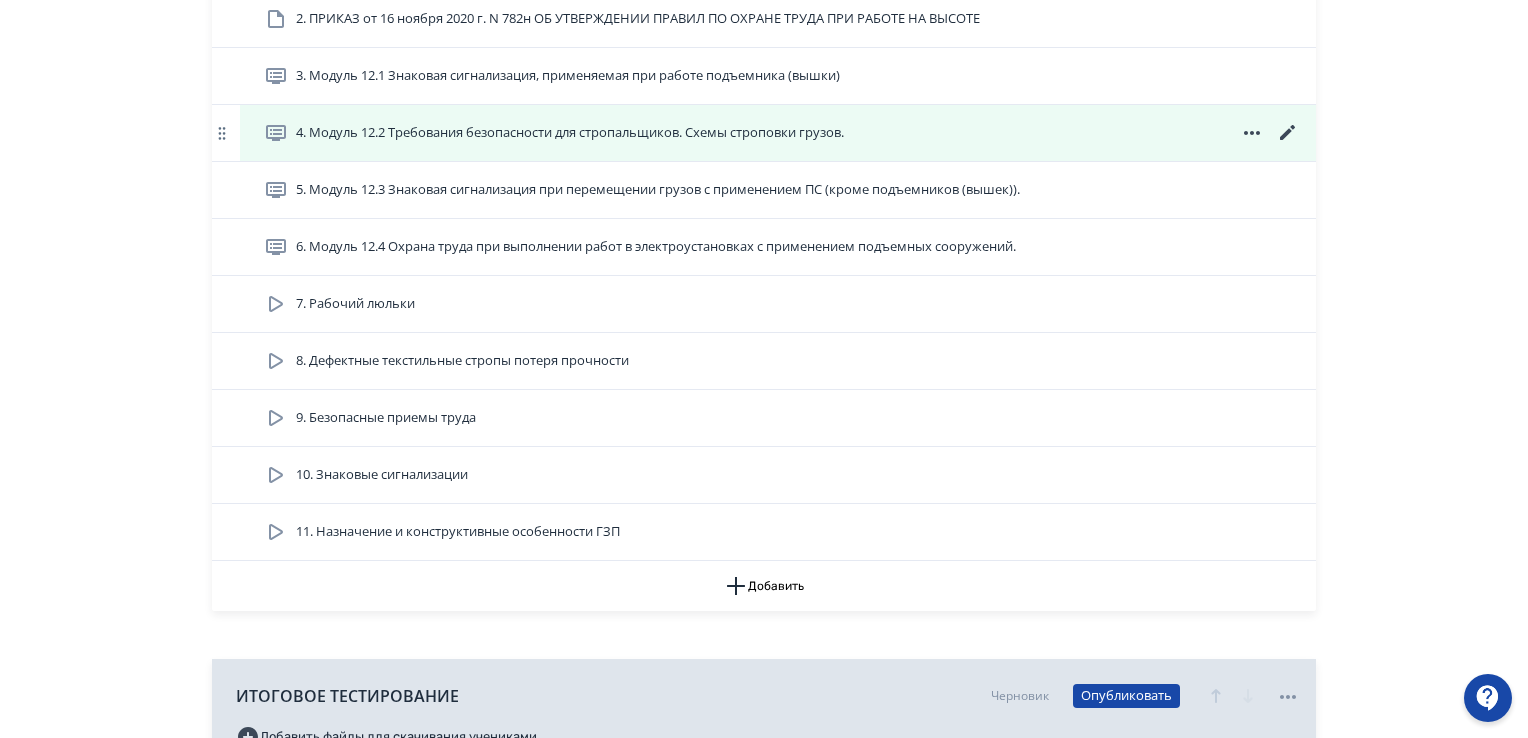 click 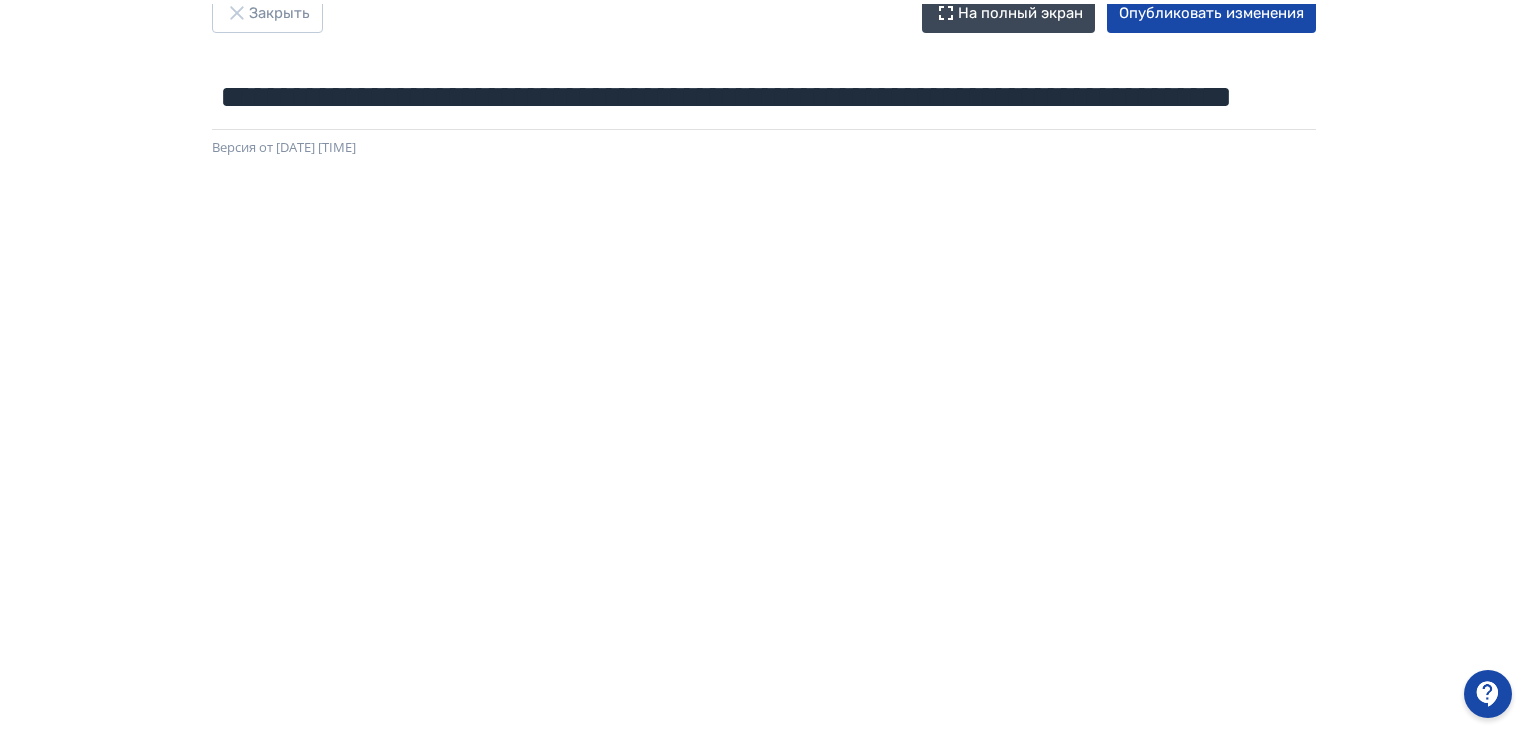 scroll, scrollTop: 0, scrollLeft: 0, axis: both 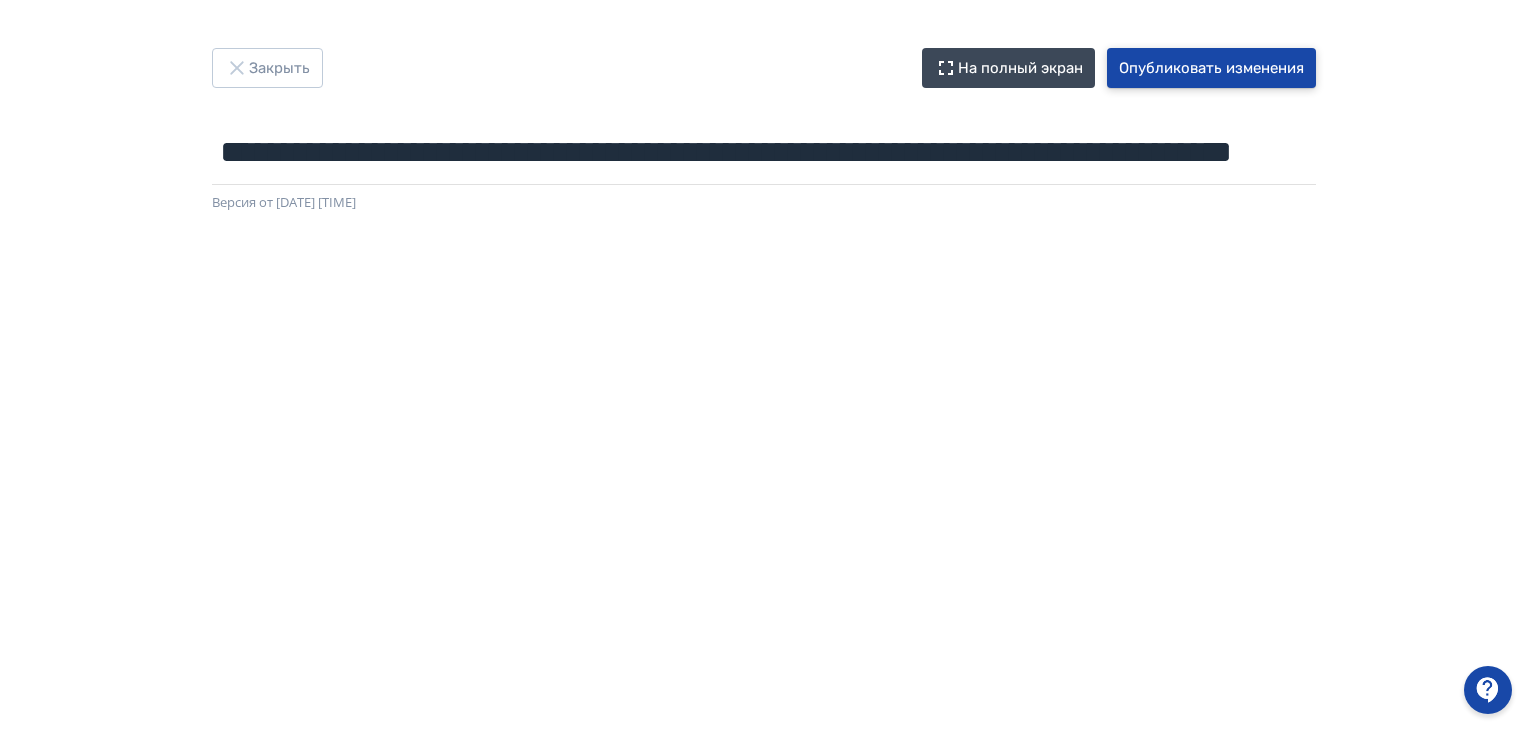 click on "Опубликовать изменения" at bounding box center [1211, 68] 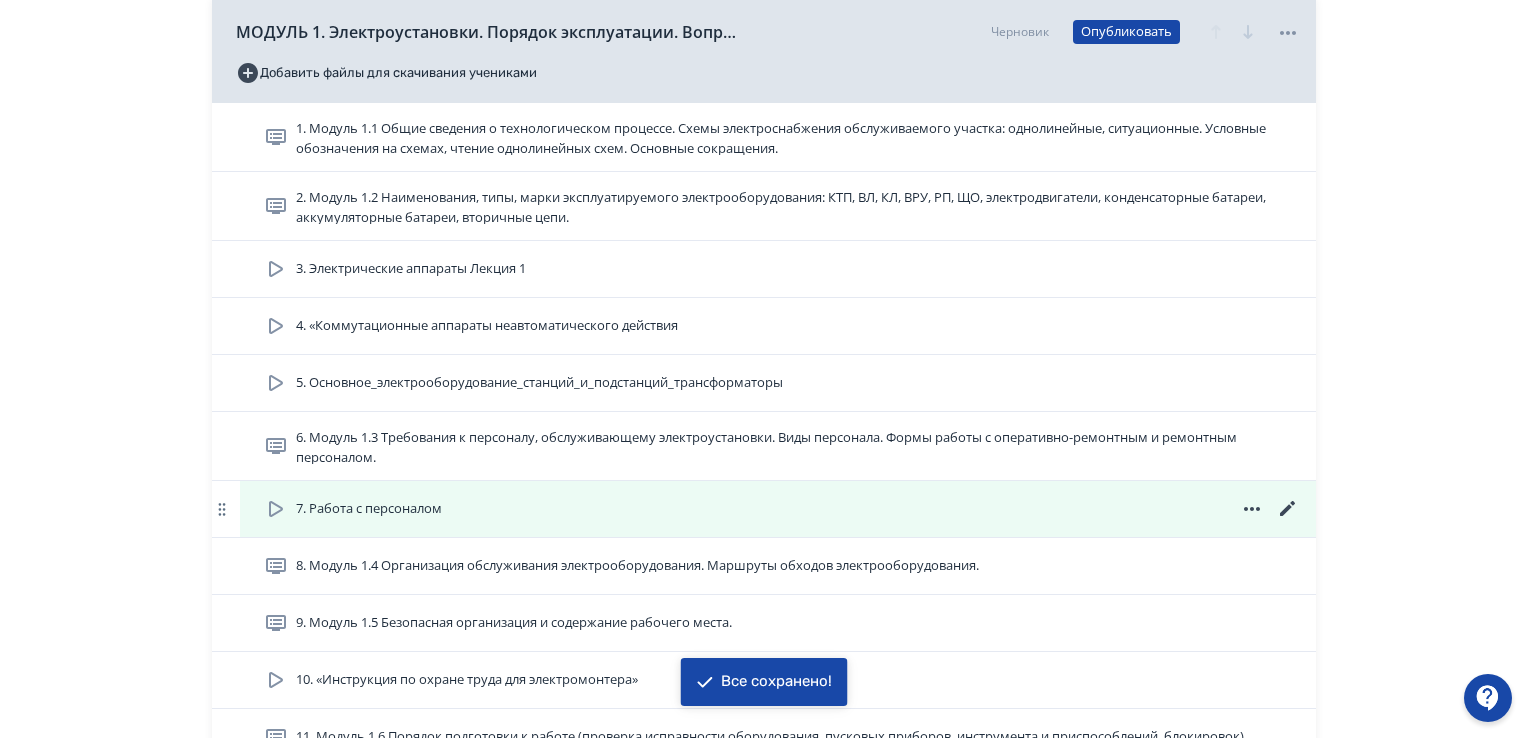 scroll, scrollTop: 400, scrollLeft: 0, axis: vertical 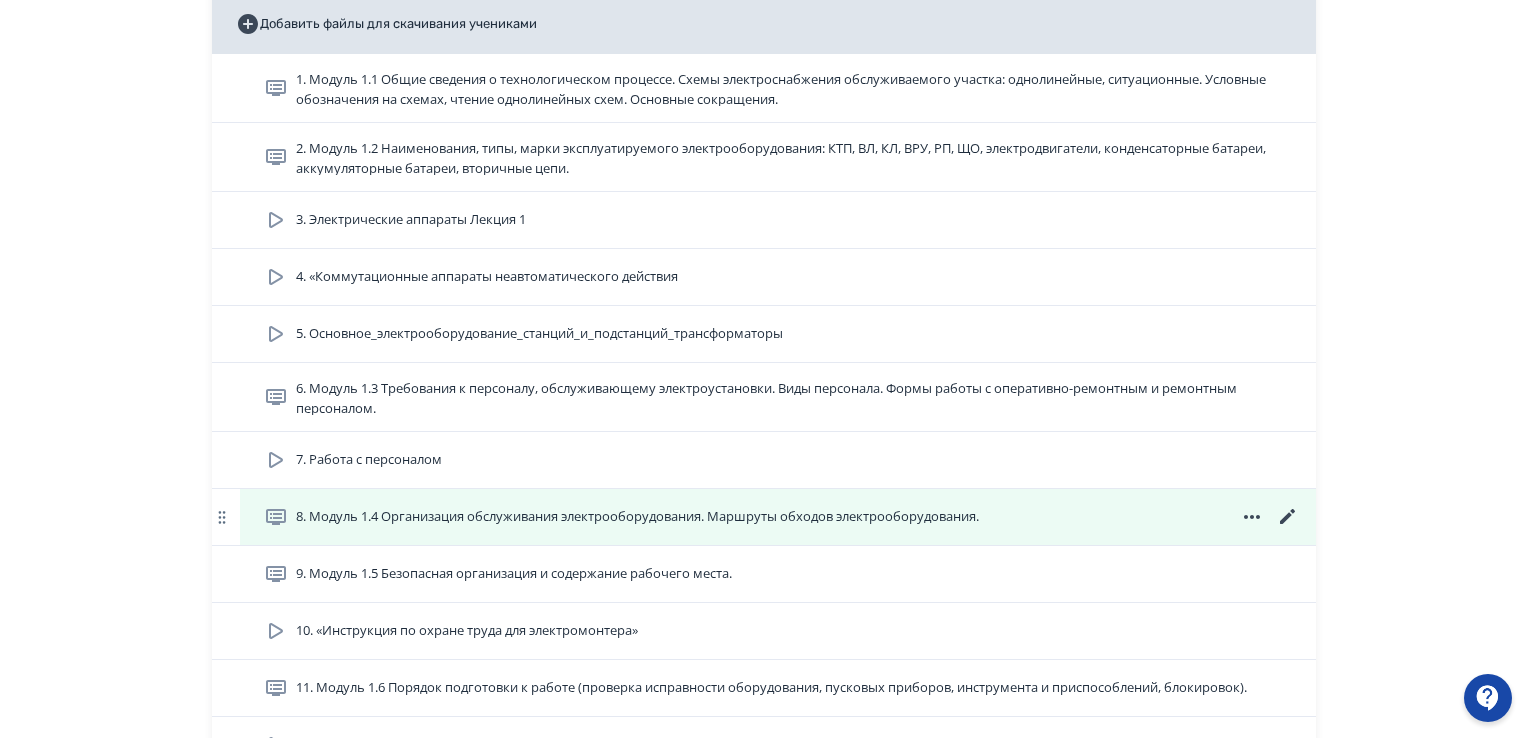 click 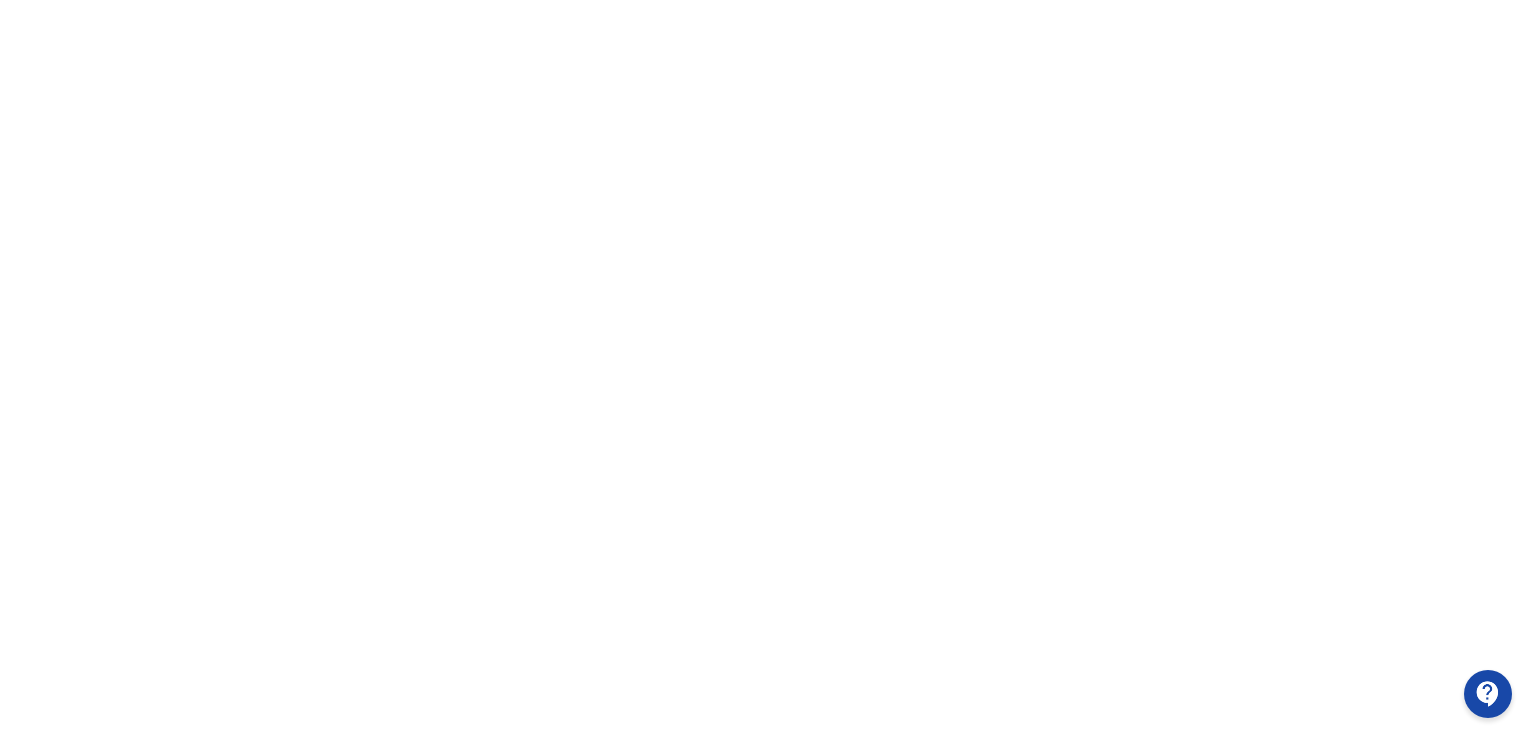 scroll, scrollTop: 0, scrollLeft: 0, axis: both 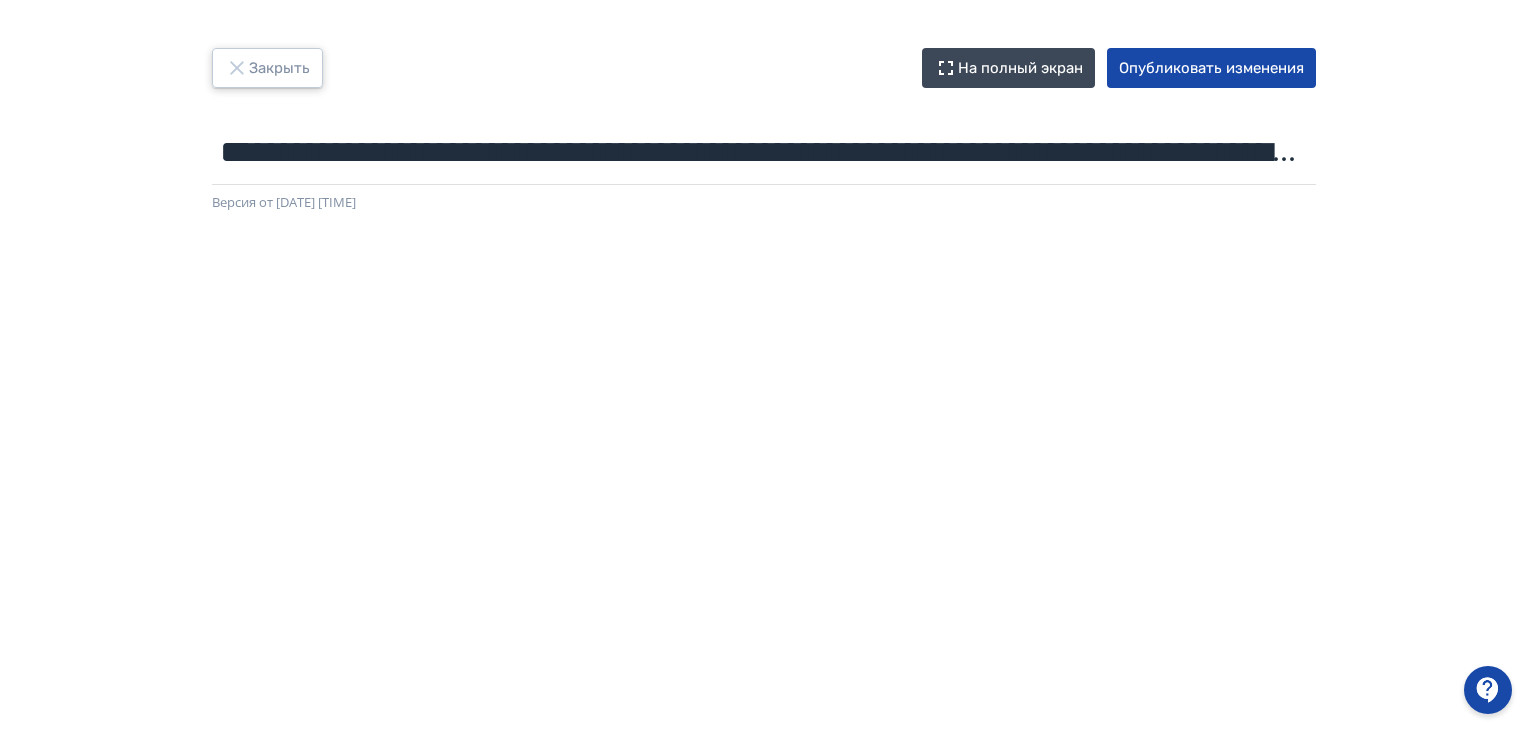 click on "Закрыть" at bounding box center [267, 68] 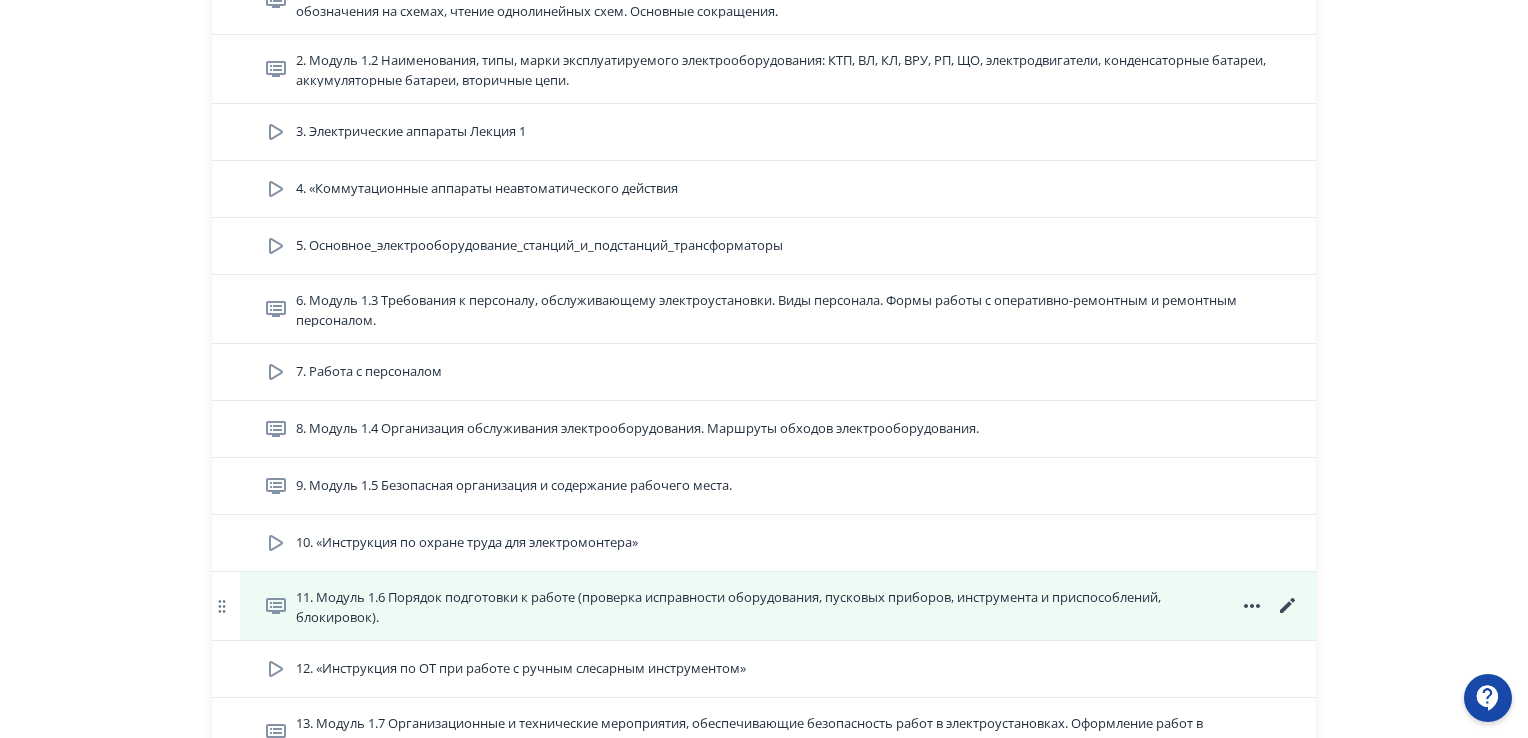 scroll, scrollTop: 600, scrollLeft: 0, axis: vertical 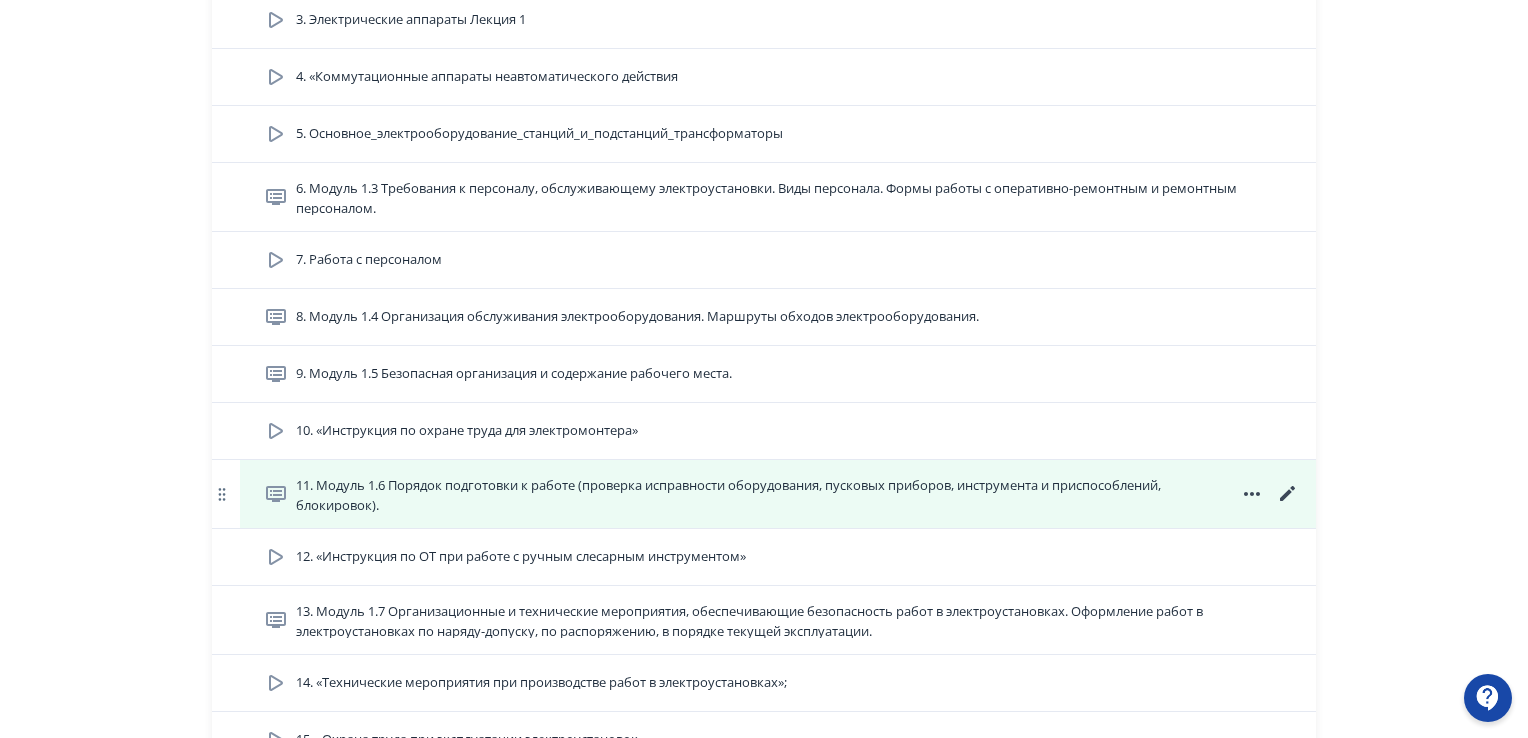 click on "11. Модуль 1.6 Порядок подготовки к работе (проверка исправности оборудования, пусковых приборов, инструмента и приспособлений, блокировок)." at bounding box center [746, 494] 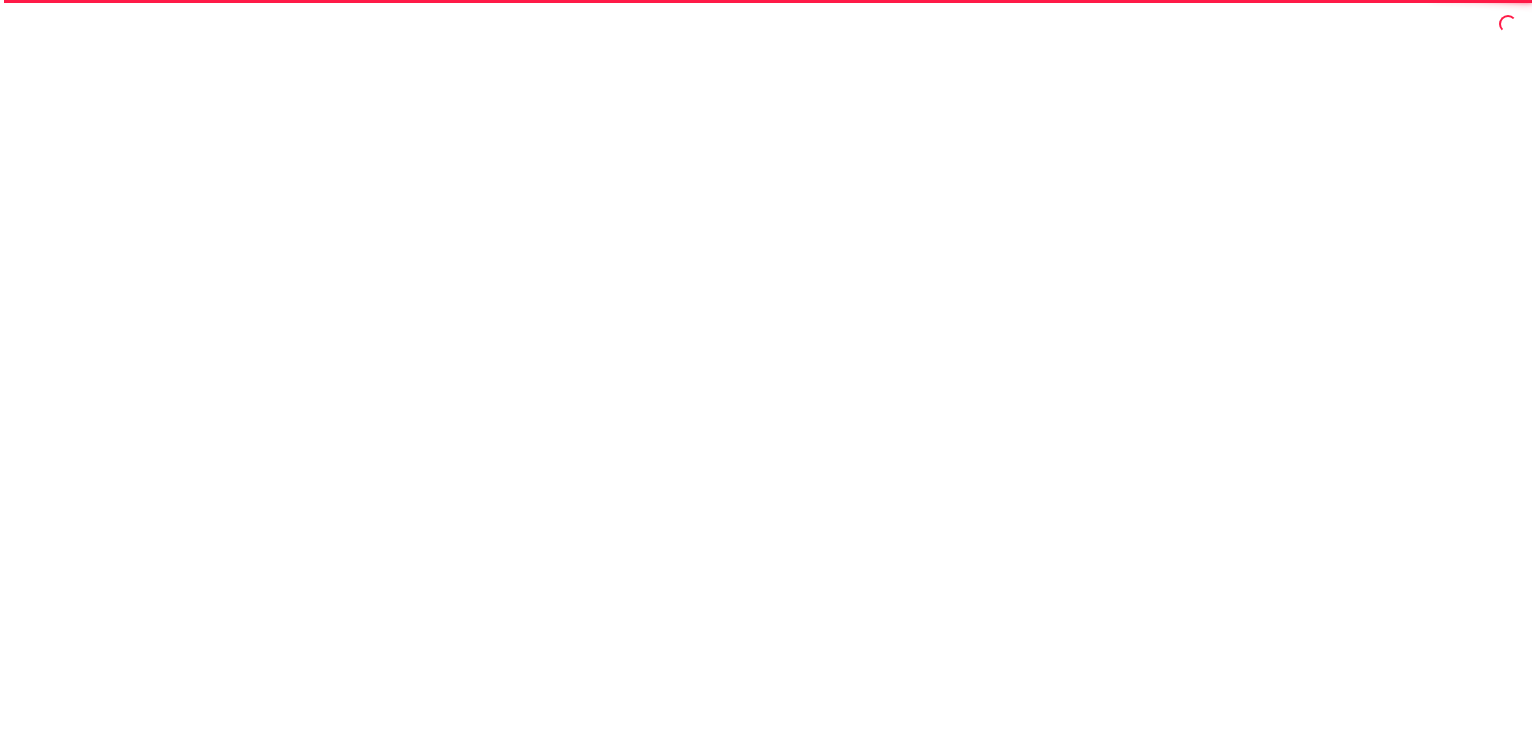 scroll, scrollTop: 0, scrollLeft: 0, axis: both 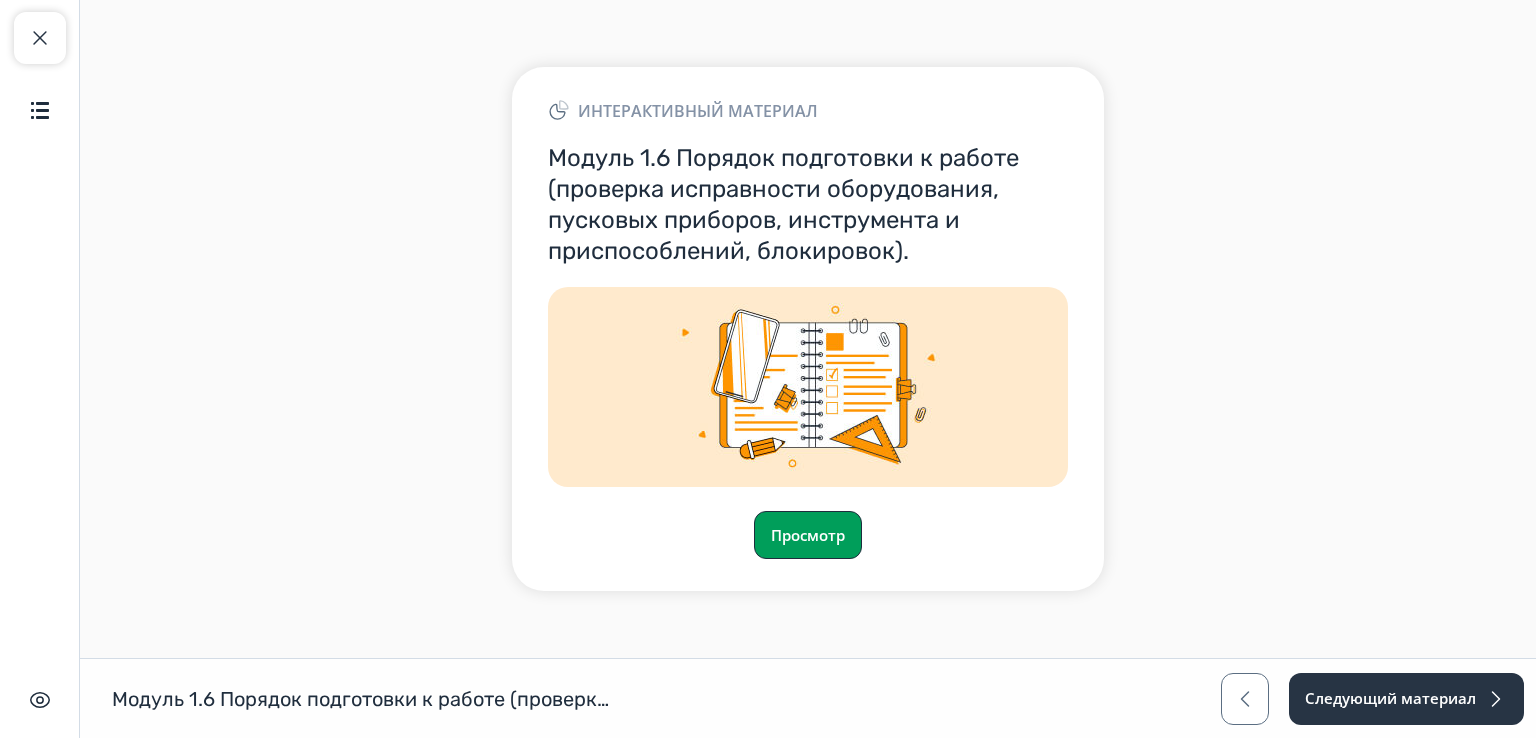 click on "Просмотр" at bounding box center (808, 535) 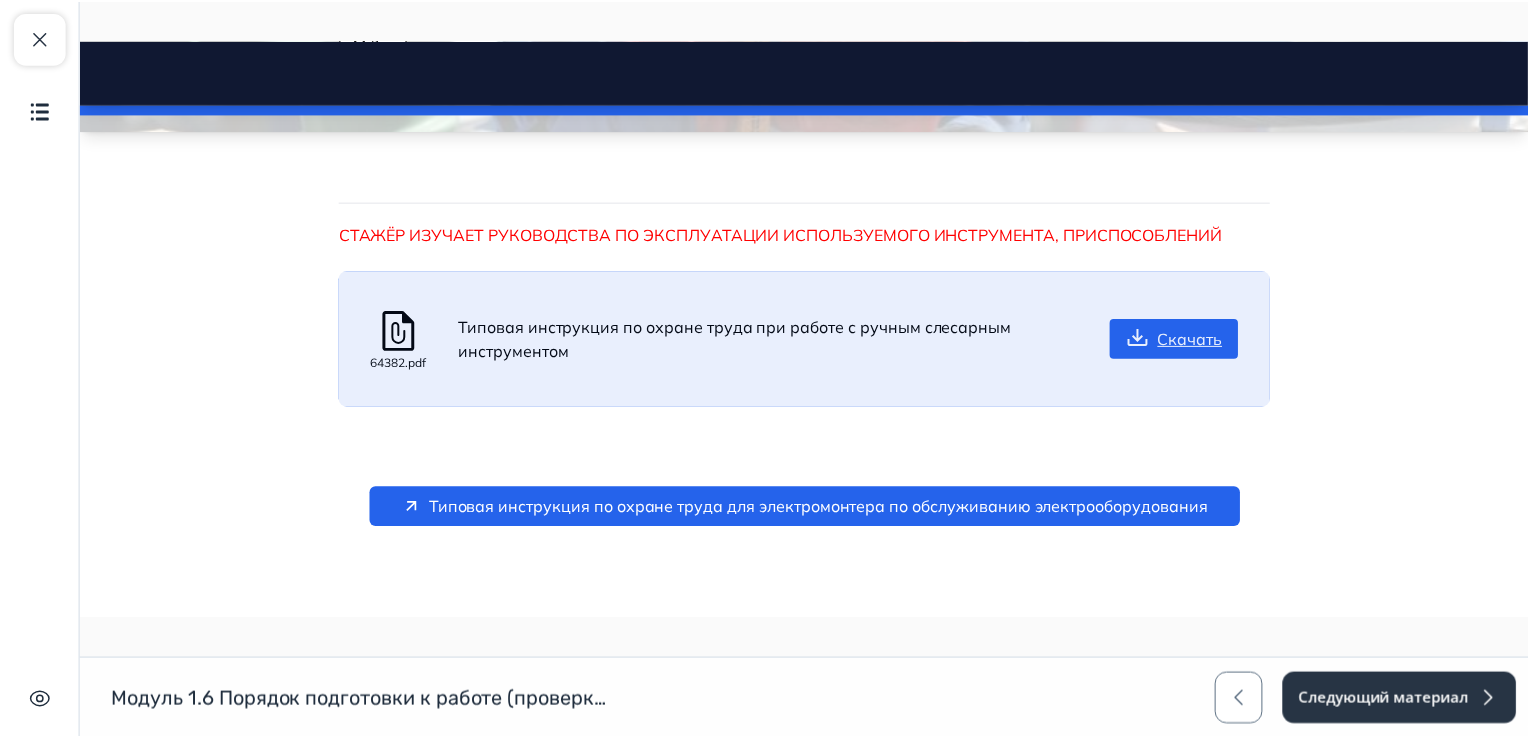 scroll, scrollTop: 296, scrollLeft: 0, axis: vertical 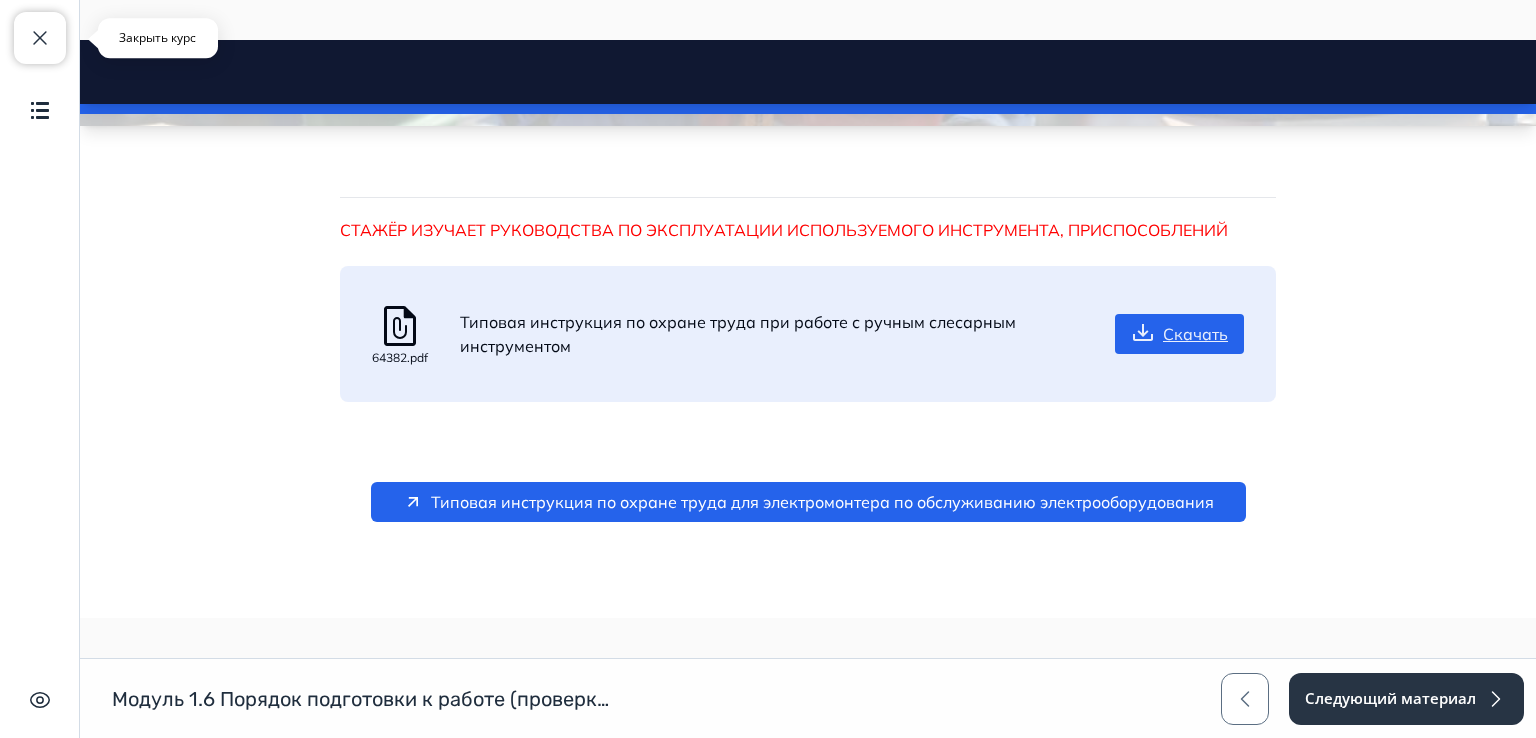 click at bounding box center (40, 38) 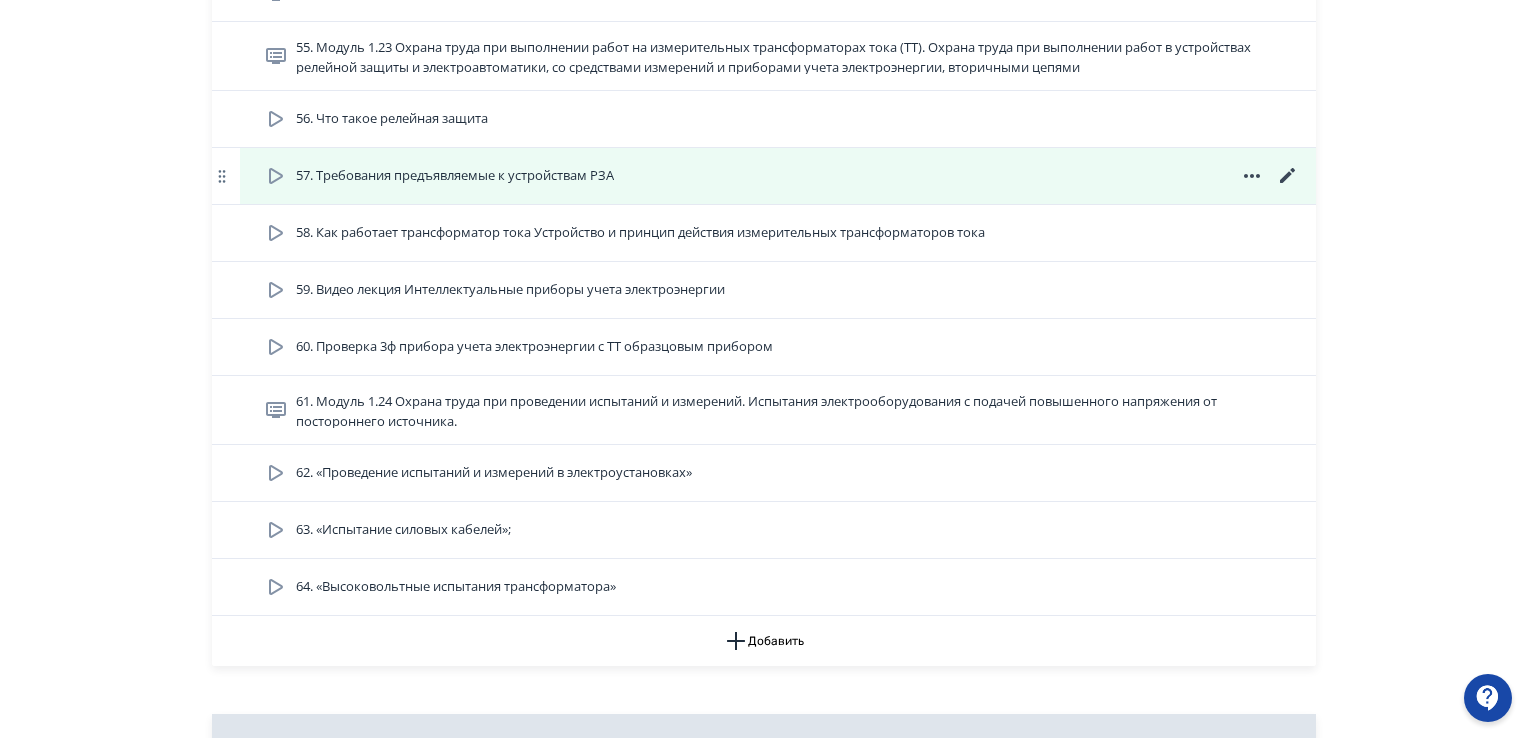 scroll, scrollTop: 3500, scrollLeft: 0, axis: vertical 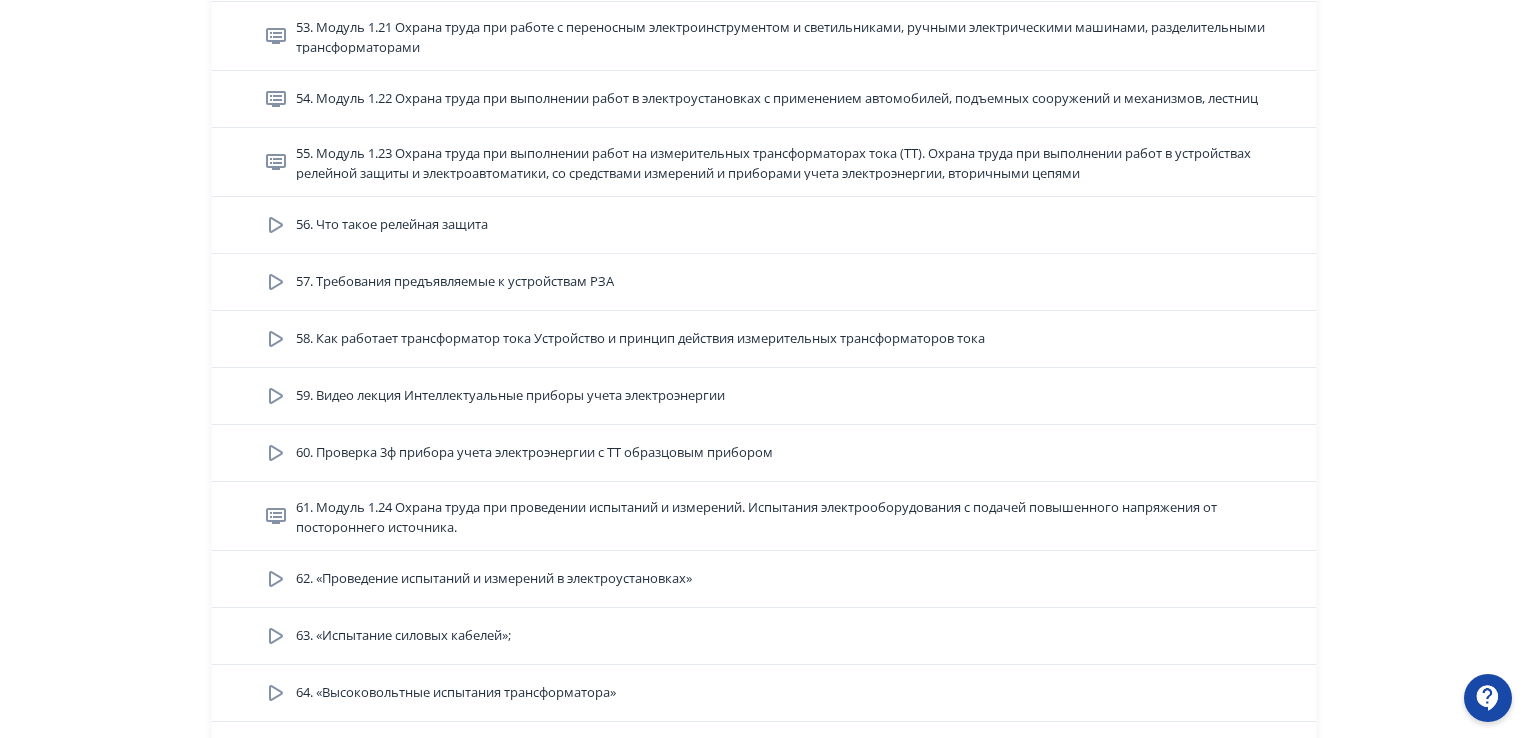 click on "55. Модуль 1.23 Охрана труда при выполнении работ на измерительных трансформаторах тока (ТТ). Охрана труда при выполнении работ в устройствах релейной защиты и электроавтоматики, со средствами измерений и приборами учета электроэнергии, вторичными цепями" at bounding box center (786, 162) 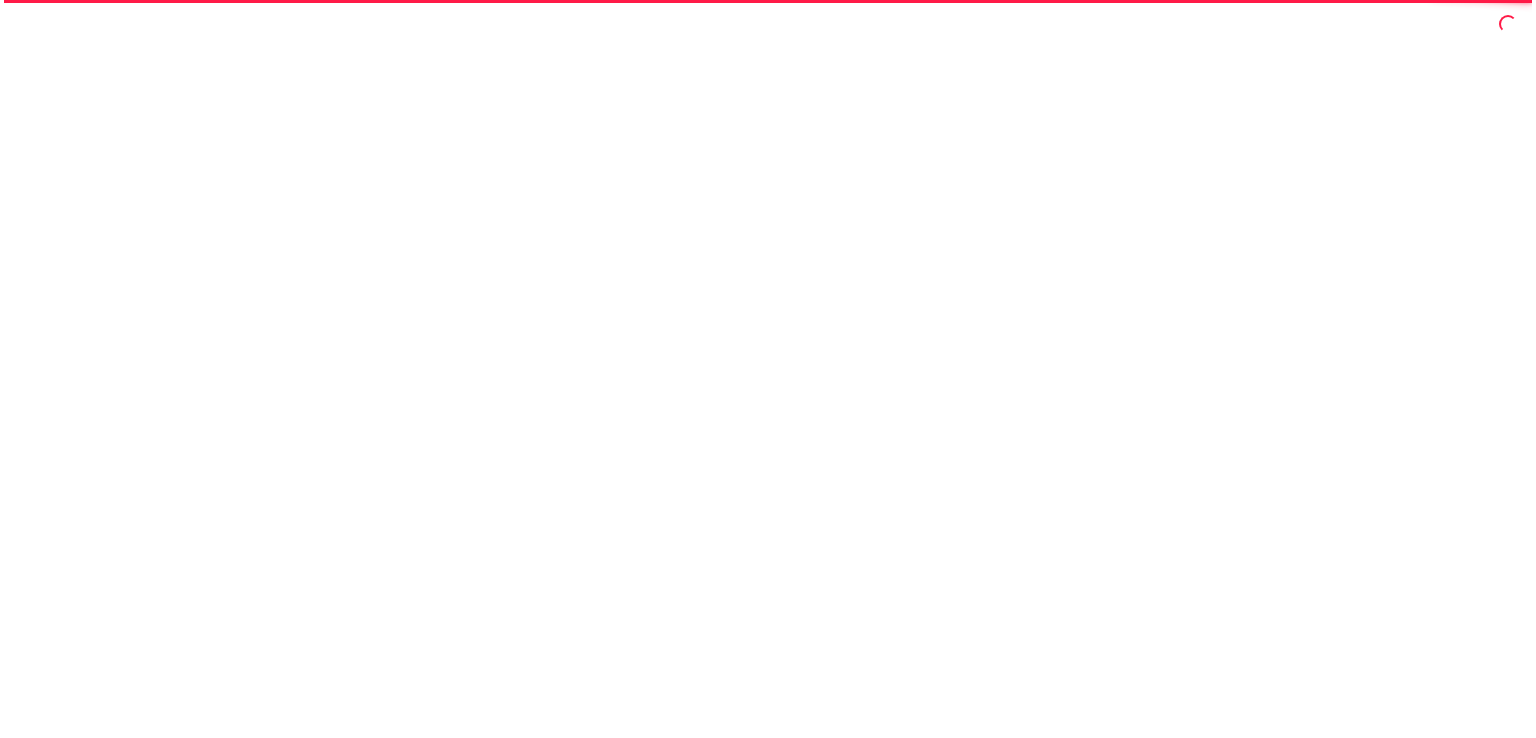 scroll, scrollTop: 0, scrollLeft: 0, axis: both 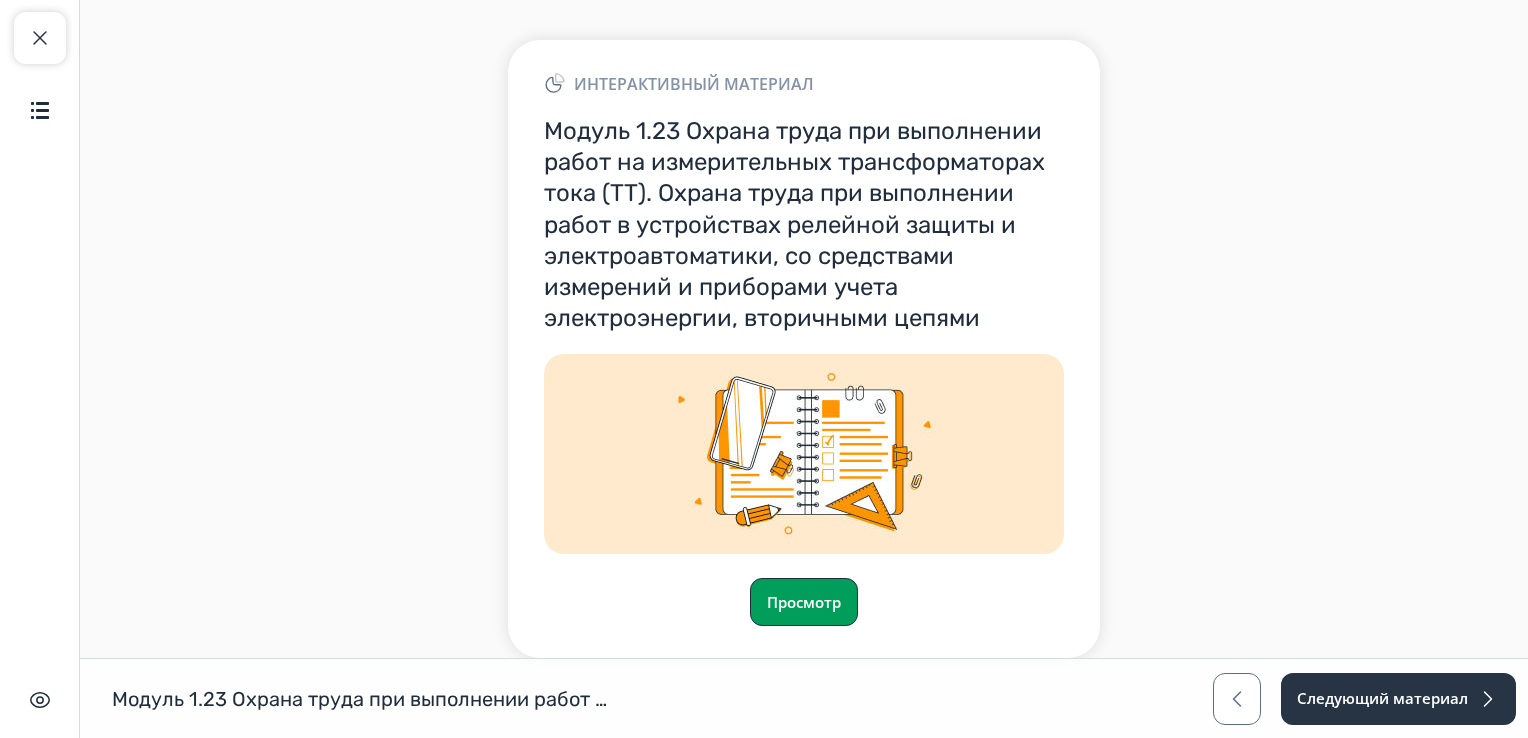 click on "Просмотр" at bounding box center (804, 602) 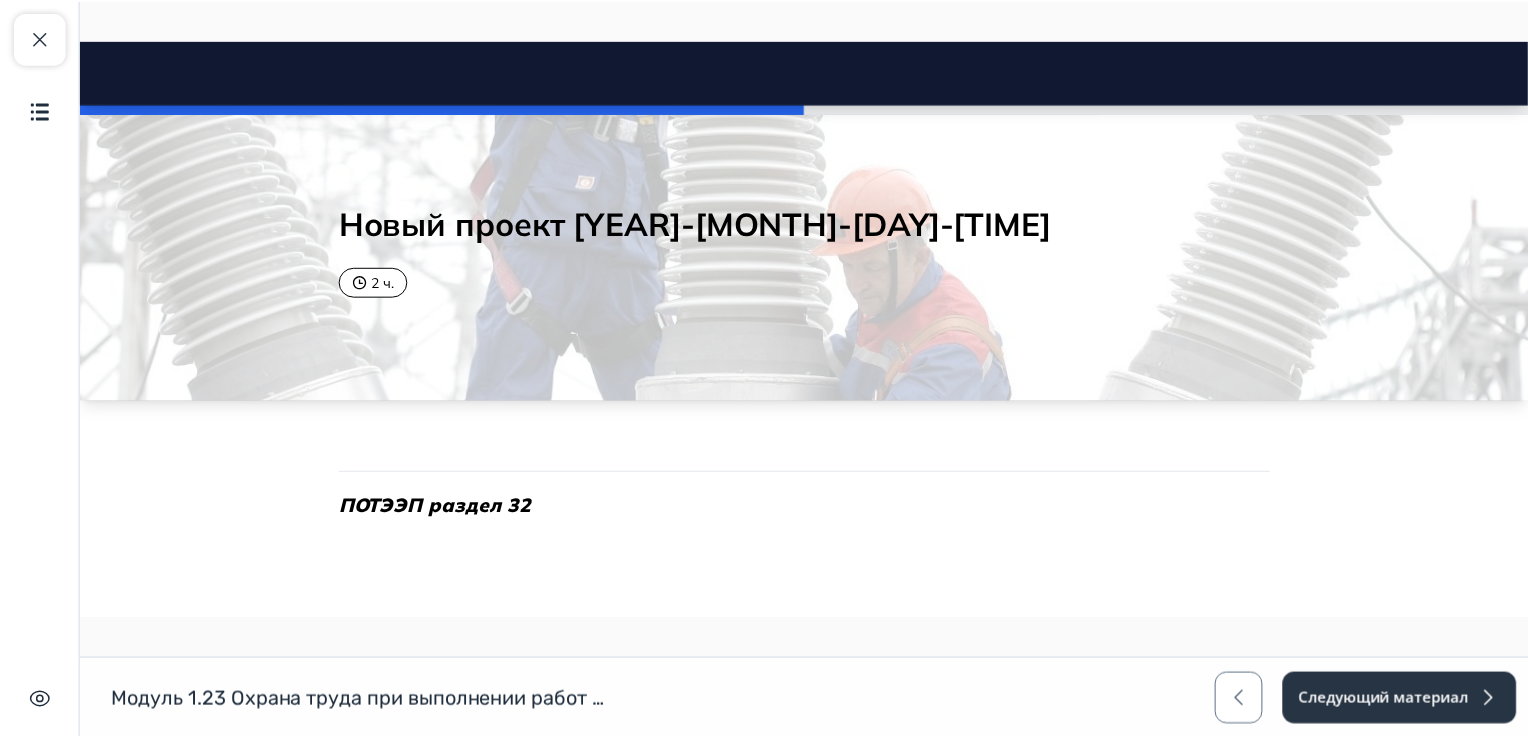 scroll, scrollTop: 0, scrollLeft: 0, axis: both 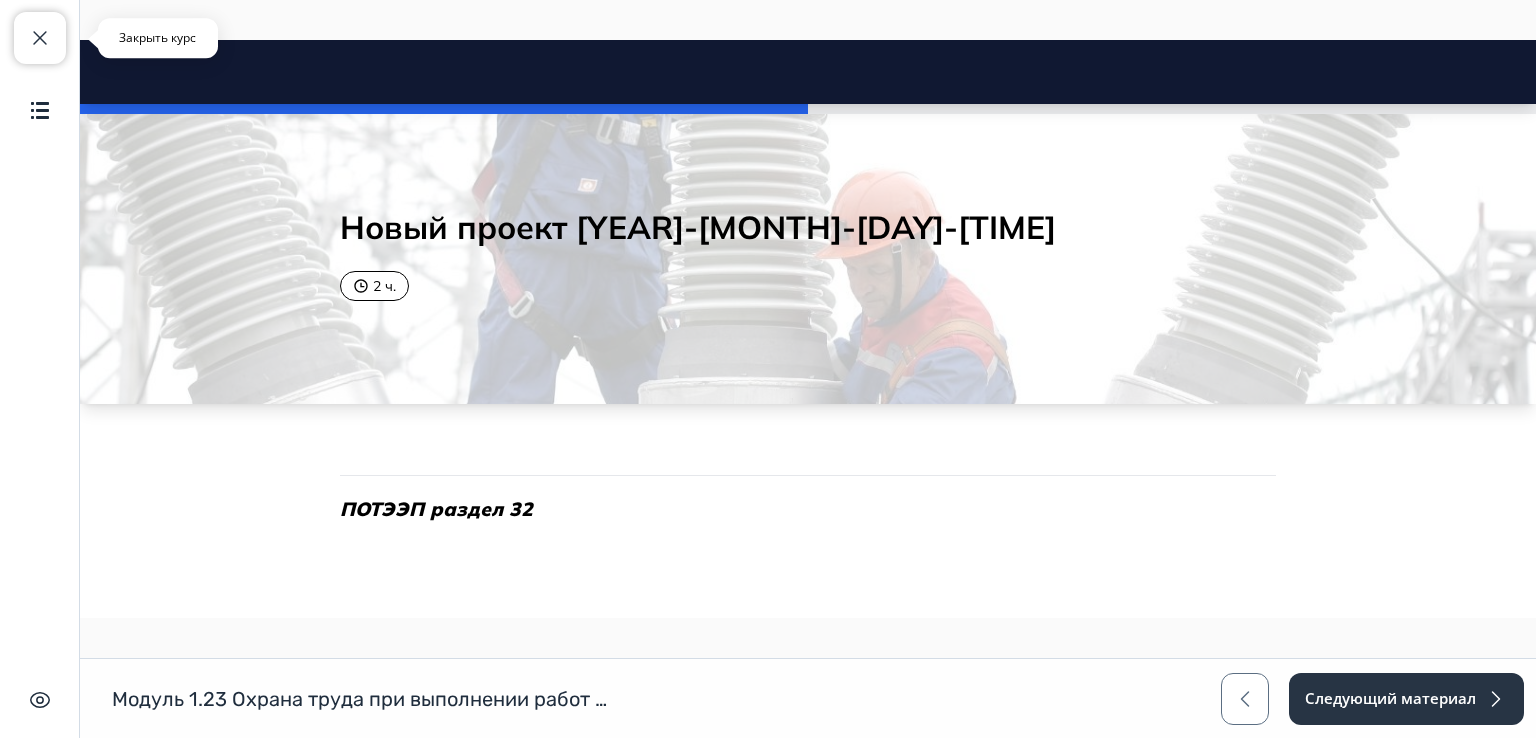 click at bounding box center [40, 38] 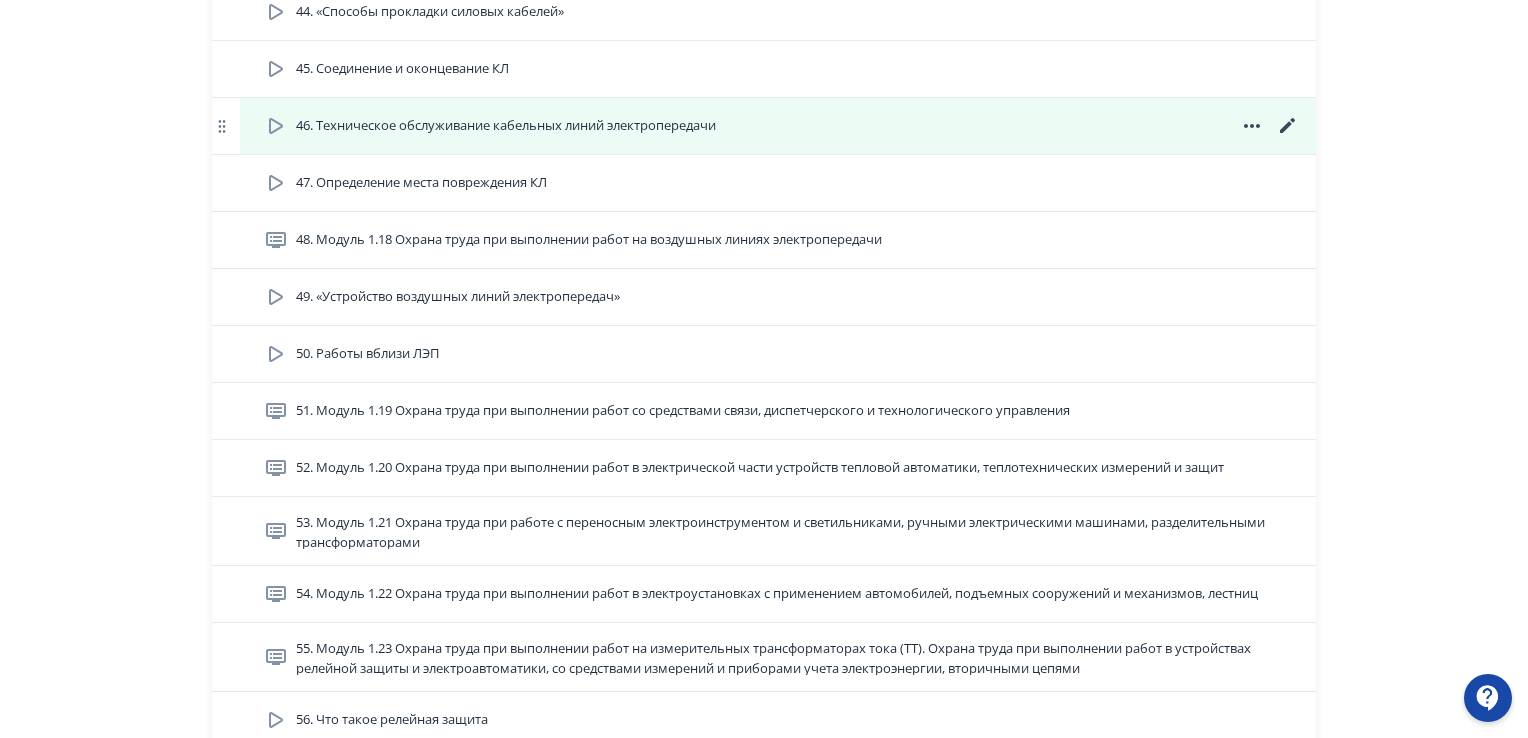 scroll, scrollTop: 3100, scrollLeft: 0, axis: vertical 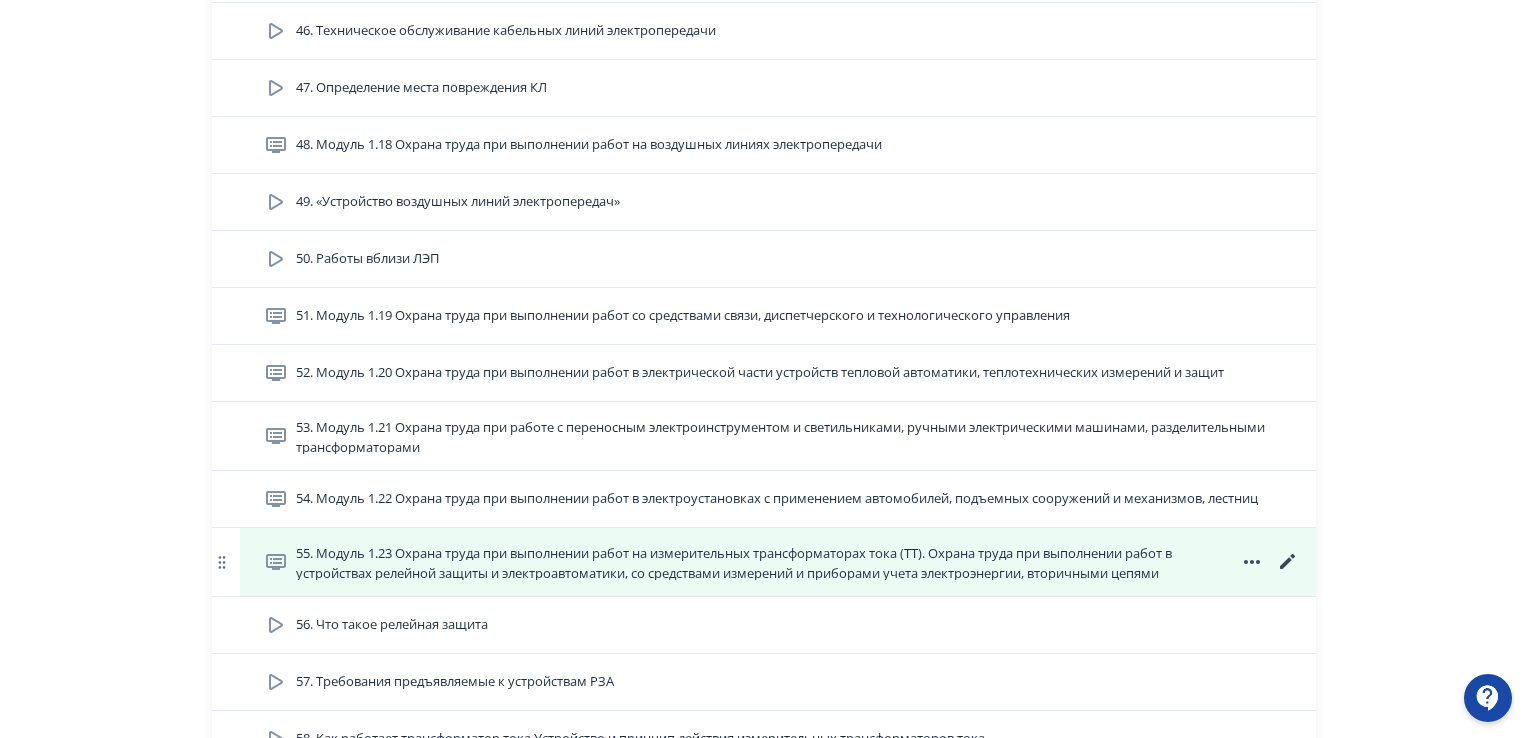 click 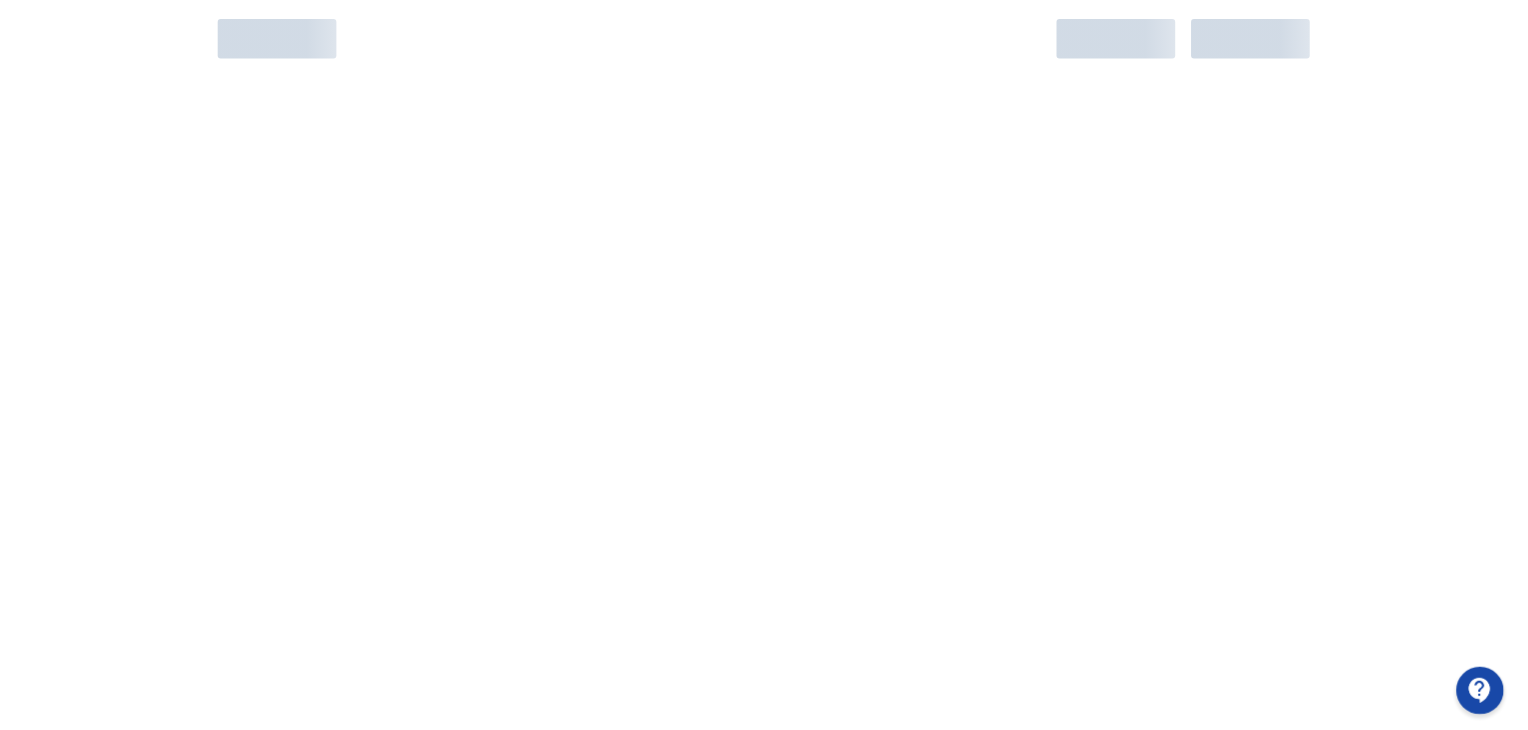 scroll, scrollTop: 0, scrollLeft: 0, axis: both 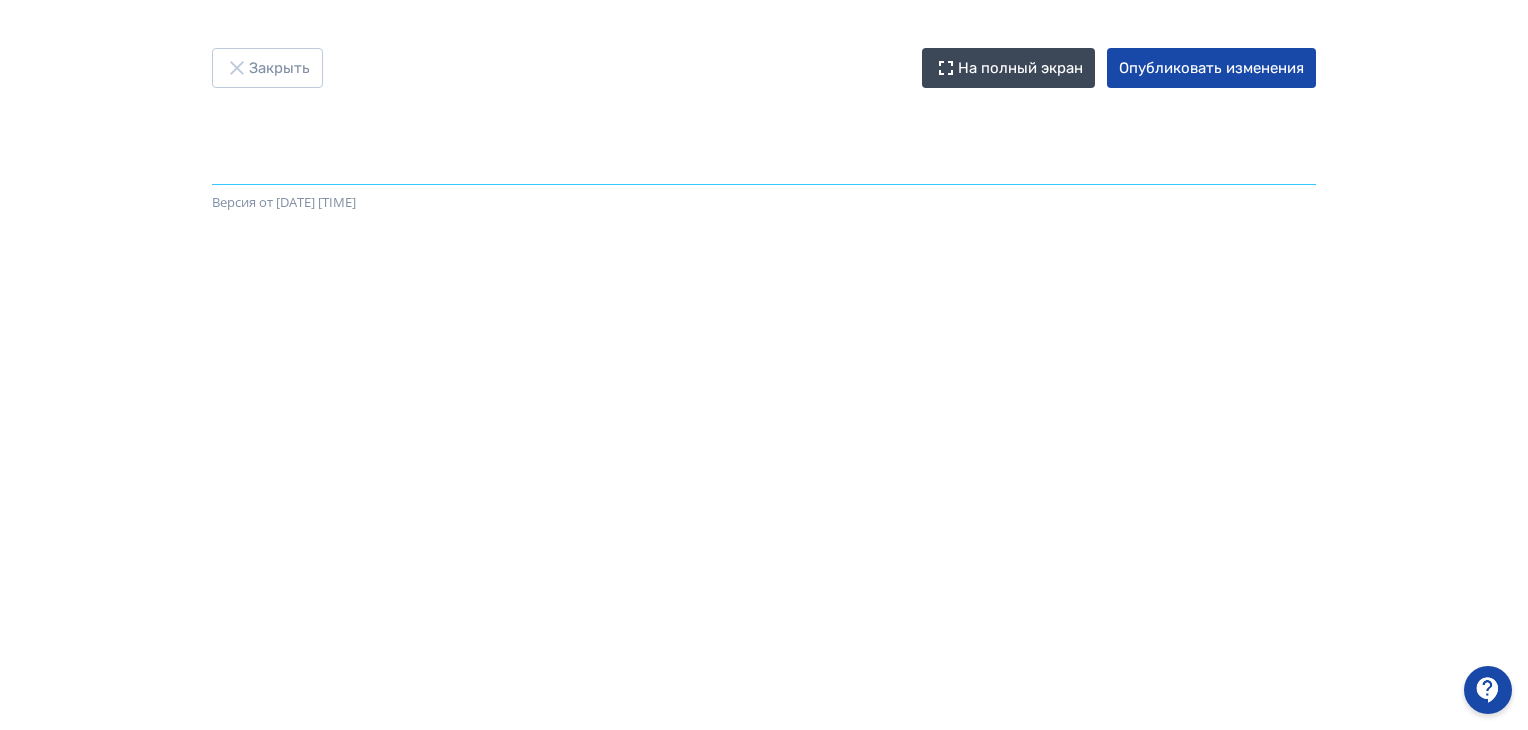 drag, startPoint x: 423, startPoint y: 147, endPoint x: 1535, endPoint y: 135, distance: 1112.0647 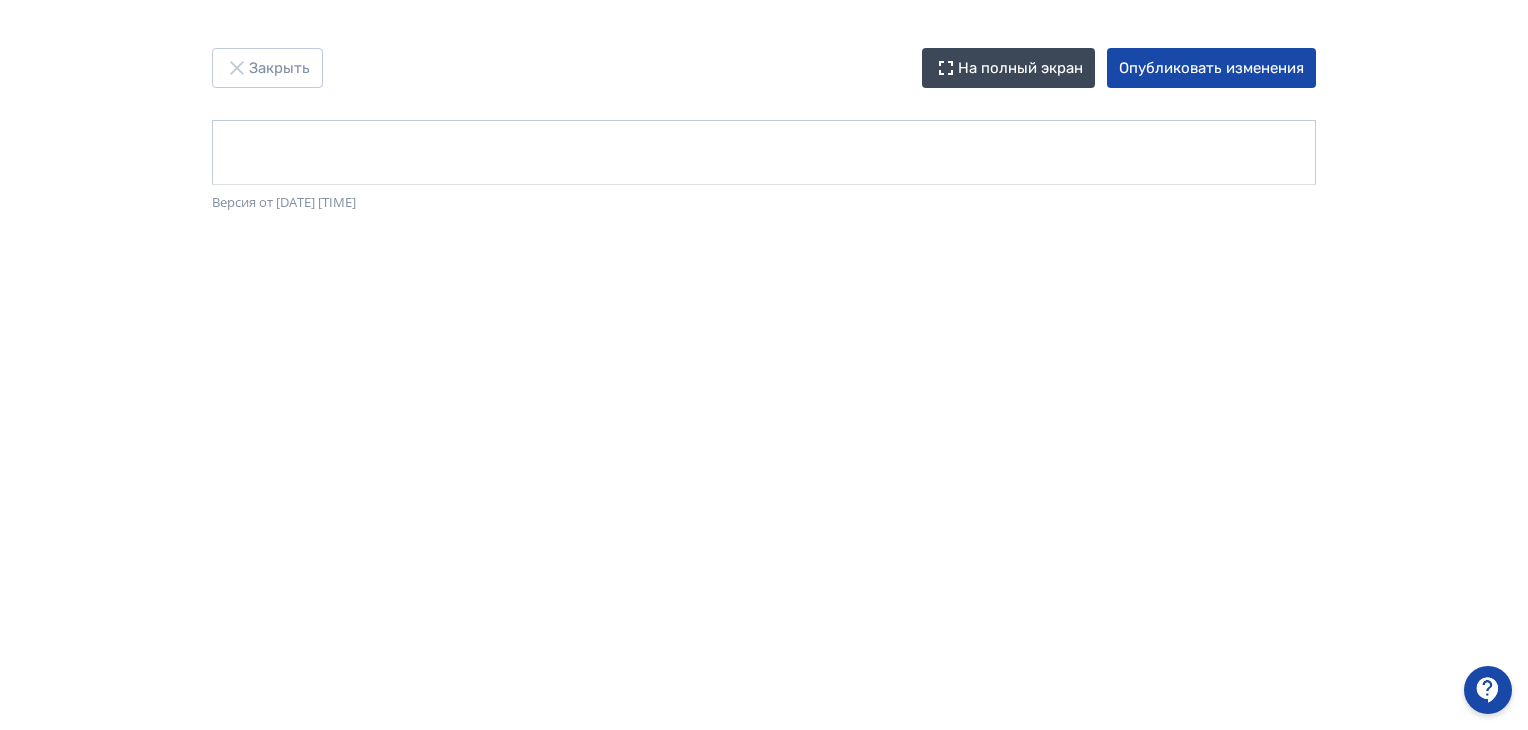 scroll, scrollTop: 0, scrollLeft: 0, axis: both 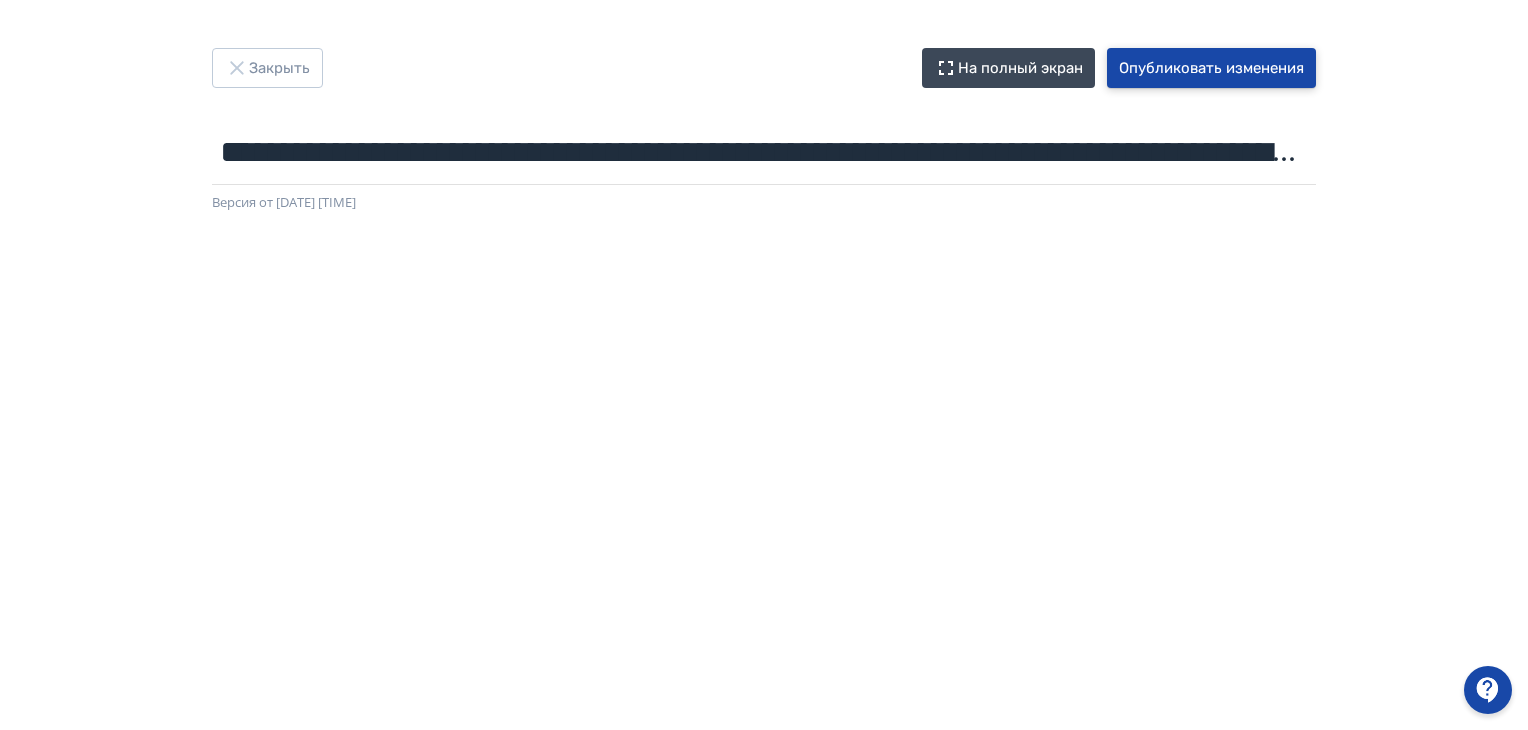 click on "Опубликовать изменения" at bounding box center (1211, 68) 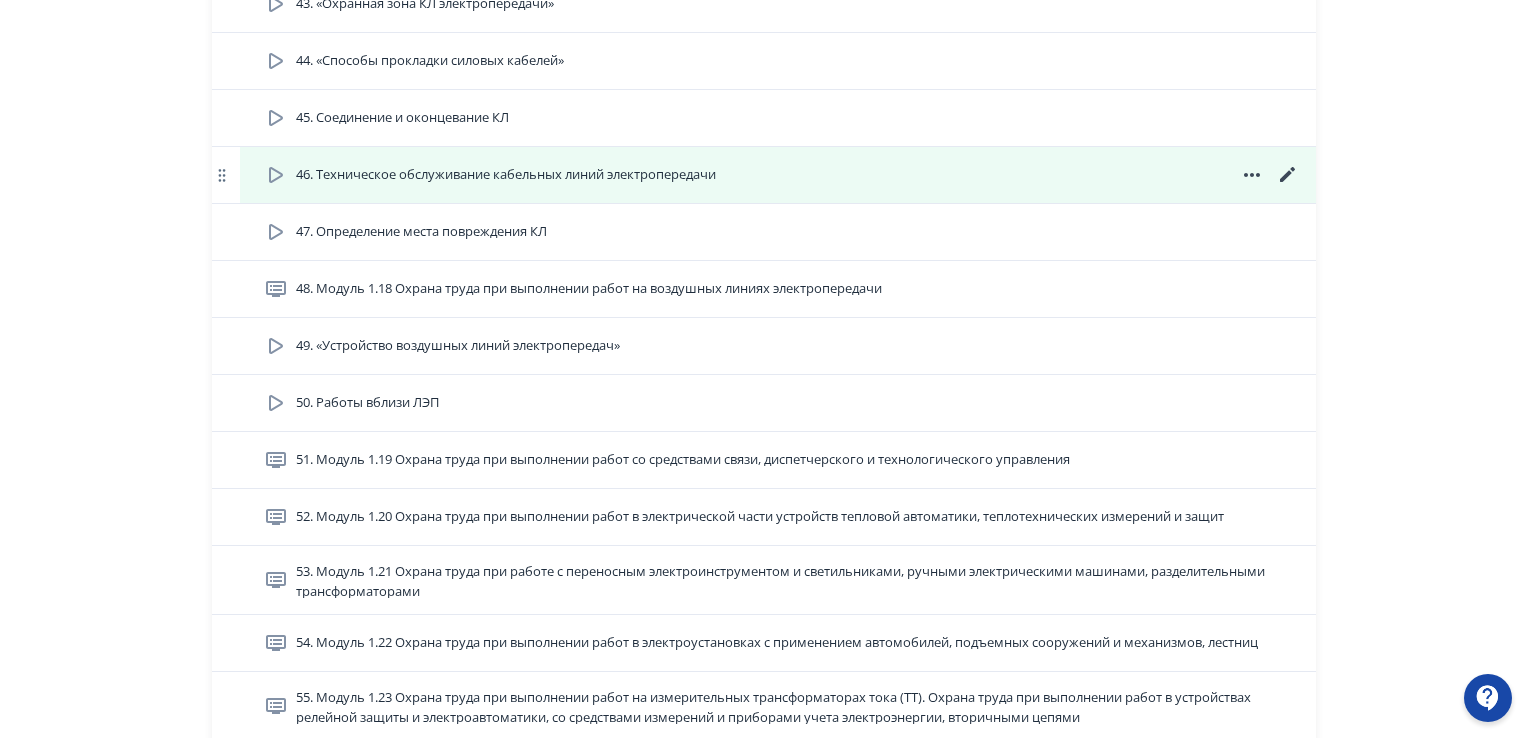 scroll, scrollTop: 3000, scrollLeft: 0, axis: vertical 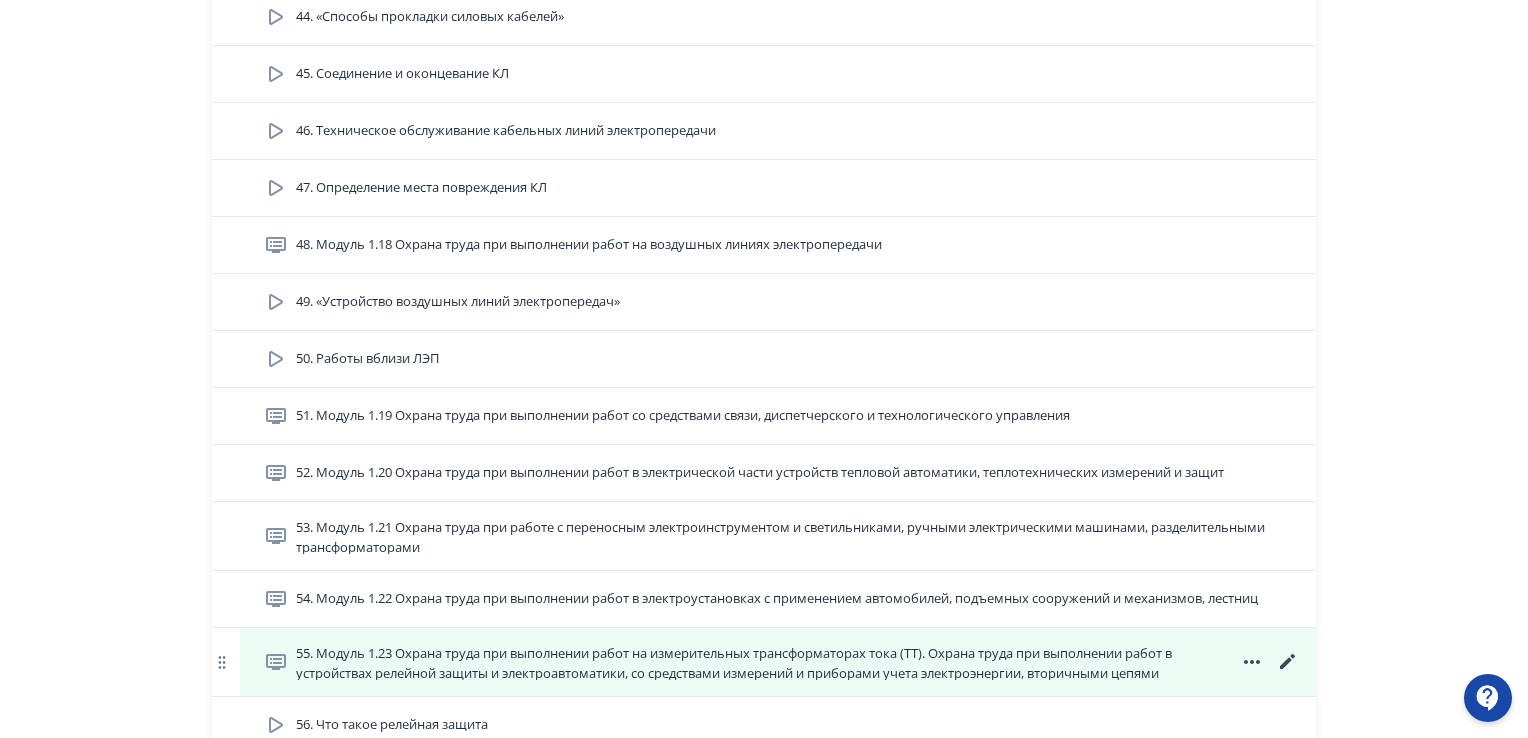 click on "55. Модуль 1.23 Охрана труда при выполнении работ на измерительных трансформаторах тока (ТТ). Охрана труда при выполнении работ в устройствах релейной защиты и электроавтоматики, со средствами измерений и приборами учета электроэнергии, вторичными цепями" at bounding box center (746, 662) 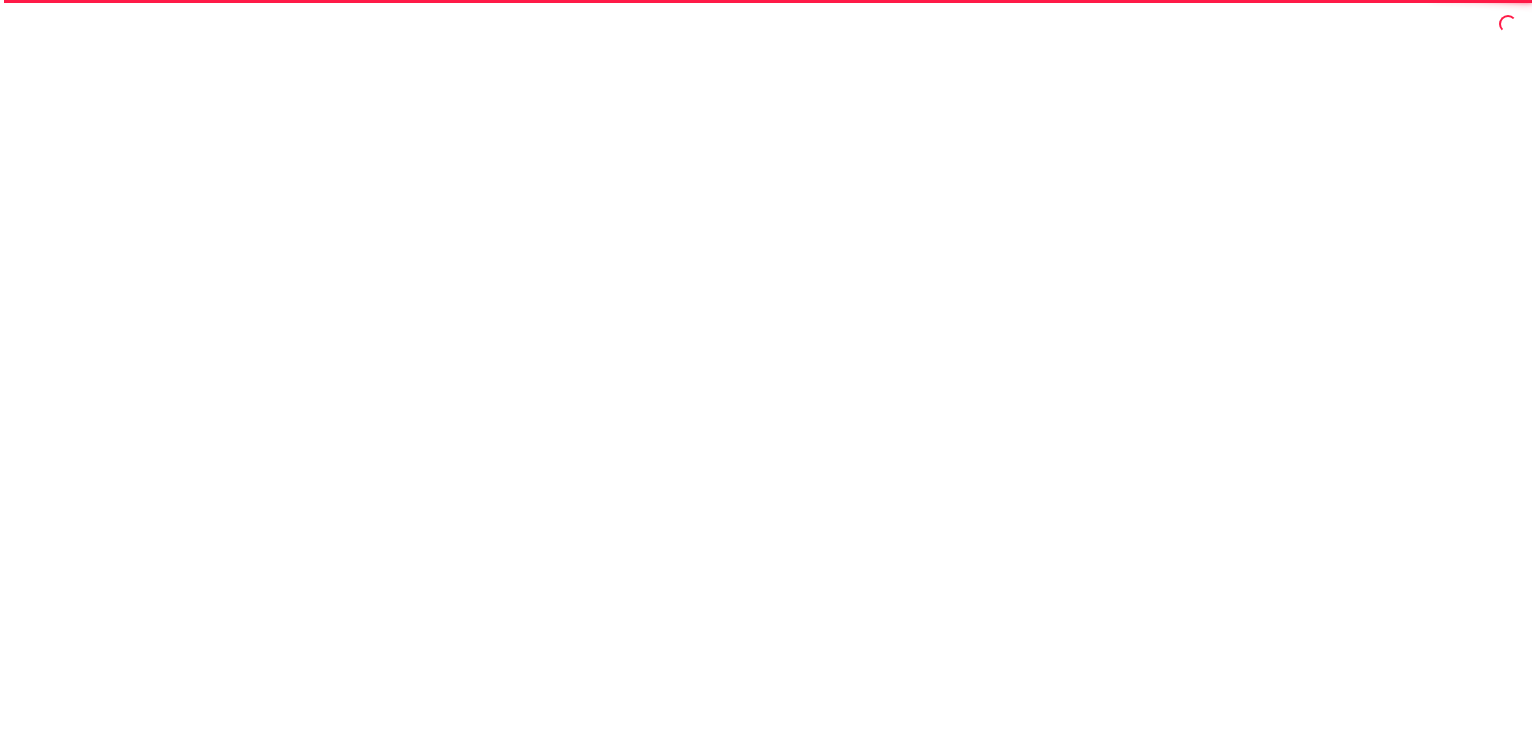 scroll, scrollTop: 0, scrollLeft: 0, axis: both 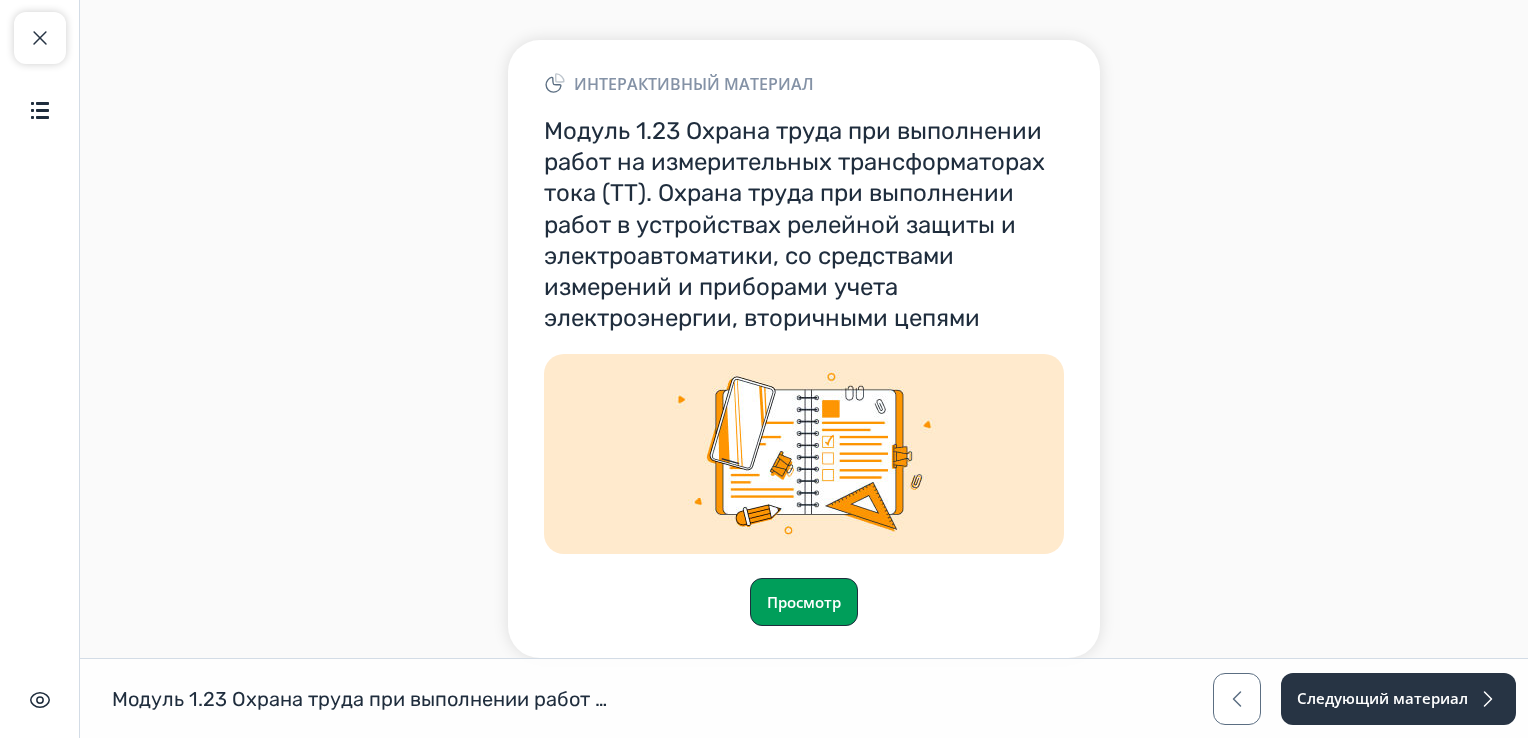click on "Просмотр" at bounding box center (804, 602) 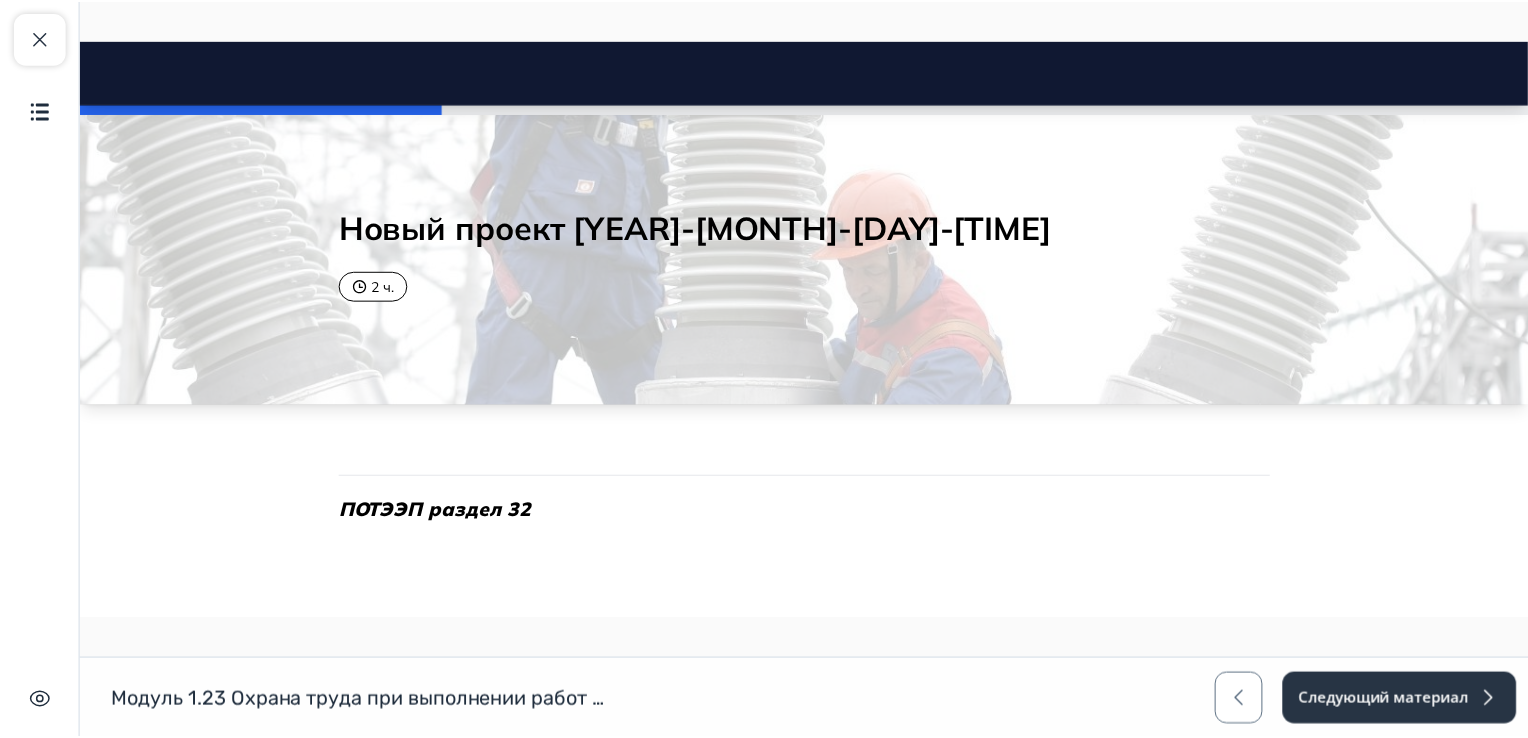 scroll, scrollTop: 0, scrollLeft: 0, axis: both 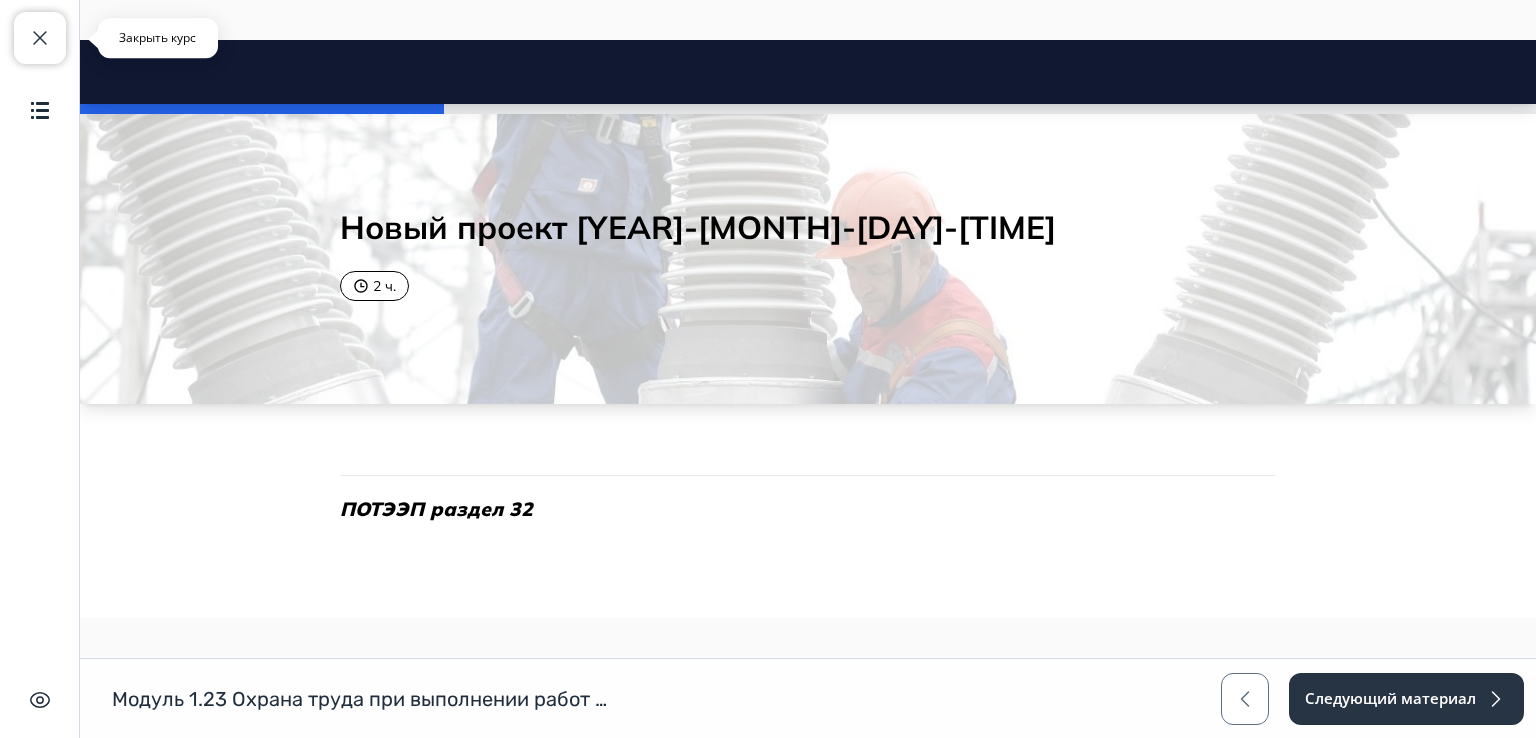 click at bounding box center [40, 38] 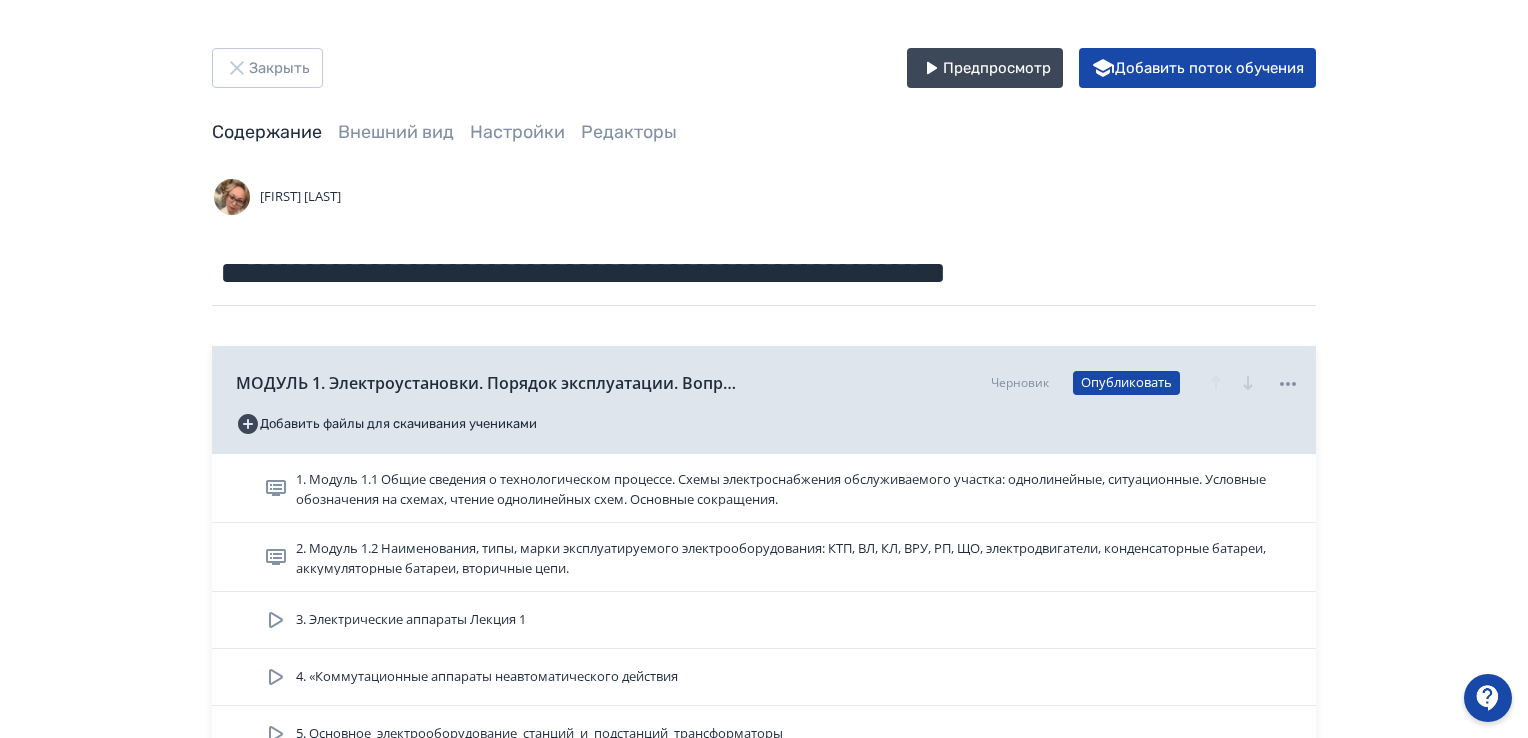 click at bounding box center (1488, 698) 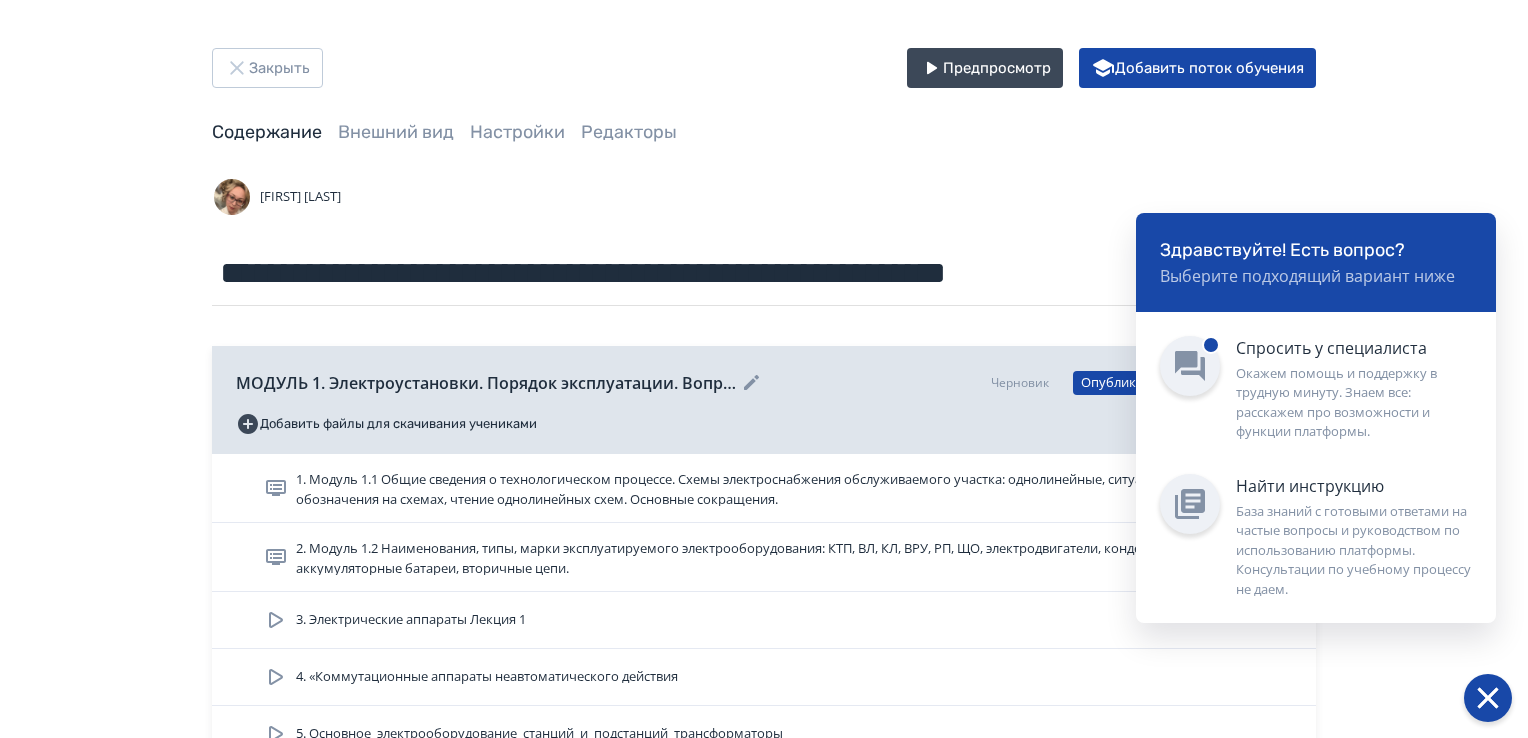 click on "Окажем помощь и поддержку в трудную минуту. Знаем все: расскажем про возможности и функции платформы." at bounding box center (1354, 403) 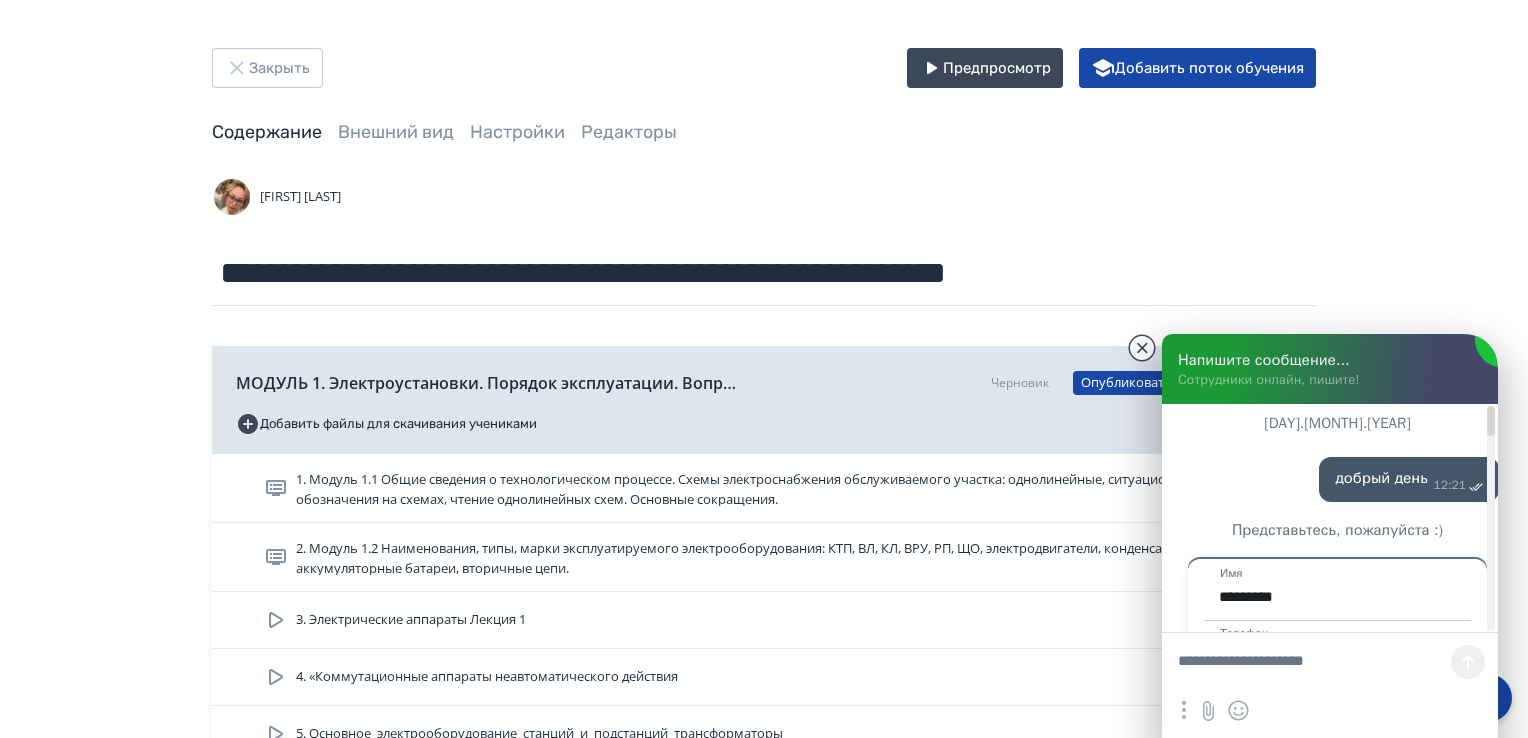 scroll, scrollTop: 0, scrollLeft: 0, axis: both 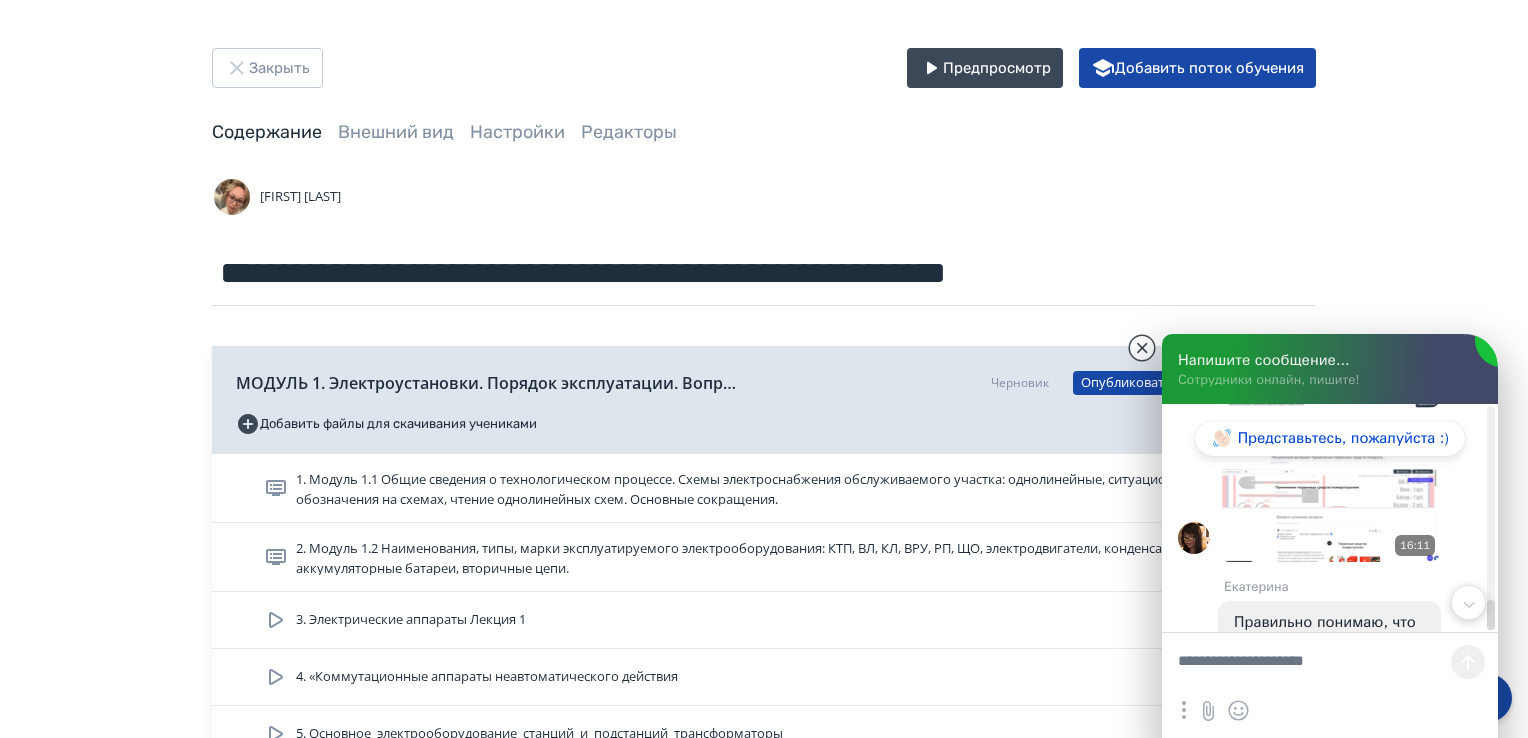 drag, startPoint x: 1492, startPoint y: 588, endPoint x: 1487, endPoint y: 665, distance: 77.16217 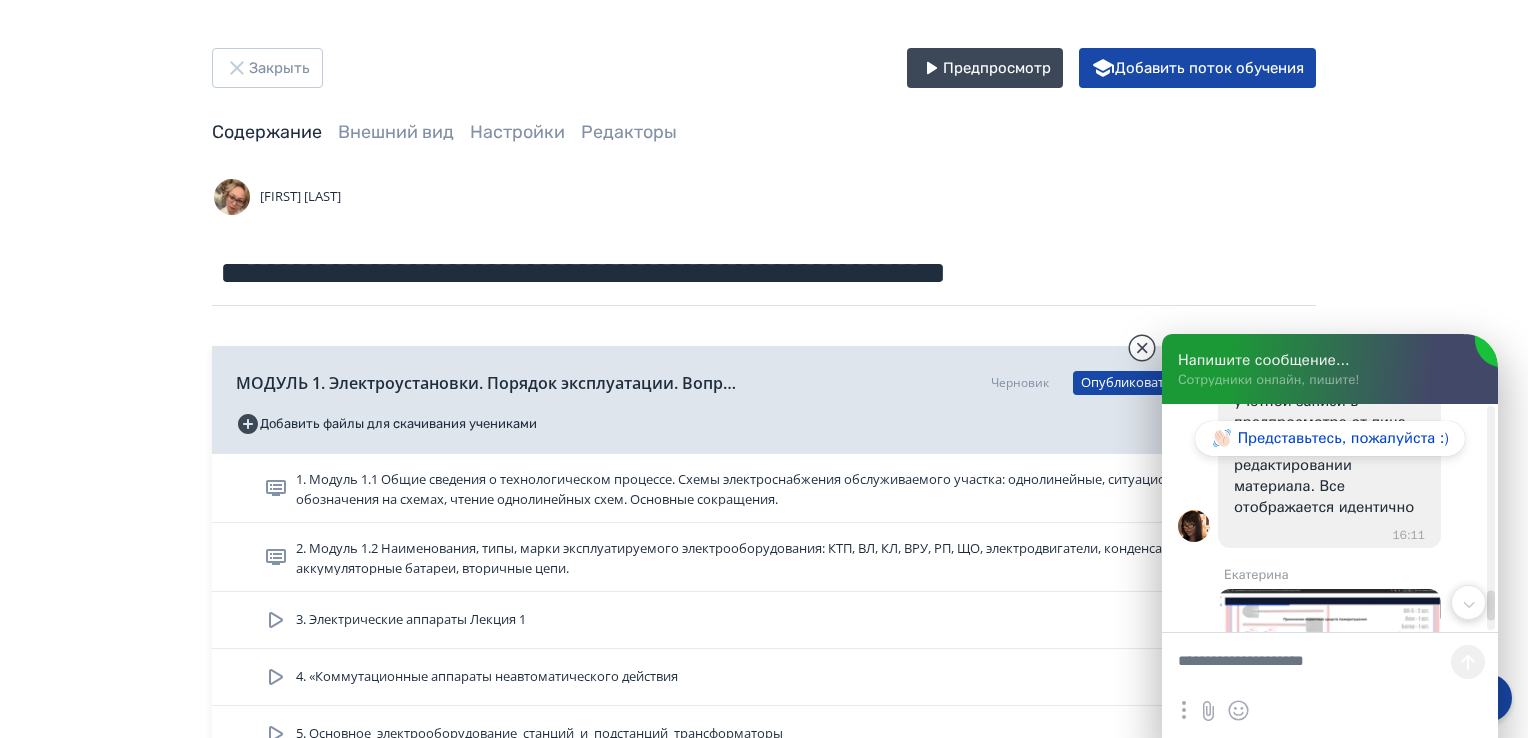 scroll, scrollTop: 5856, scrollLeft: 0, axis: vertical 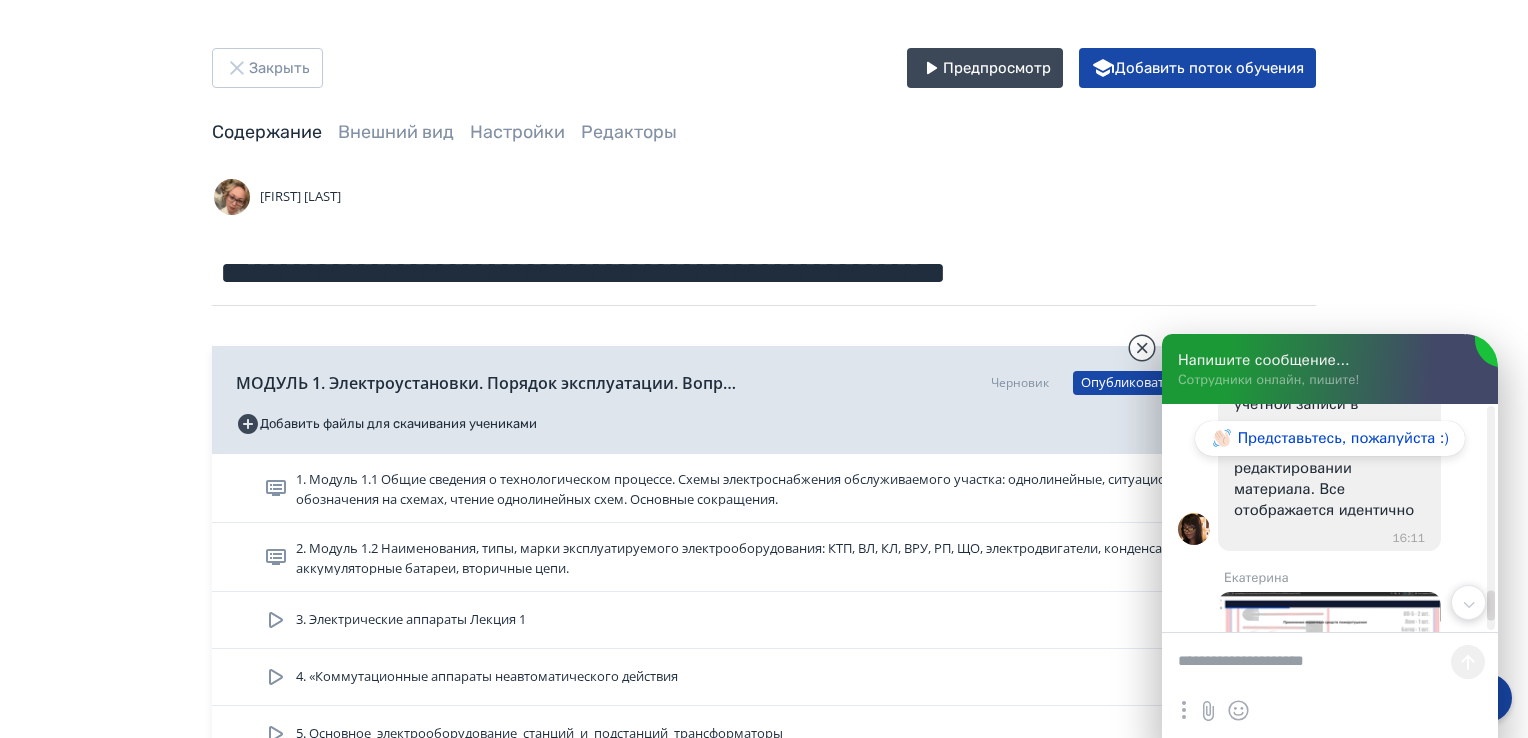 drag, startPoint x: 1327, startPoint y: 596, endPoint x: 1336, endPoint y: 640, distance: 44.911022 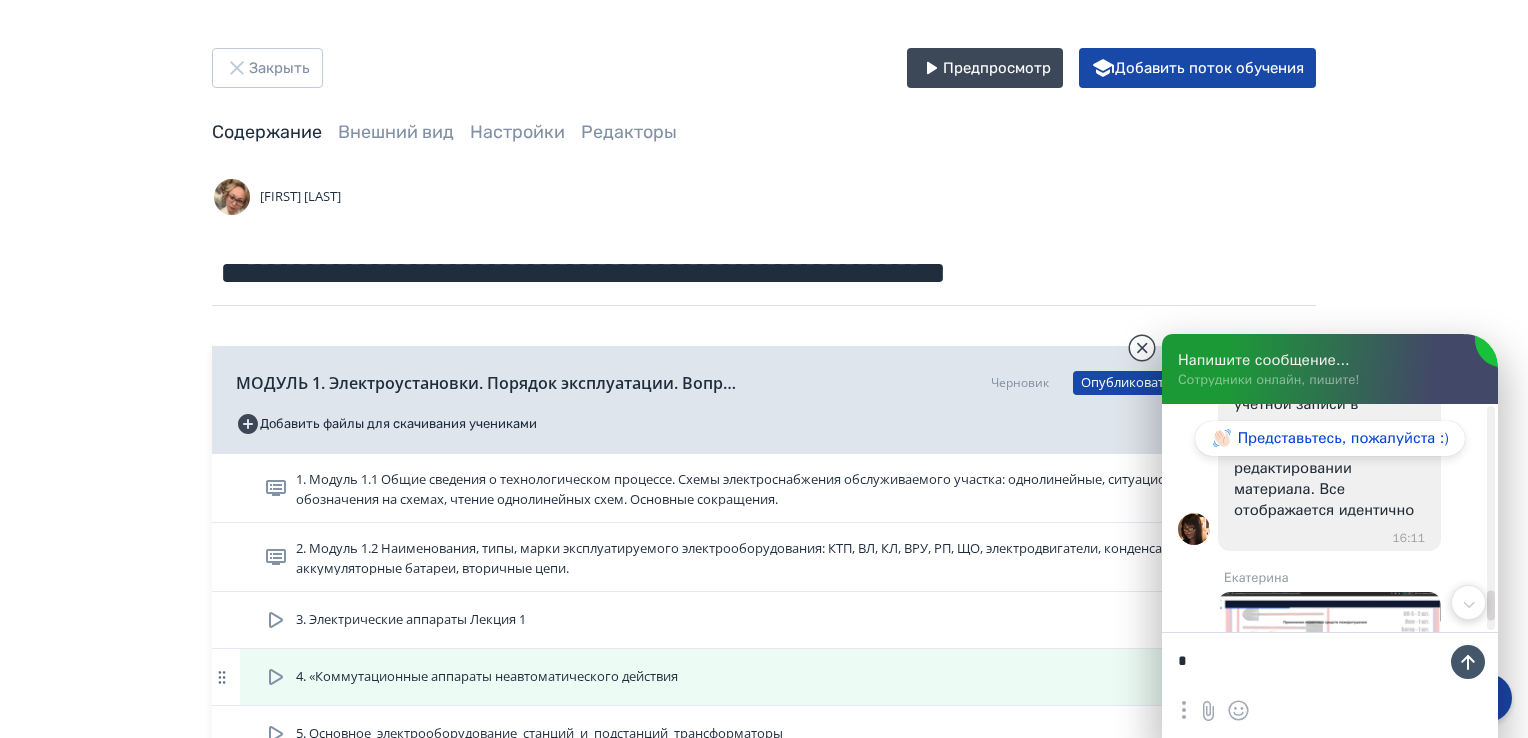 type on "**" 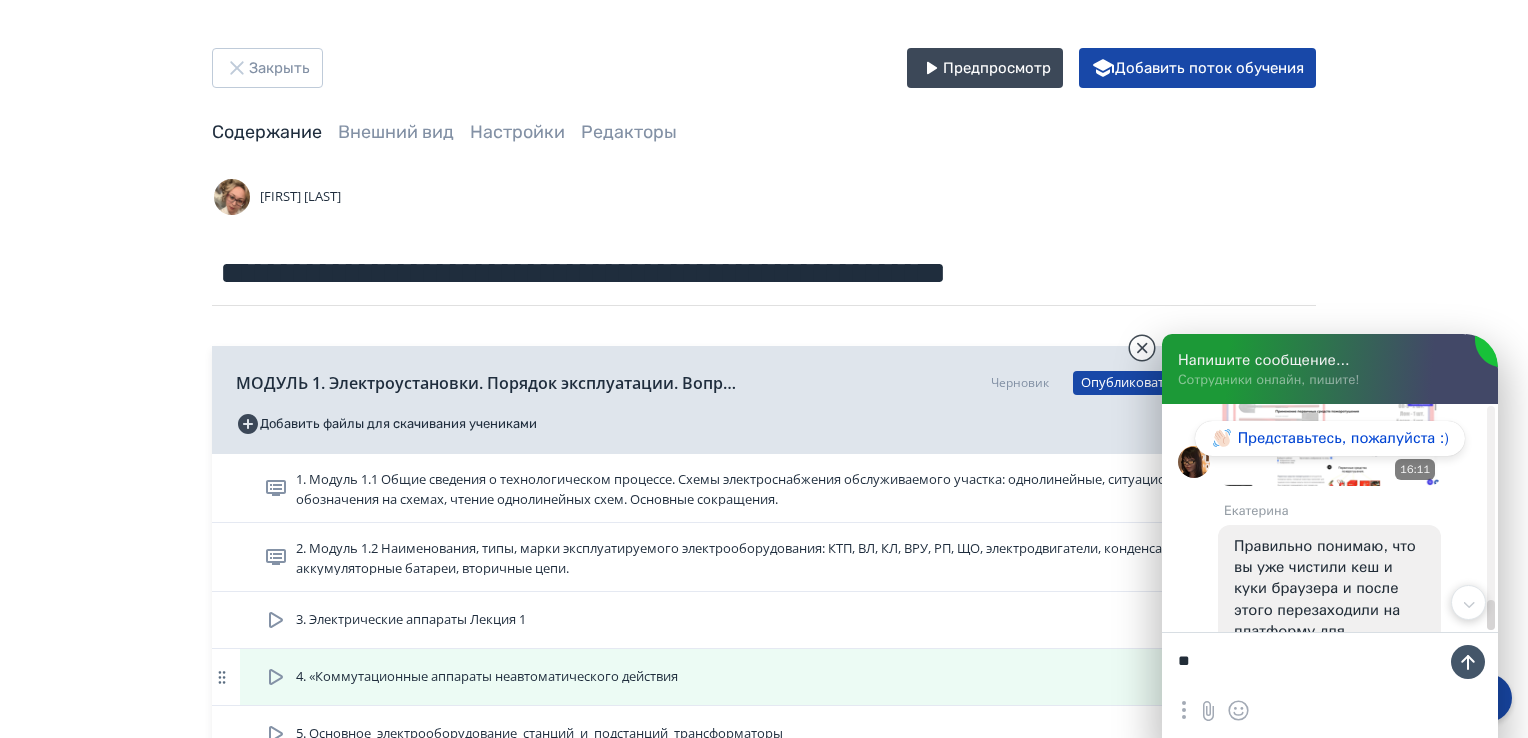 scroll, scrollTop: 6269, scrollLeft: 0, axis: vertical 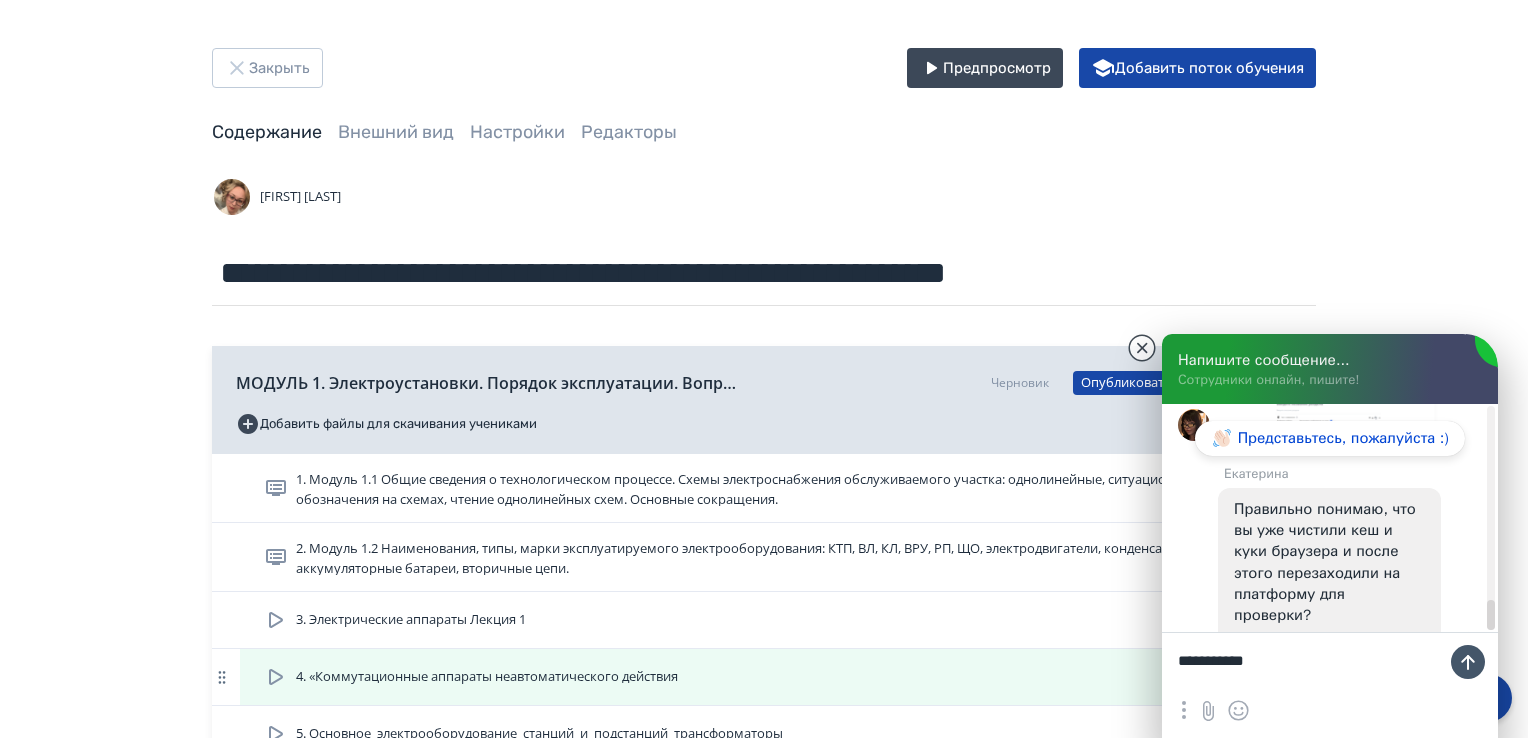 type on "**********" 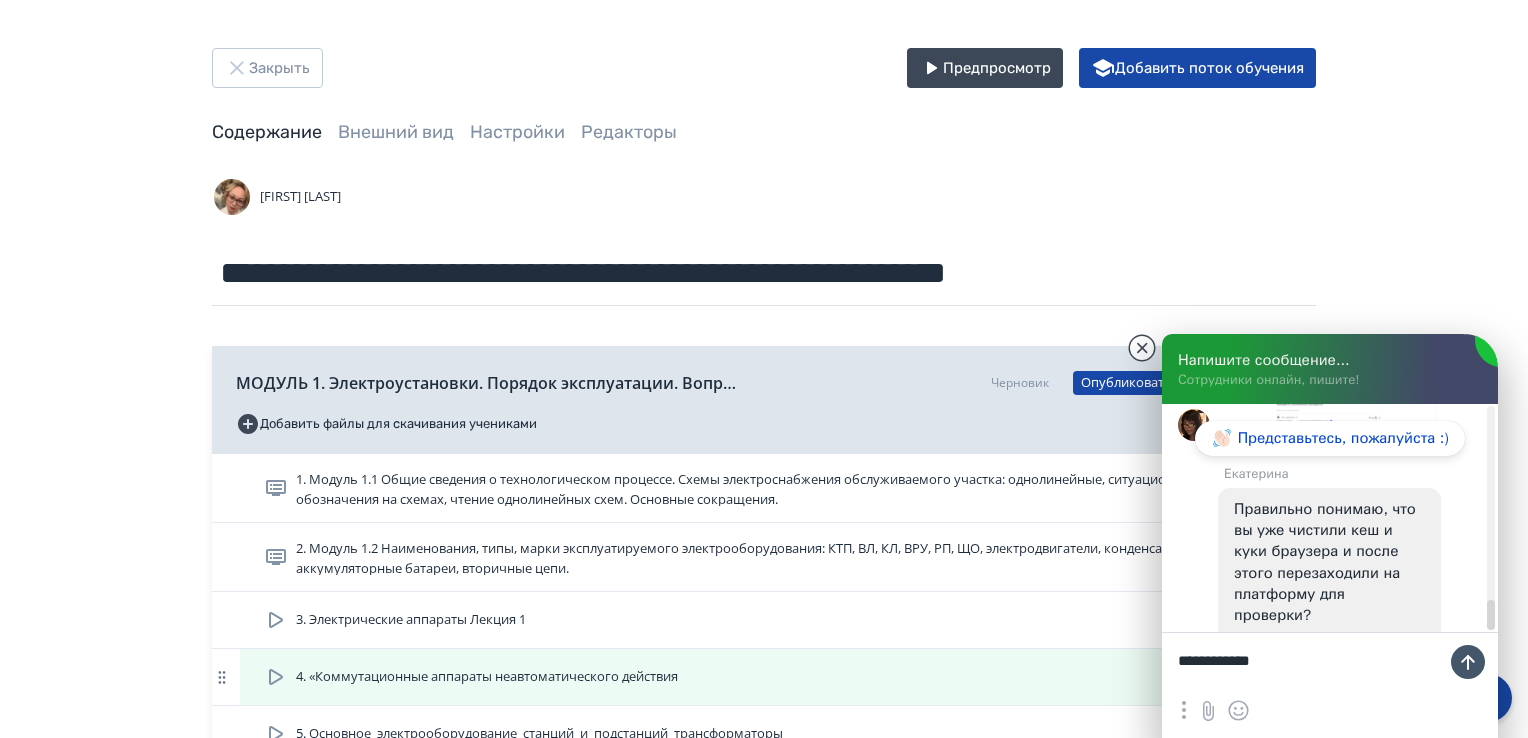 type 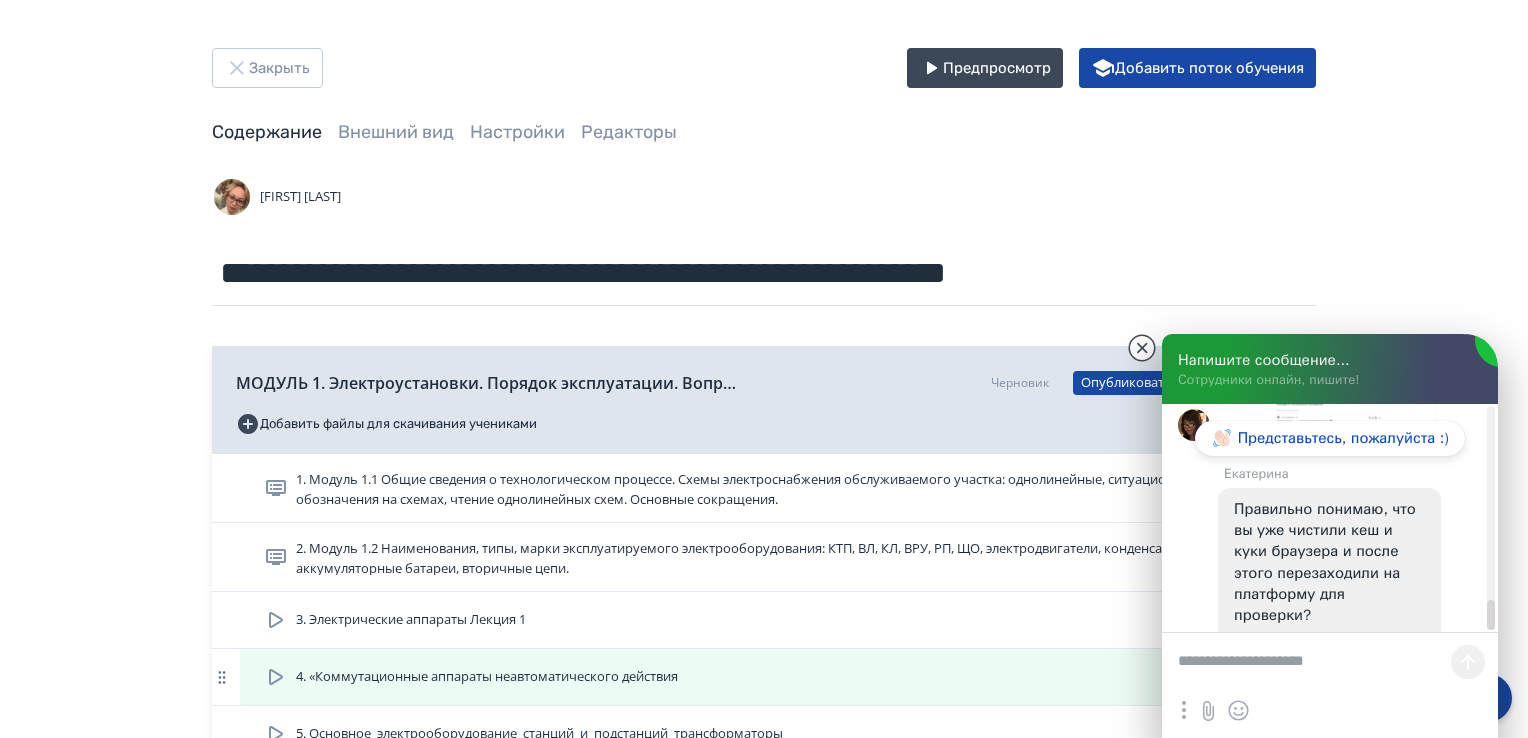 scroll, scrollTop: 6316, scrollLeft: 0, axis: vertical 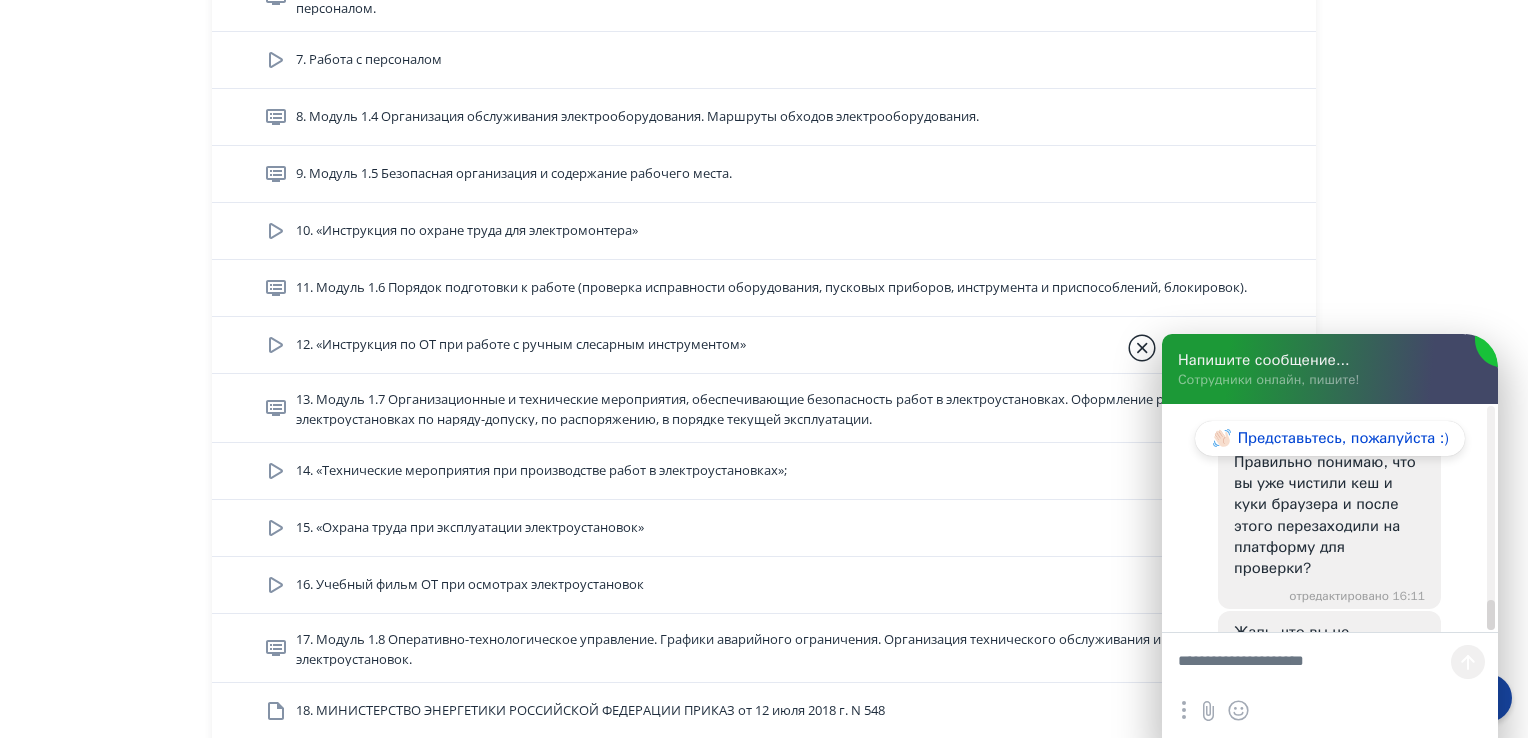 click at bounding box center [1142, 348] 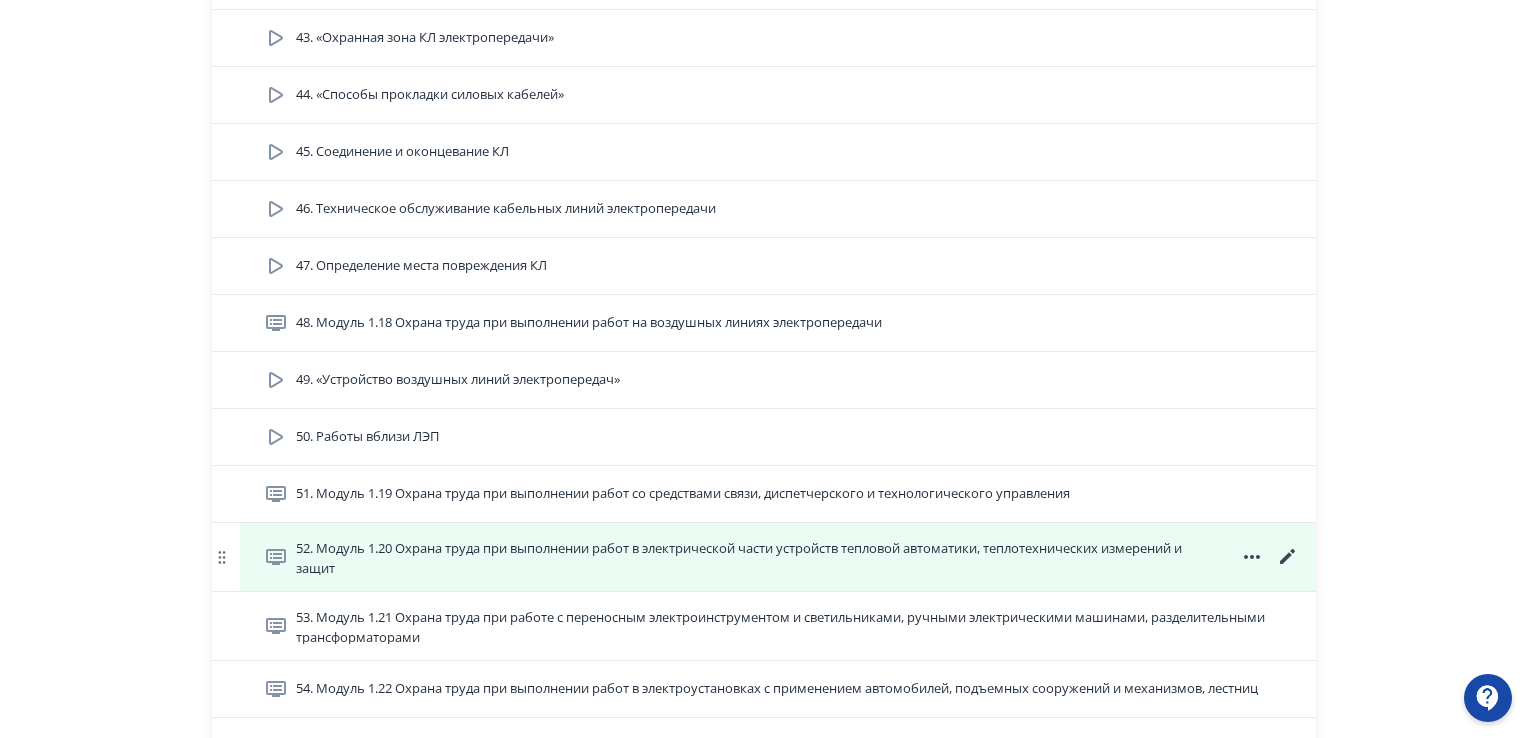 scroll, scrollTop: 3000, scrollLeft: 0, axis: vertical 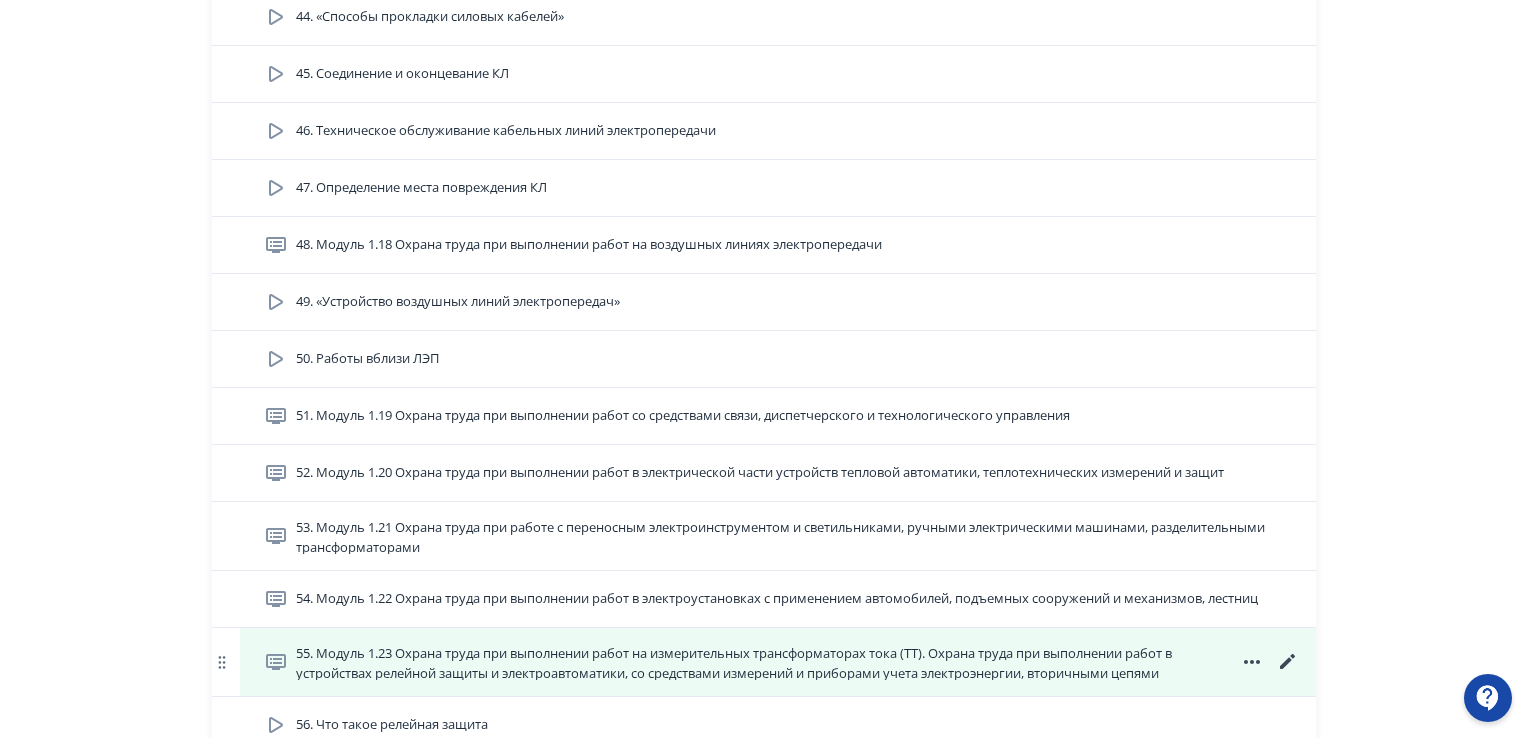 click 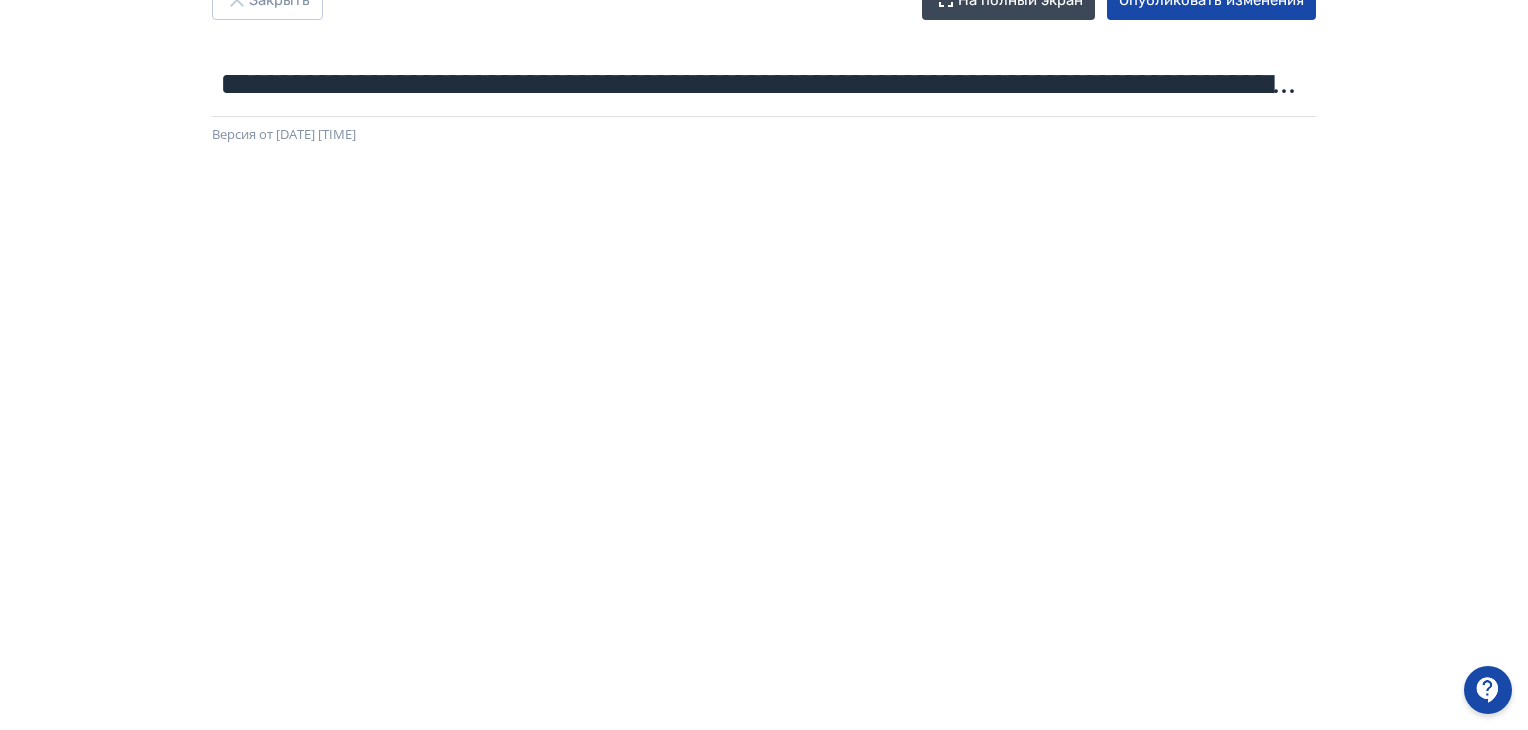 scroll, scrollTop: 0, scrollLeft: 0, axis: both 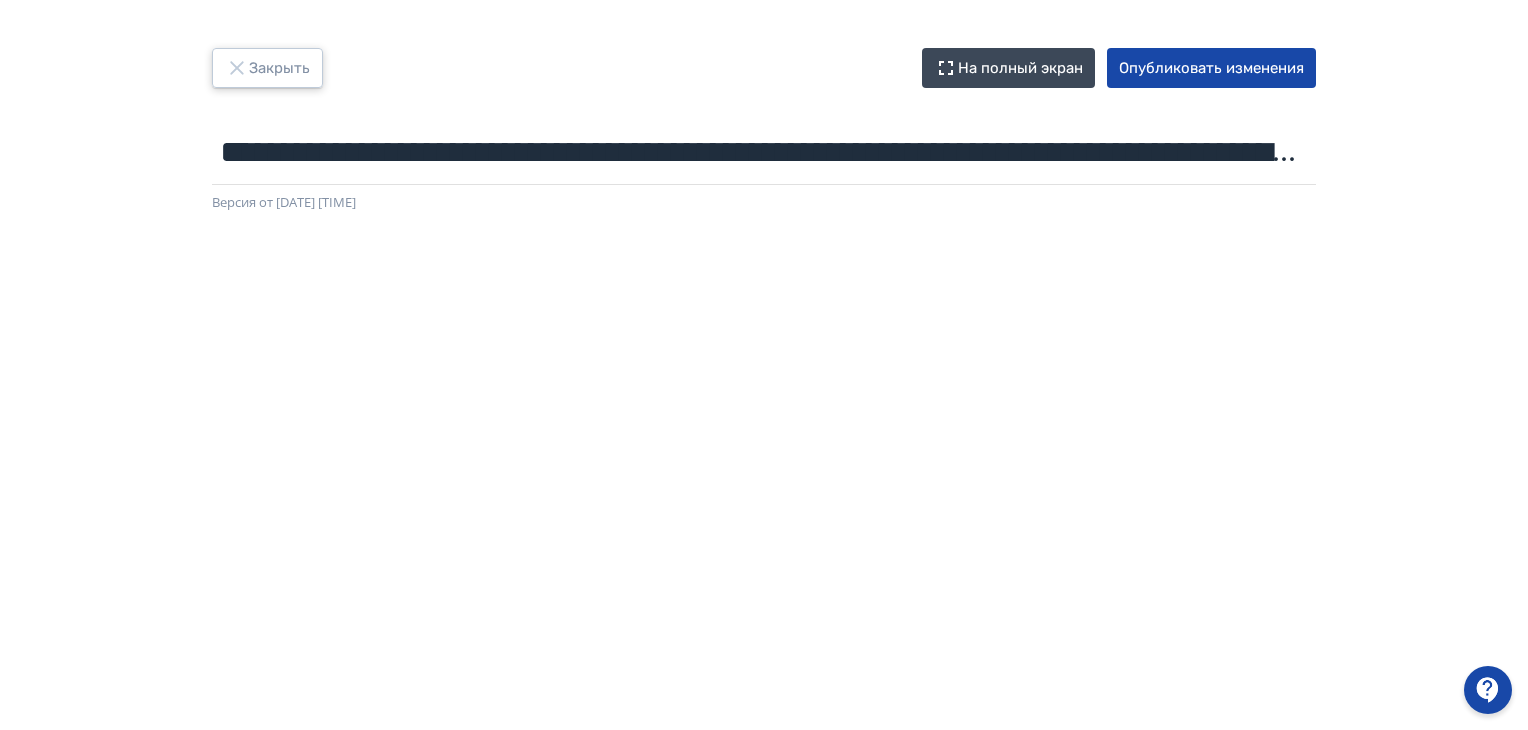 click on "Закрыть" at bounding box center (267, 68) 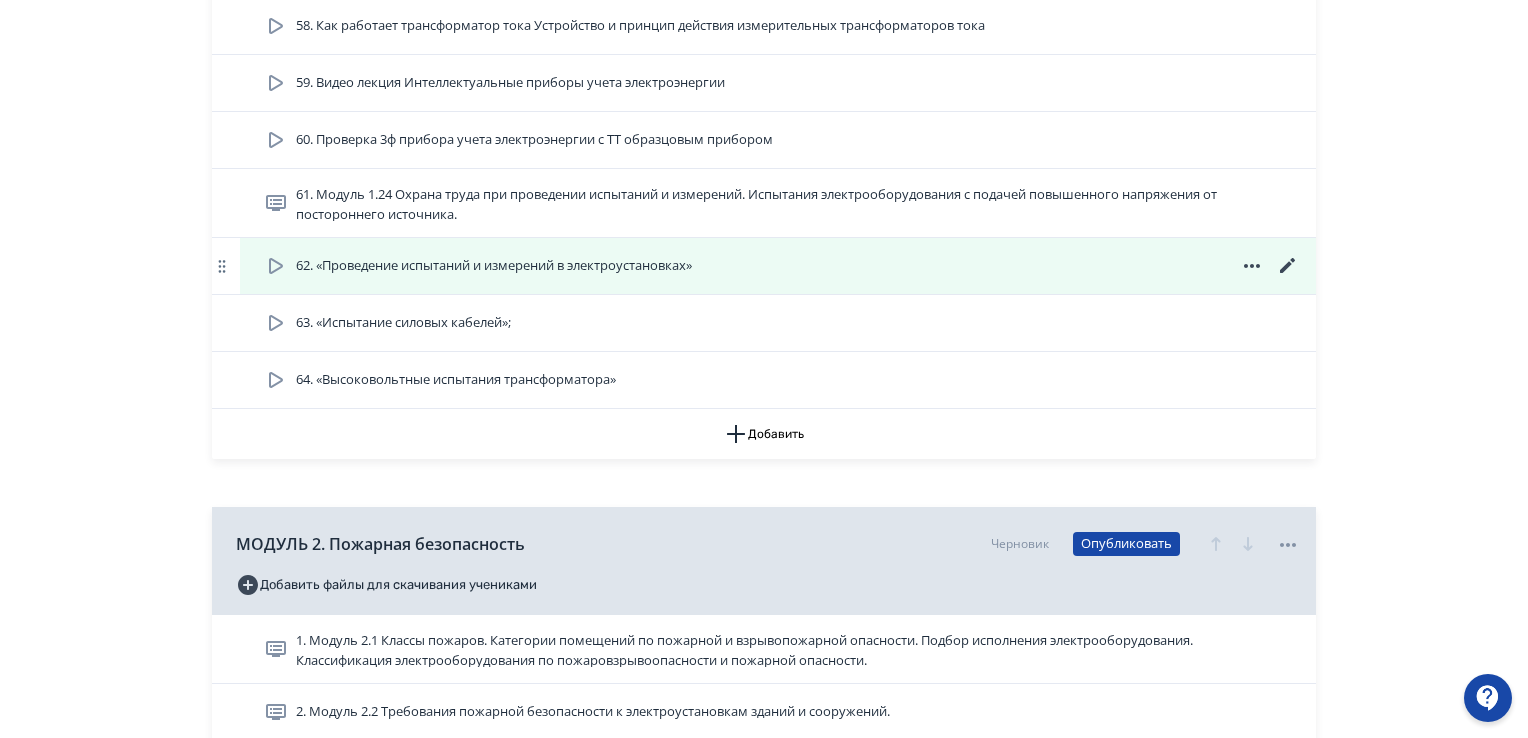 scroll, scrollTop: 3800, scrollLeft: 0, axis: vertical 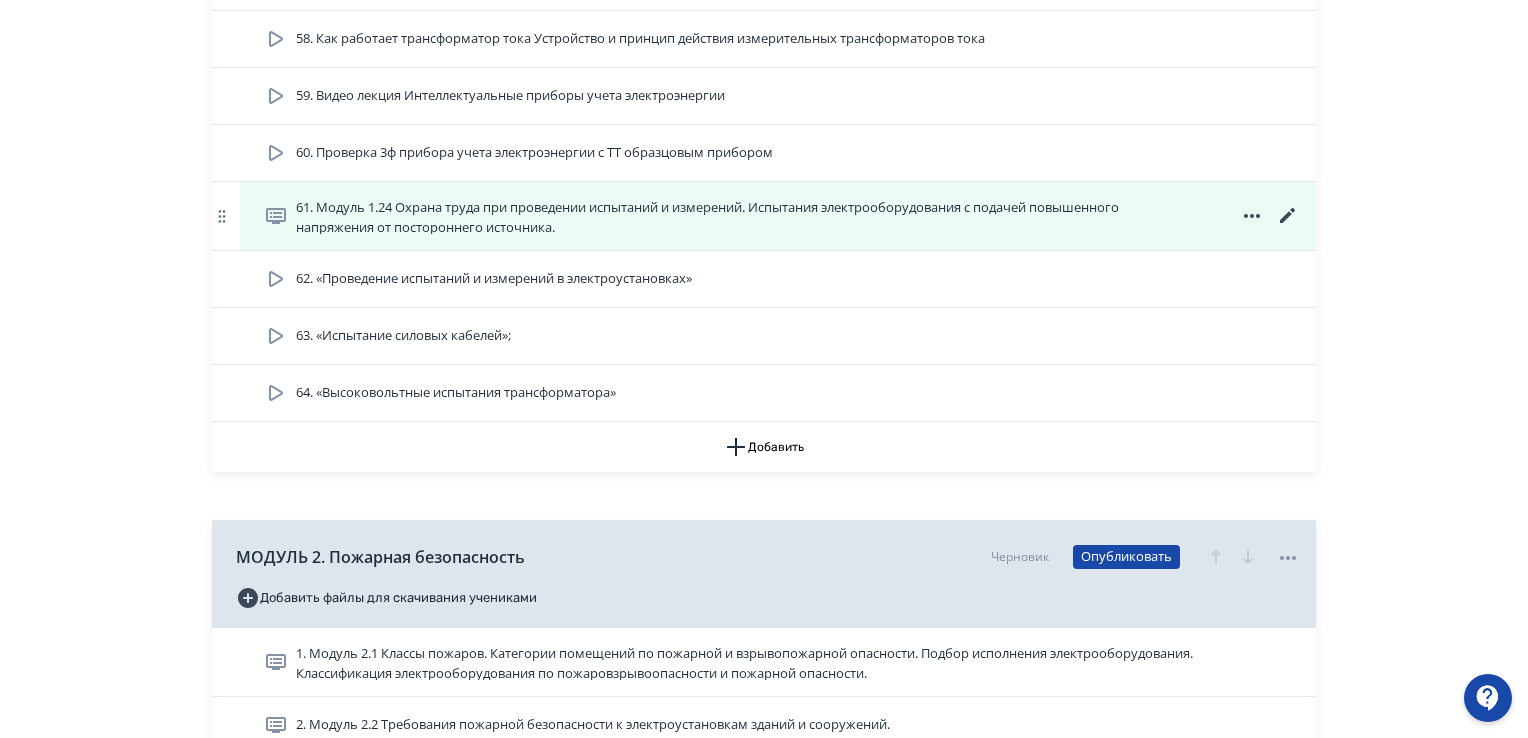 click on "61. Модуль 1.24 Охрана труда при проведении испытаний и измерений. Испытания электрооборудования с подачей повышенного напряжения от постороннего источника." at bounding box center [746, 216] 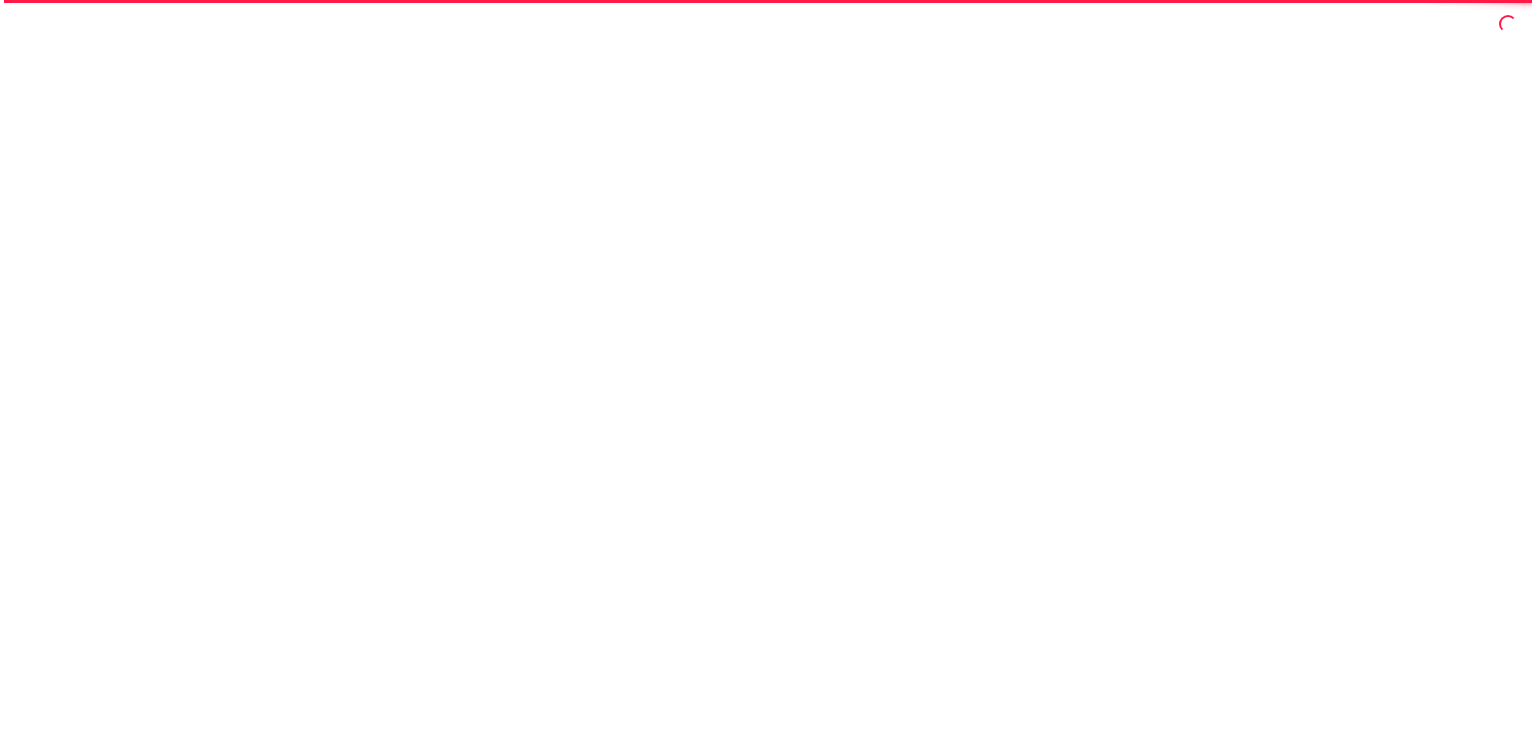 scroll, scrollTop: 0, scrollLeft: 0, axis: both 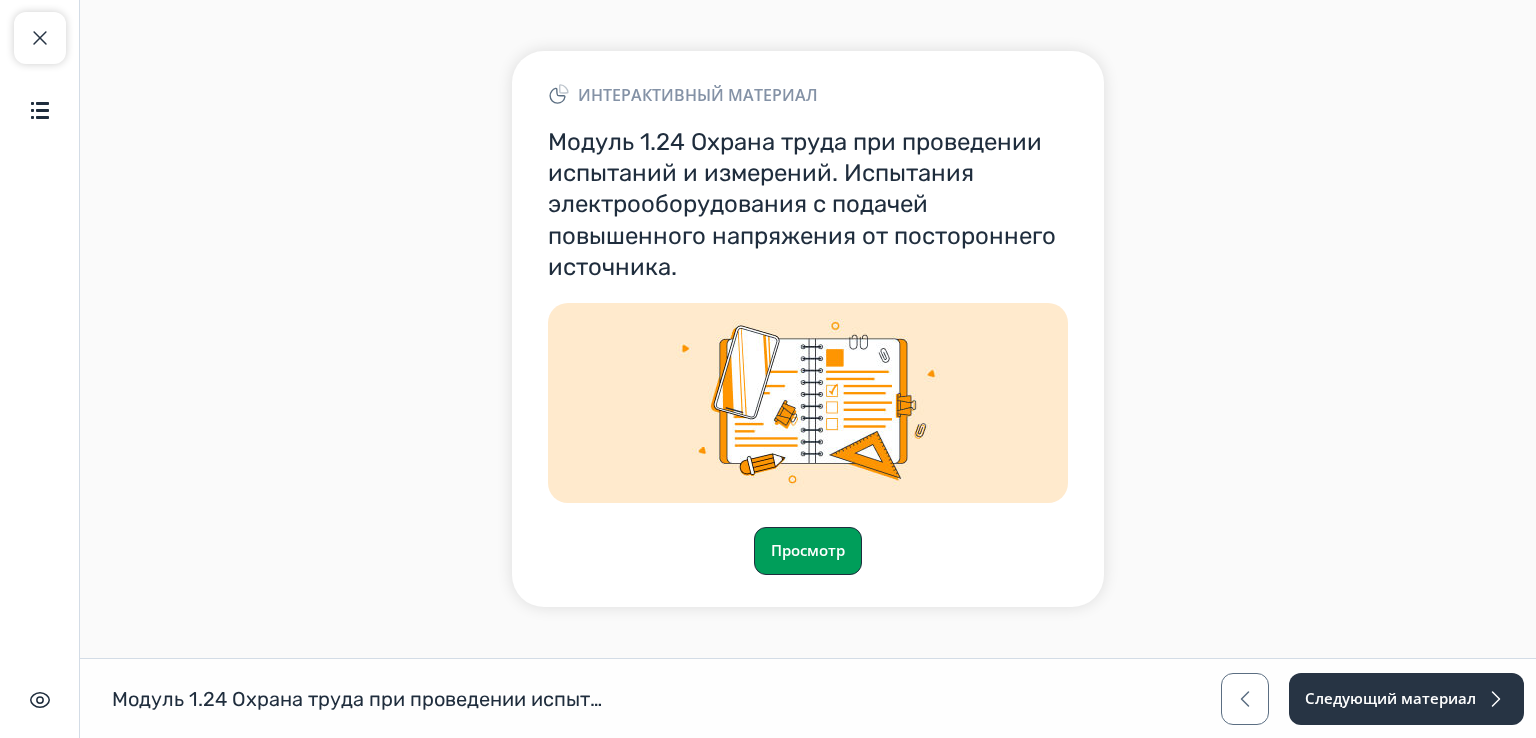 click on "Просмотр" at bounding box center [808, 551] 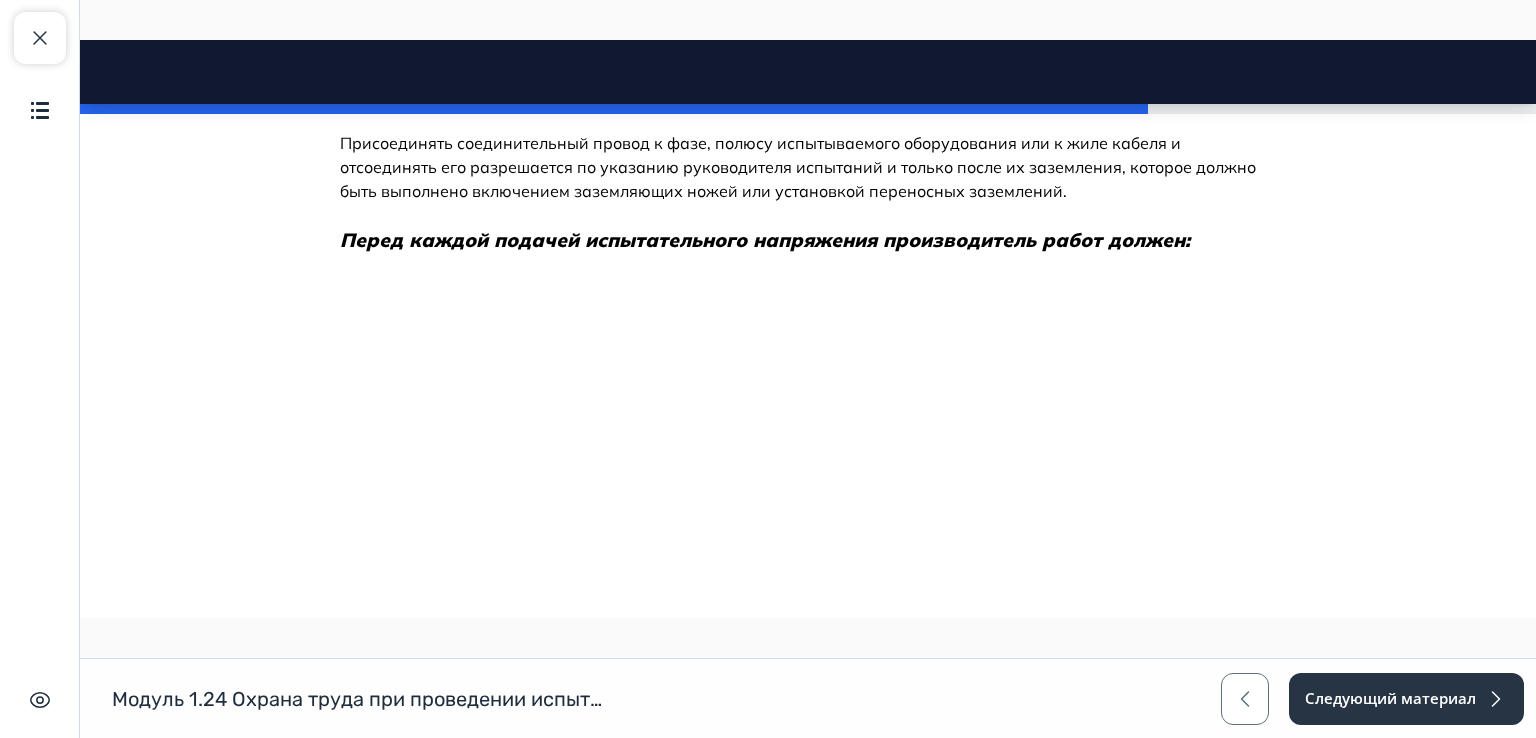 scroll, scrollTop: 4100, scrollLeft: 0, axis: vertical 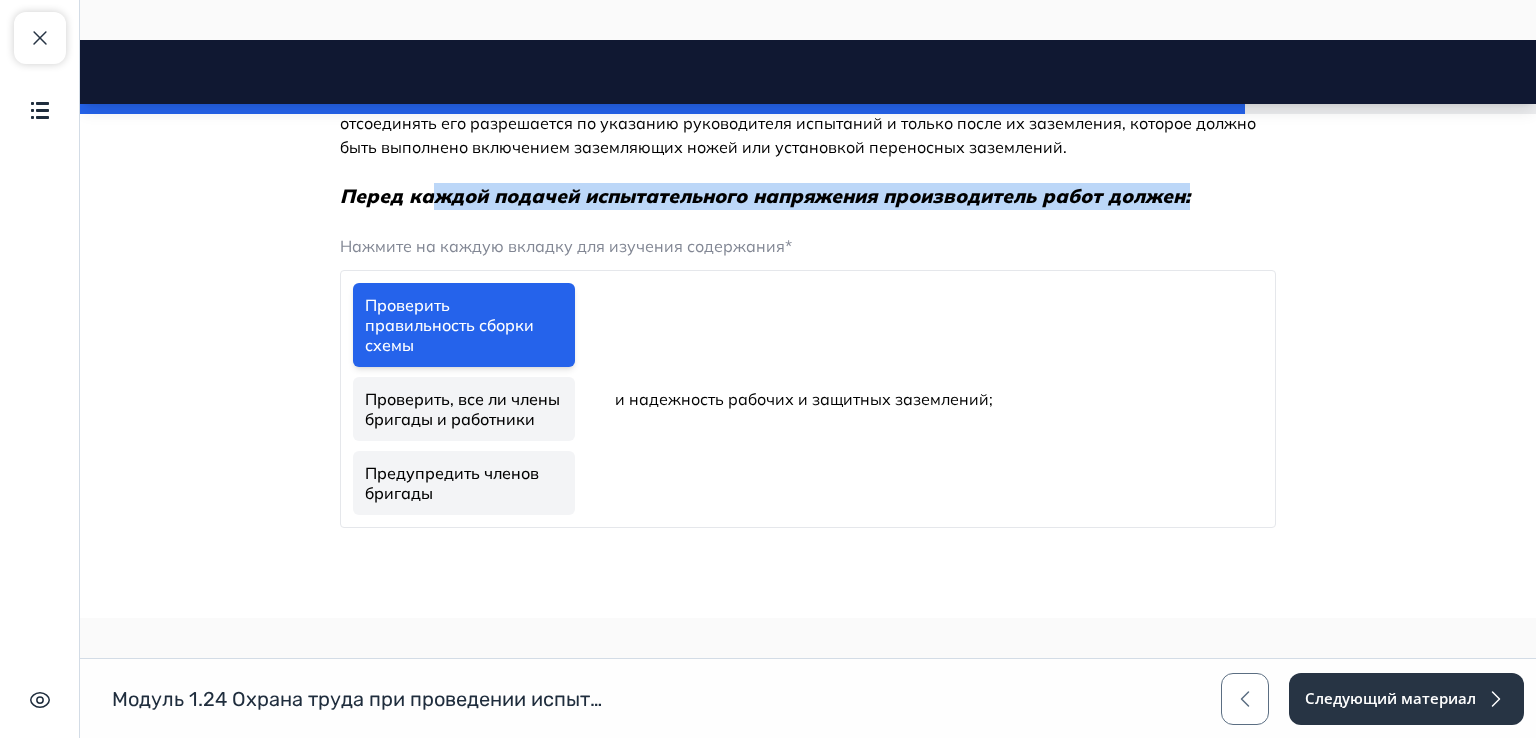 drag, startPoint x: 1180, startPoint y: 191, endPoint x: 435, endPoint y: 183, distance: 745.04297 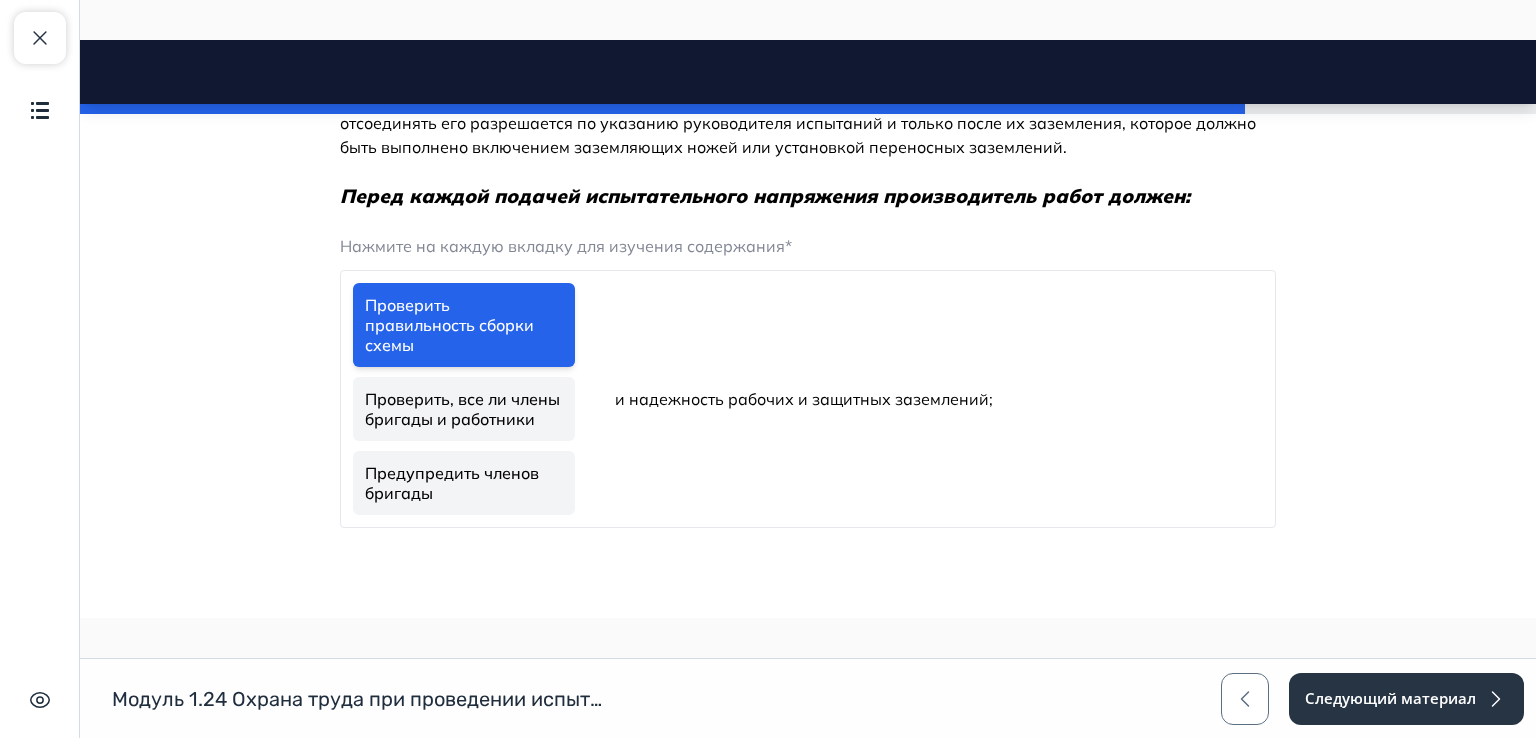 drag, startPoint x: 1216, startPoint y: 229, endPoint x: 252, endPoint y: 228, distance: 964.0005 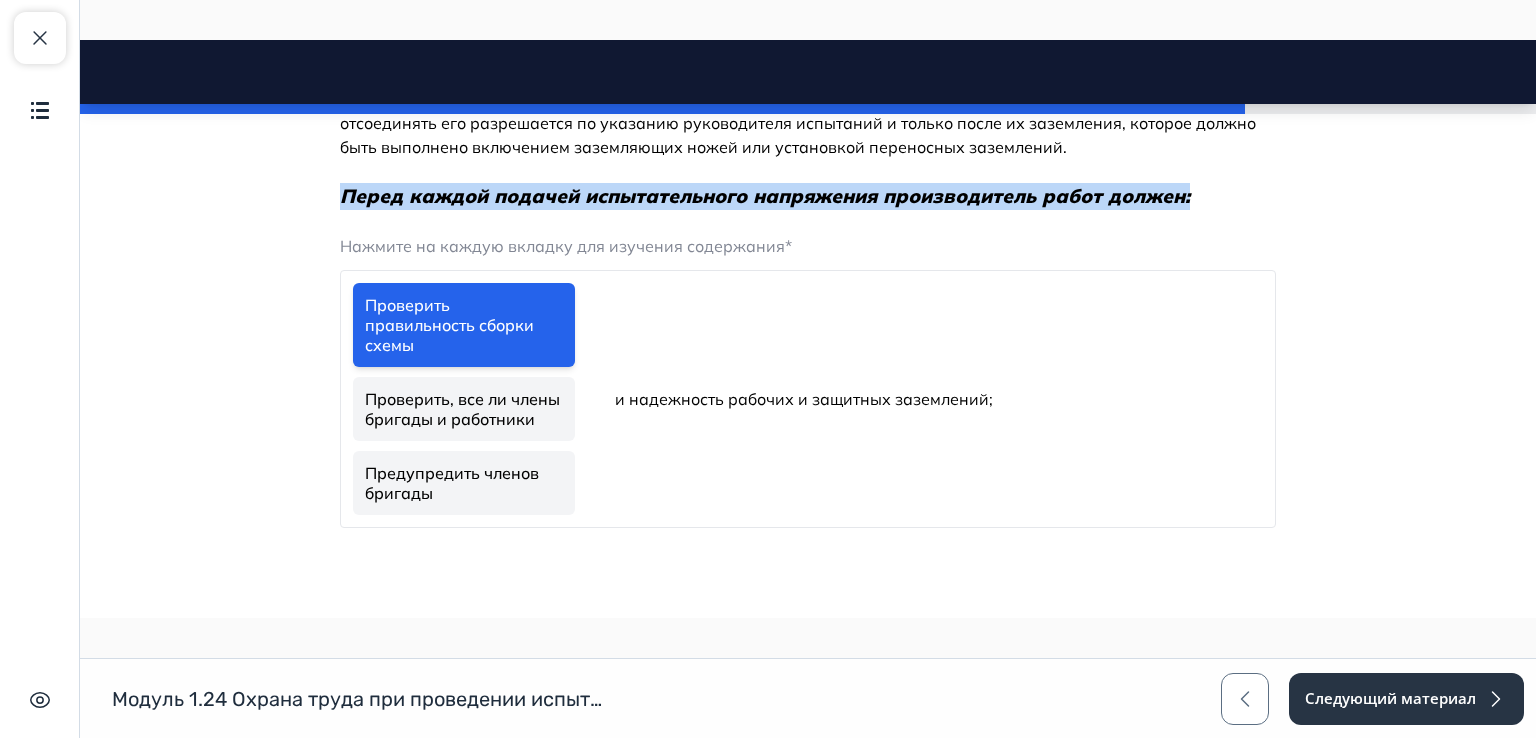 drag, startPoint x: 334, startPoint y: 193, endPoint x: 1184, endPoint y: 197, distance: 850.0094 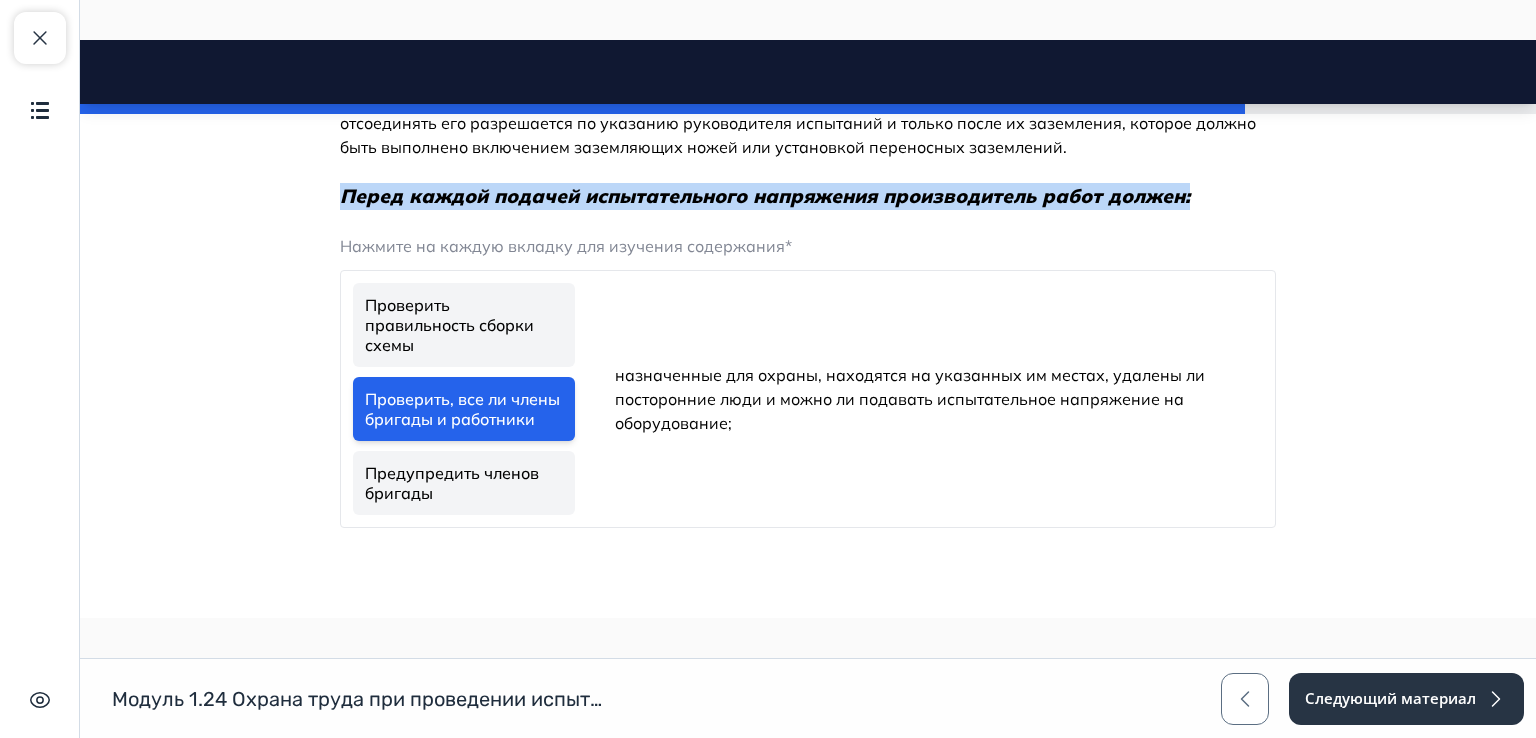 click on "Предупредить членов бригады" at bounding box center (464, 483) 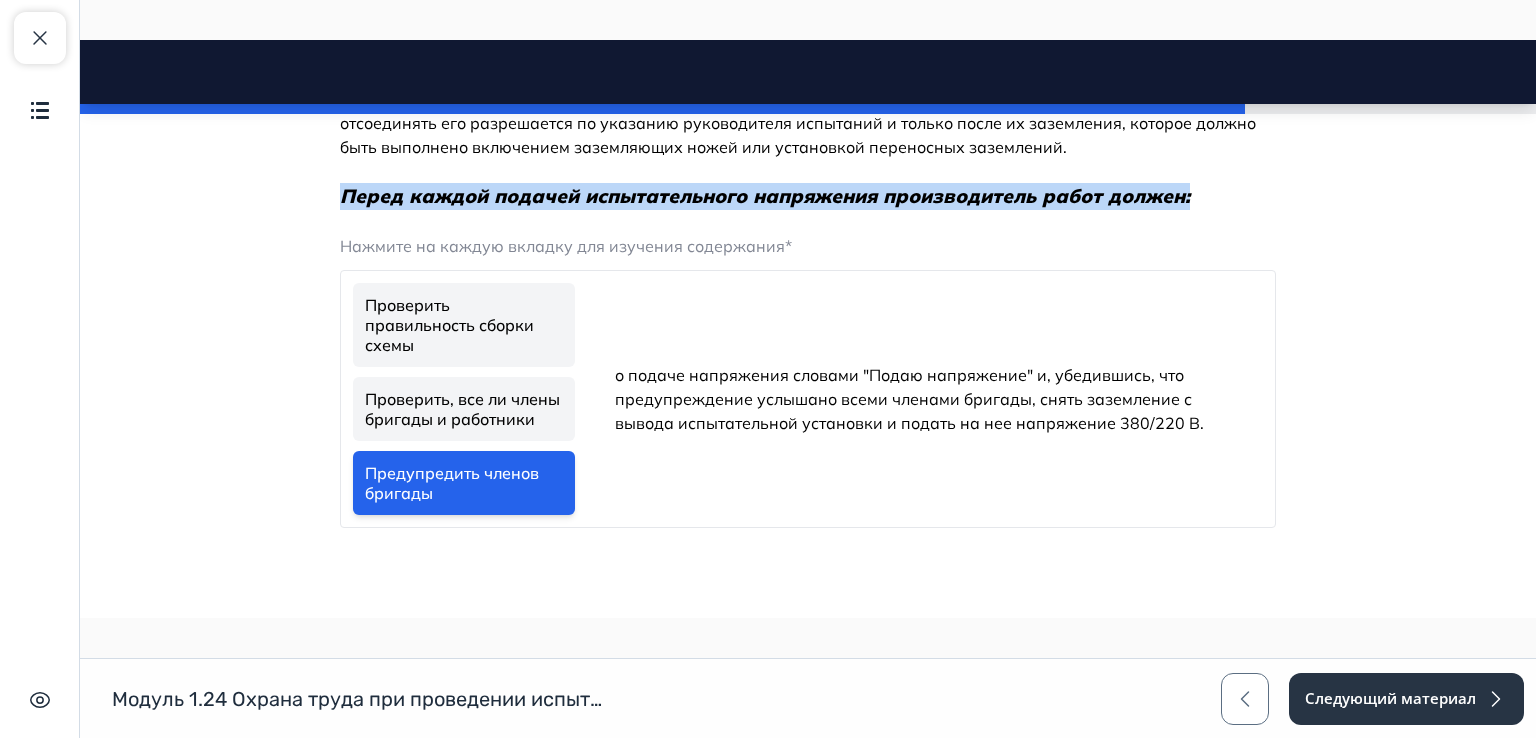 click on "Проверить, все ли члены бригады и работники" at bounding box center [464, 409] 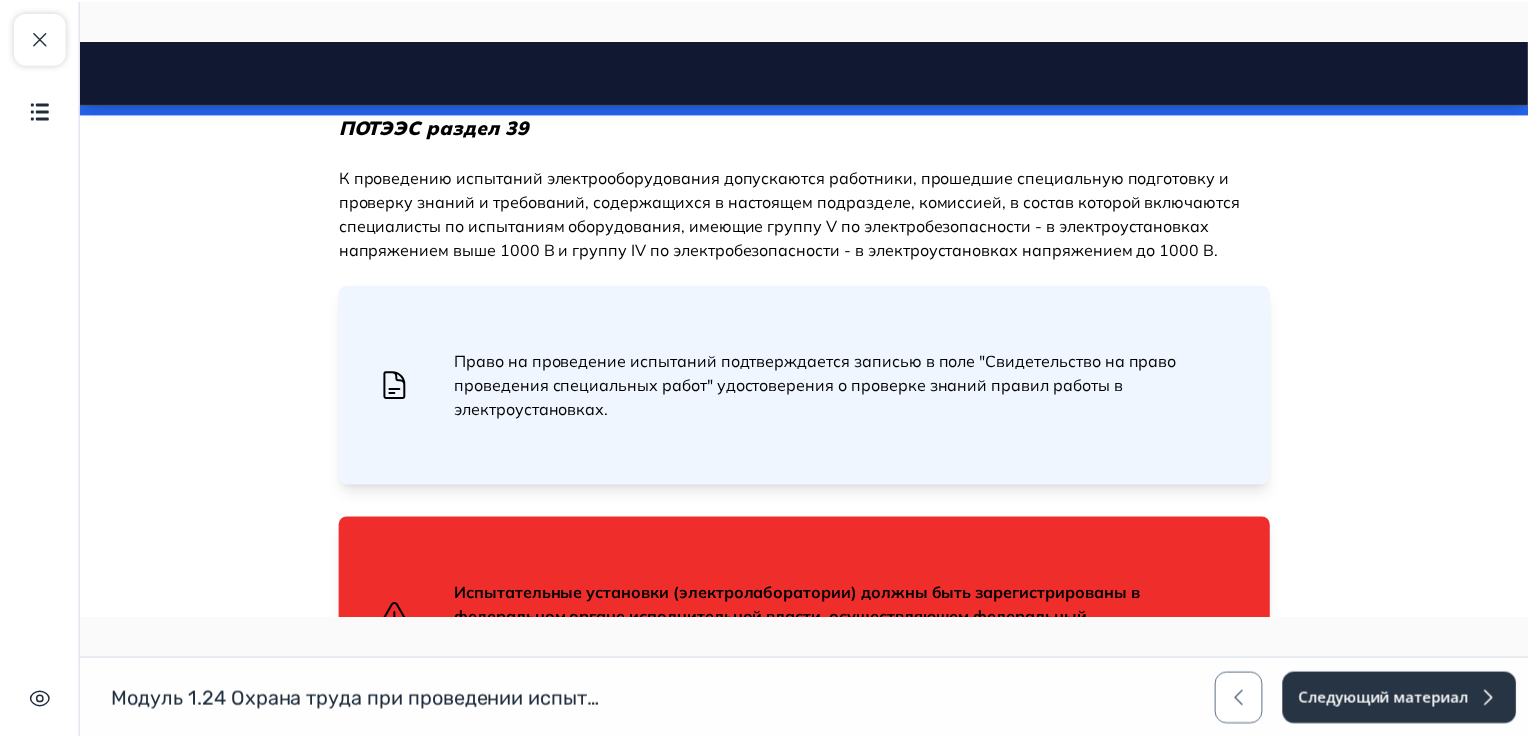 scroll, scrollTop: 0, scrollLeft: 0, axis: both 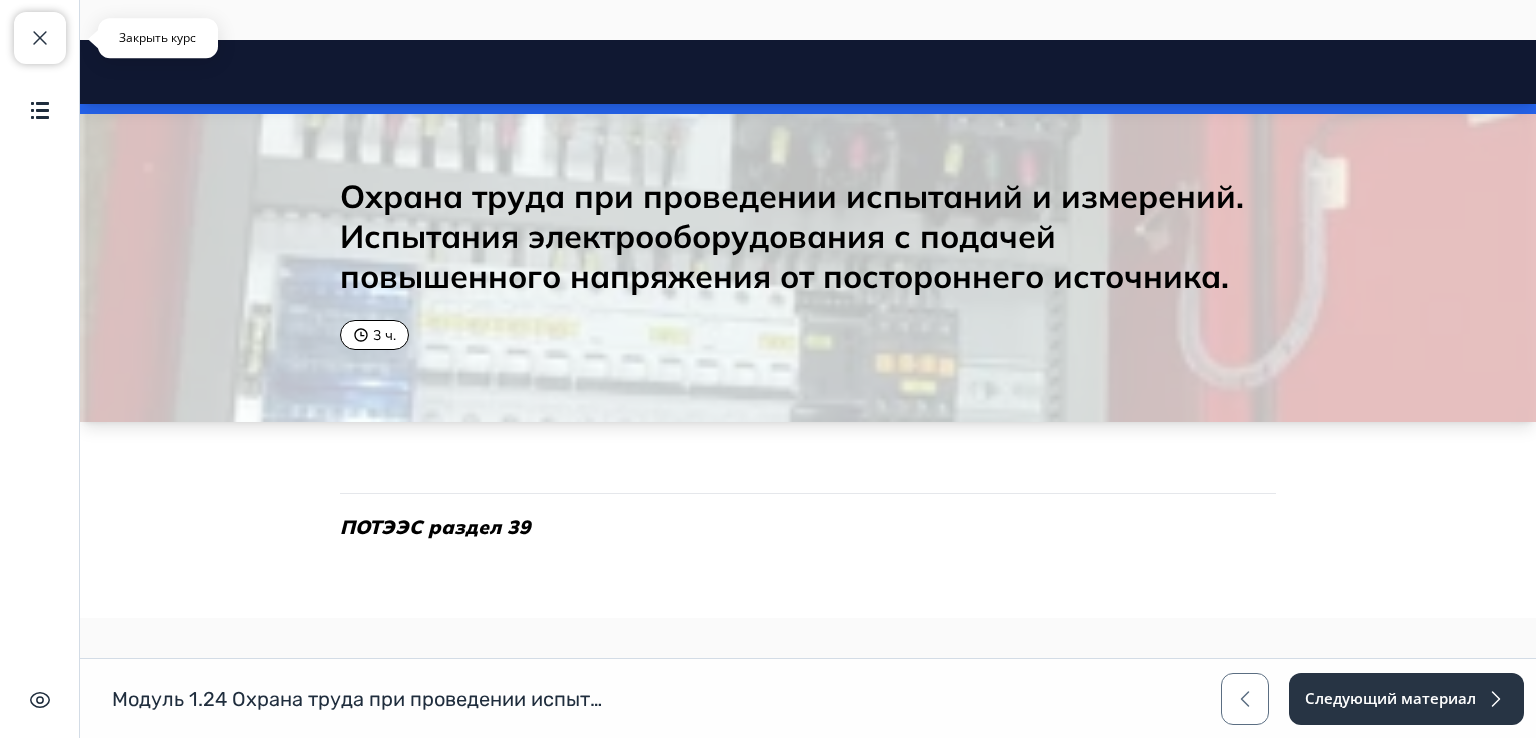 click at bounding box center [40, 38] 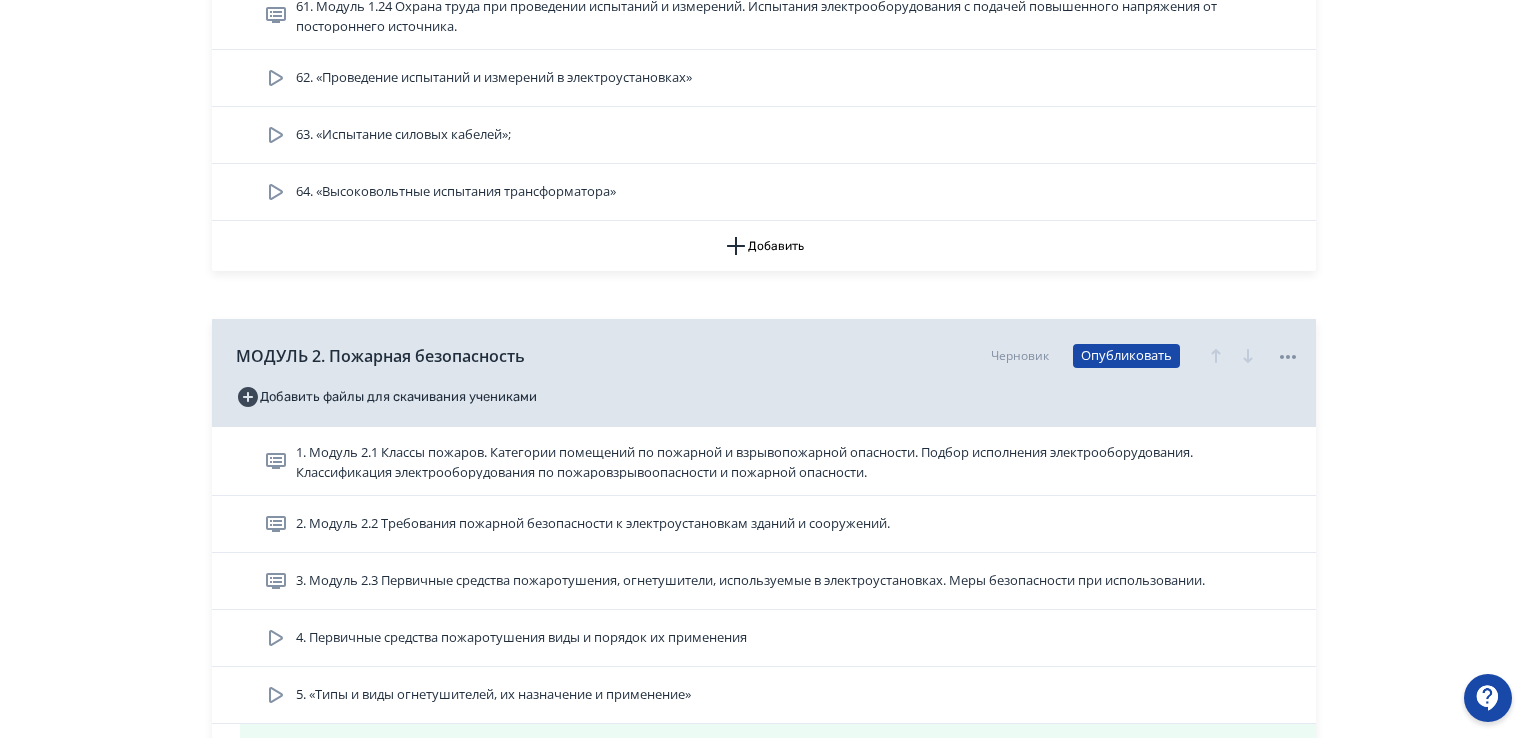 scroll, scrollTop: 3900, scrollLeft: 0, axis: vertical 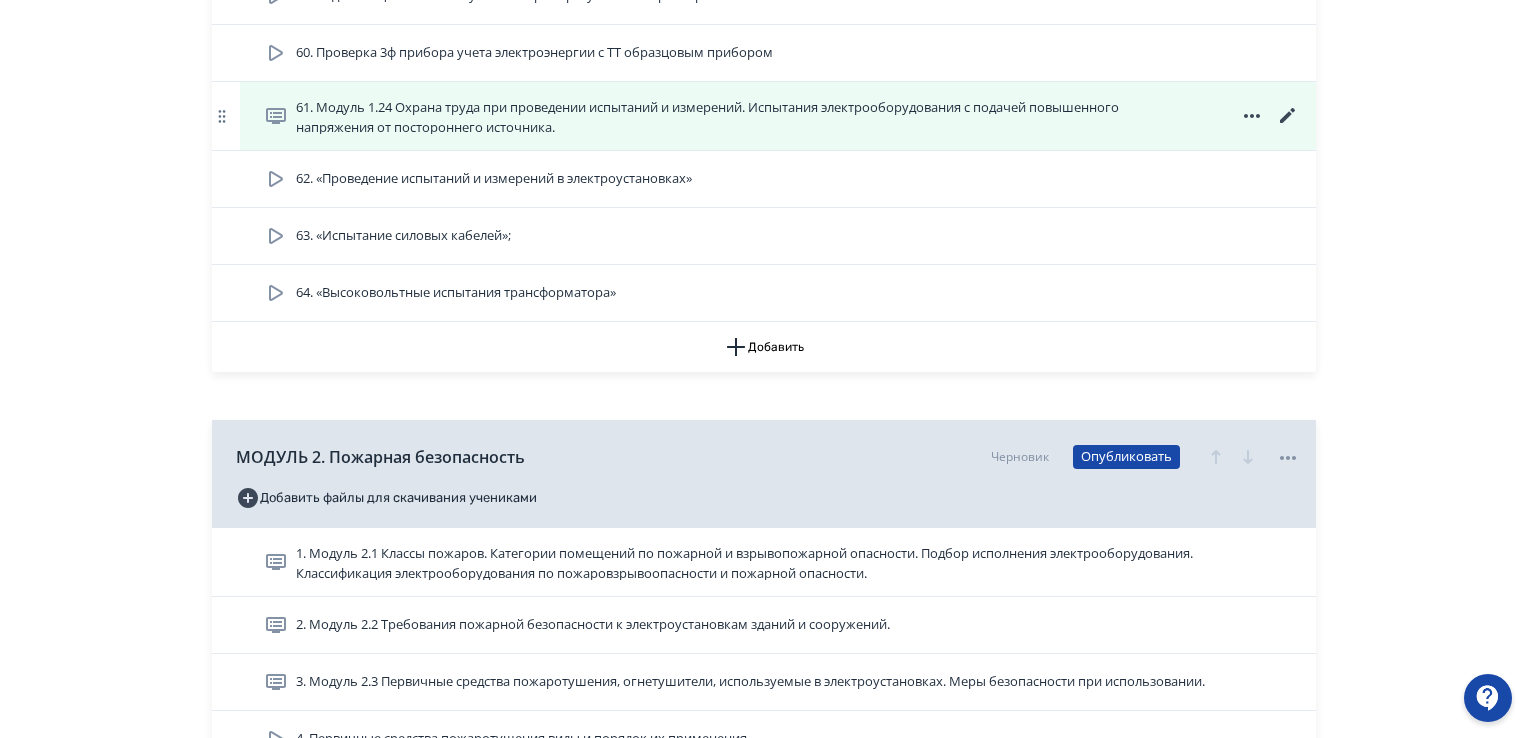 click 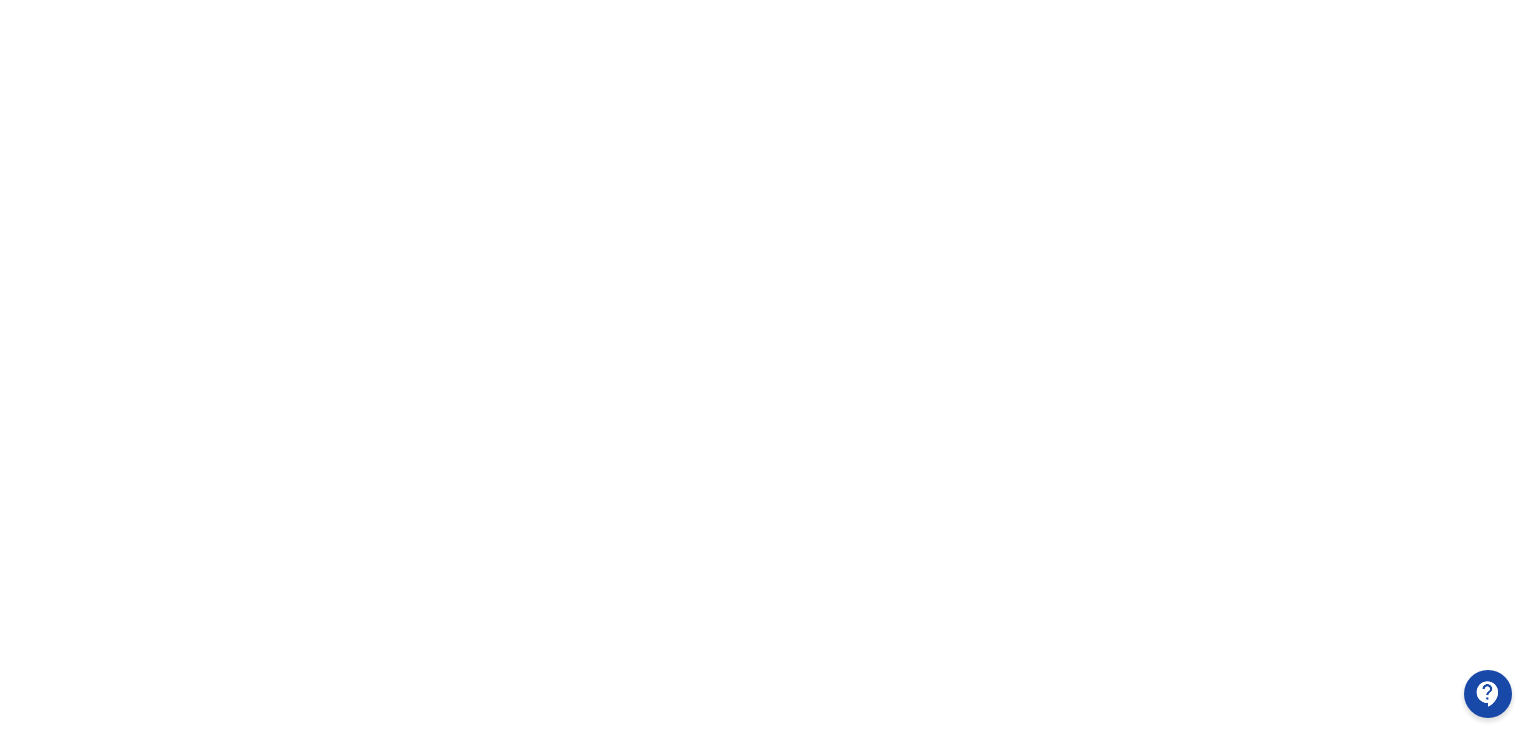 scroll, scrollTop: 0, scrollLeft: 0, axis: both 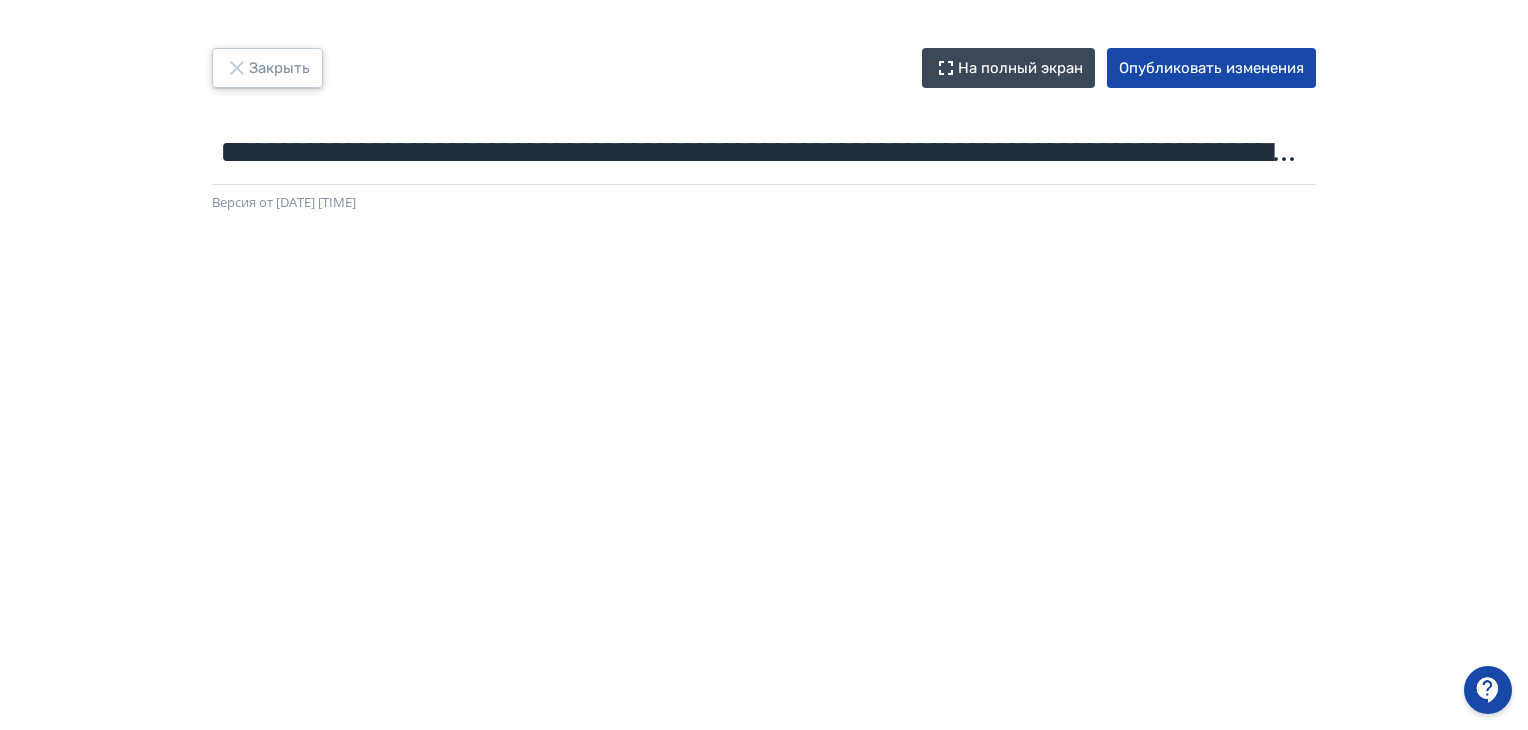 click 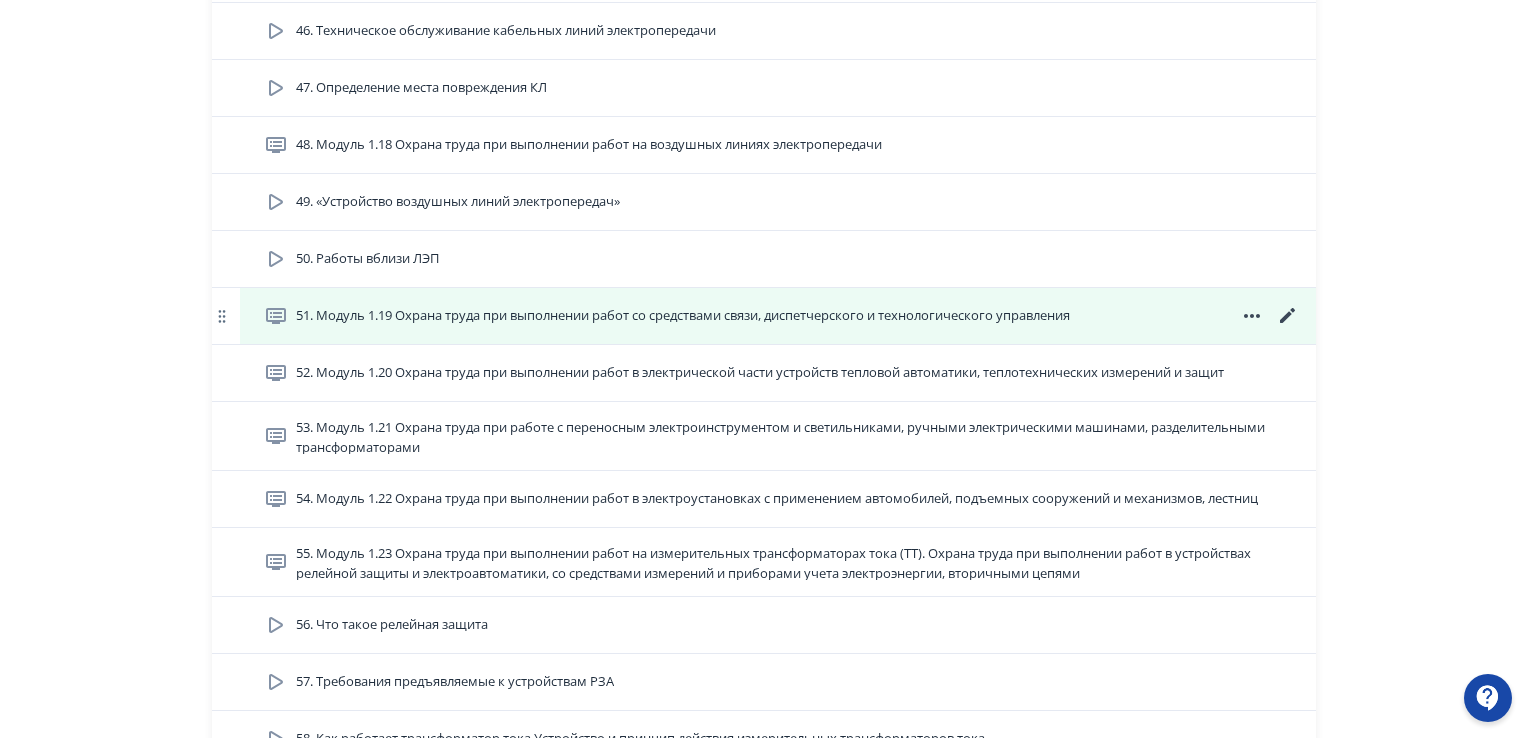 scroll, scrollTop: 3500, scrollLeft: 0, axis: vertical 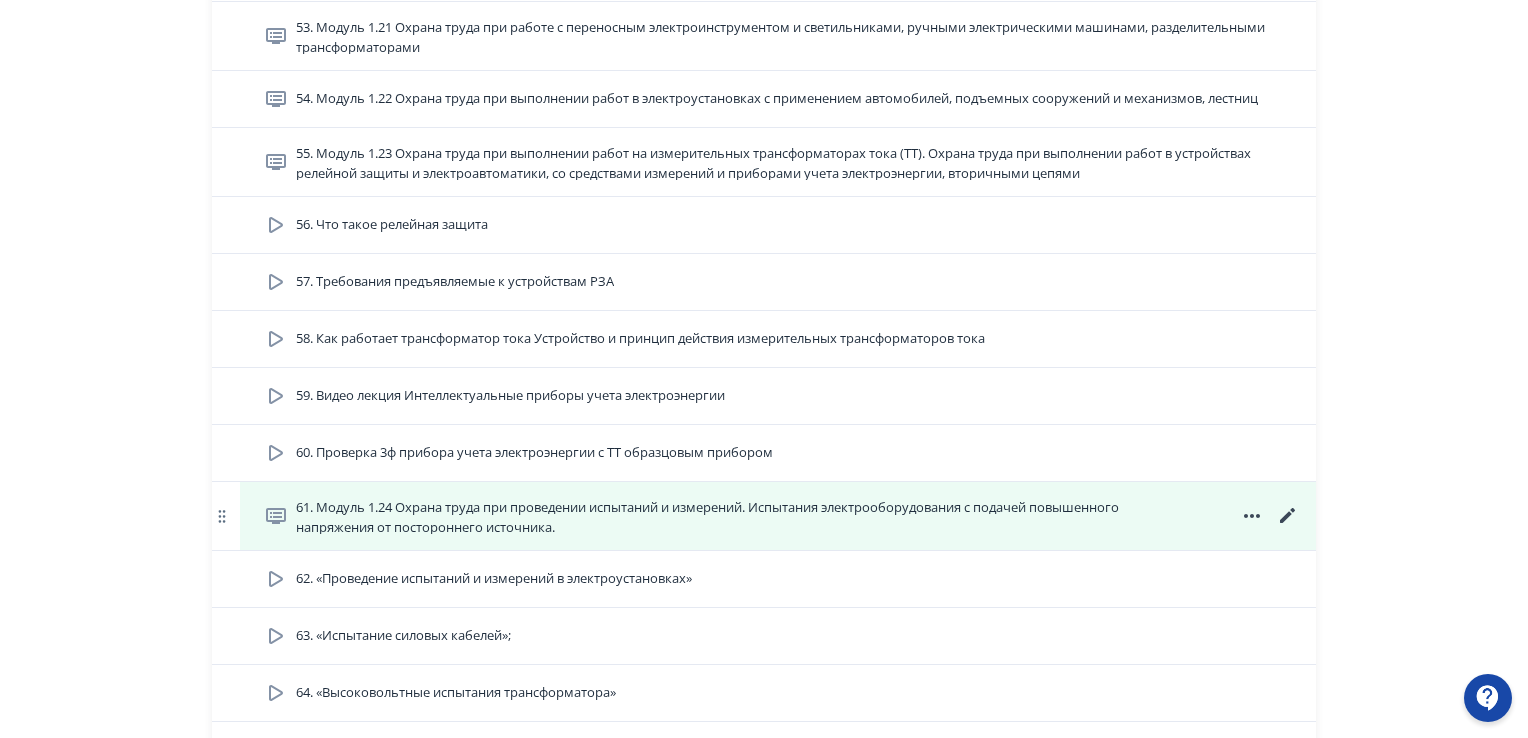 click 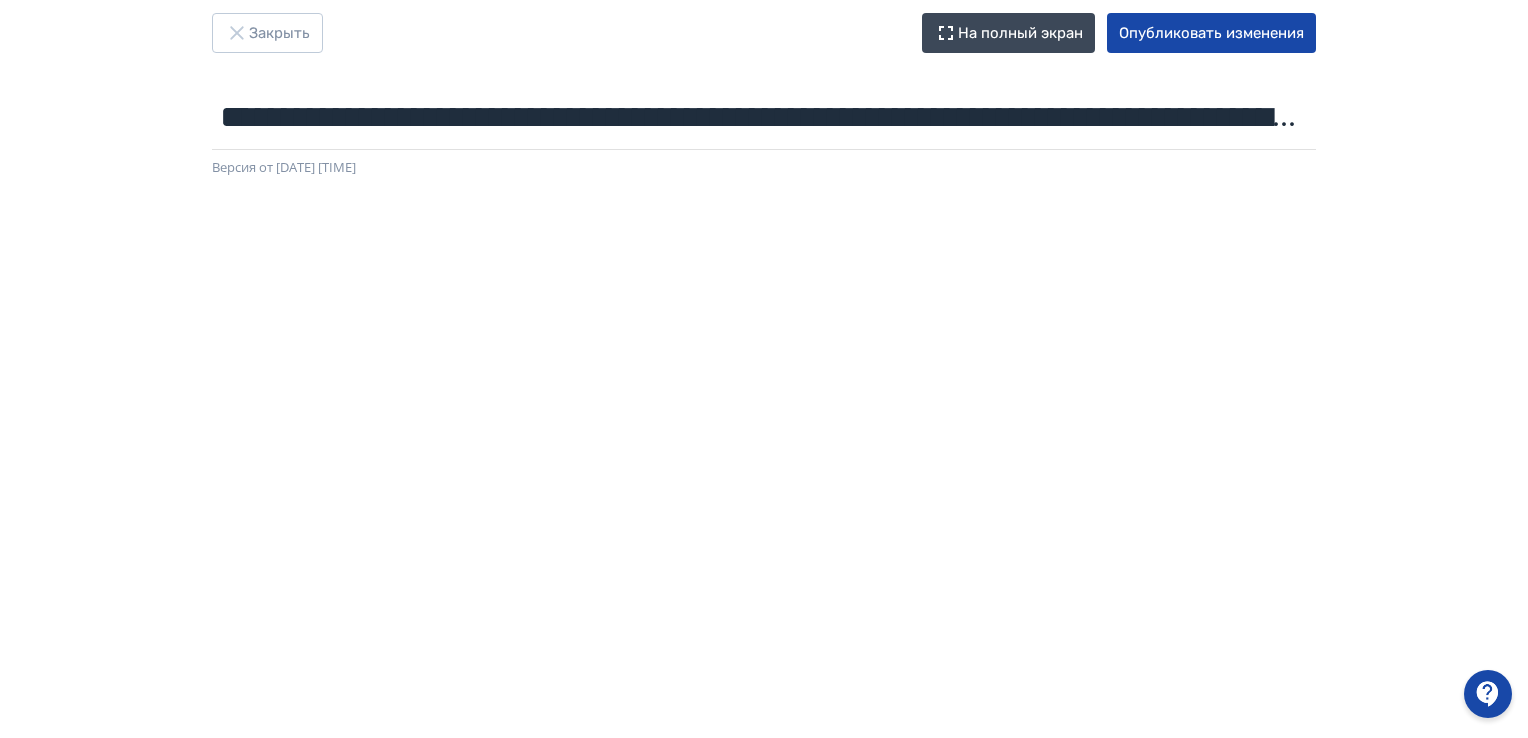 scroll, scrollTop: 0, scrollLeft: 0, axis: both 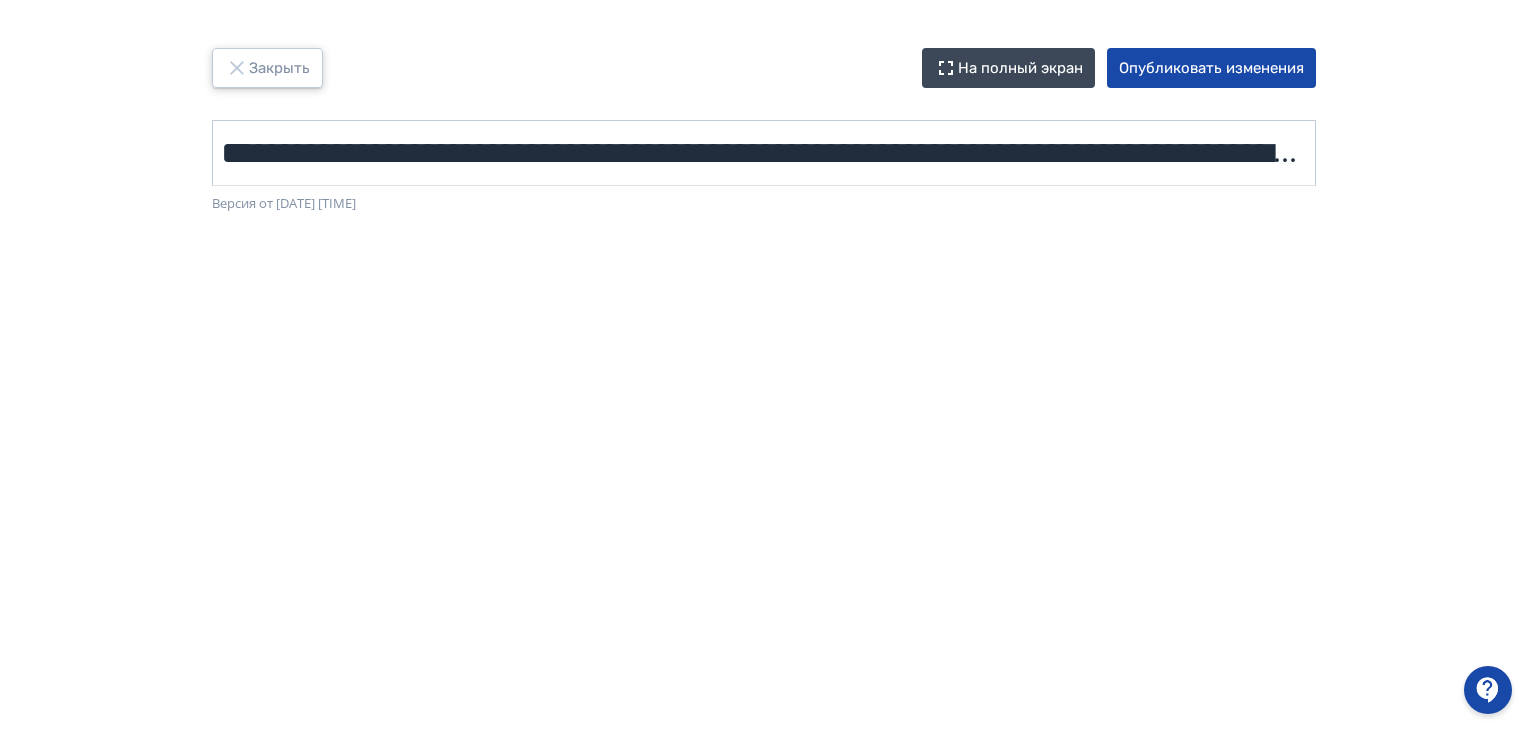 drag, startPoint x: 273, startPoint y: 67, endPoint x: 362, endPoint y: 120, distance: 103.58572 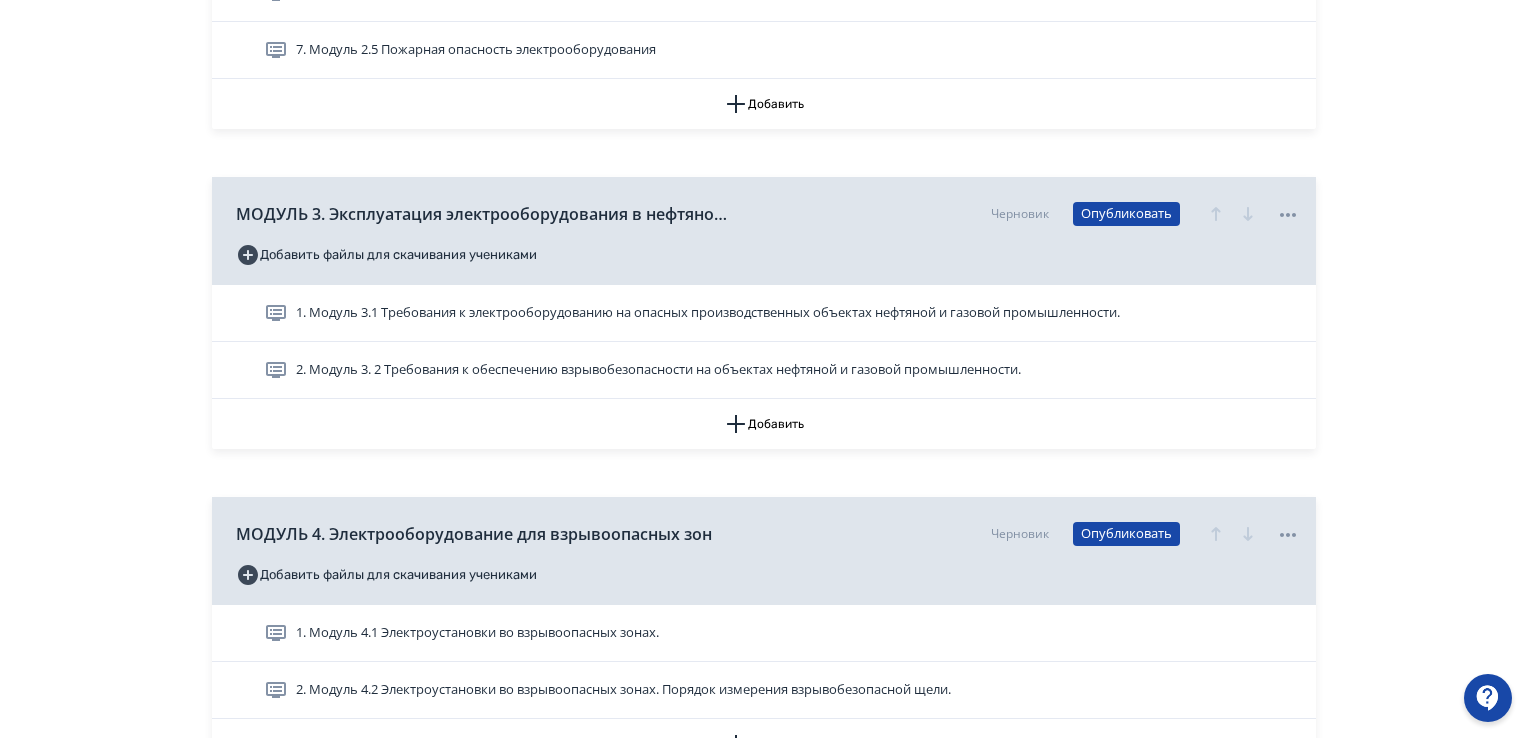 scroll, scrollTop: 4792, scrollLeft: 0, axis: vertical 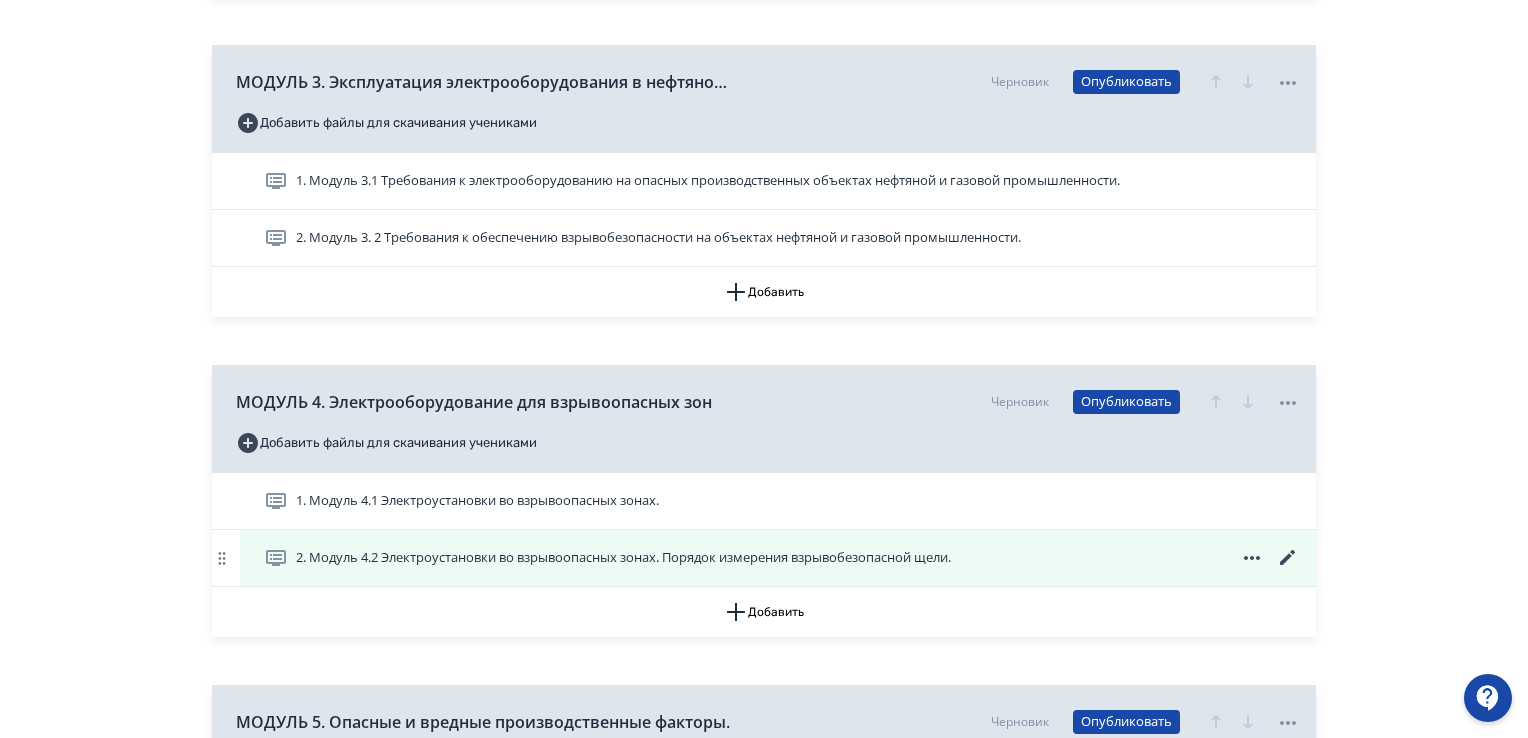 click 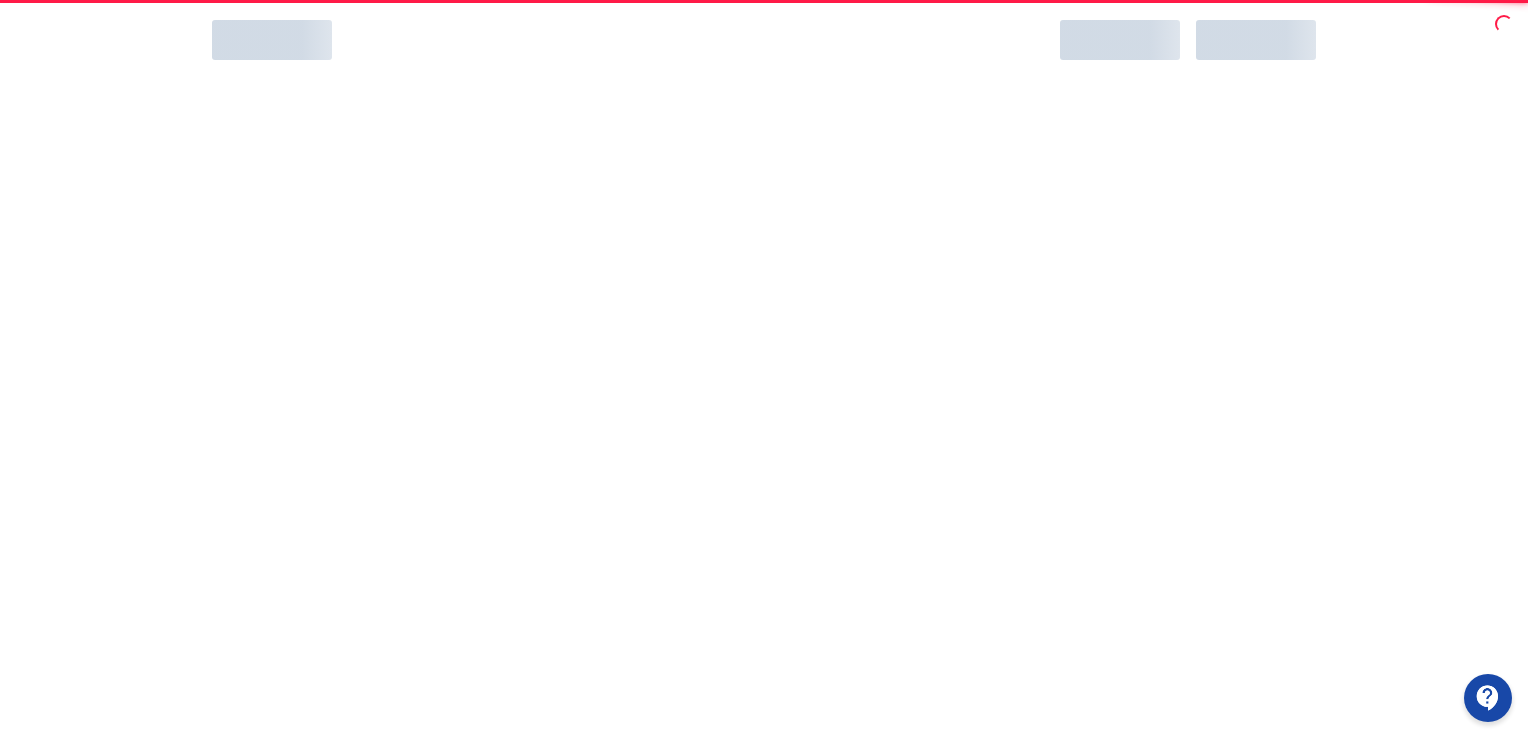 scroll, scrollTop: 0, scrollLeft: 0, axis: both 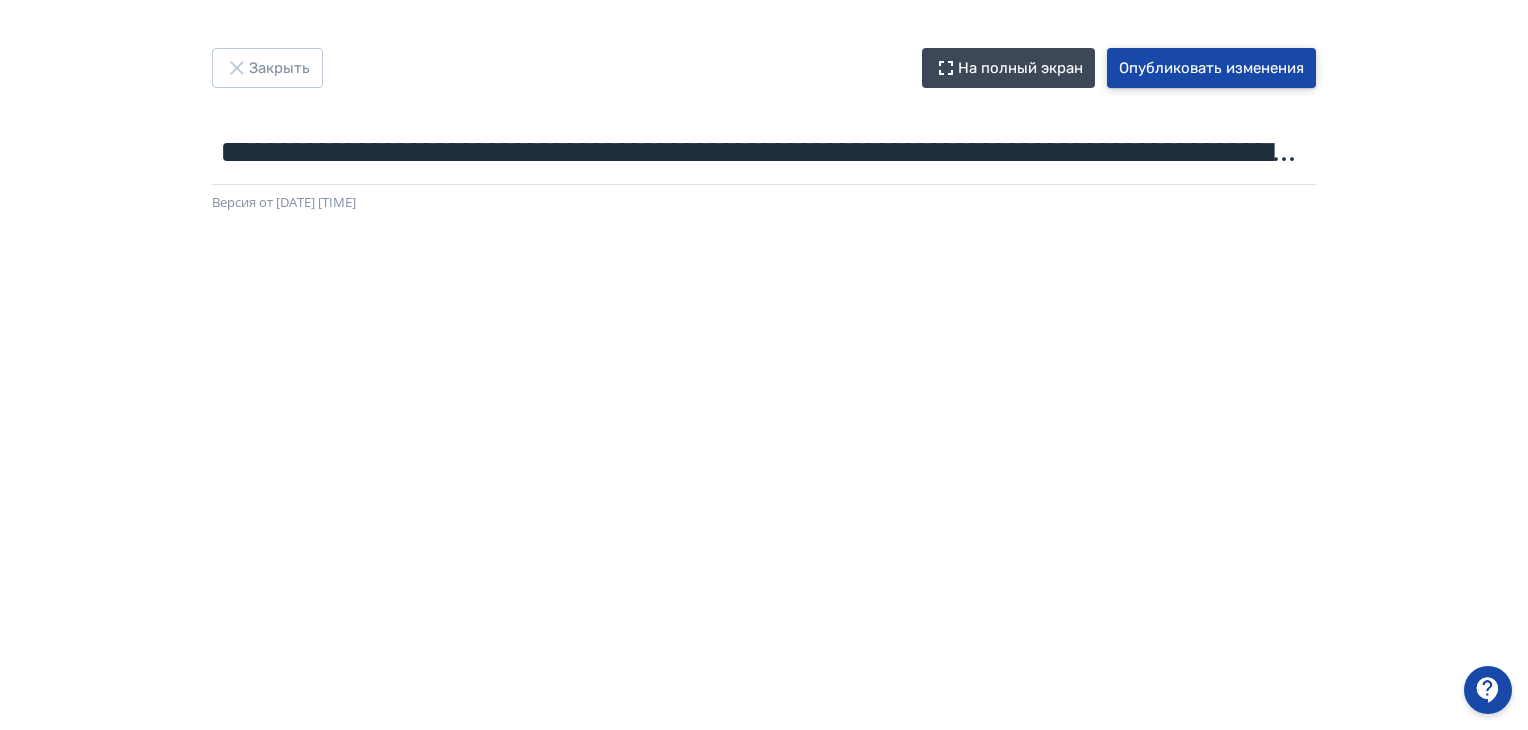 click on "Опубликовать изменения" at bounding box center (1211, 68) 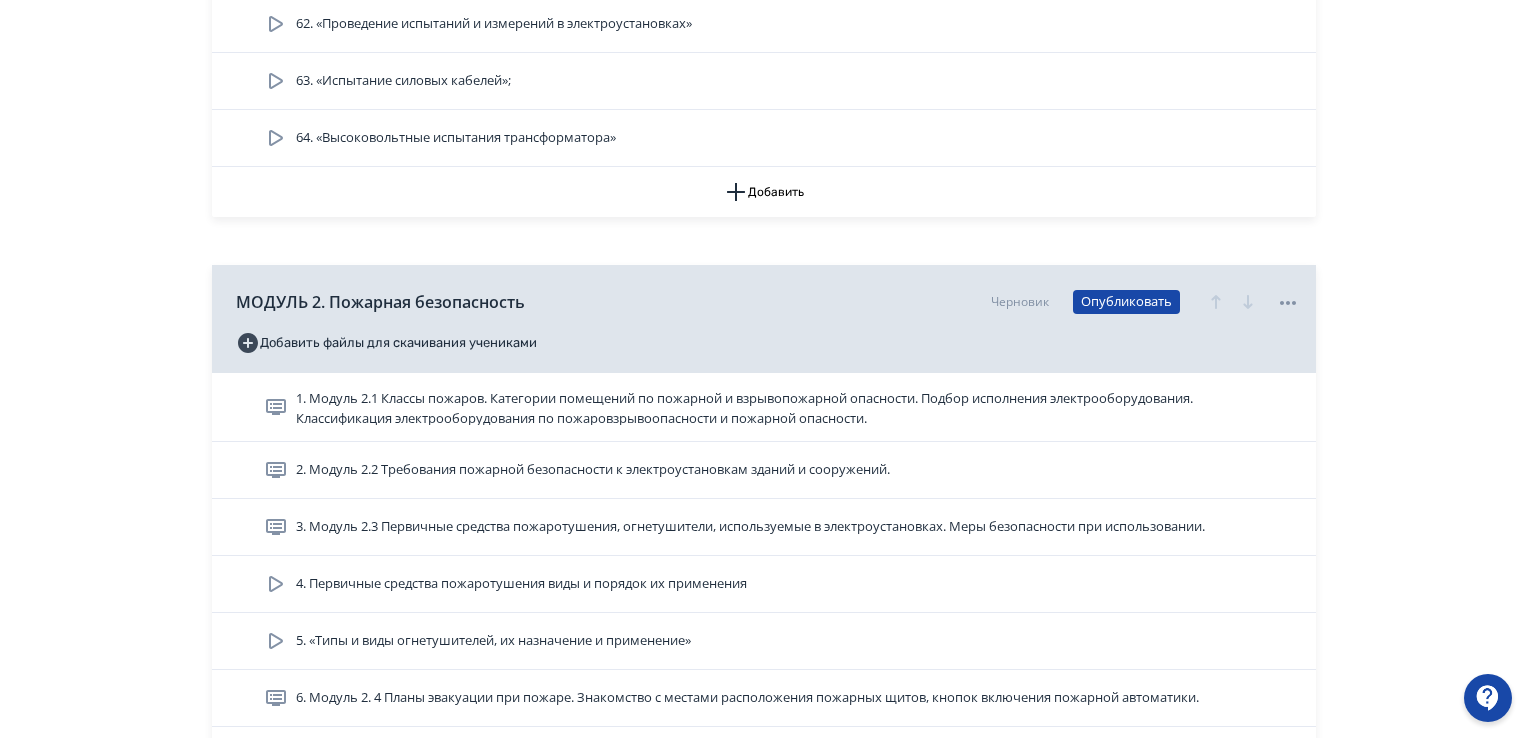 scroll, scrollTop: 4100, scrollLeft: 0, axis: vertical 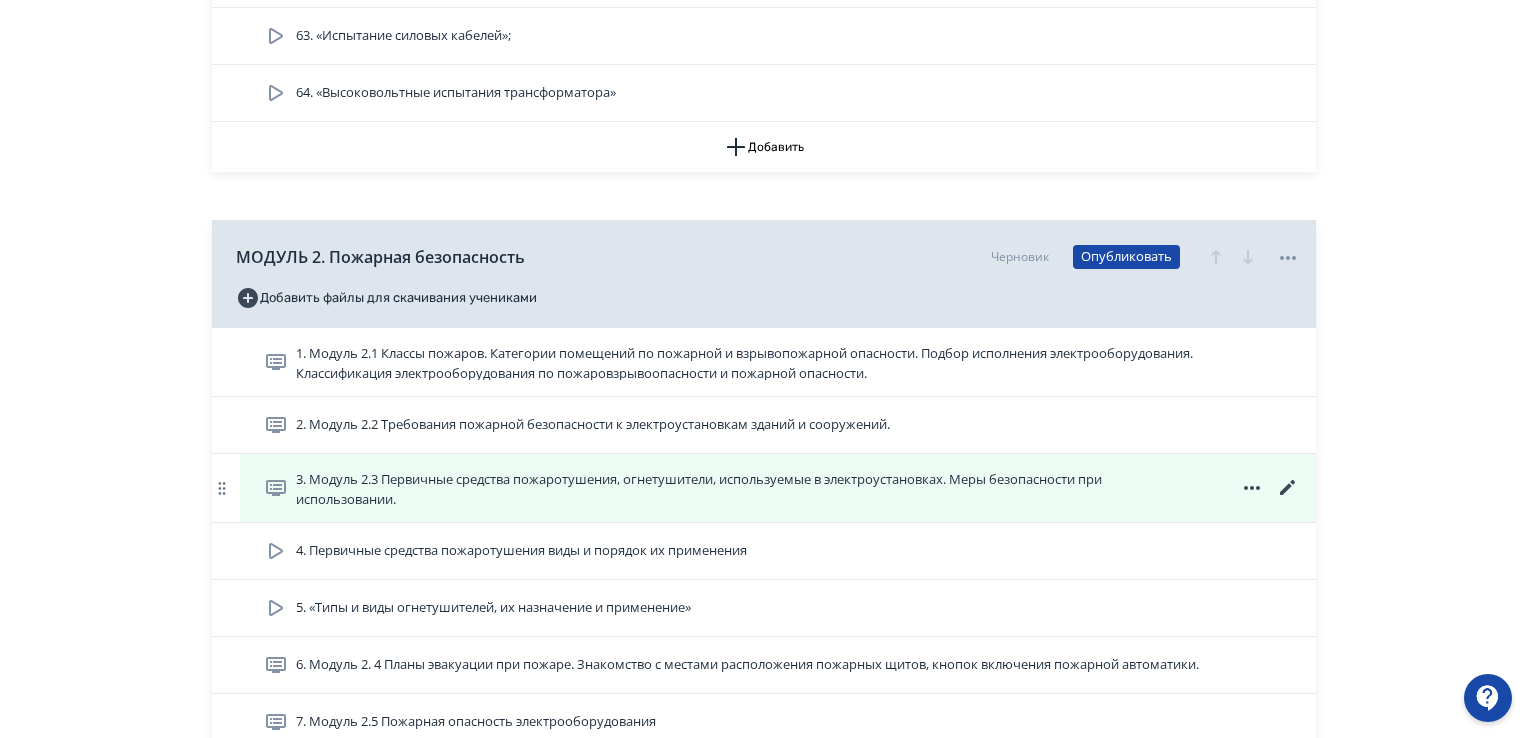 click 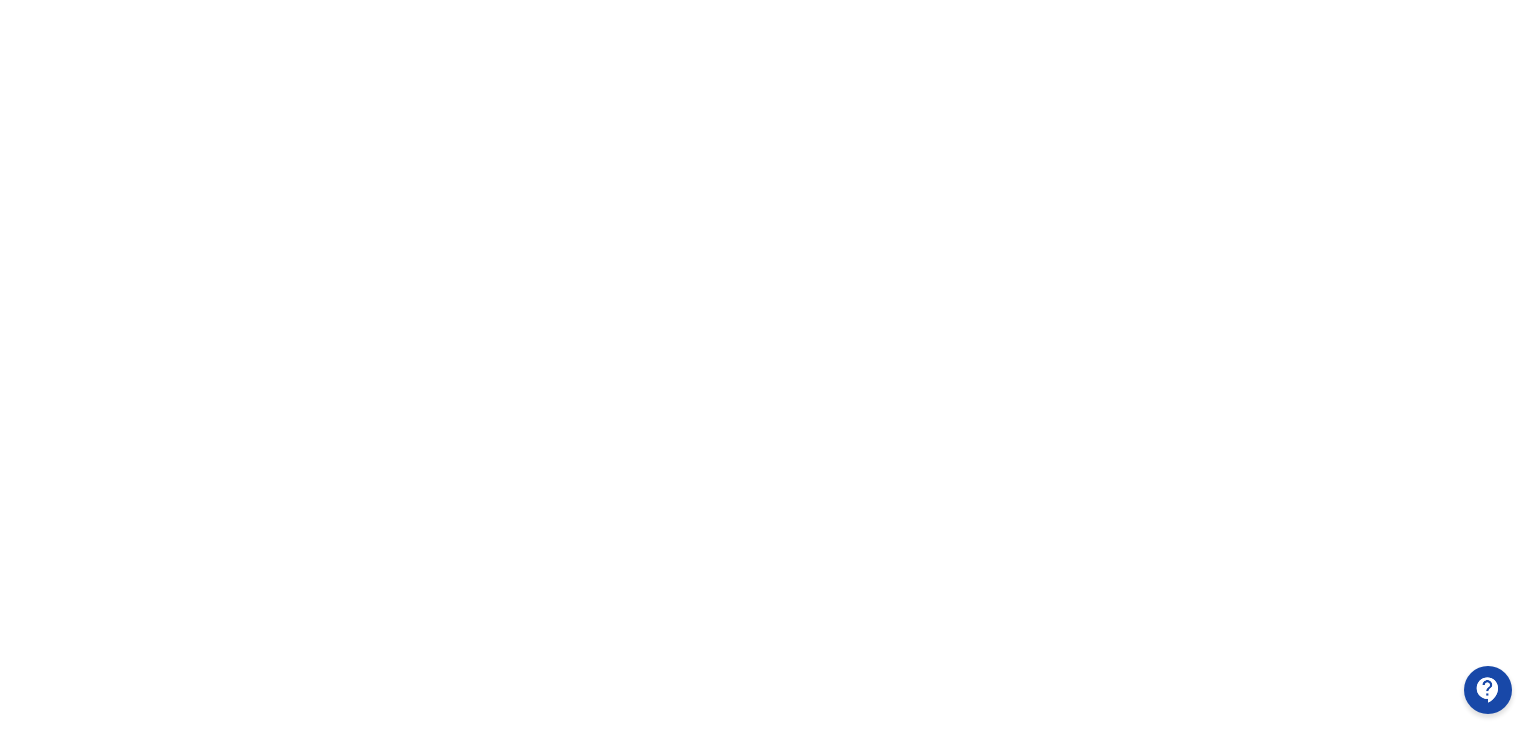 scroll, scrollTop: 0, scrollLeft: 0, axis: both 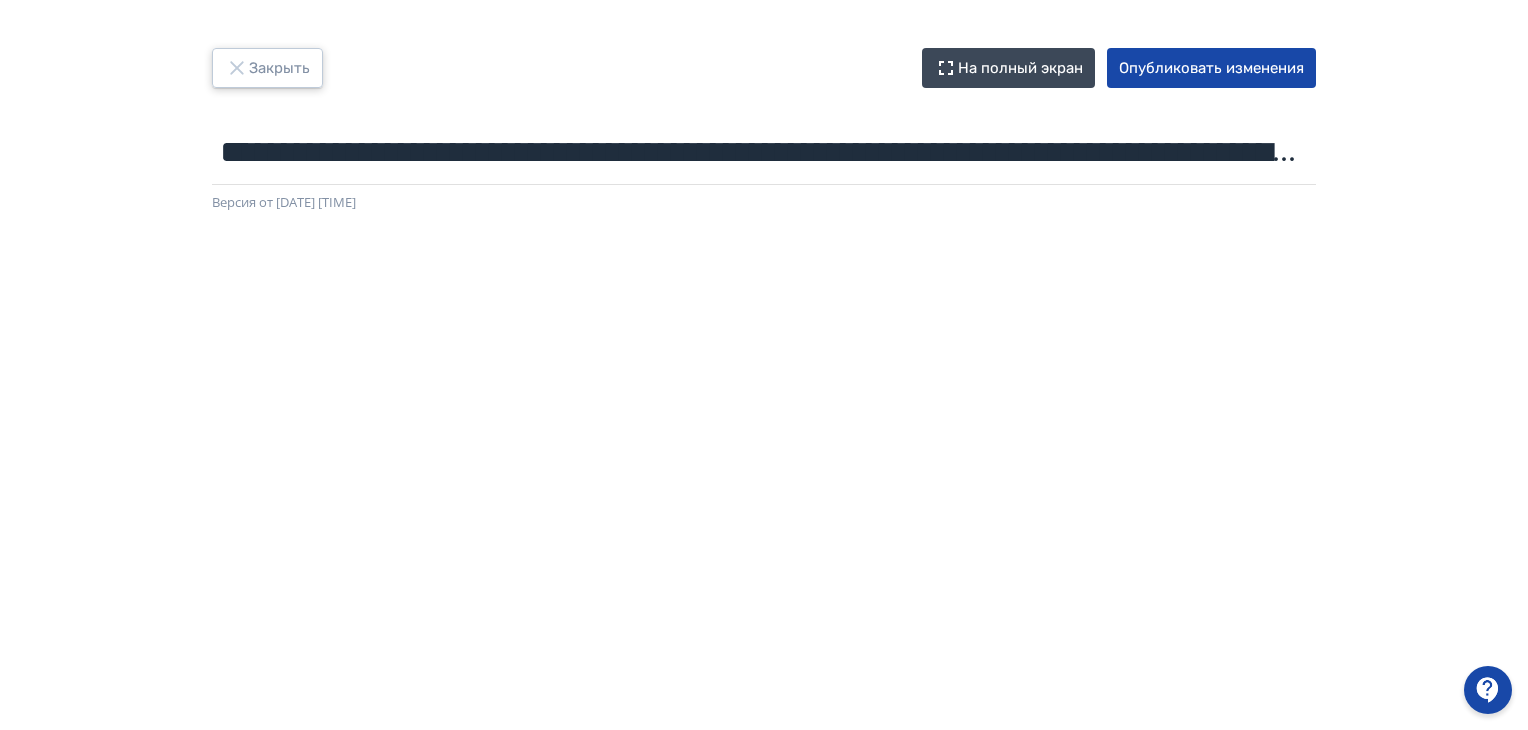 click on "Закрыть" at bounding box center (267, 68) 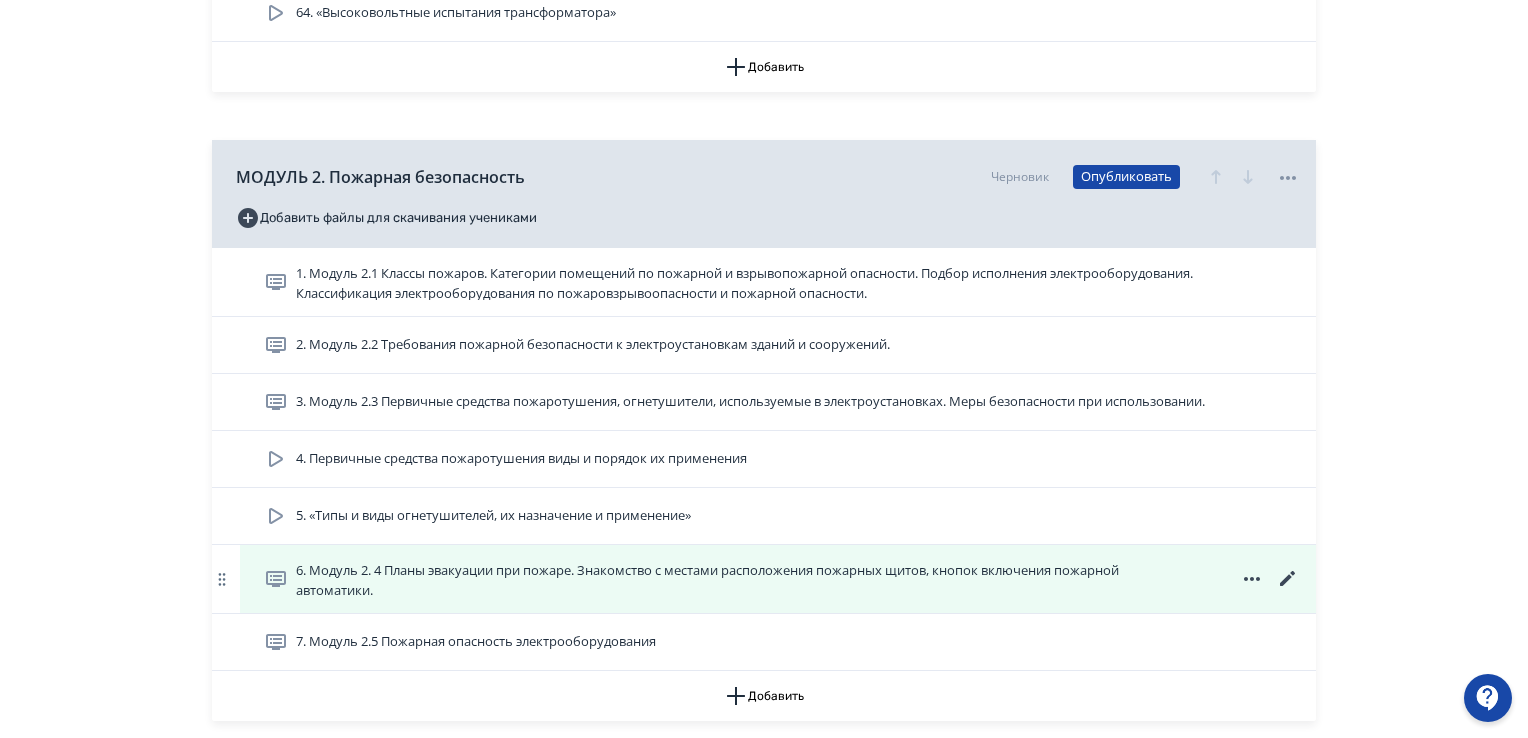 scroll, scrollTop: 4300, scrollLeft: 0, axis: vertical 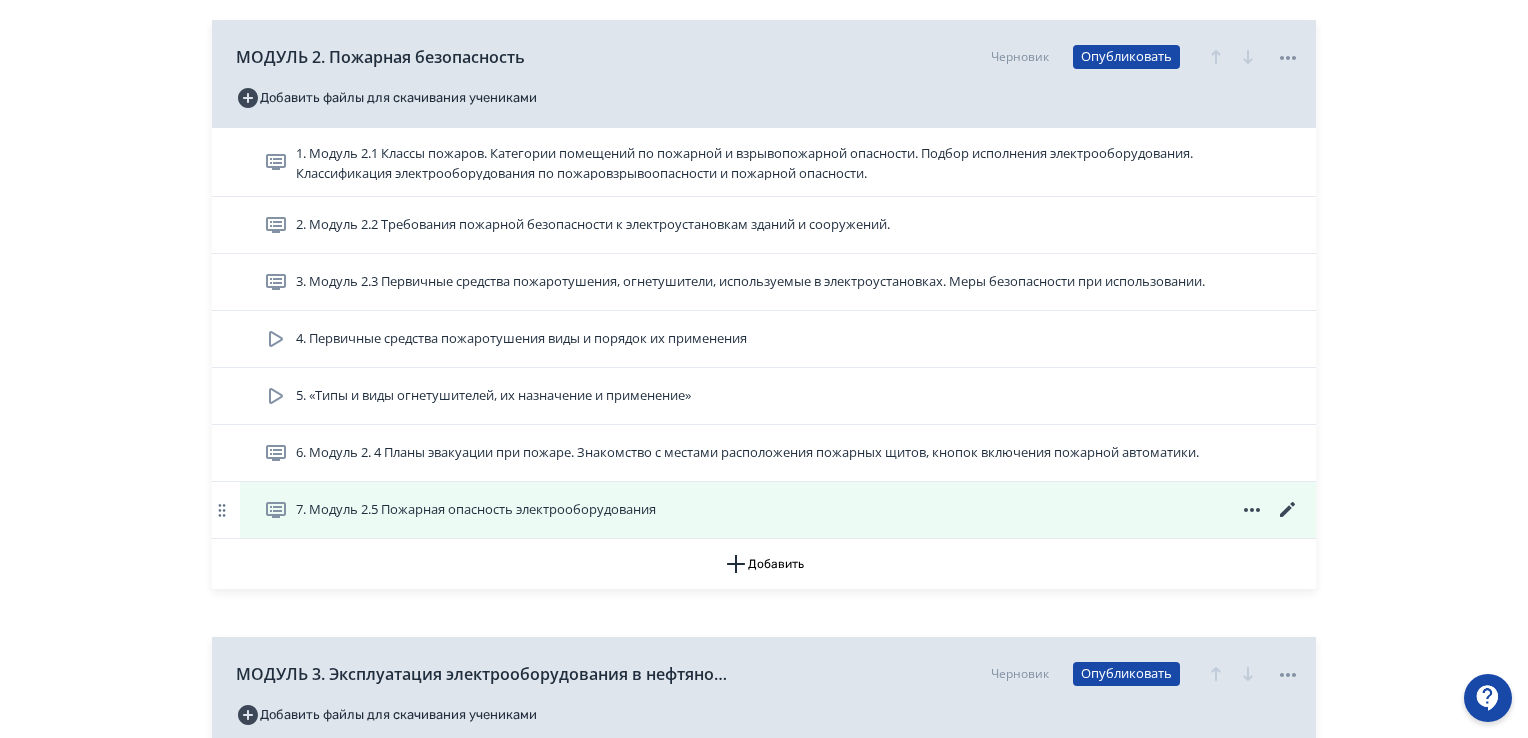 click on "7. Модуль 2.5 Пожарная опасность электрооборудования" at bounding box center [476, 510] 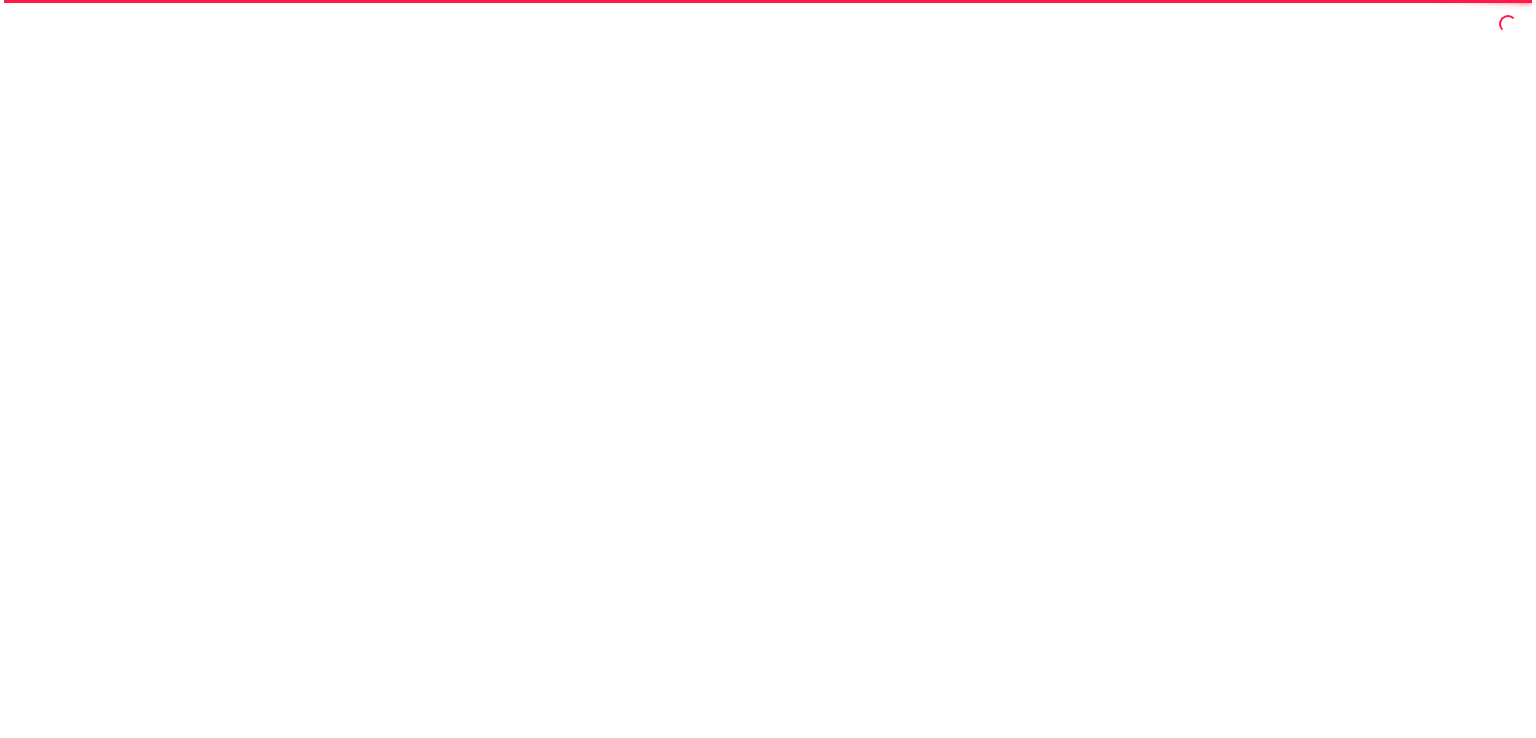 scroll, scrollTop: 0, scrollLeft: 0, axis: both 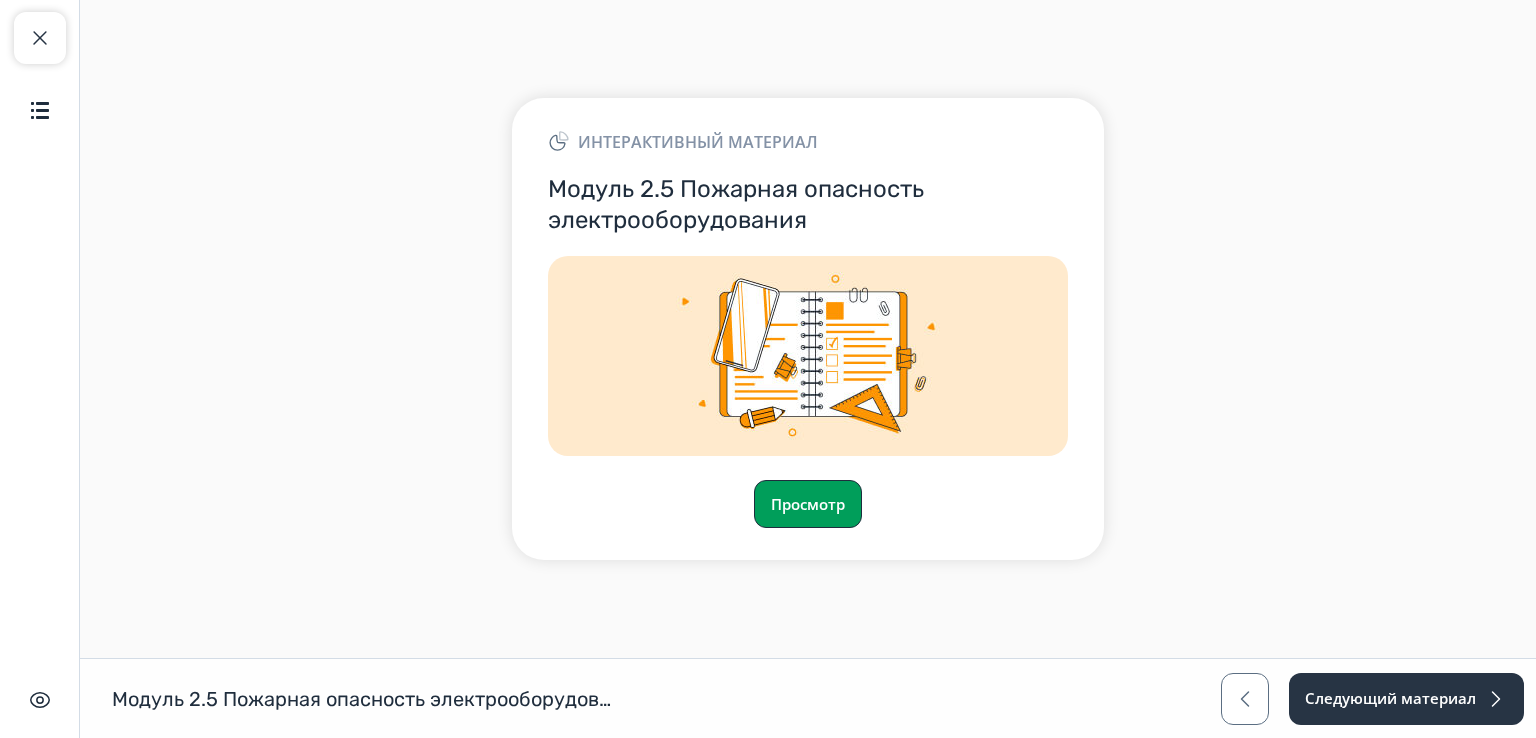 click on "Просмотр" at bounding box center (808, 504) 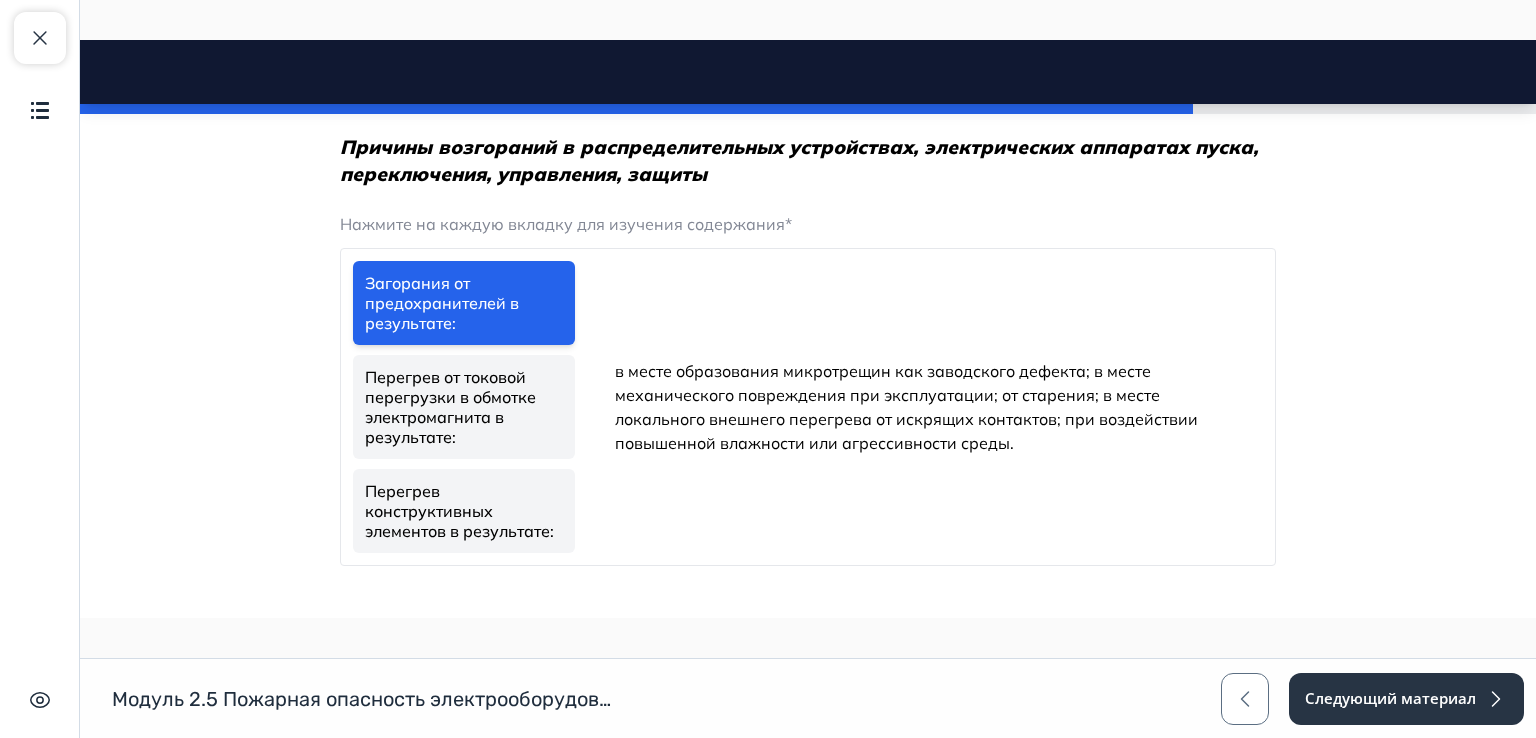 scroll, scrollTop: 7900, scrollLeft: 0, axis: vertical 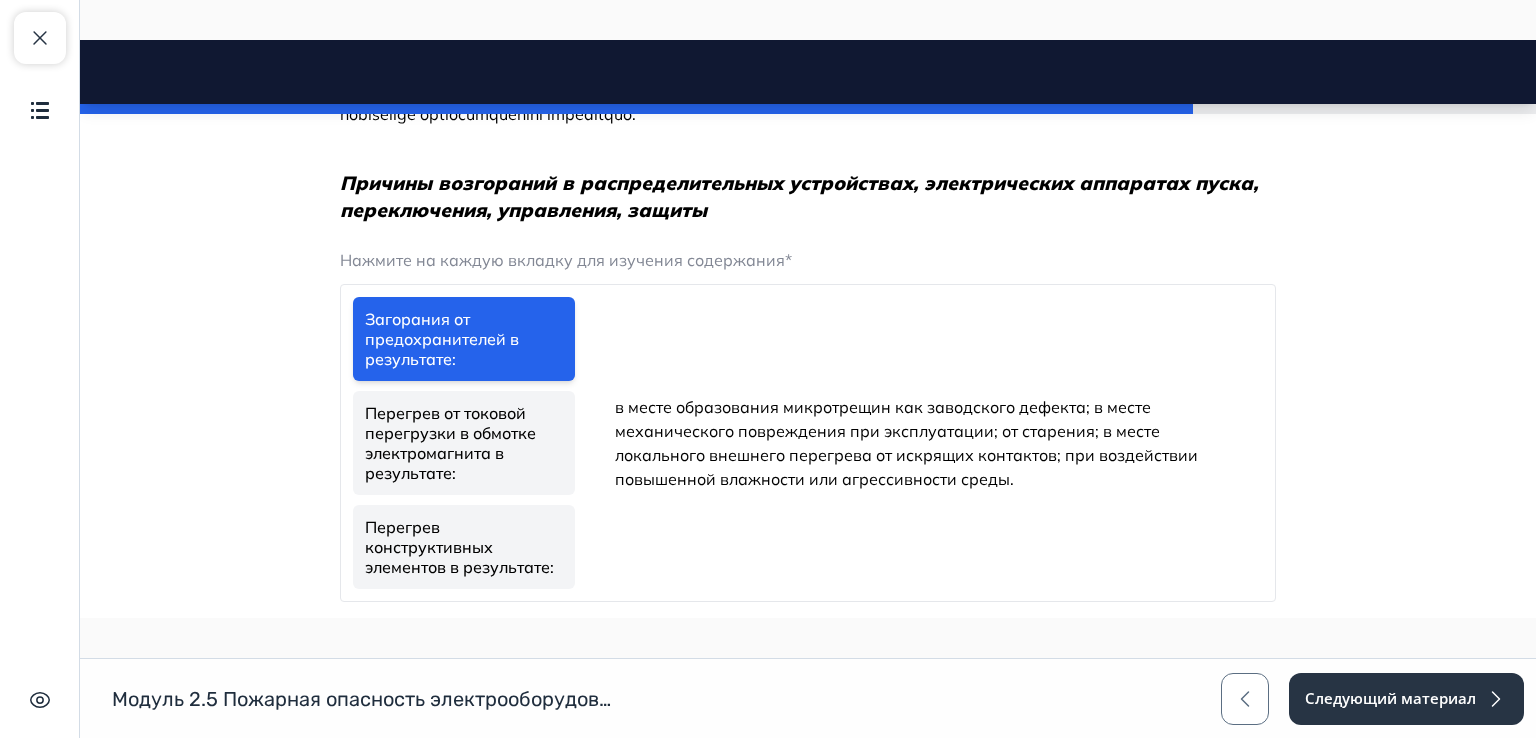 click on "Загорания от предохранителей в результате:" at bounding box center [464, 339] 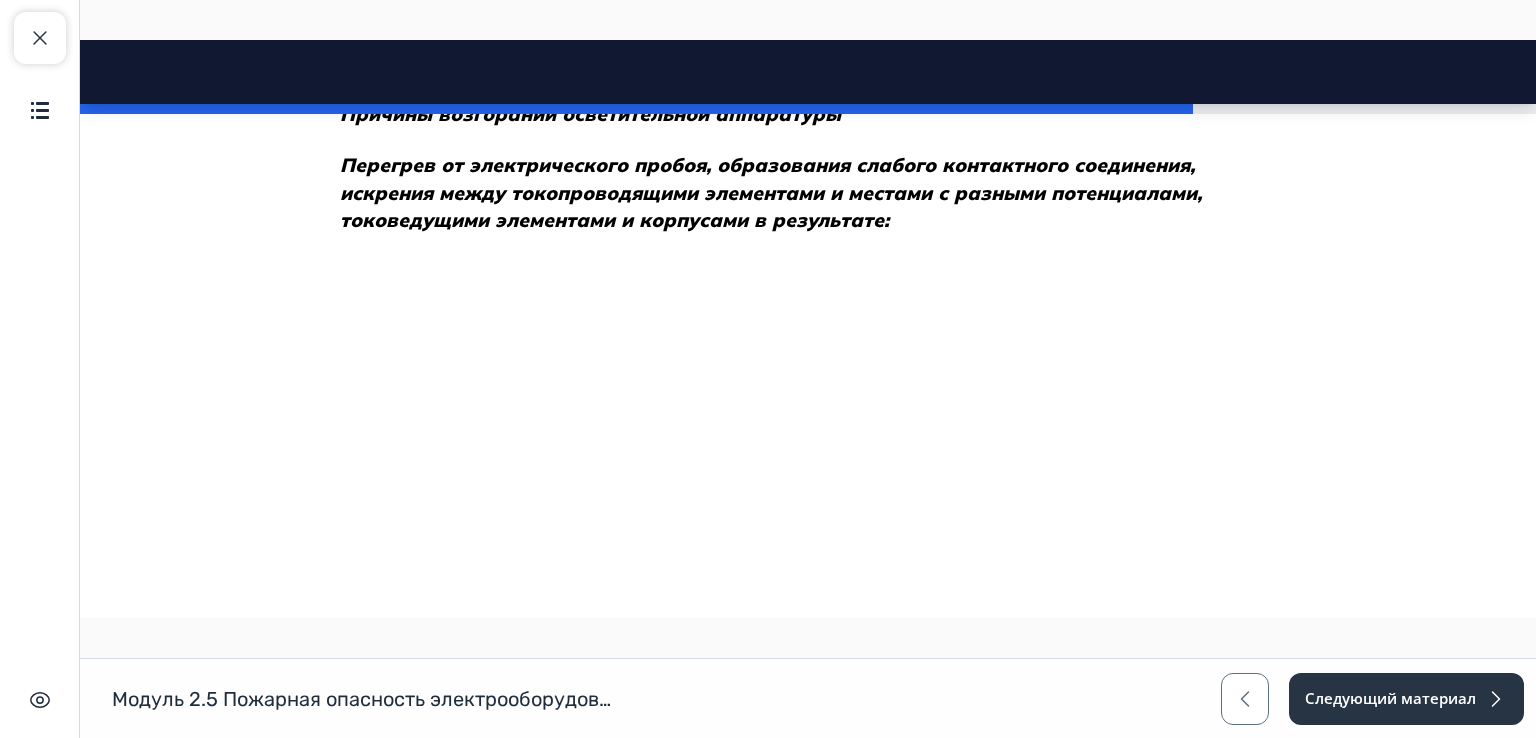 scroll, scrollTop: 4500, scrollLeft: 0, axis: vertical 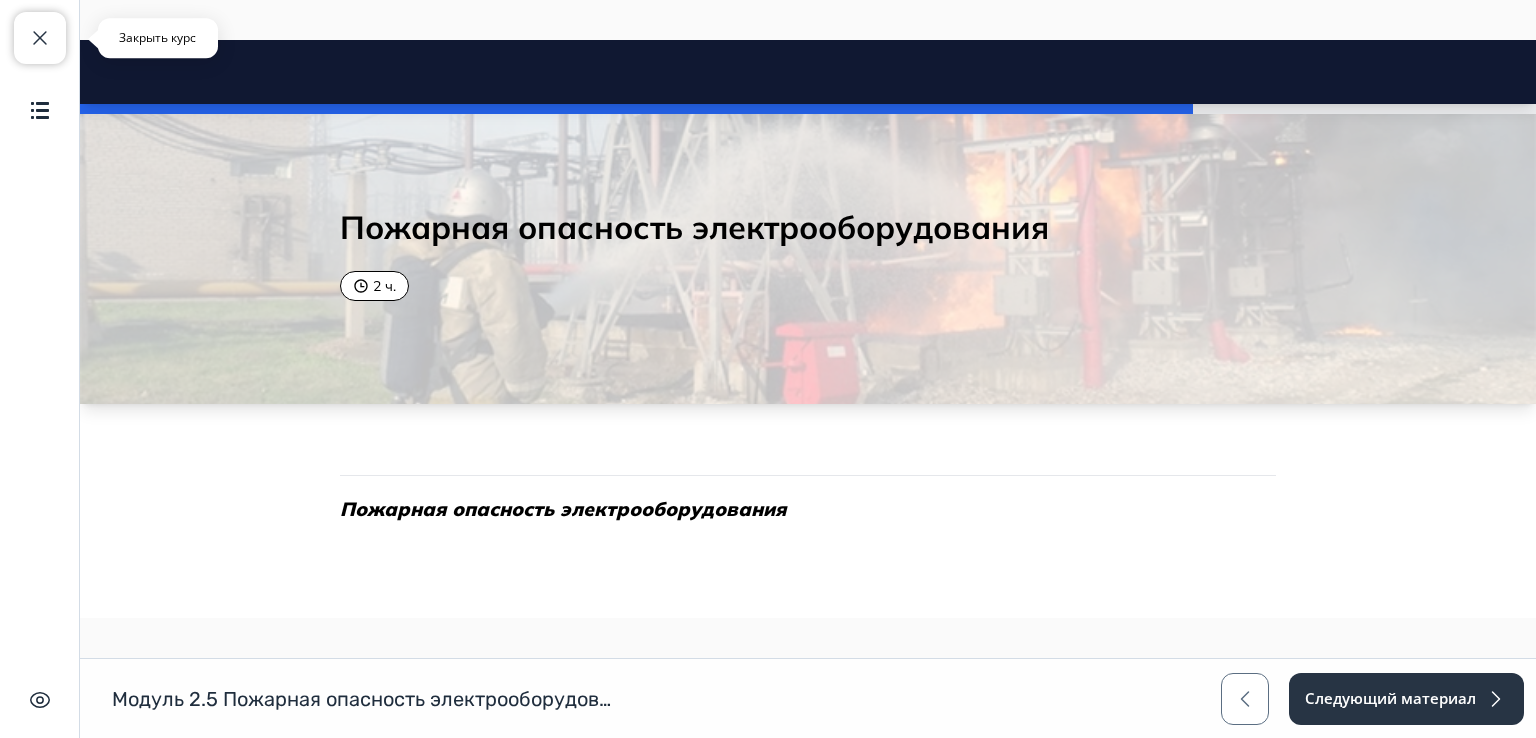click at bounding box center [40, 38] 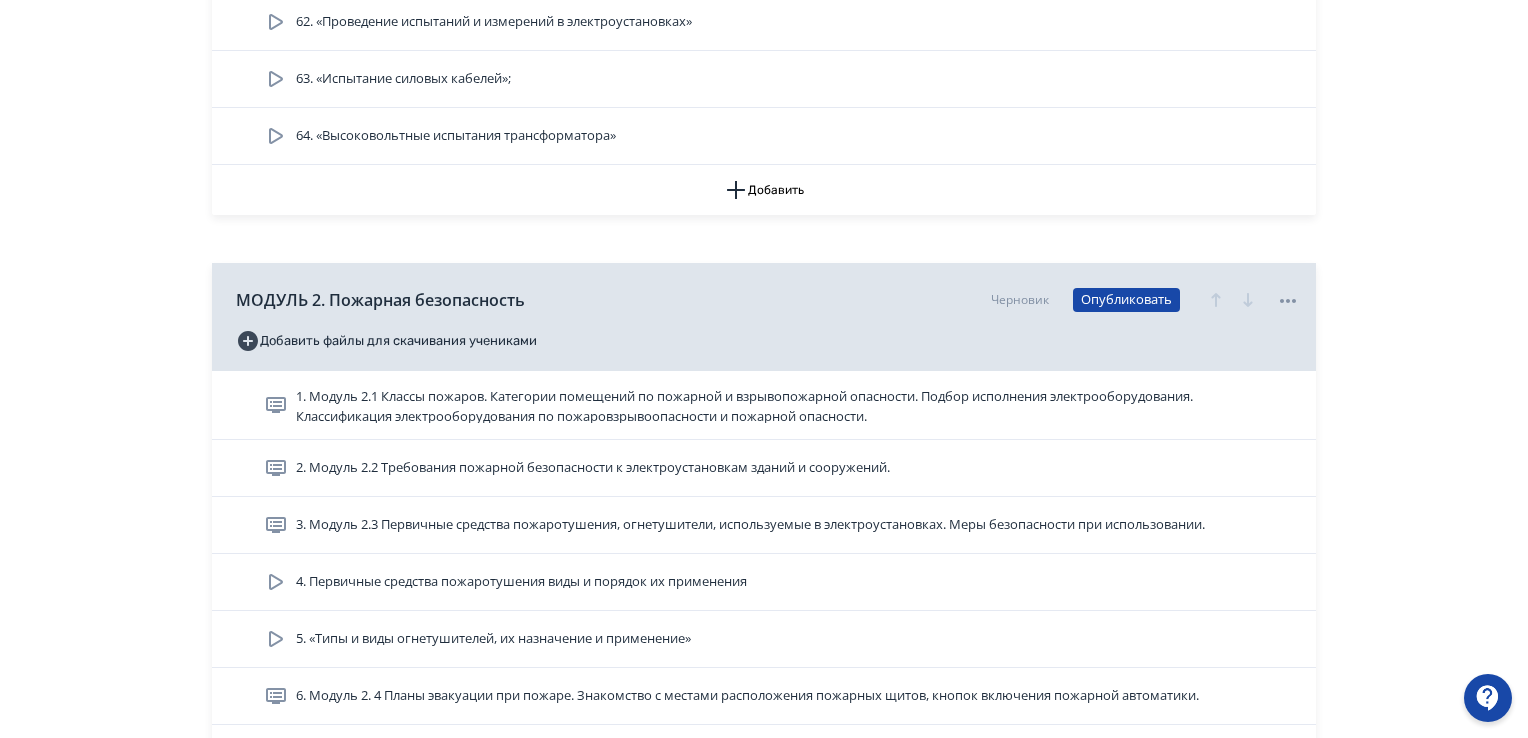 scroll, scrollTop: 4200, scrollLeft: 0, axis: vertical 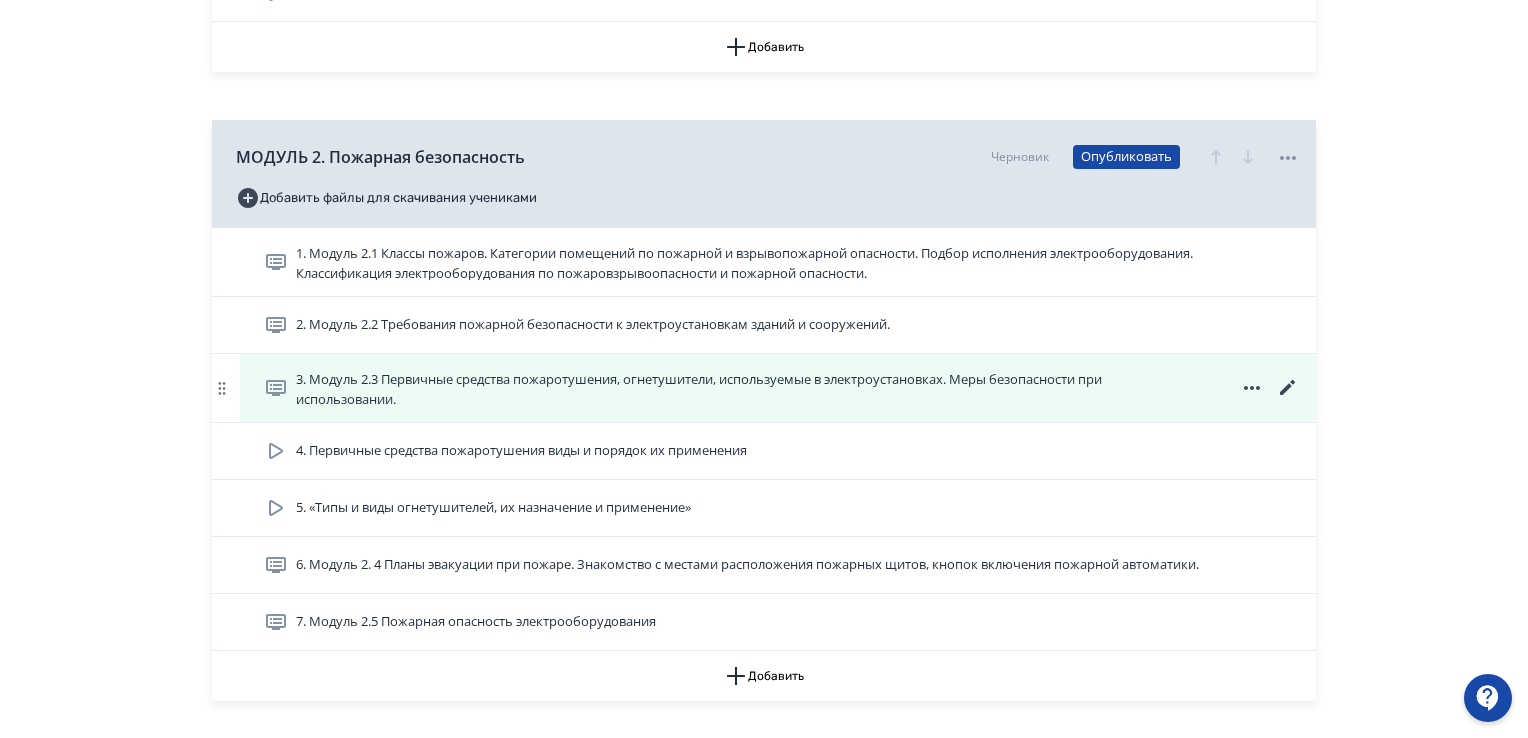 click 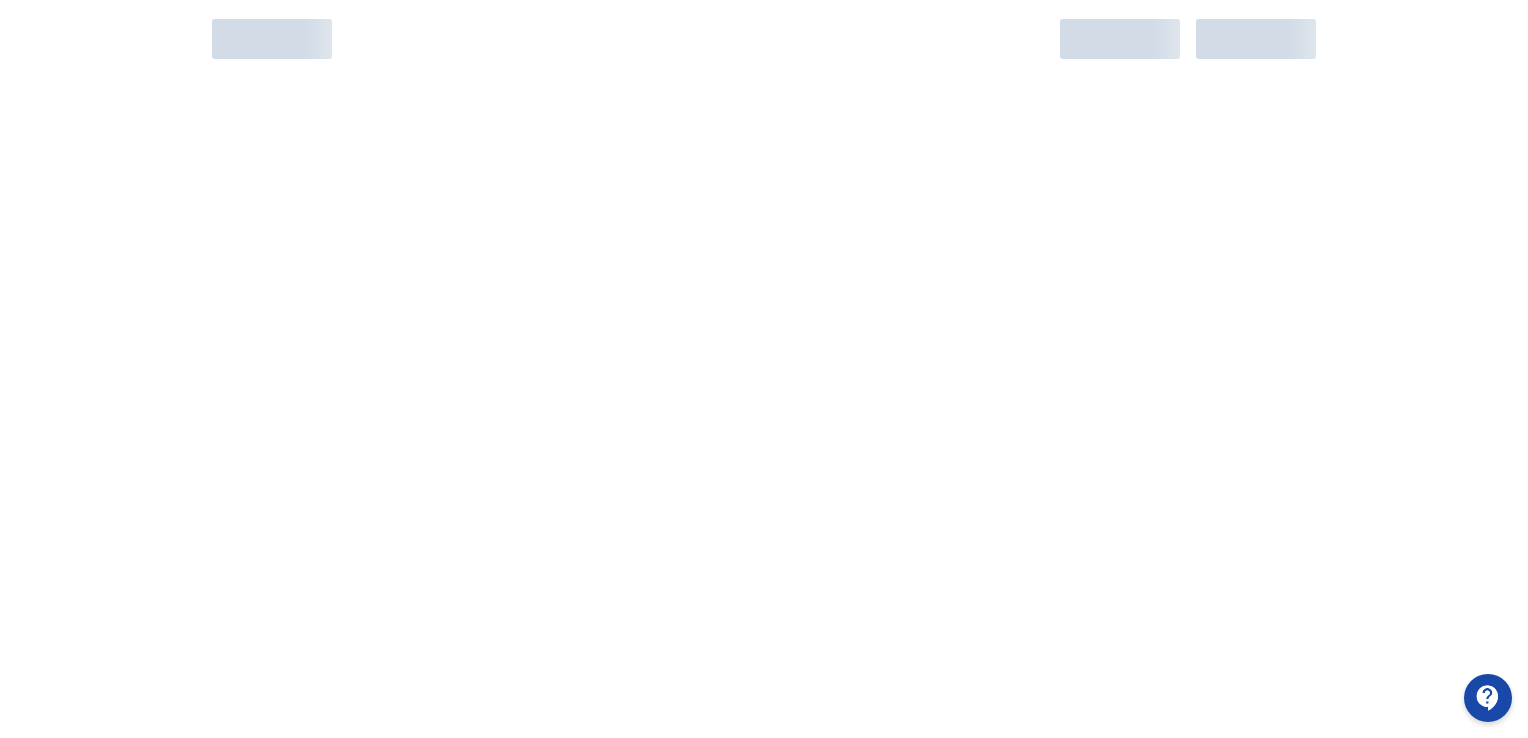 scroll, scrollTop: 0, scrollLeft: 0, axis: both 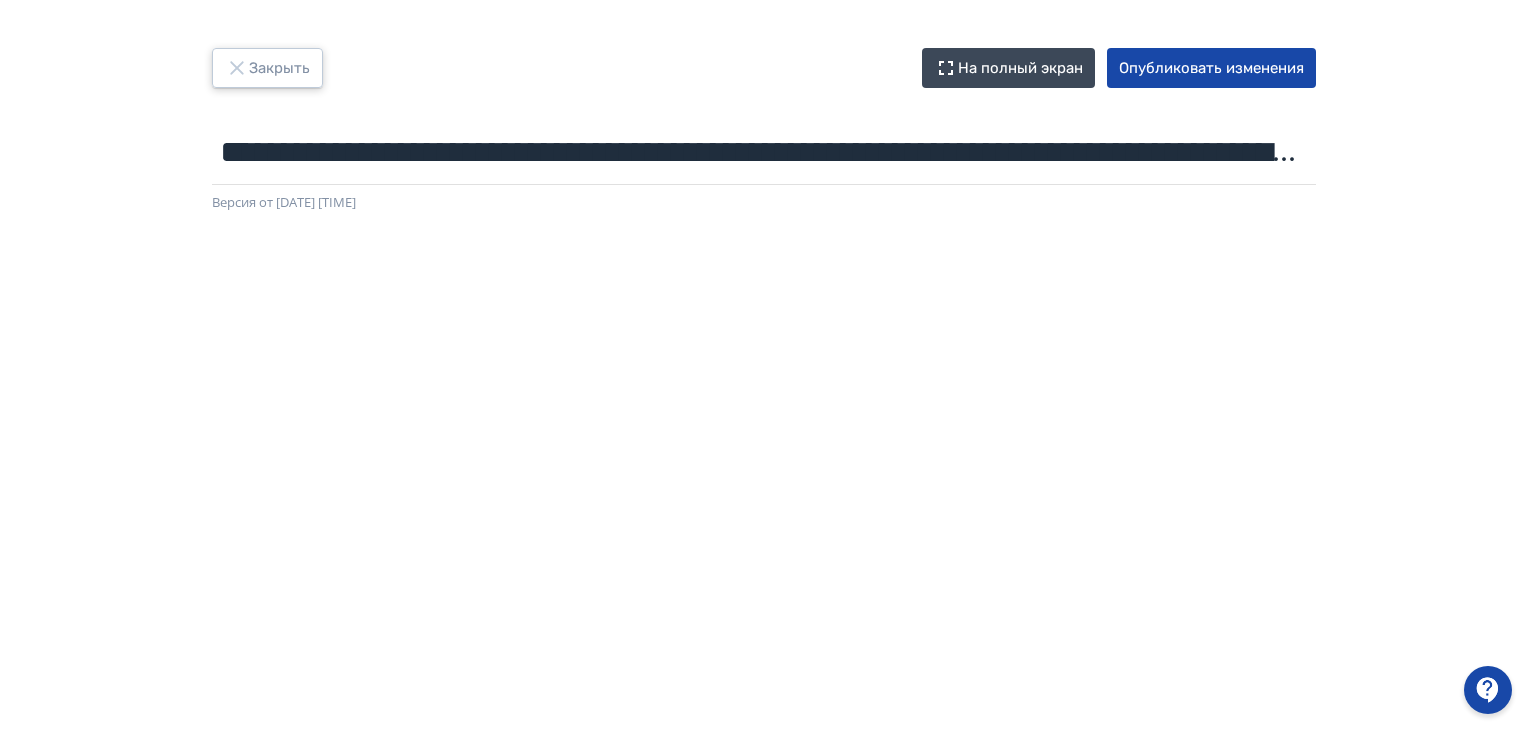 click on "Закрыть" at bounding box center (267, 68) 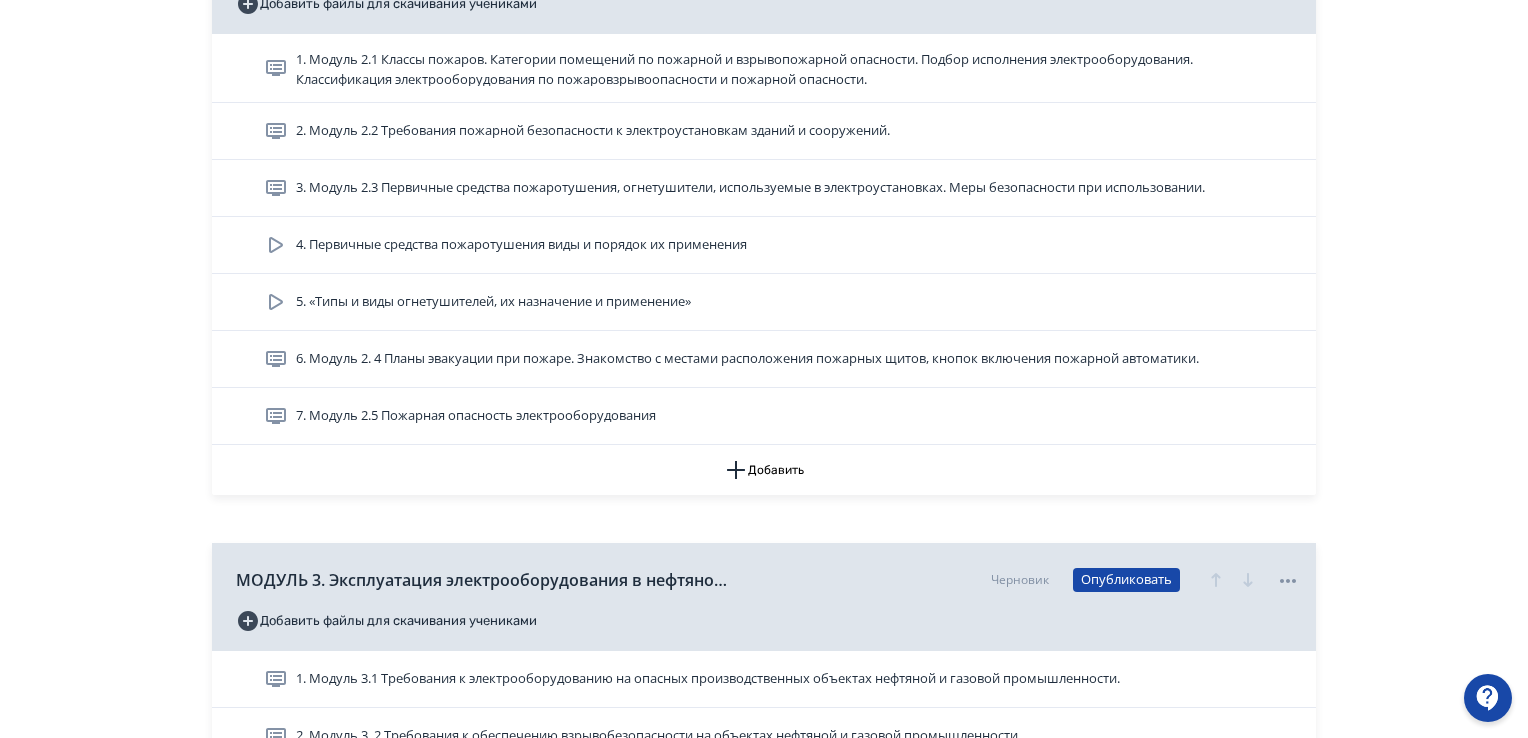 scroll, scrollTop: 4200, scrollLeft: 0, axis: vertical 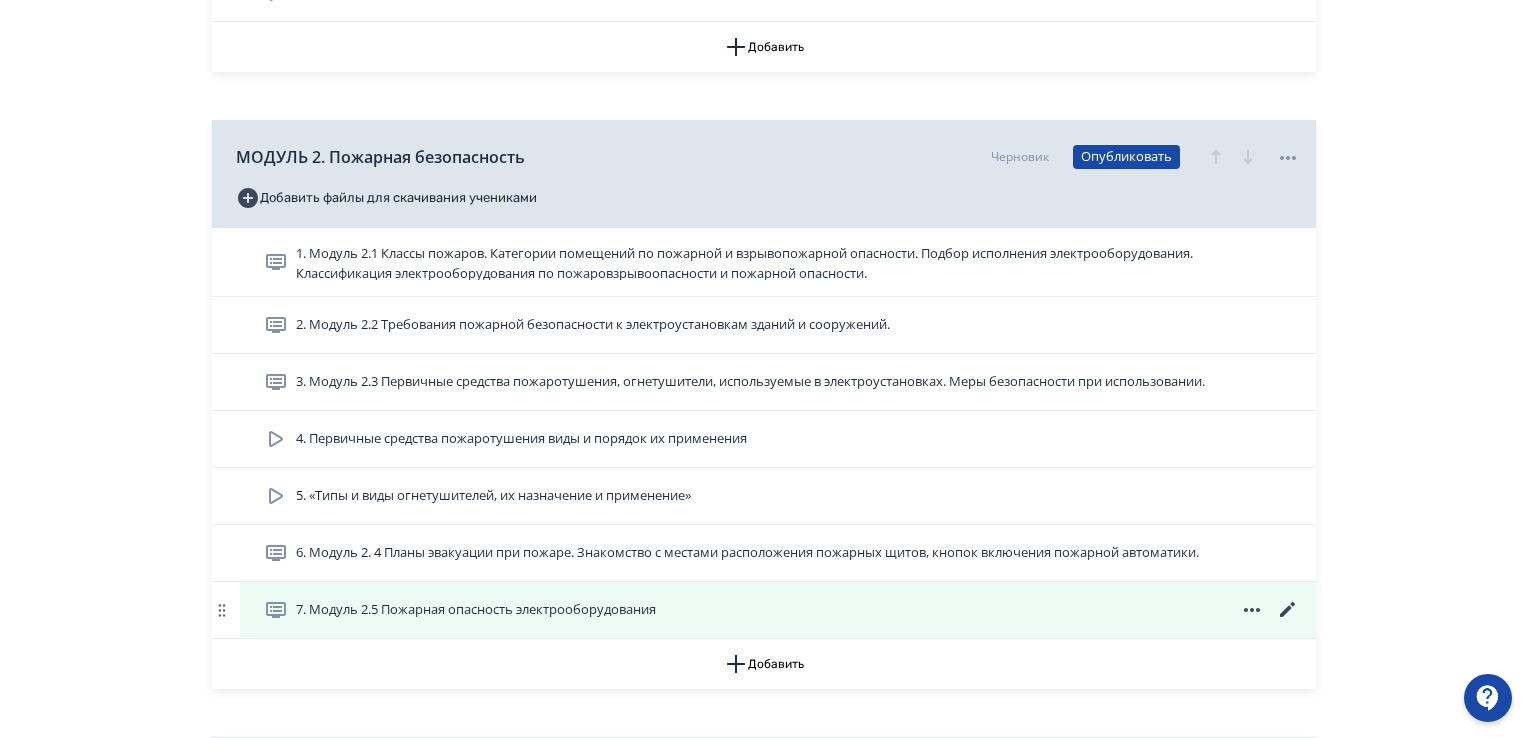 click 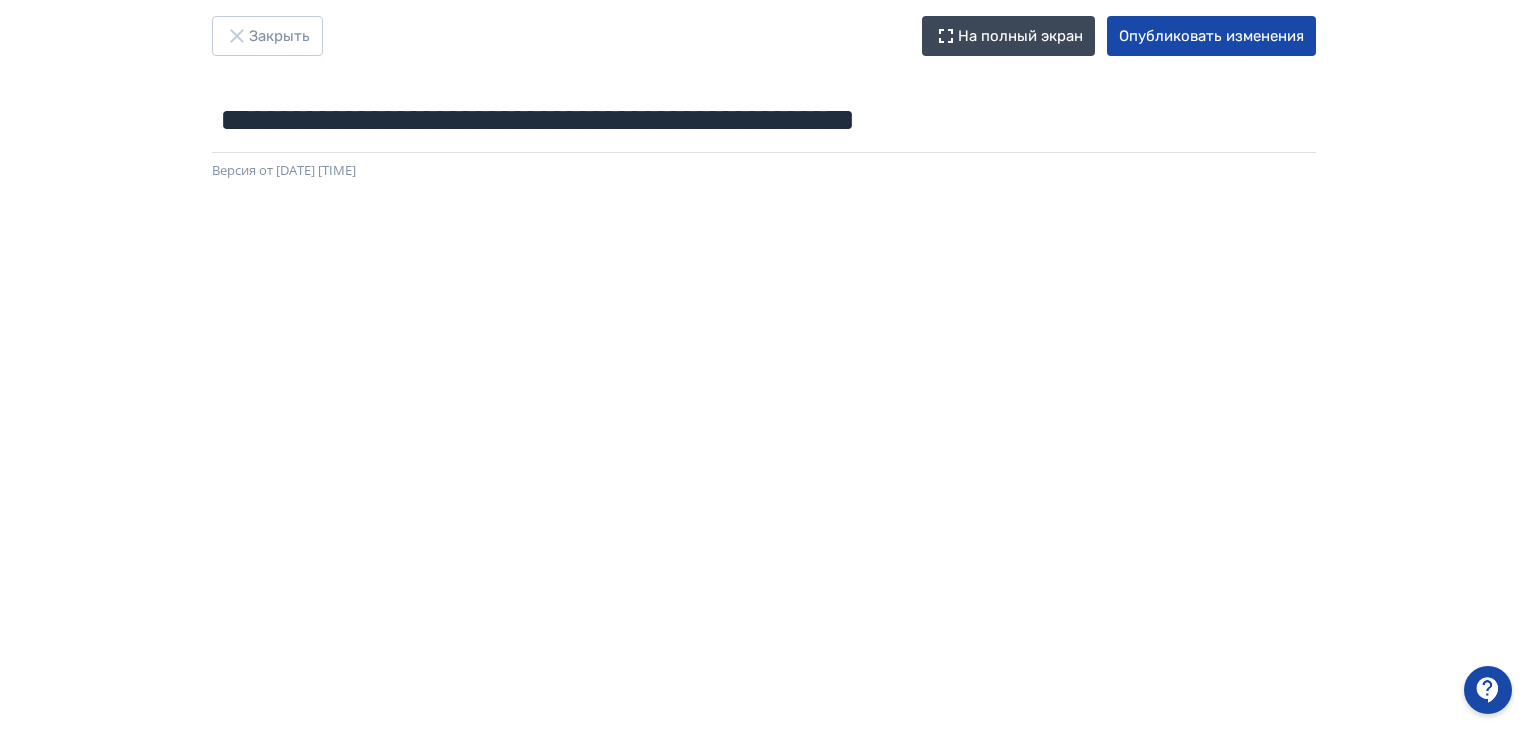 scroll, scrollTop: 300, scrollLeft: 0, axis: vertical 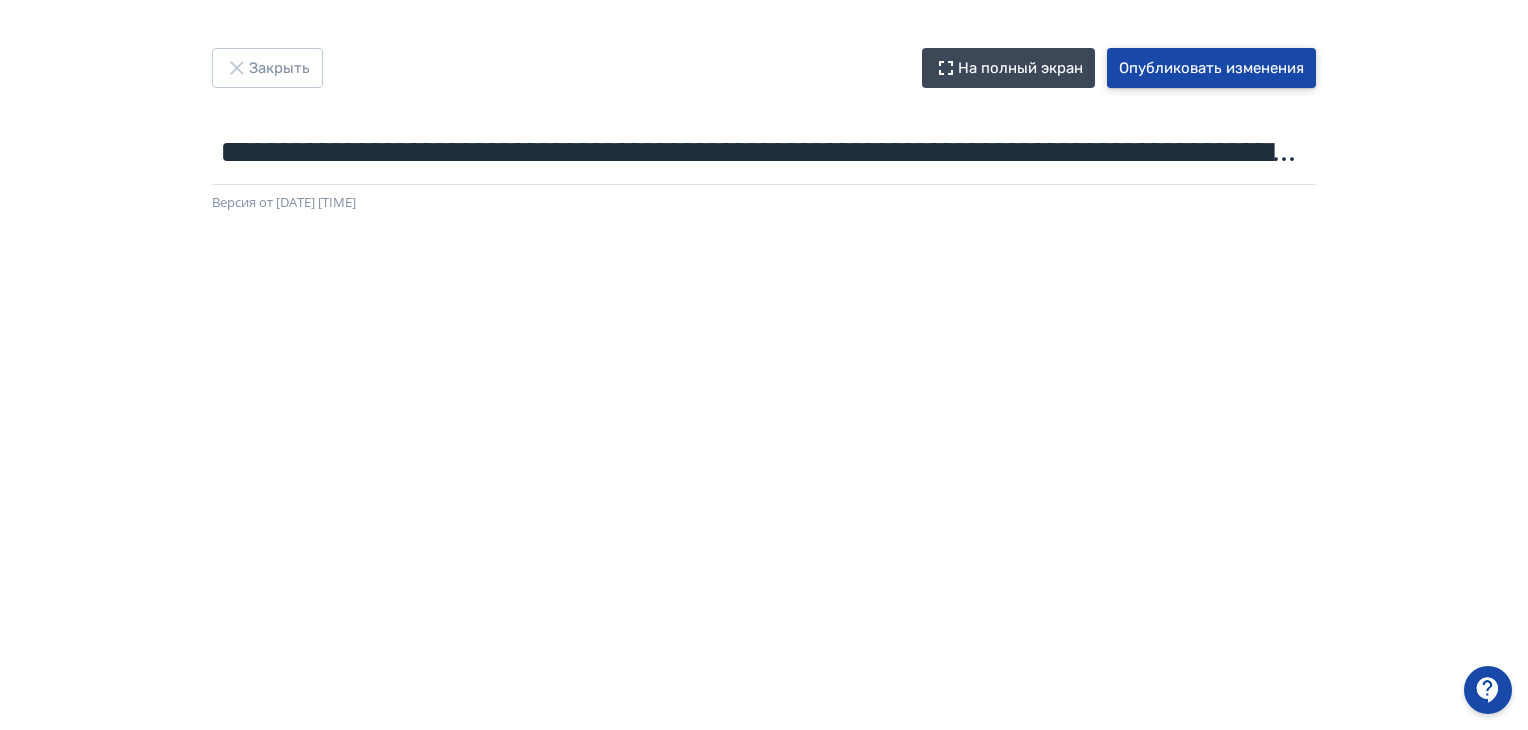 click on "Опубликовать изменения" at bounding box center [1211, 68] 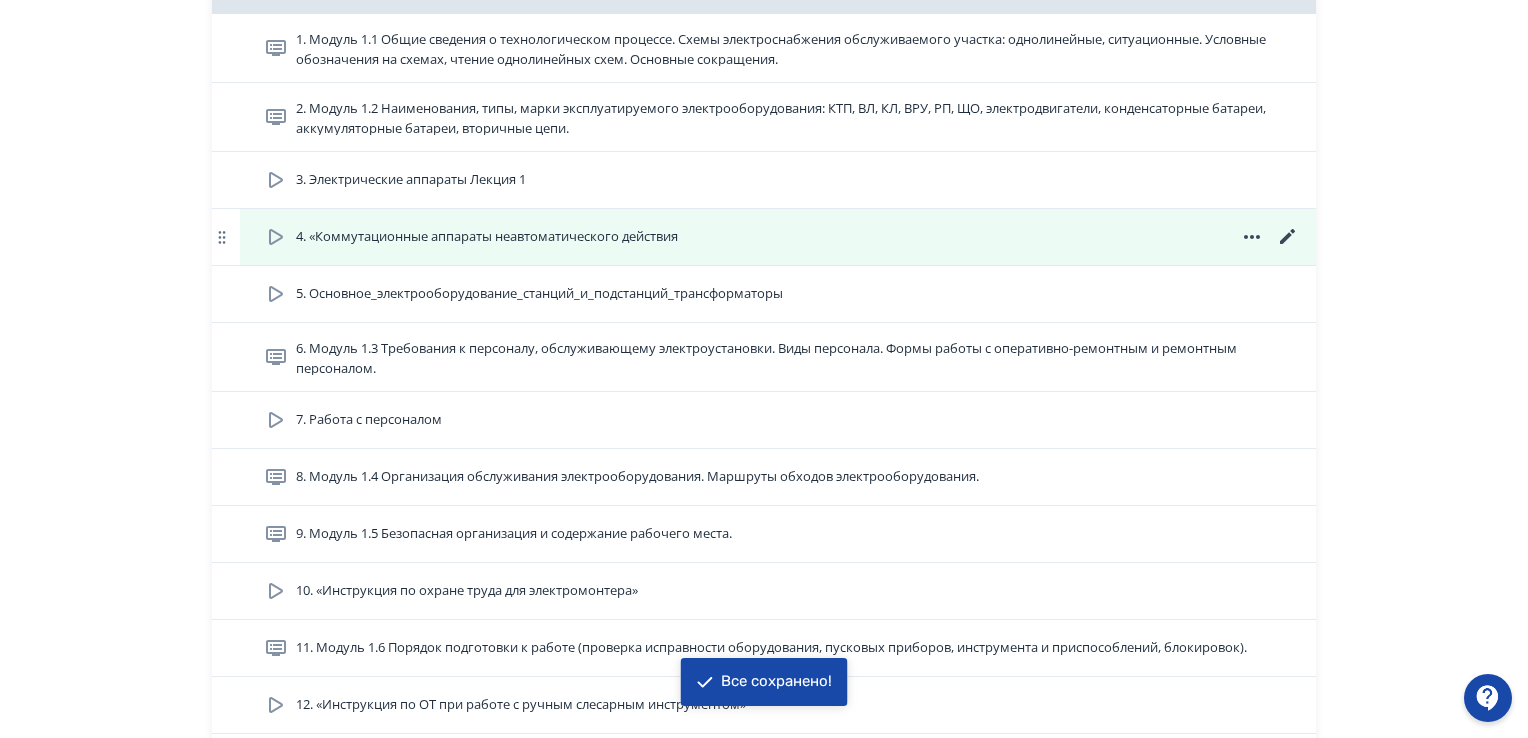 scroll, scrollTop: 500, scrollLeft: 0, axis: vertical 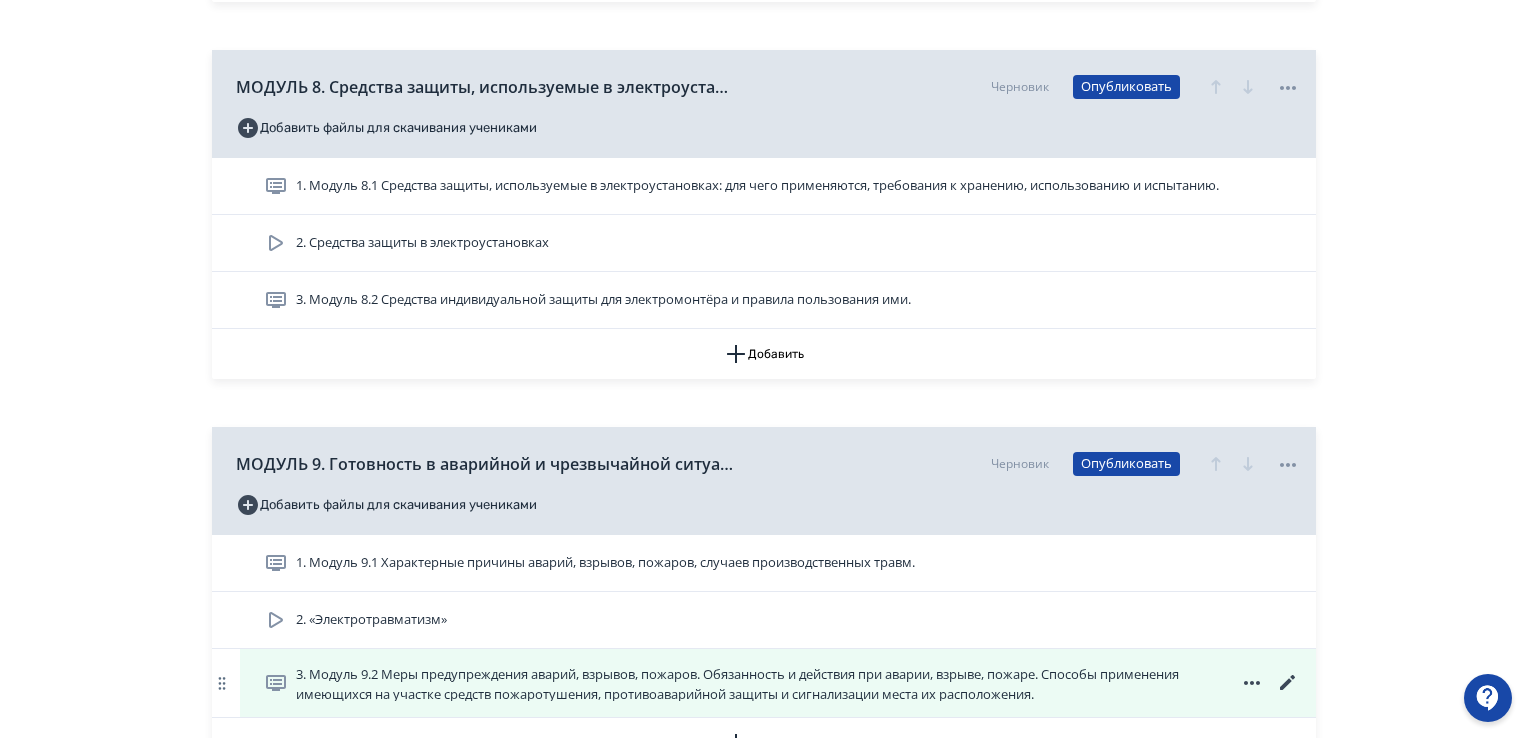 click on "3. Модуль 9.2 Меры предупреждения аварий, взрывов, пожаров. Обязанность и действия при аварии, взрыве, пожаре. Способы применения имеющихся на участке средств пожаротушения, противоаварийной защиты и сигнализации места их расположения." at bounding box center [746, 683] 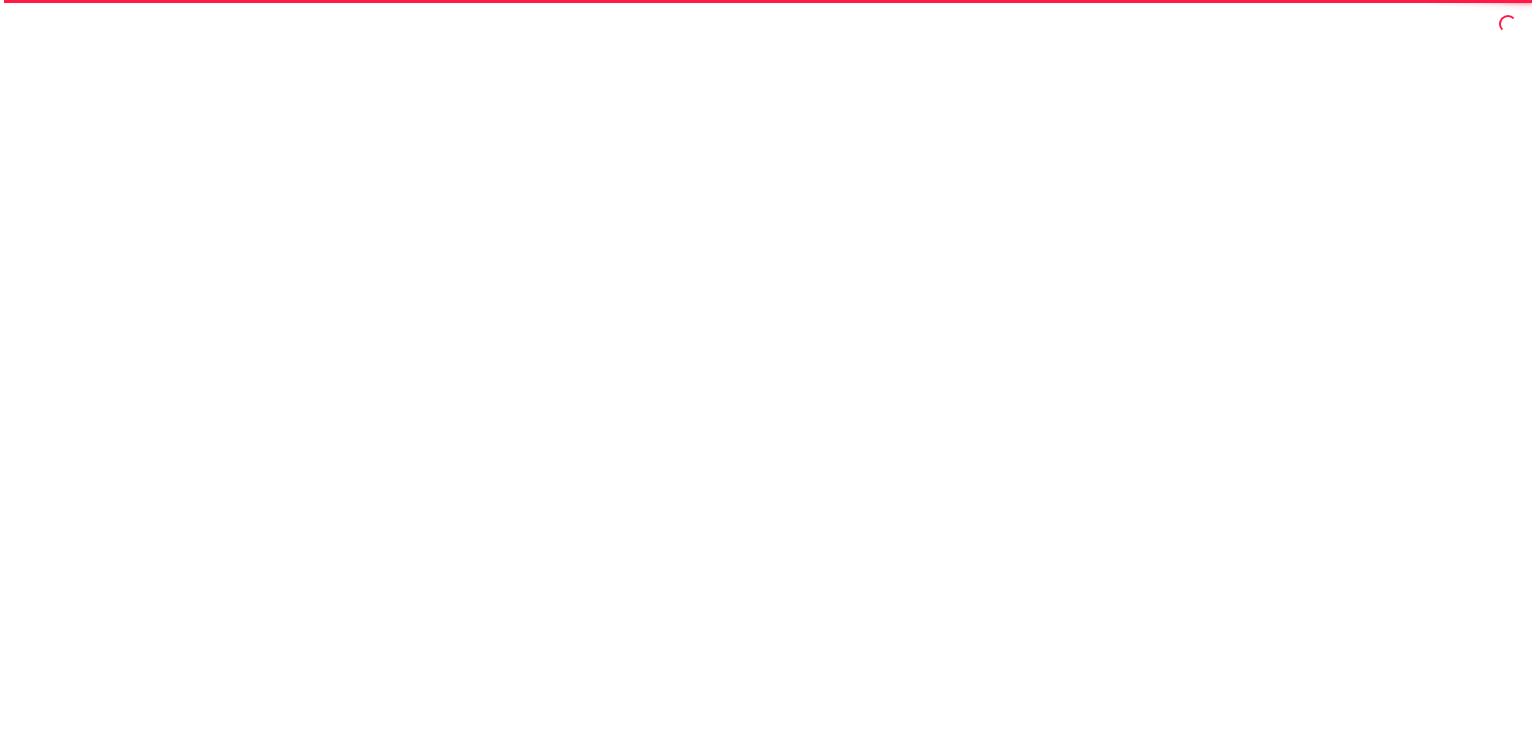 scroll, scrollTop: 0, scrollLeft: 0, axis: both 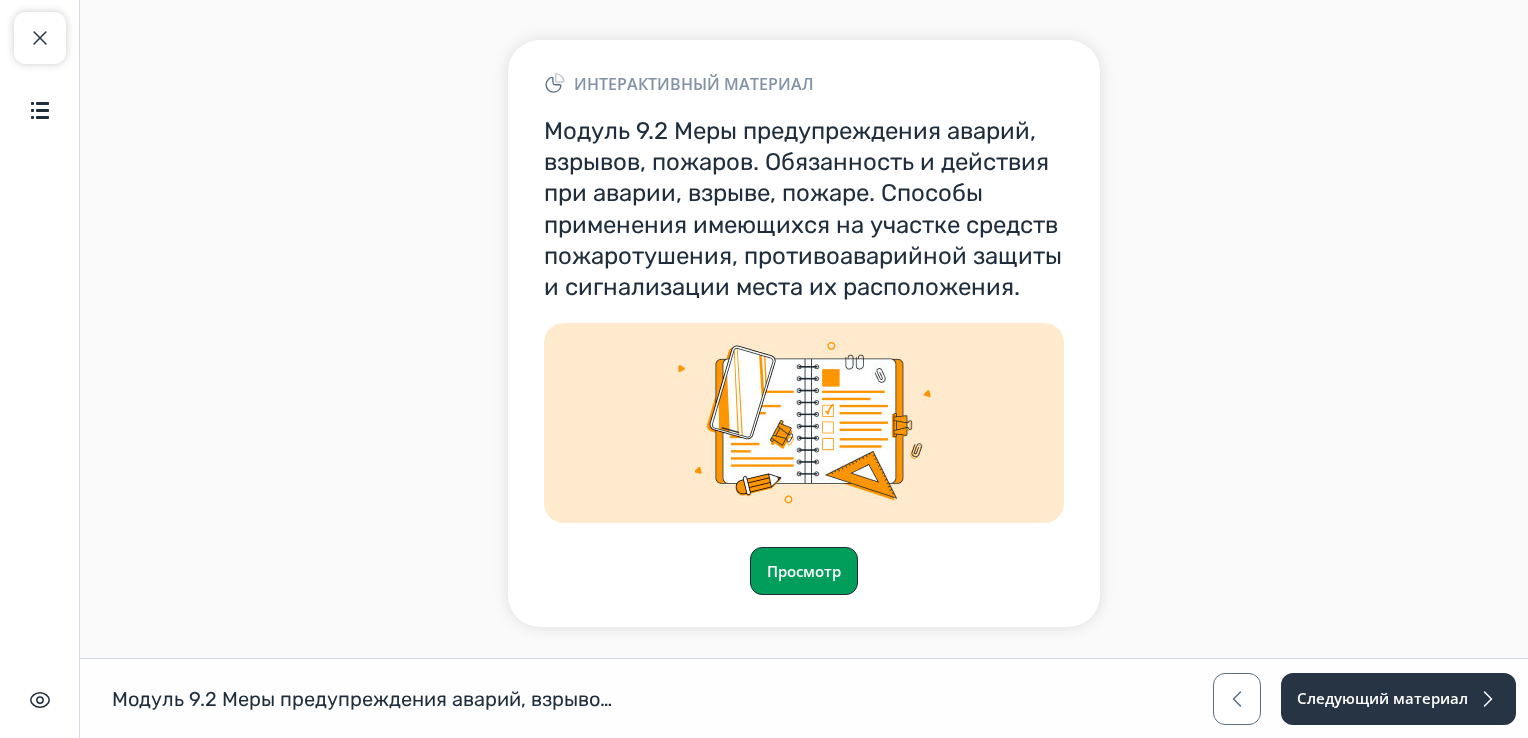click on "Просмотр" at bounding box center (804, 571) 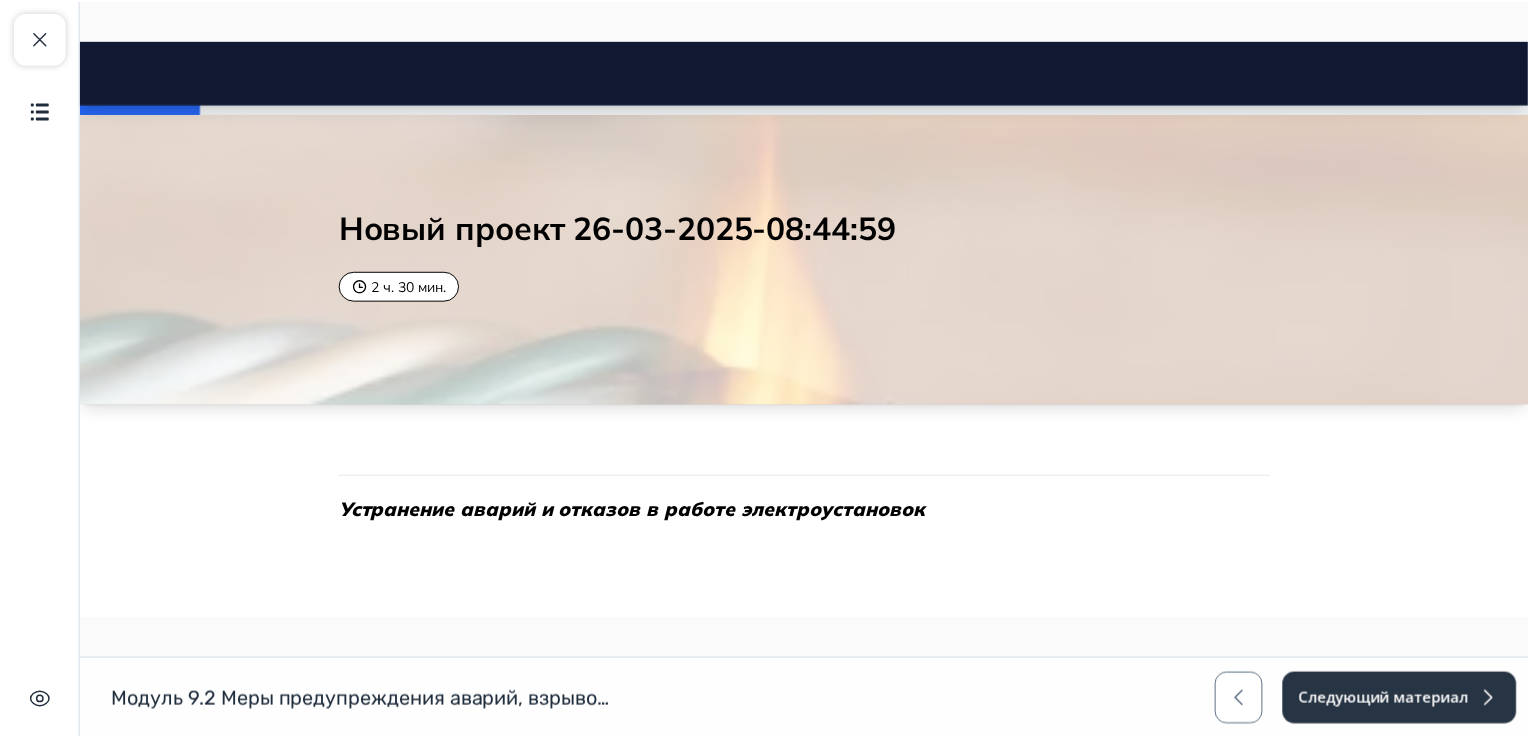 scroll, scrollTop: 0, scrollLeft: 0, axis: both 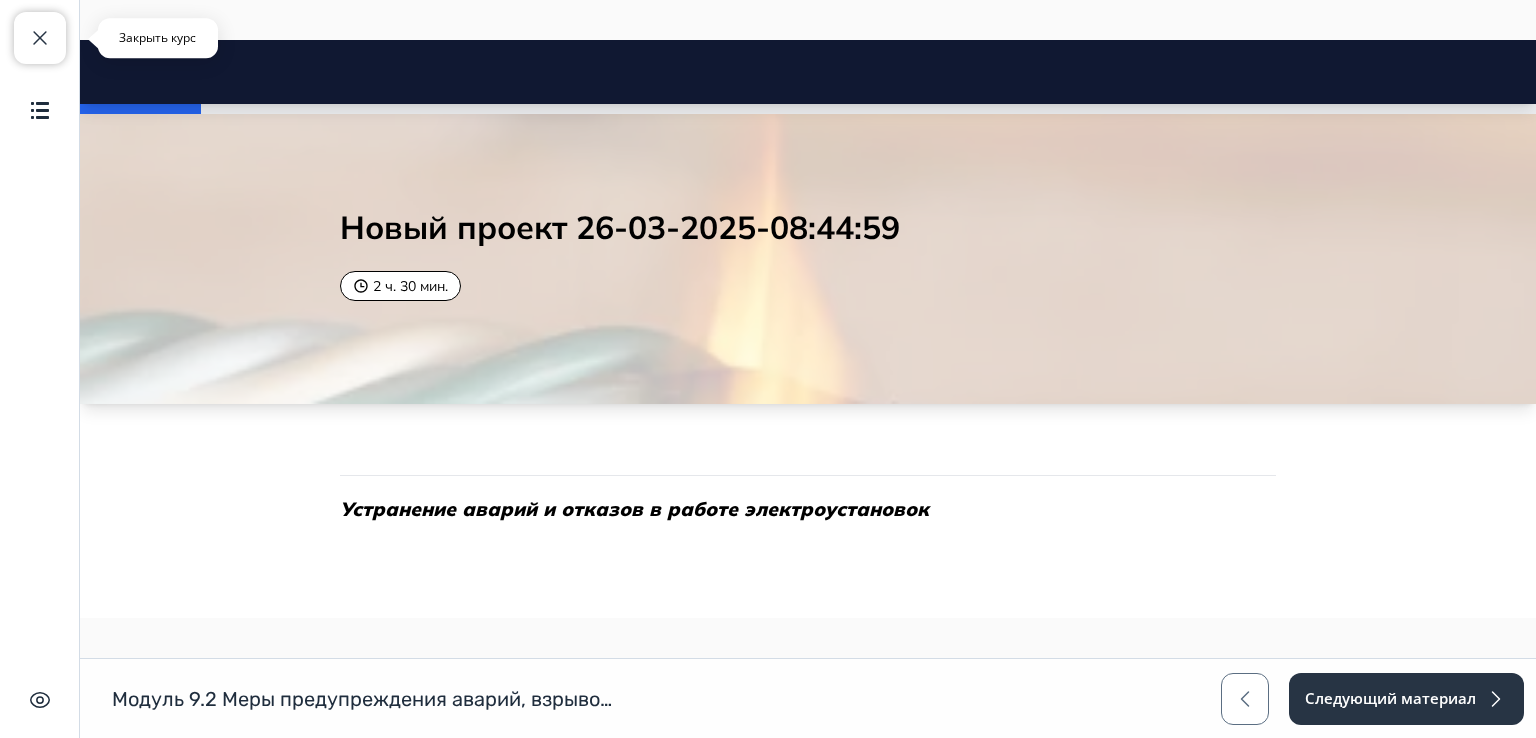 click at bounding box center [40, 38] 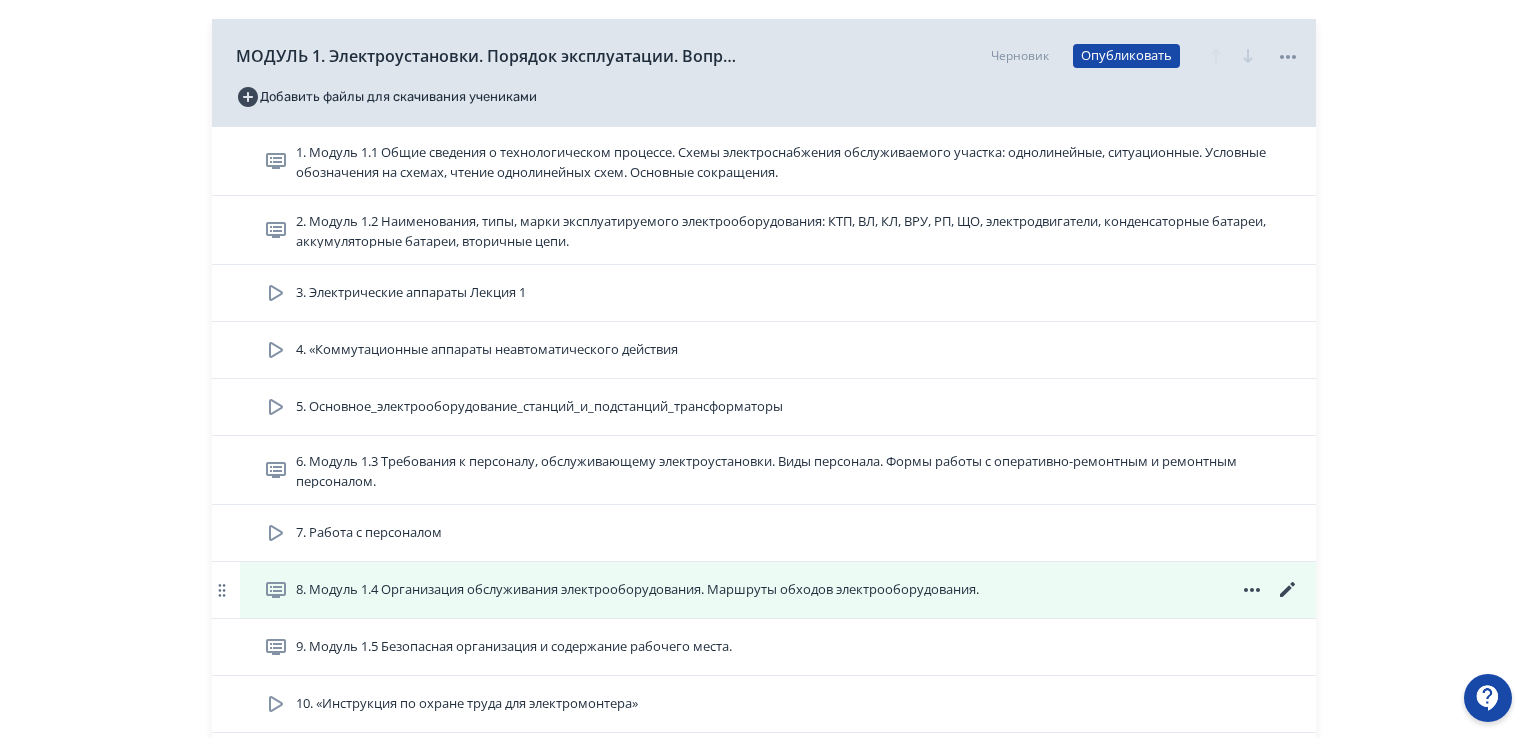 scroll, scrollTop: 400, scrollLeft: 0, axis: vertical 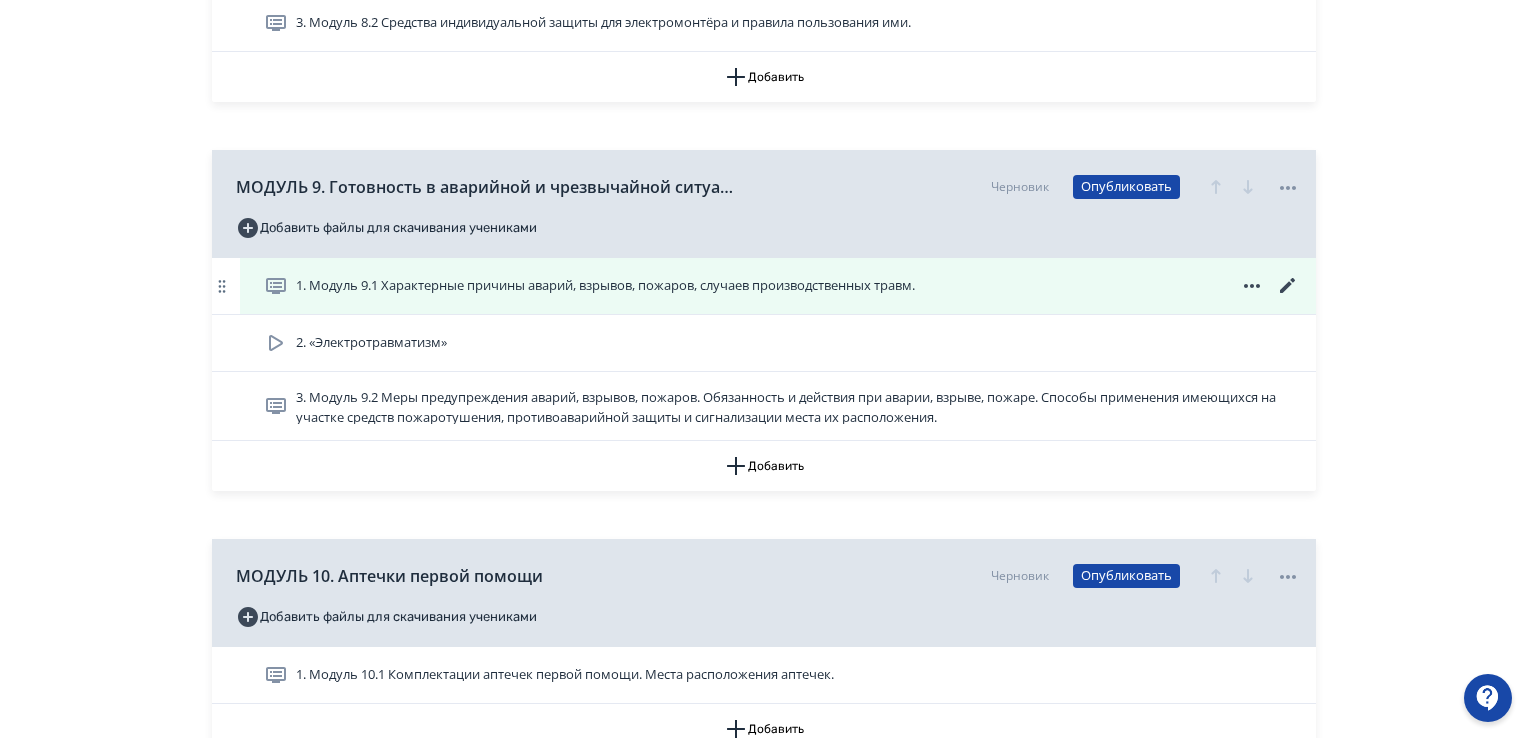 click 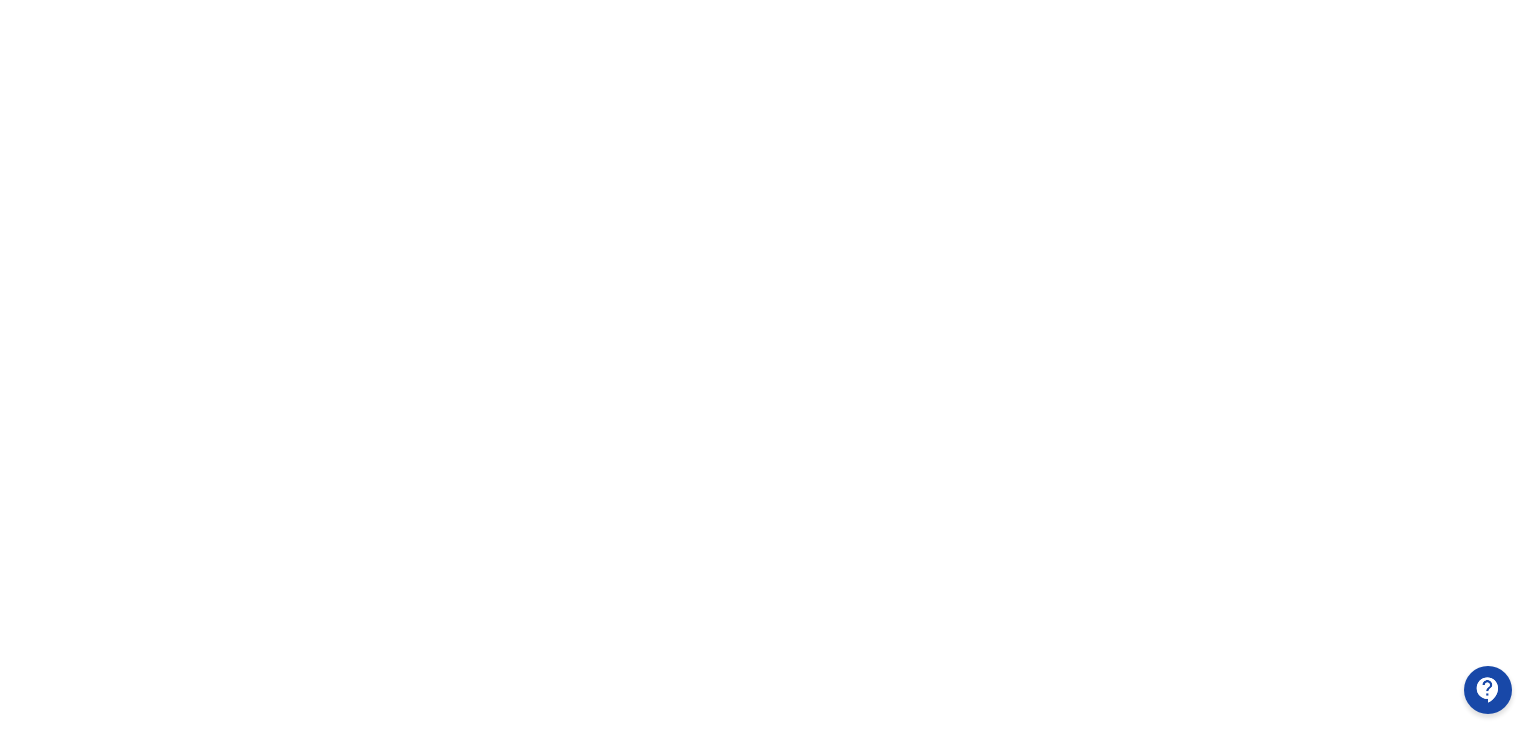 scroll, scrollTop: 422, scrollLeft: 0, axis: vertical 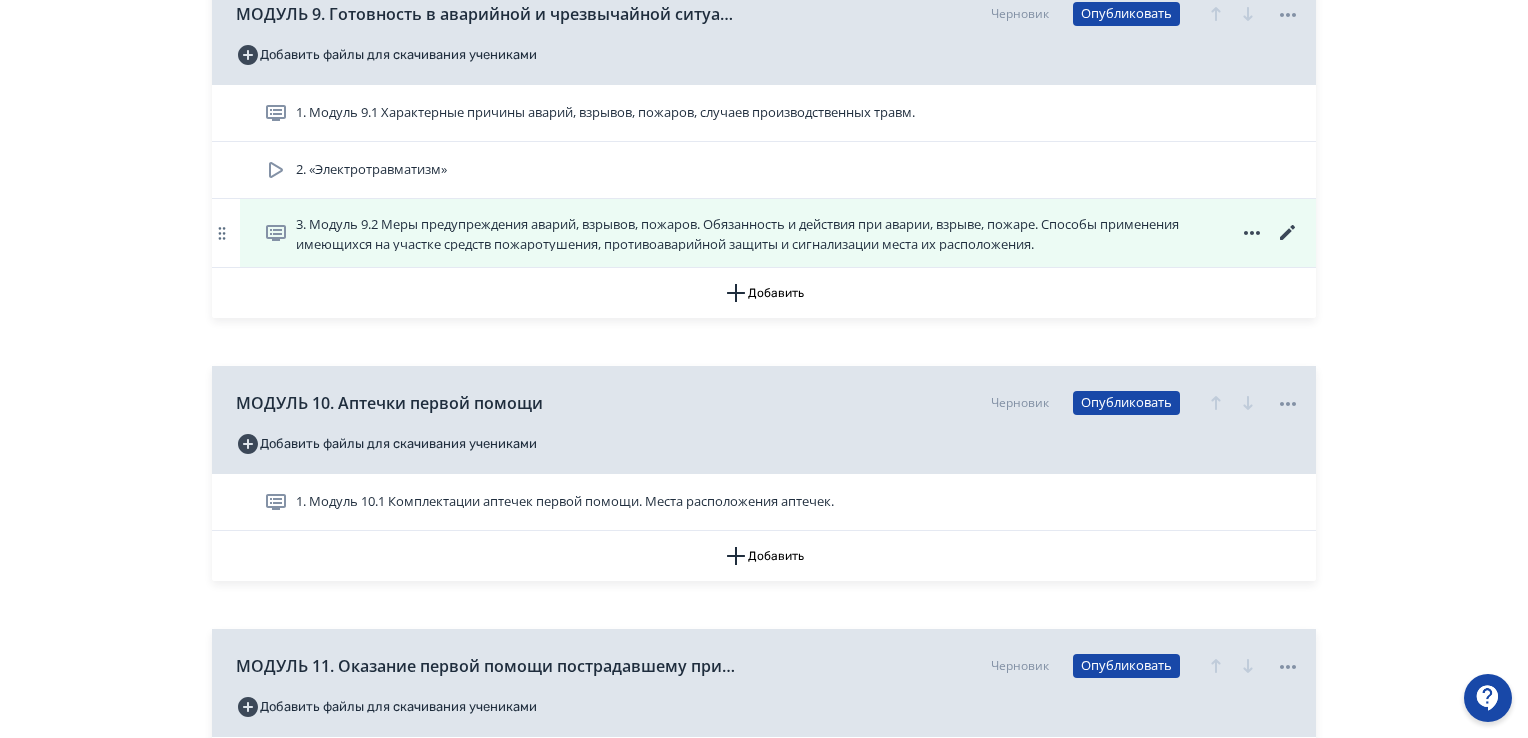 click 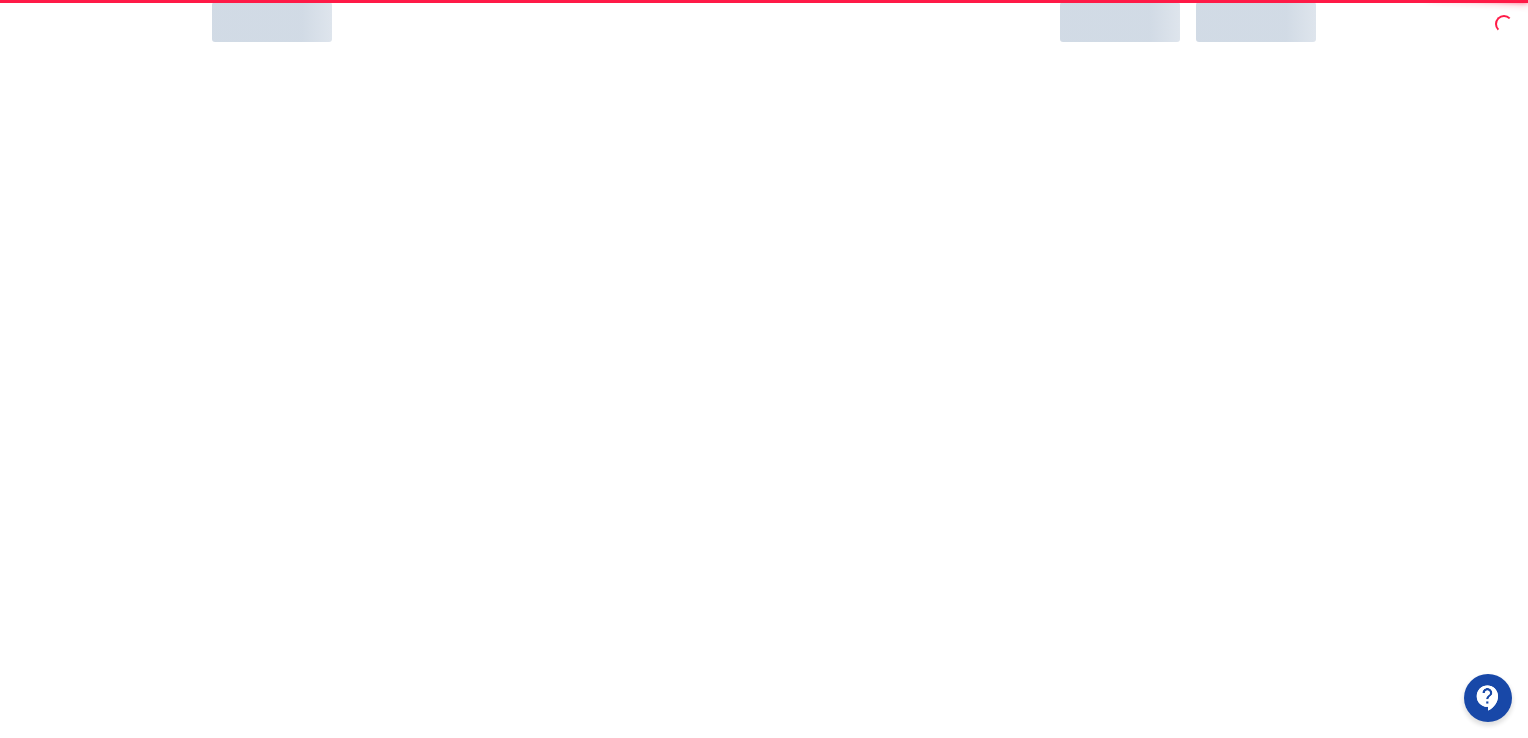 scroll, scrollTop: 0, scrollLeft: 0, axis: both 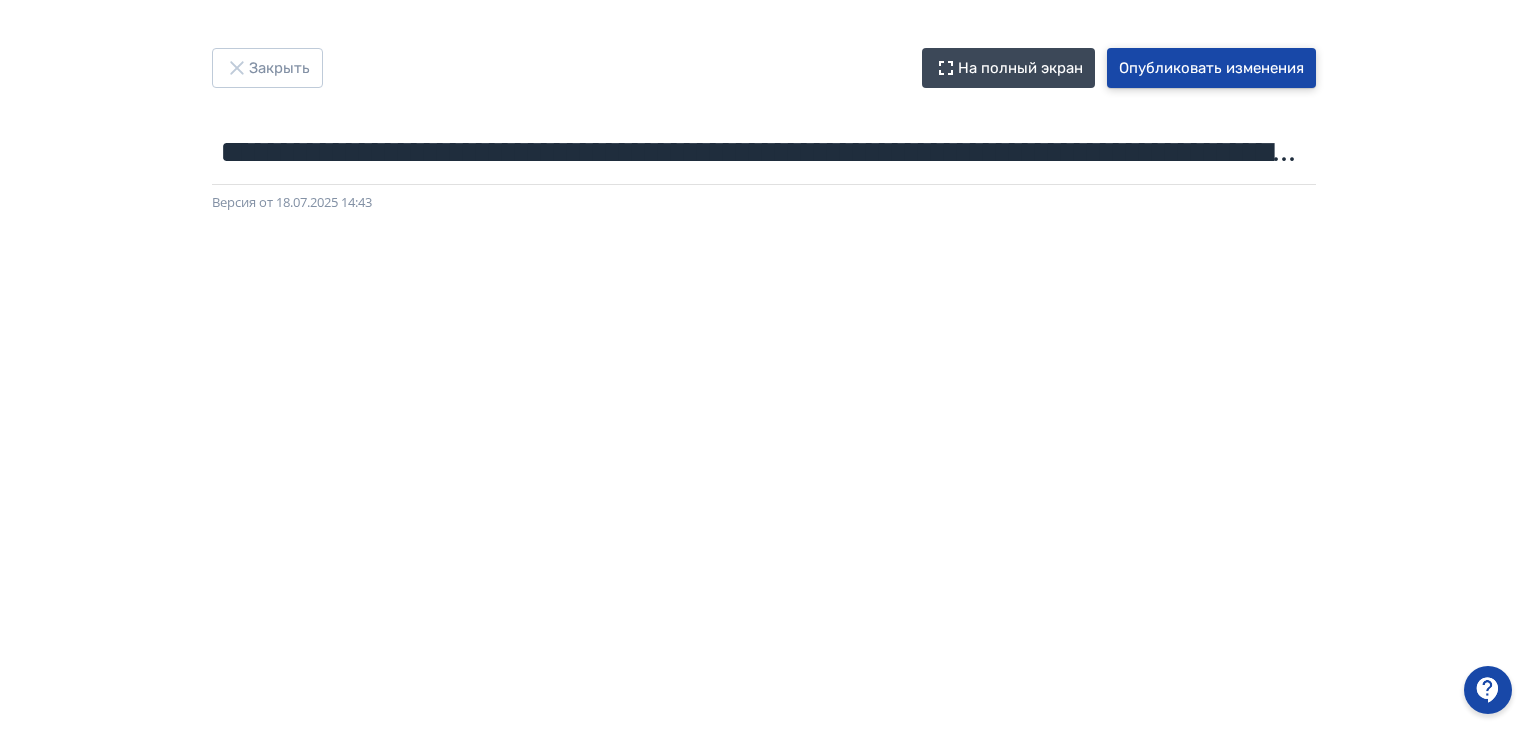 click on "Опубликовать изменения" at bounding box center (1211, 68) 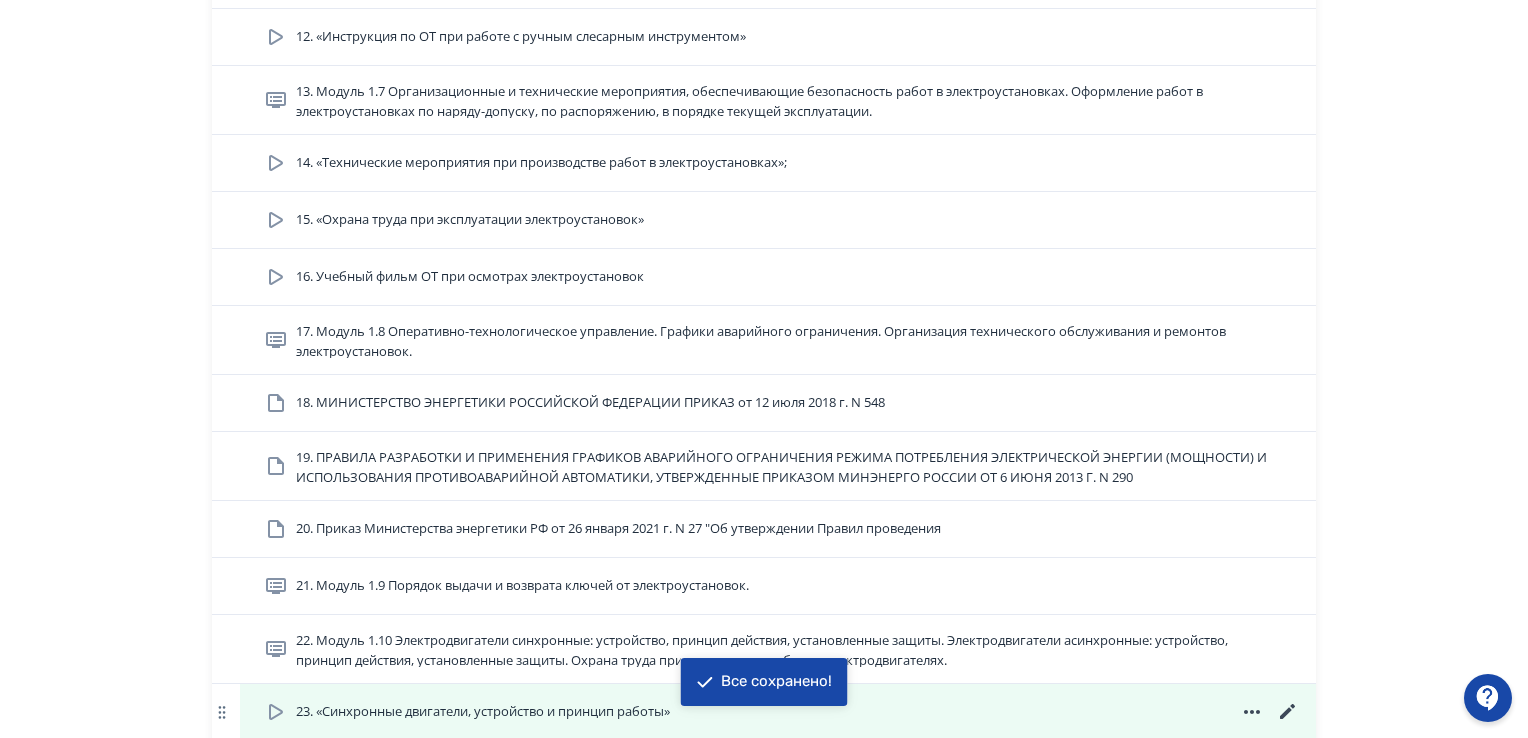 scroll, scrollTop: 1500, scrollLeft: 0, axis: vertical 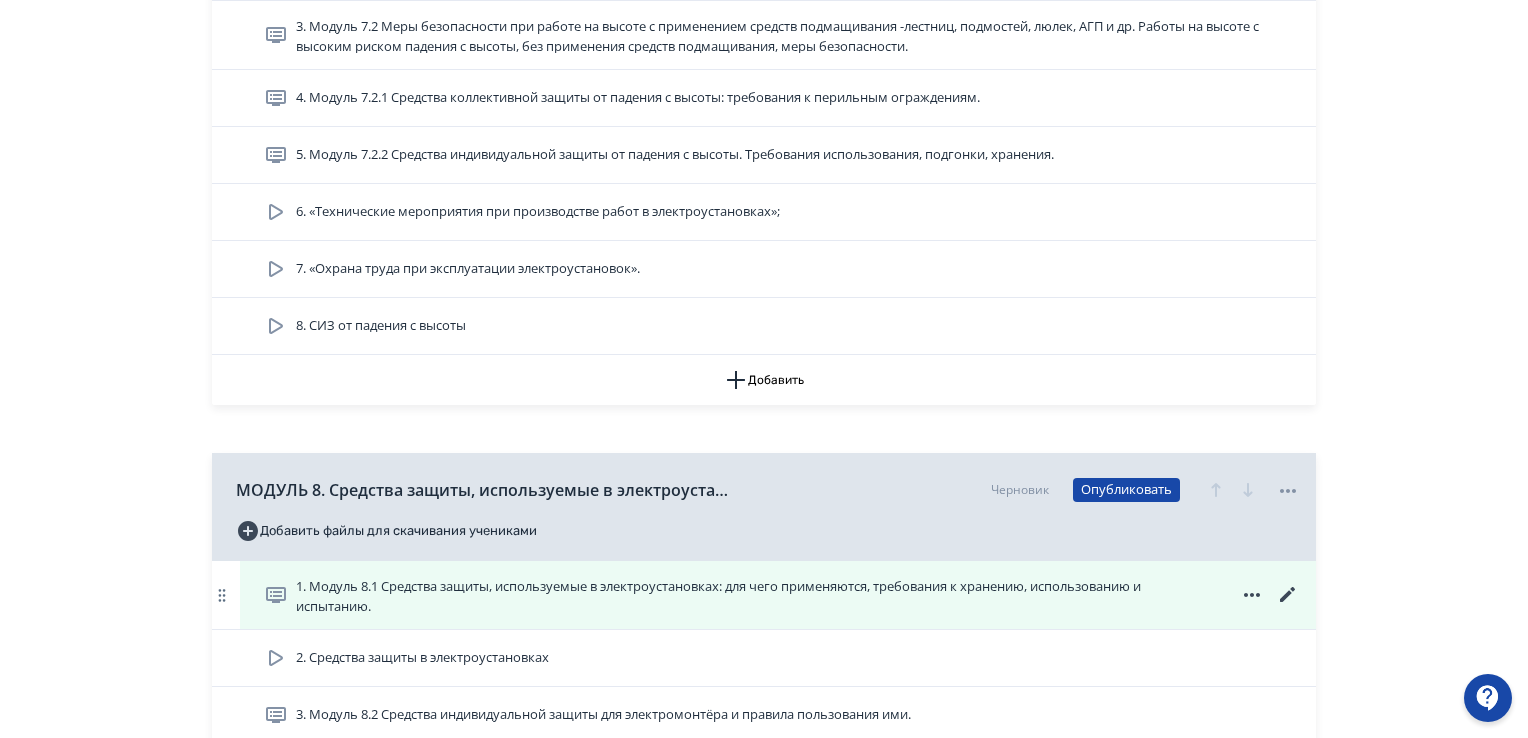 click on "1. Модуль 8.1 Средства защиты, используемые в электроустановках: для чего применяются, требования к хранению, использованию и испытанию." at bounding box center [746, 595] 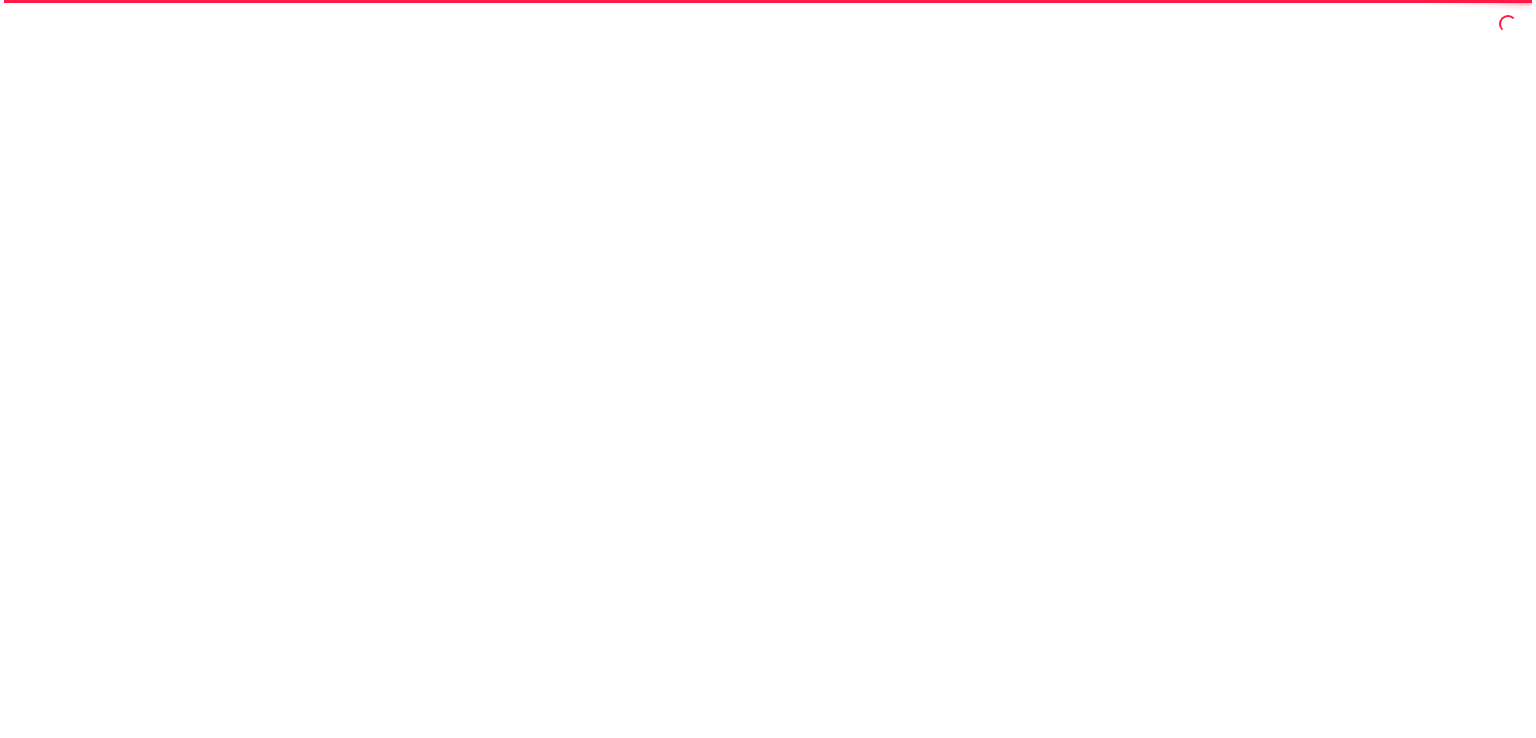 scroll, scrollTop: 0, scrollLeft: 0, axis: both 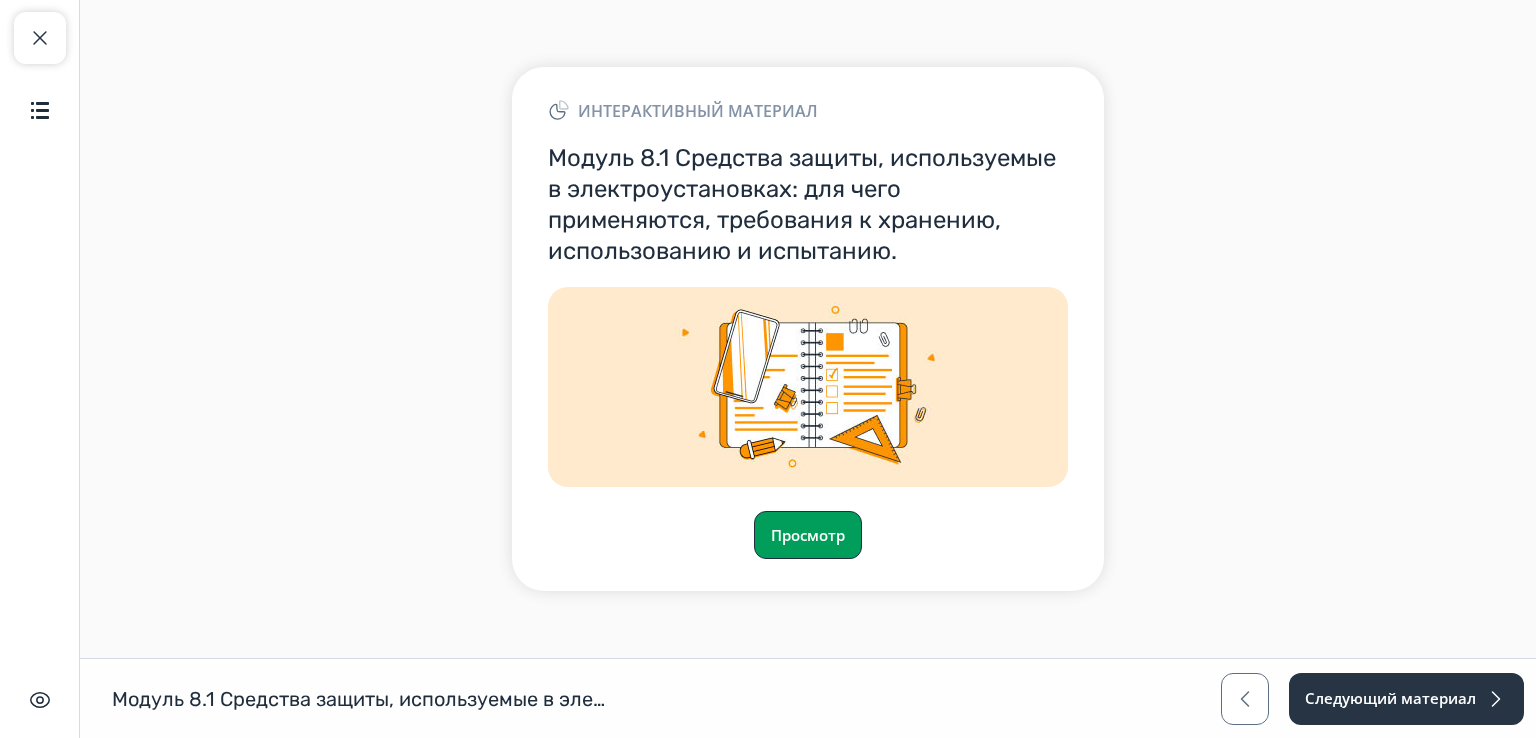 click on "Просмотр" at bounding box center [808, 535] 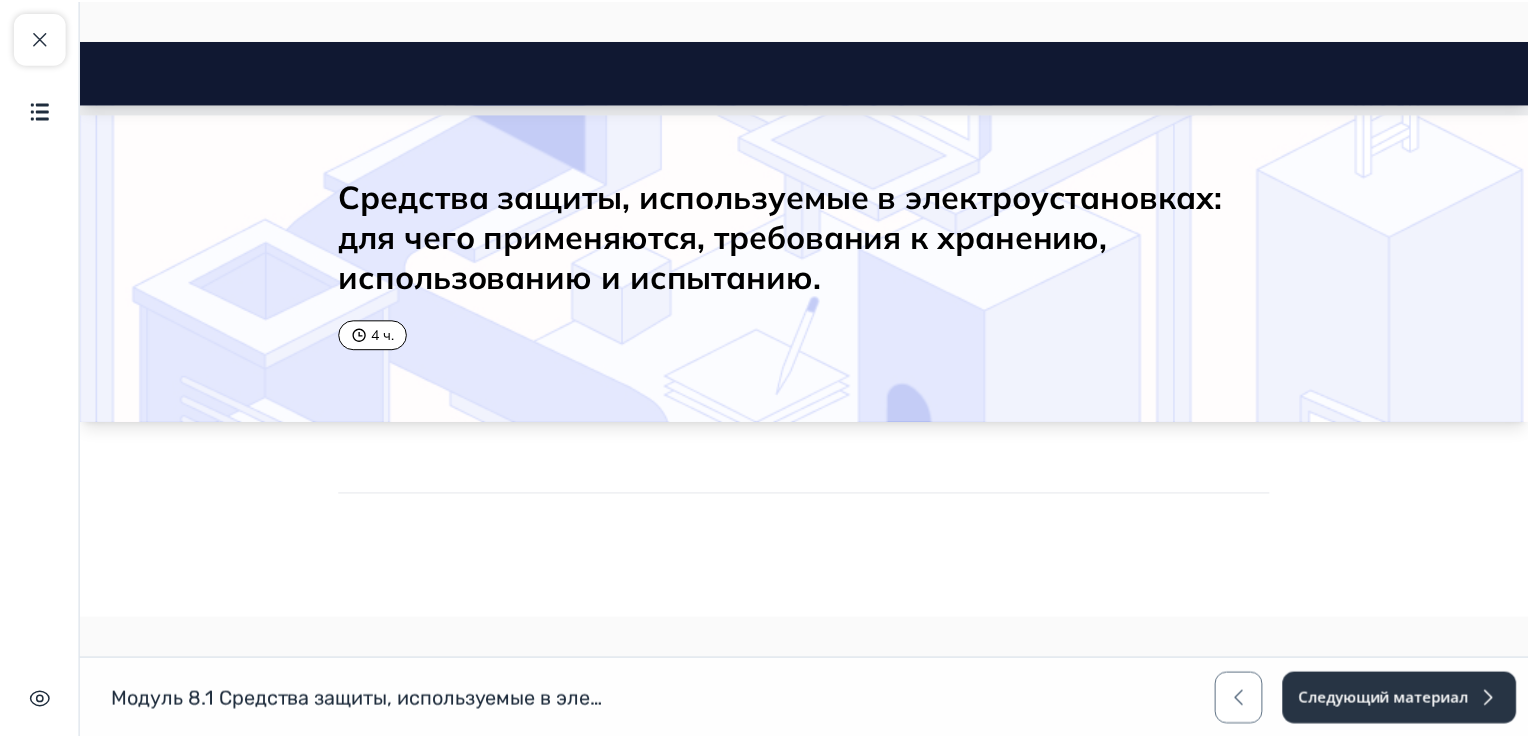 scroll, scrollTop: 0, scrollLeft: 0, axis: both 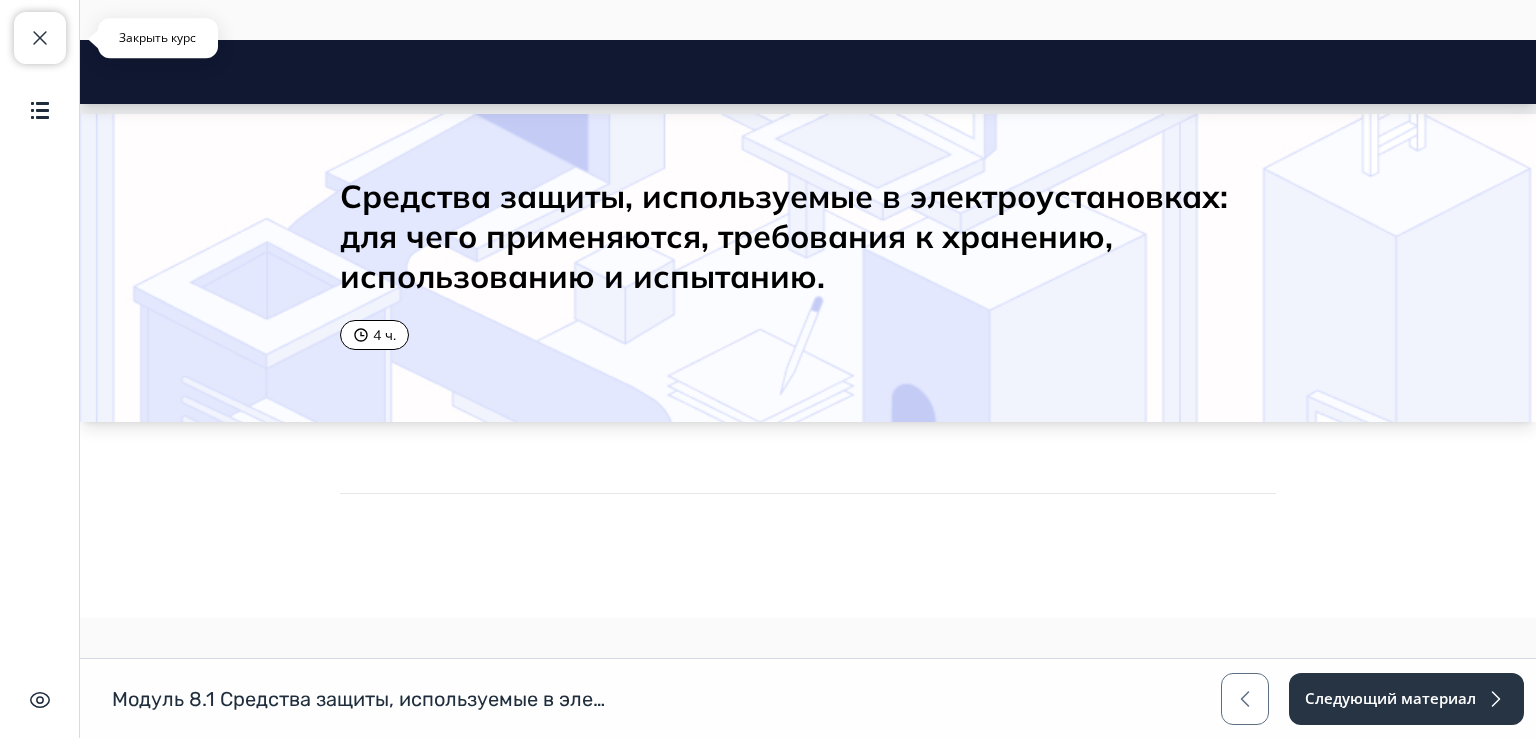 click on "Закрыть курс" at bounding box center [40, 38] 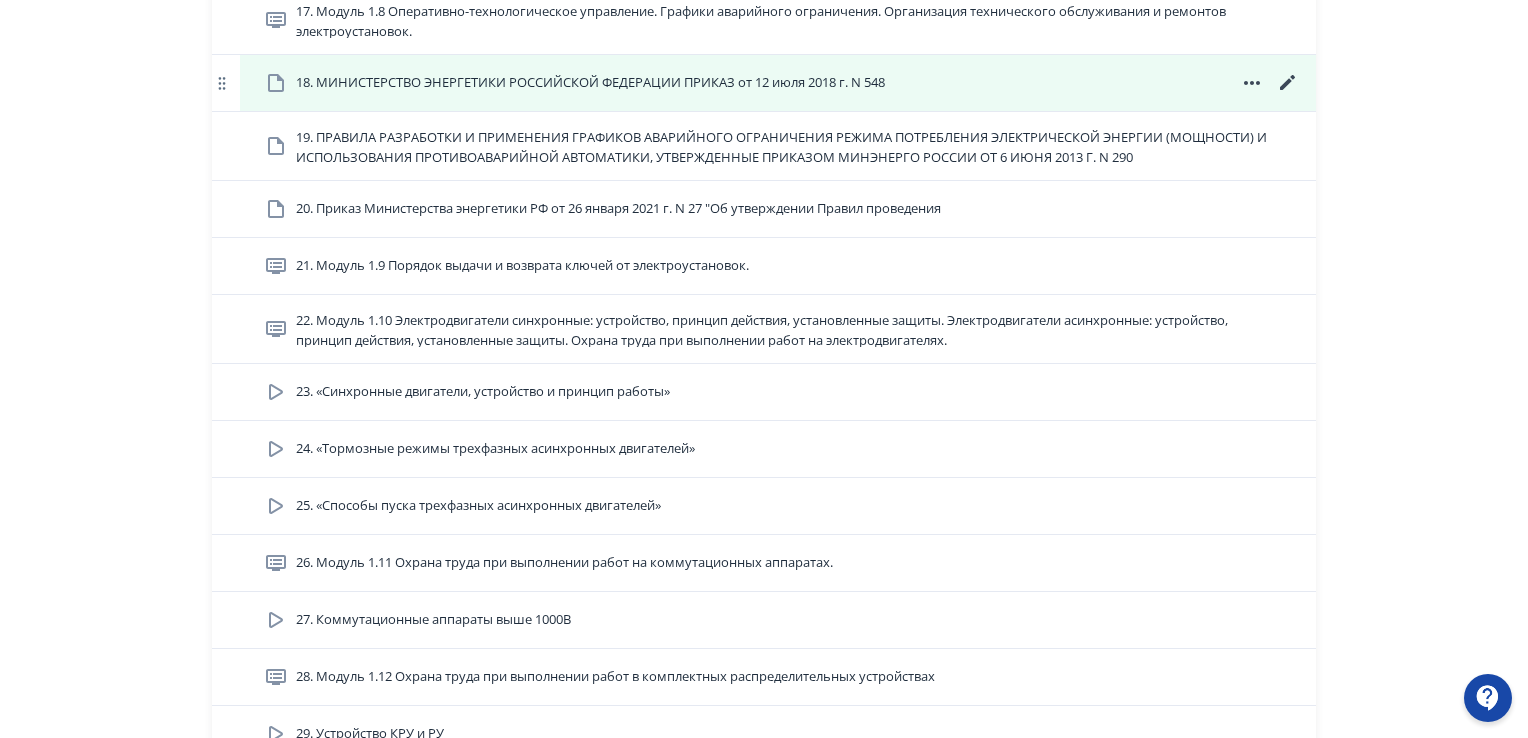 scroll, scrollTop: 1500, scrollLeft: 0, axis: vertical 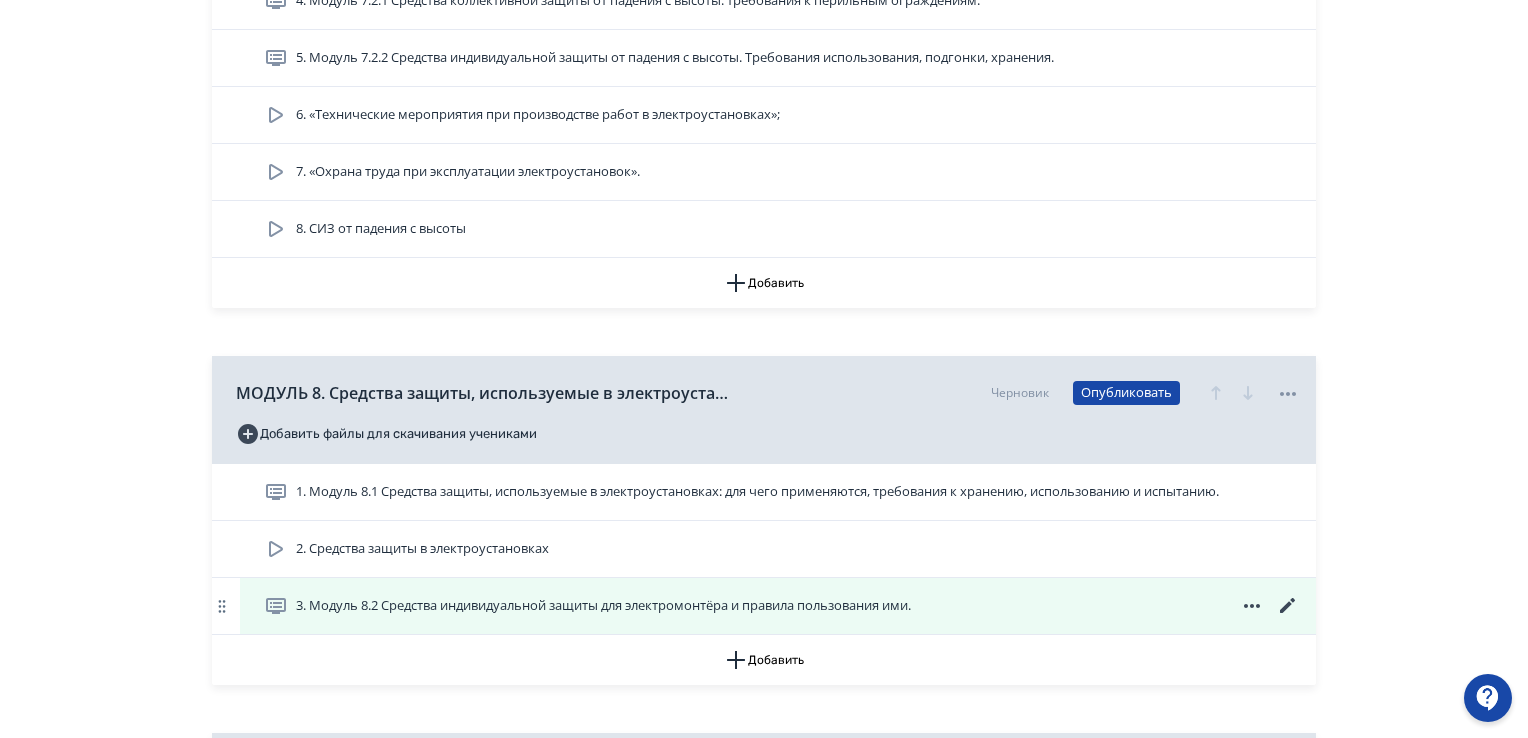 click on "3. Модуль 8.2 Средства индивидуальной защиты для электромонтёра и правила пользования ими." at bounding box center [603, 606] 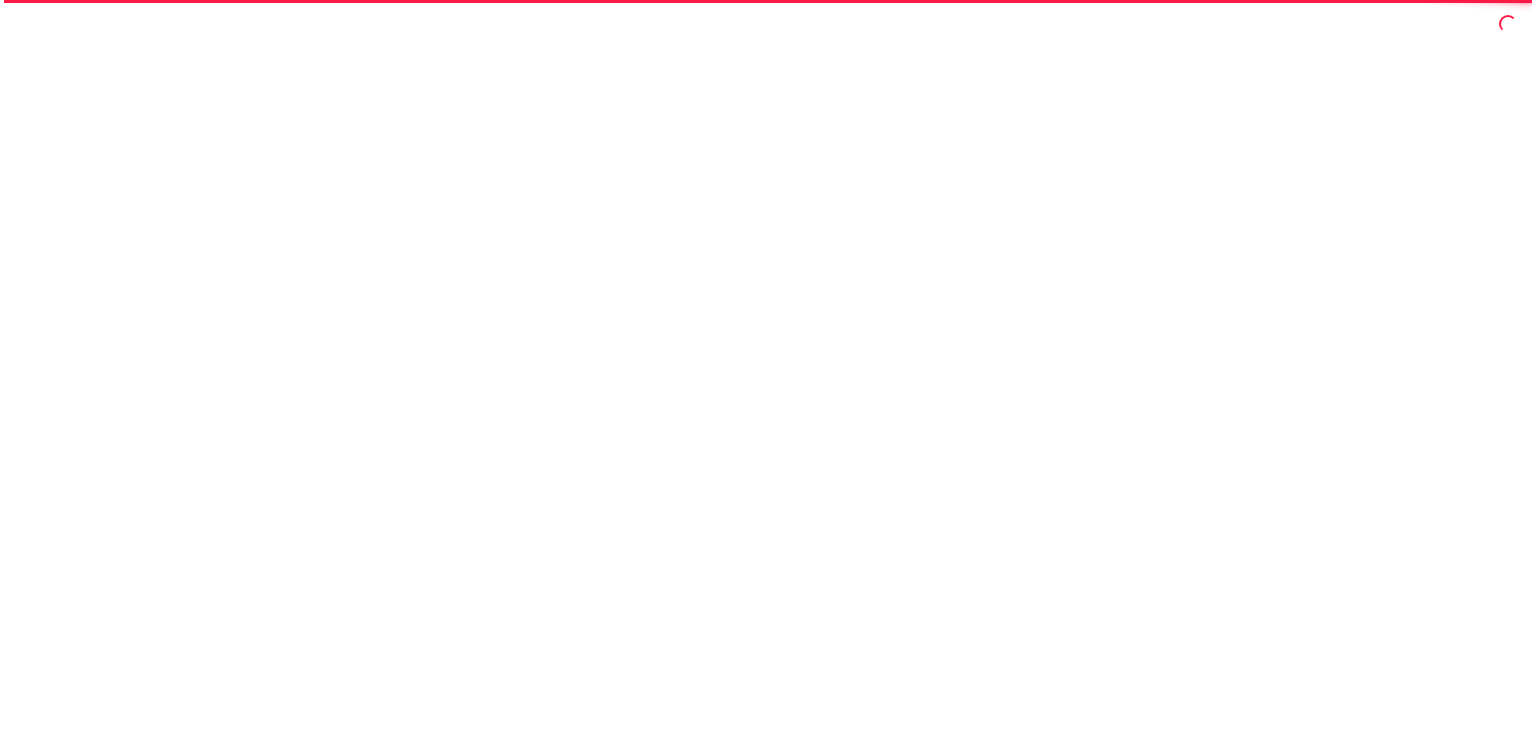 scroll, scrollTop: 0, scrollLeft: 0, axis: both 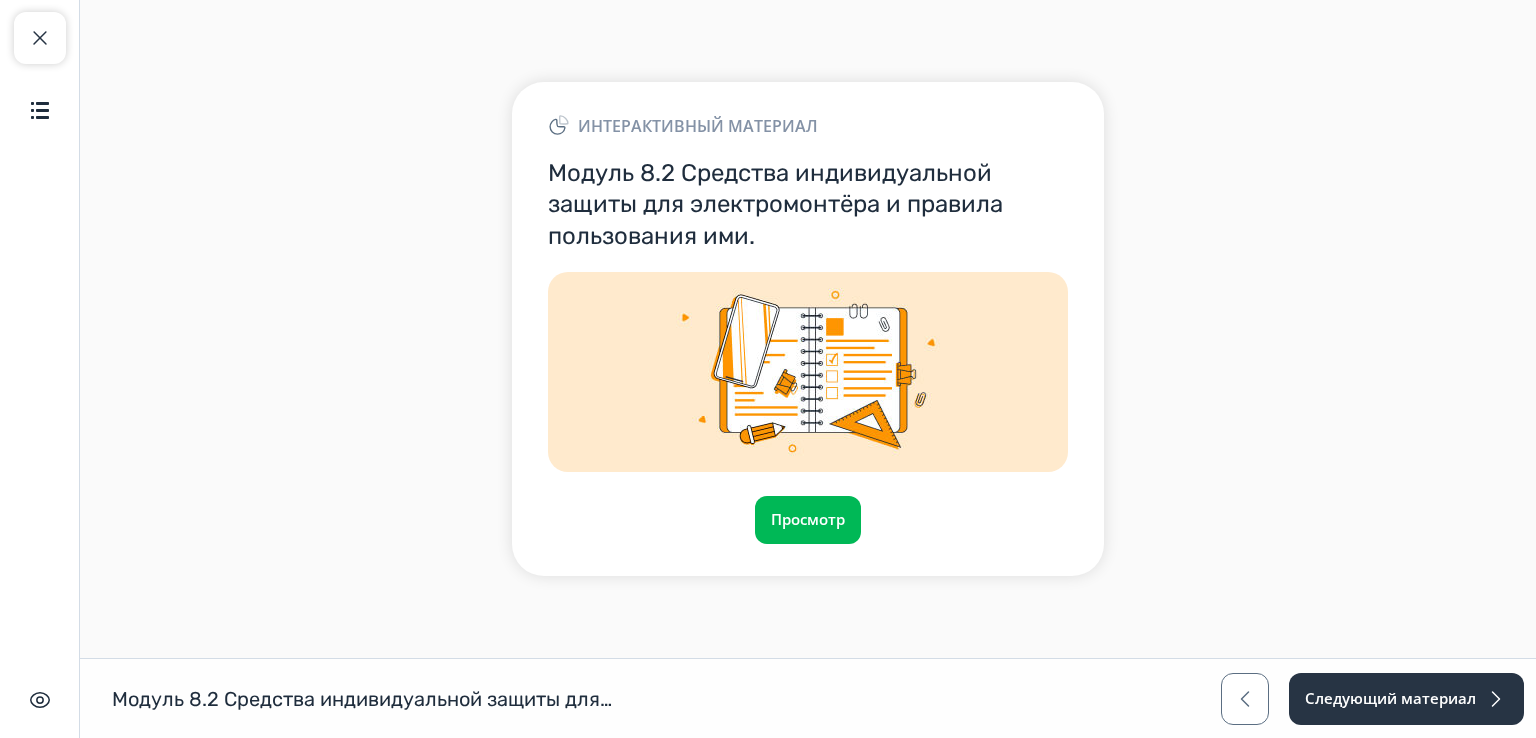 click on "Интерактивный материал Модуль 8.2 Средства индивидуальной защиты для электромонтёра и правила пользования ими. Просмотр" at bounding box center (808, 329) 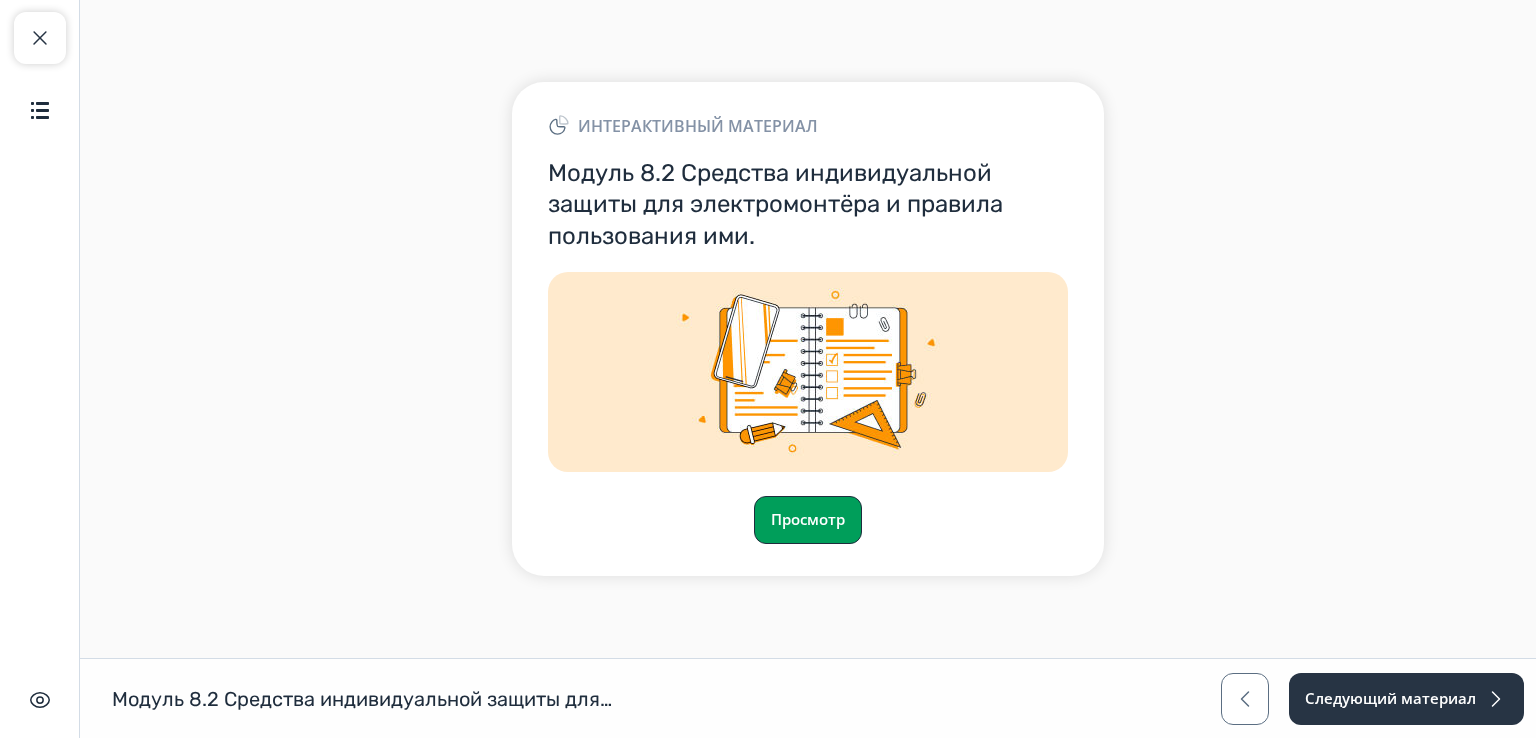 click on "Просмотр" at bounding box center [808, 520] 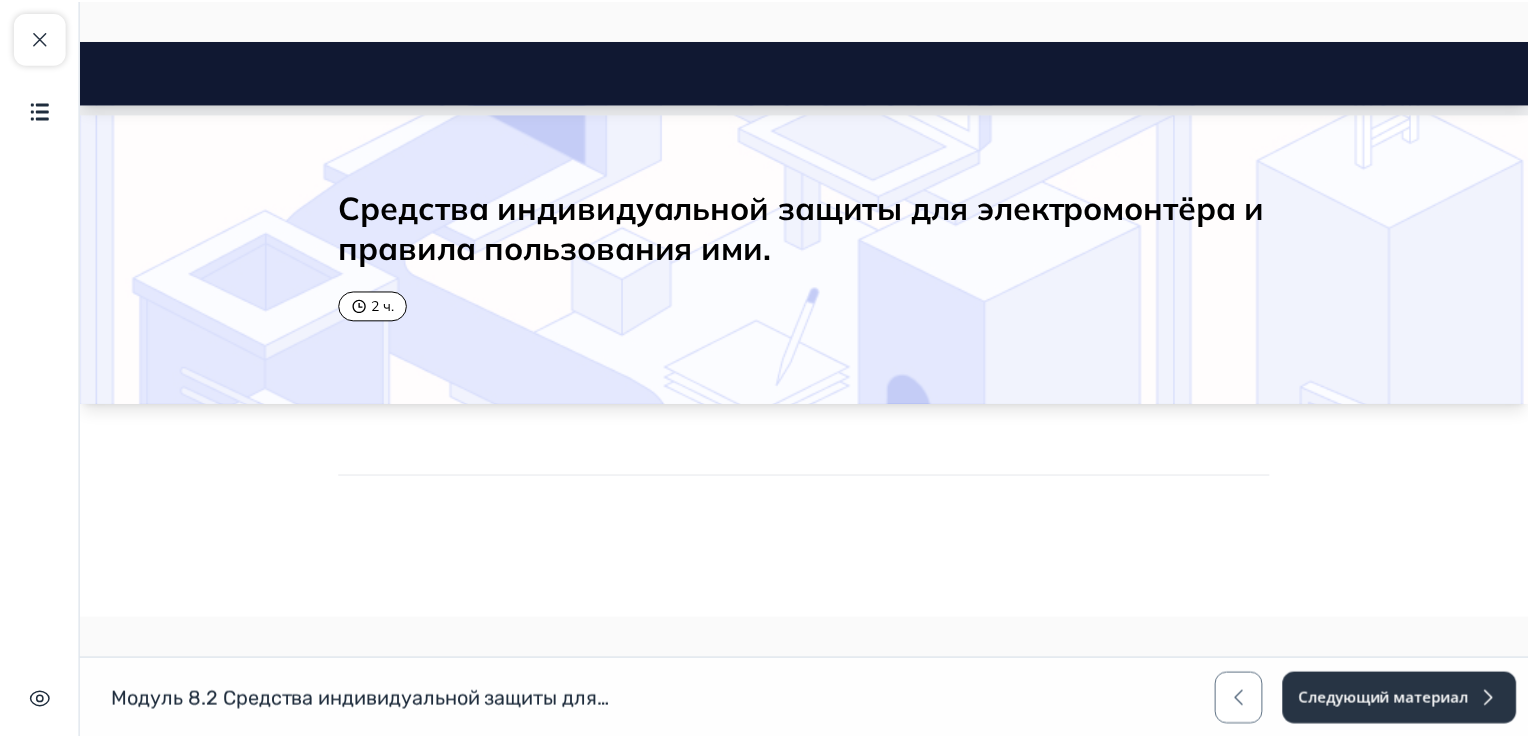 scroll, scrollTop: 0, scrollLeft: 0, axis: both 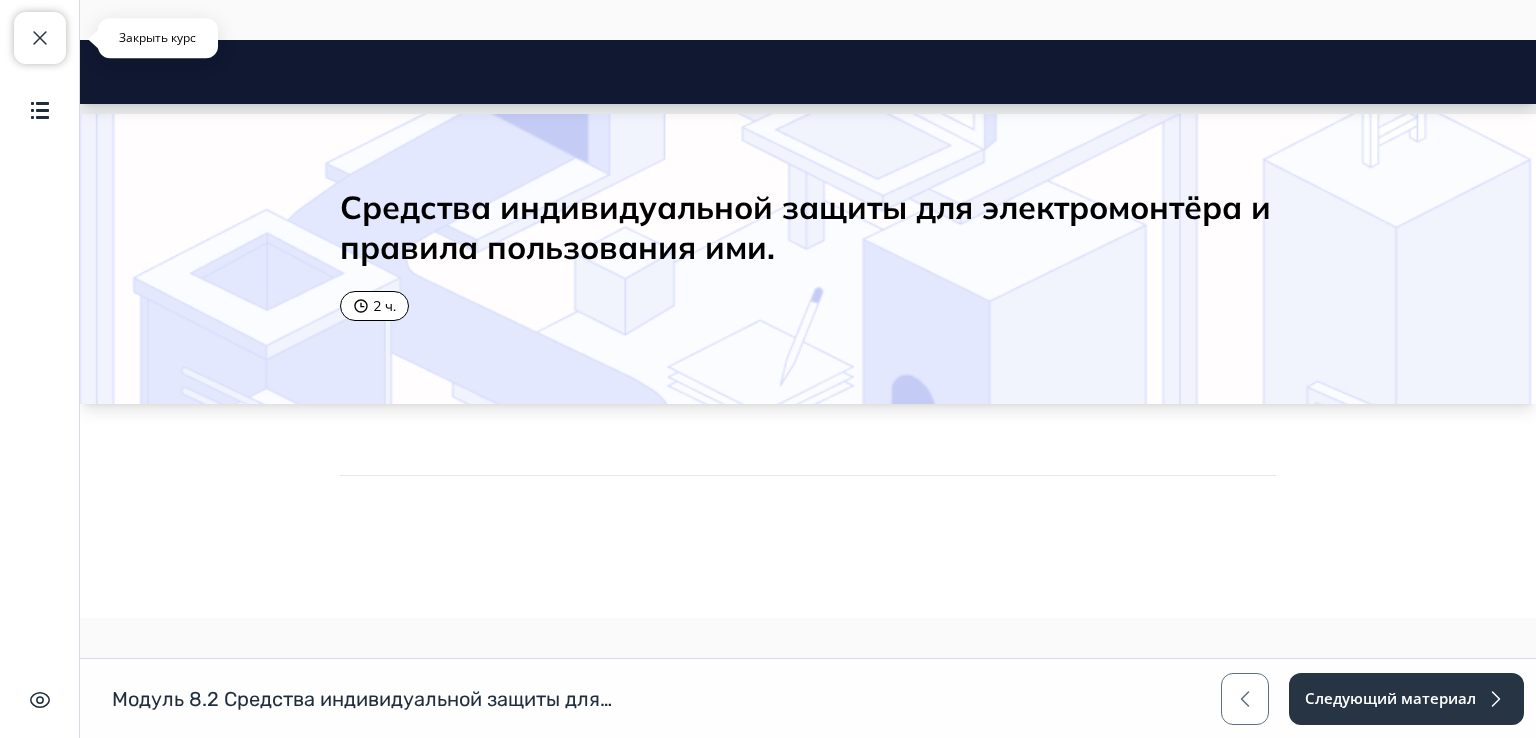 click at bounding box center [40, 38] 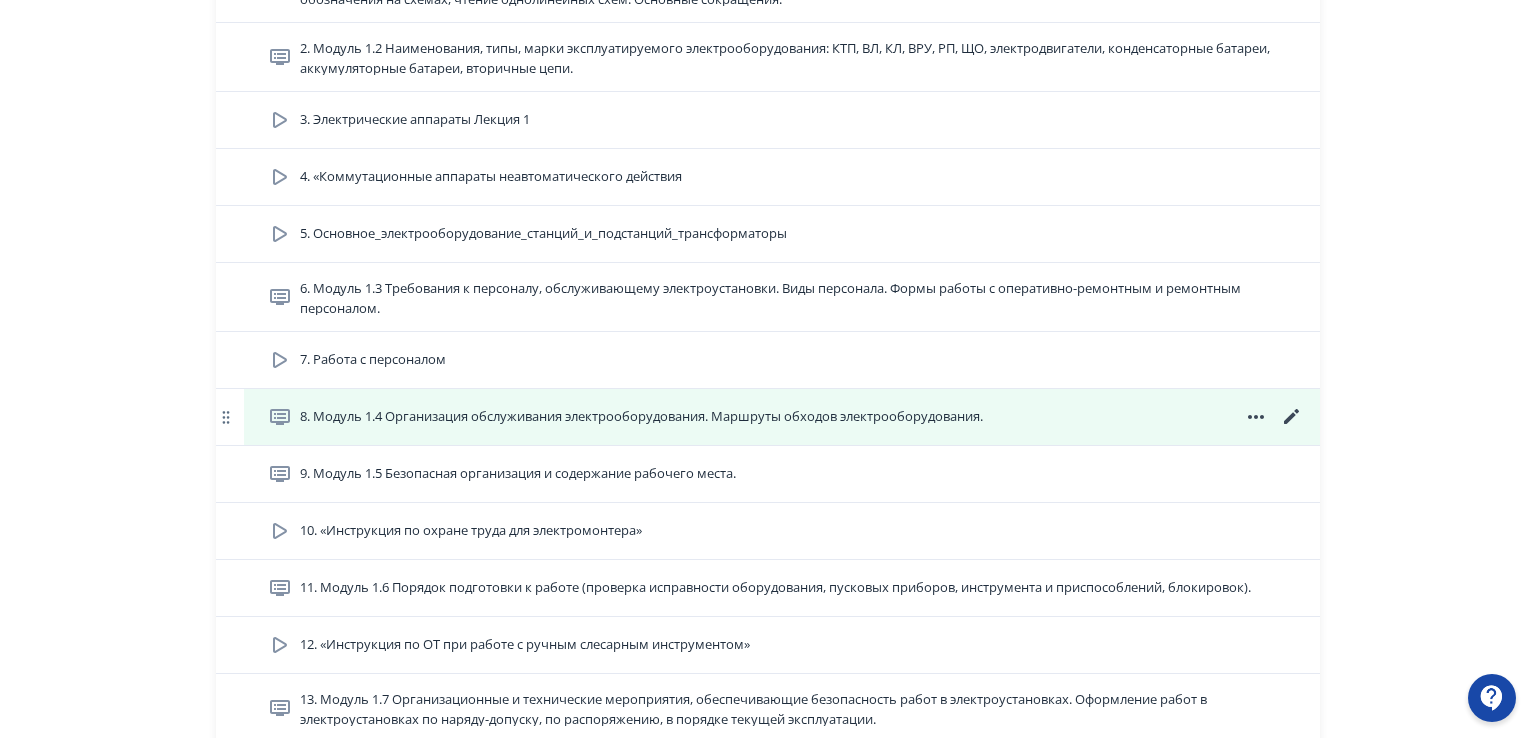 scroll, scrollTop: 0, scrollLeft: 0, axis: both 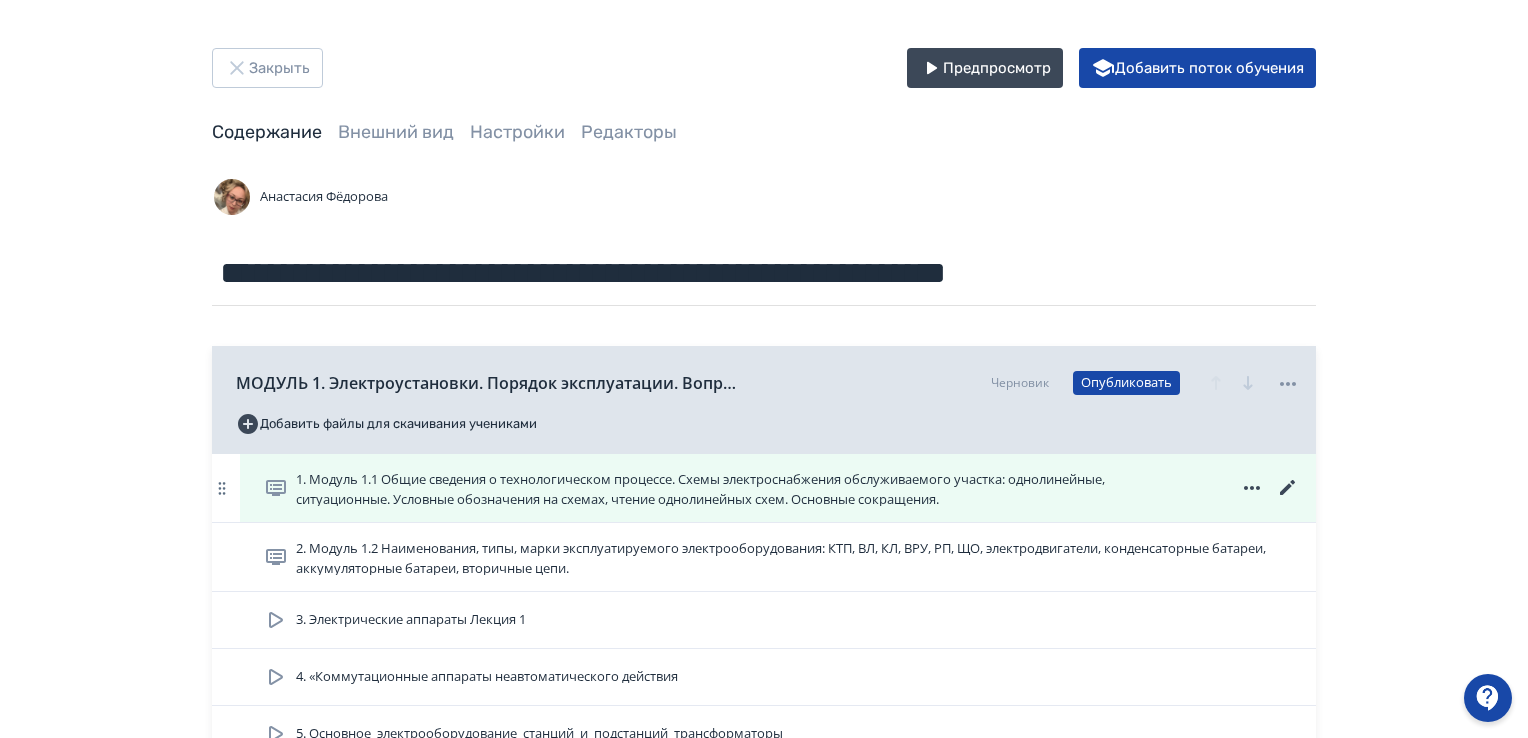 click on "1. Модуль 1.1 Общие сведения о технологическом процессе. Схемы электроснабжения обслуживаемого участка: однолинейные, ситуационные. Условные обозначения на схемах, чтение однолинейных схем. Основные сокращения." at bounding box center (746, 488) 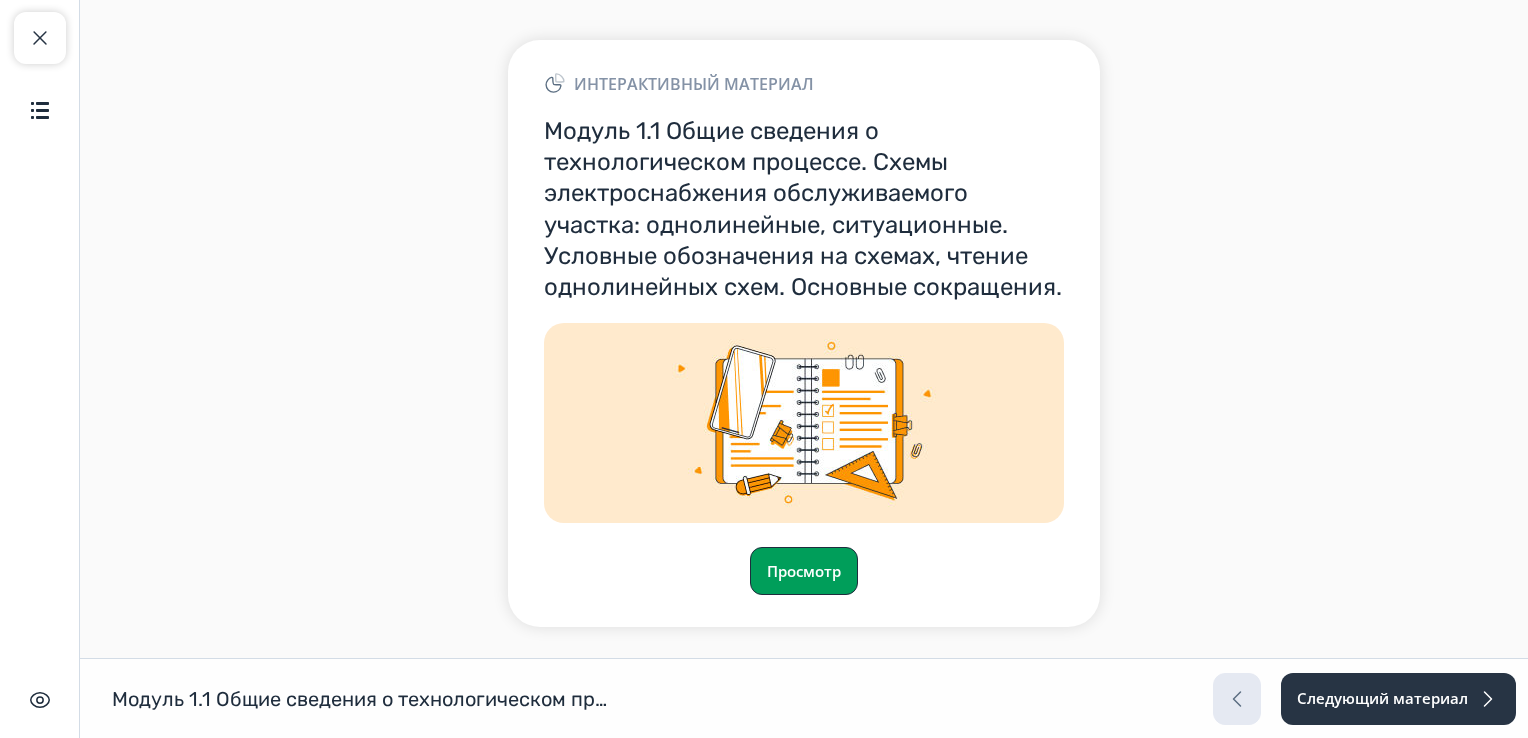 click on "Просмотр" at bounding box center [804, 571] 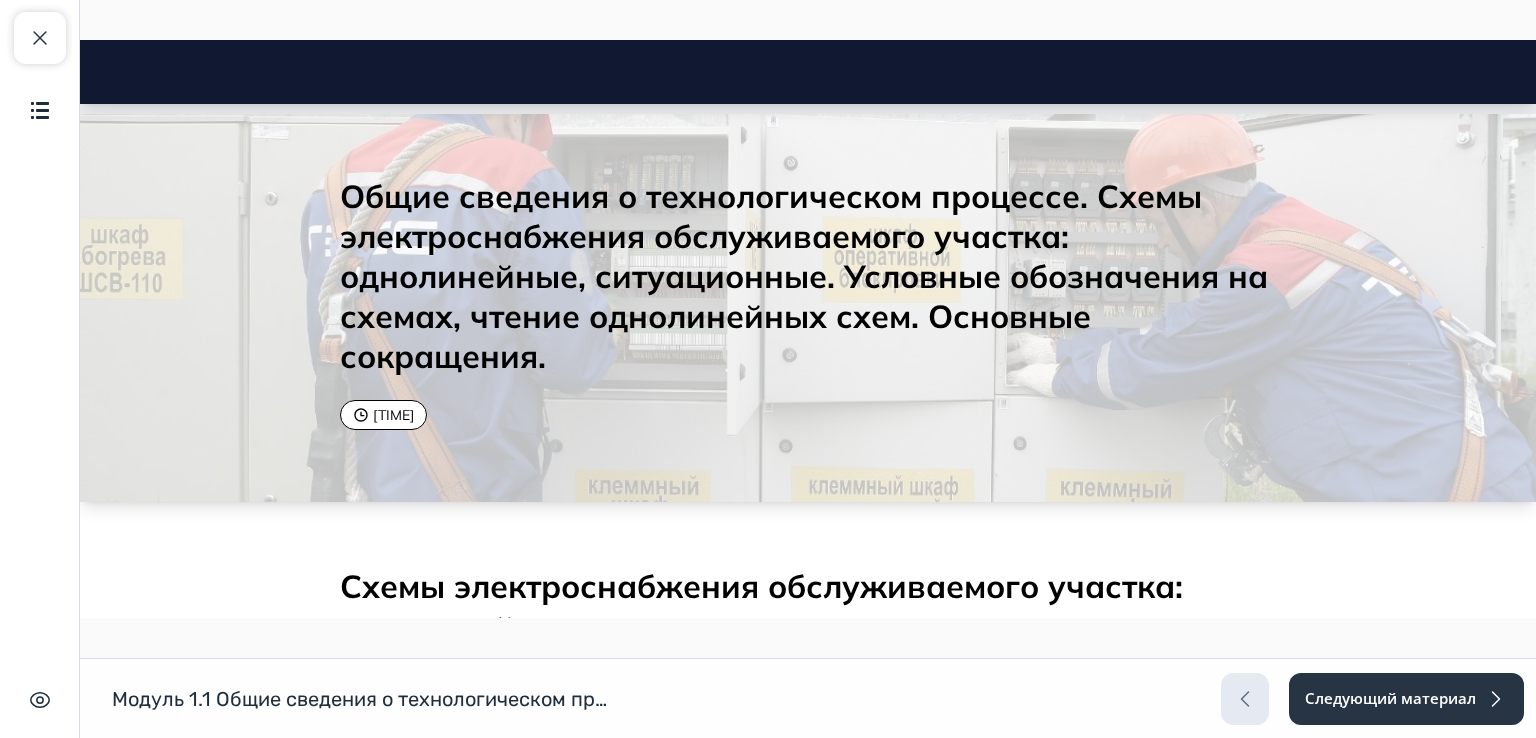 scroll, scrollTop: 0, scrollLeft: 0, axis: both 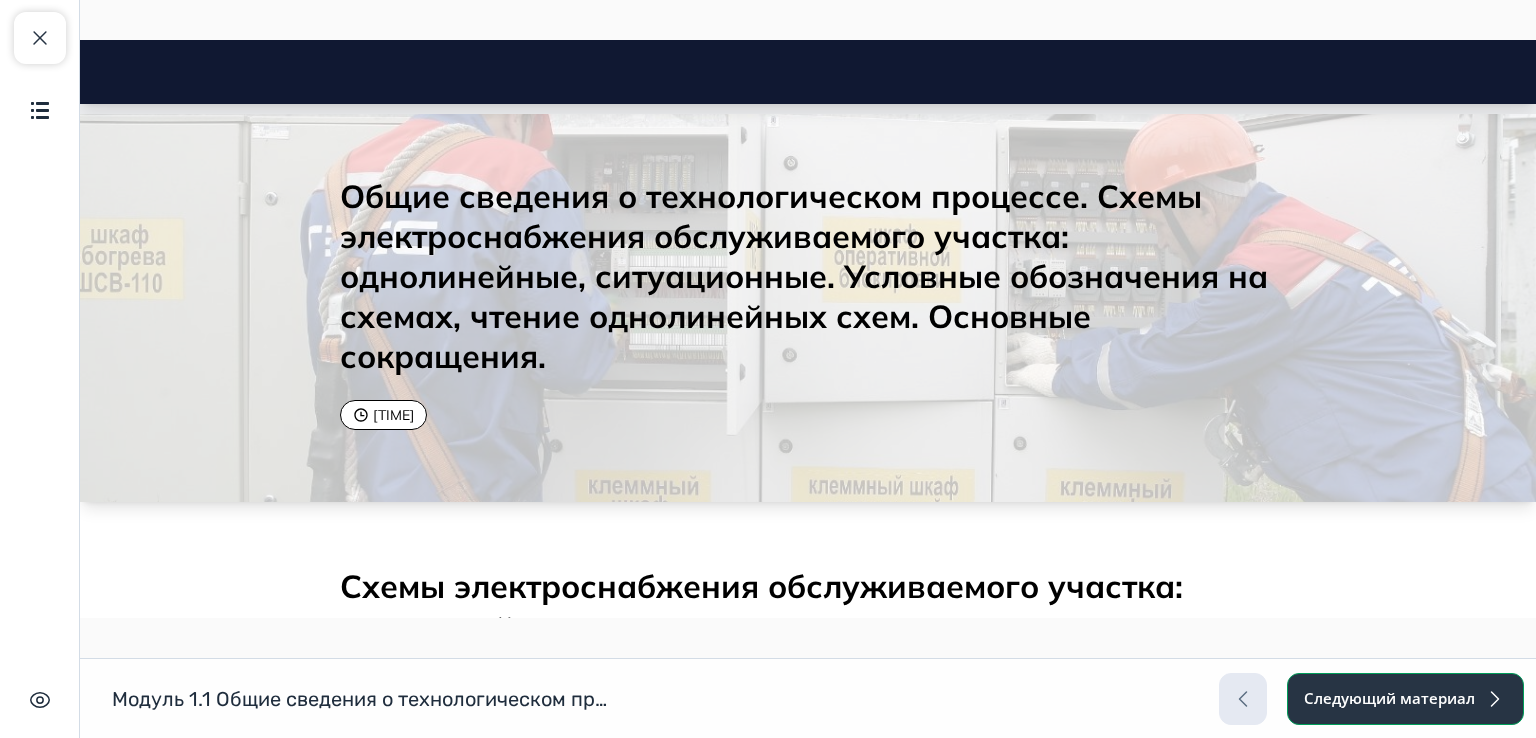 click on "Следующий материал" at bounding box center [1405, 699] 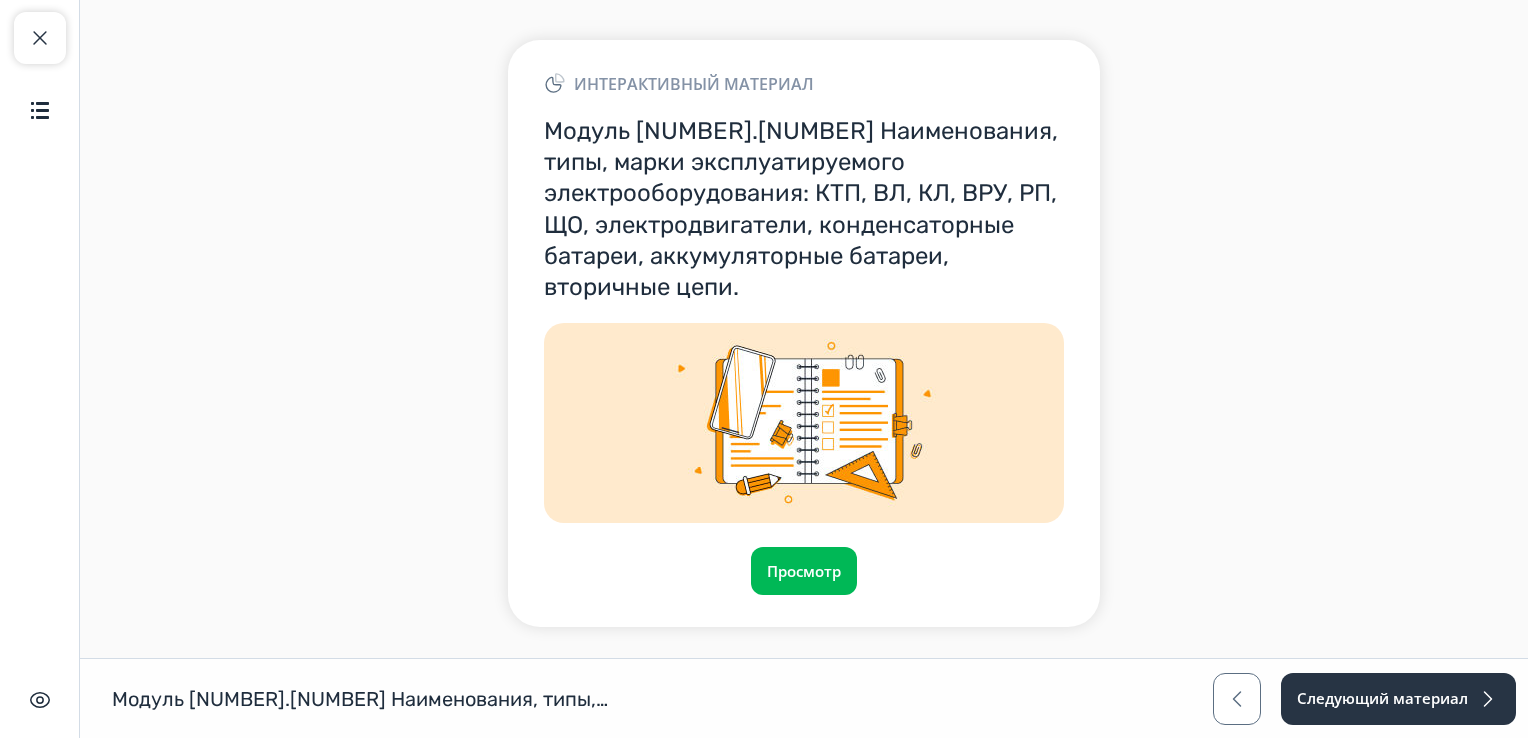 drag, startPoint x: 765, startPoint y: 542, endPoint x: 781, endPoint y: 565, distance: 28.01785 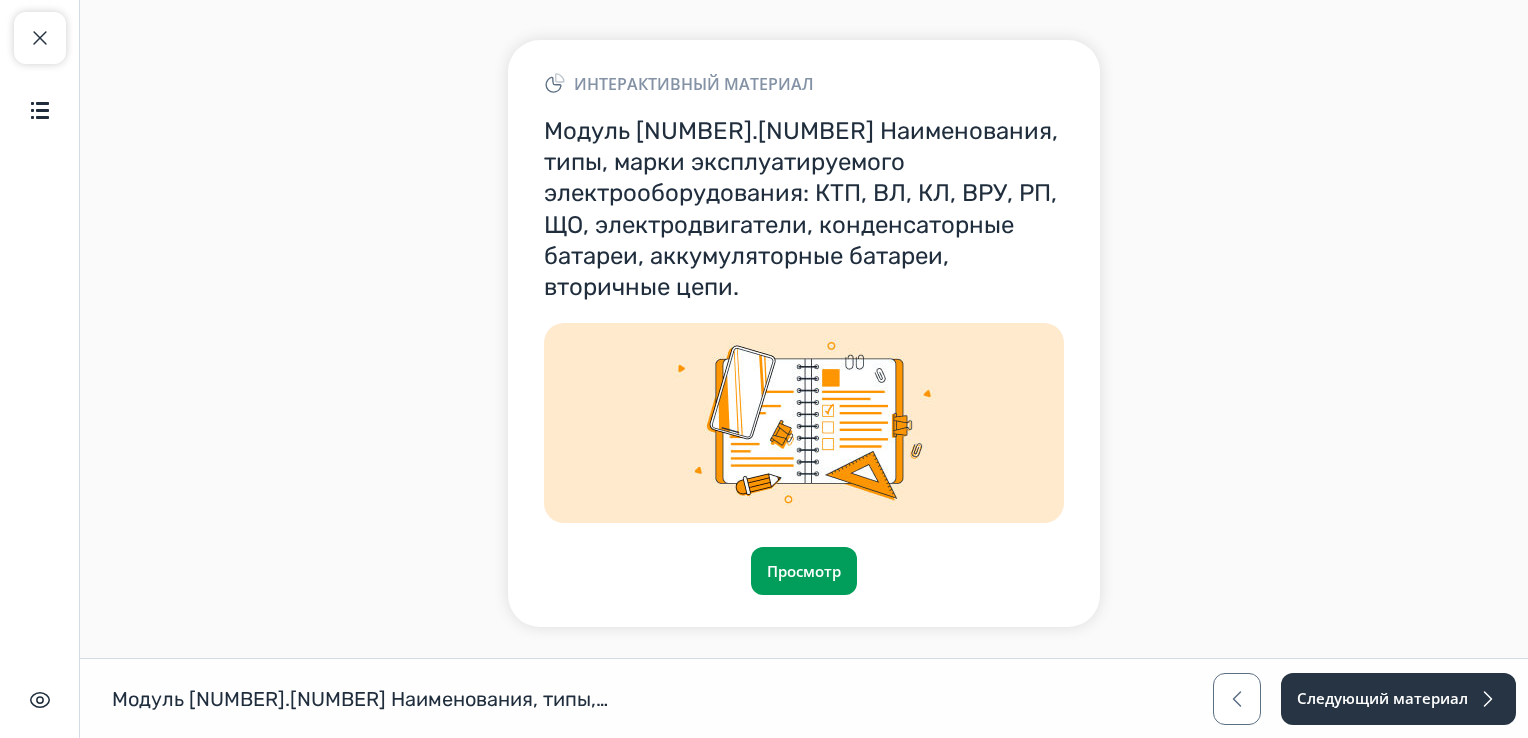 click on "Интерактивный материал Модуль 1.2 Наименования, типы, марки эксплуатируемого электрооборудования: КТП, ВЛ, КЛ, ВРУ, РП, ЩО, электродвигатели, конденсаторные батареи, аккумуляторные батареи, вторичные цепи.  Просмотр" at bounding box center [804, 333] 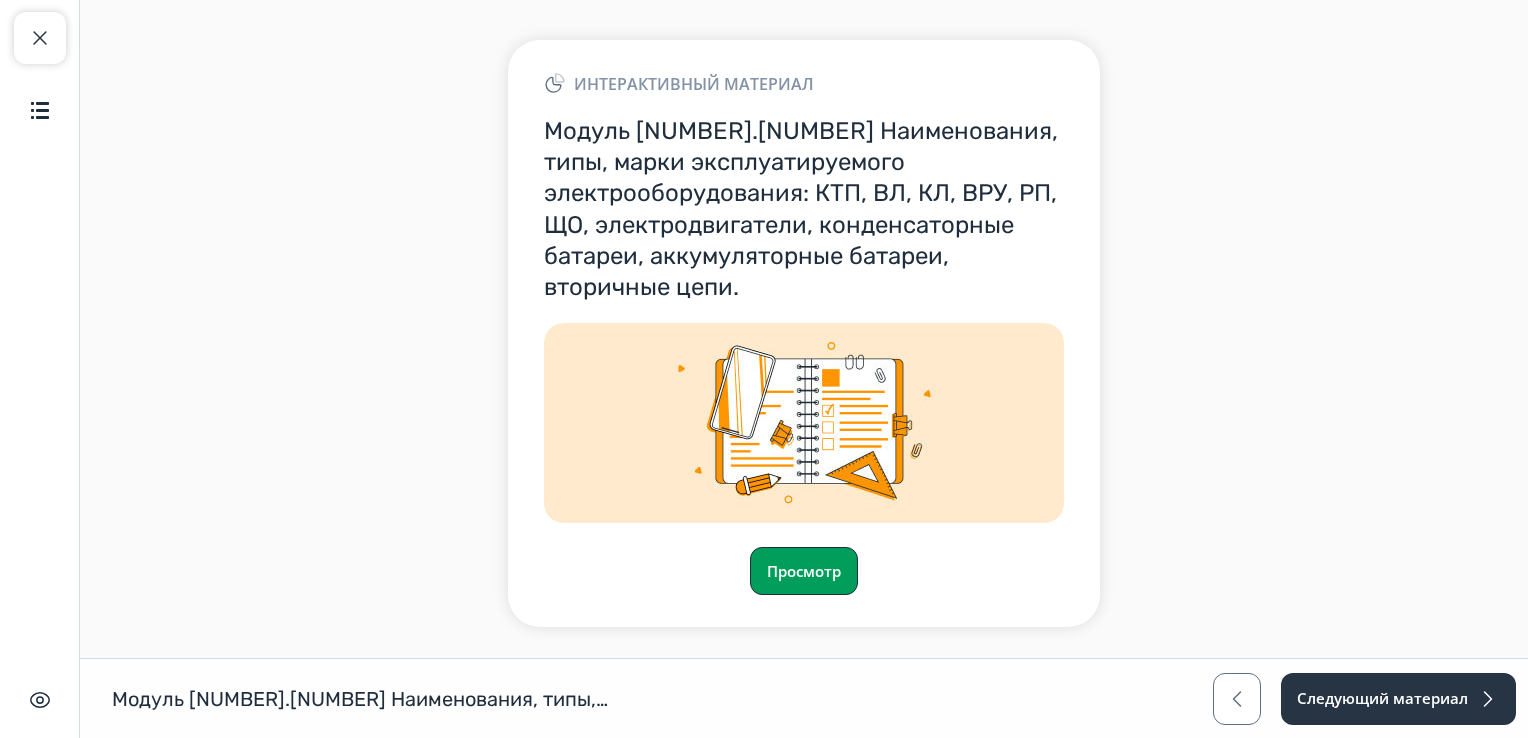 click on "Просмотр" at bounding box center (804, 571) 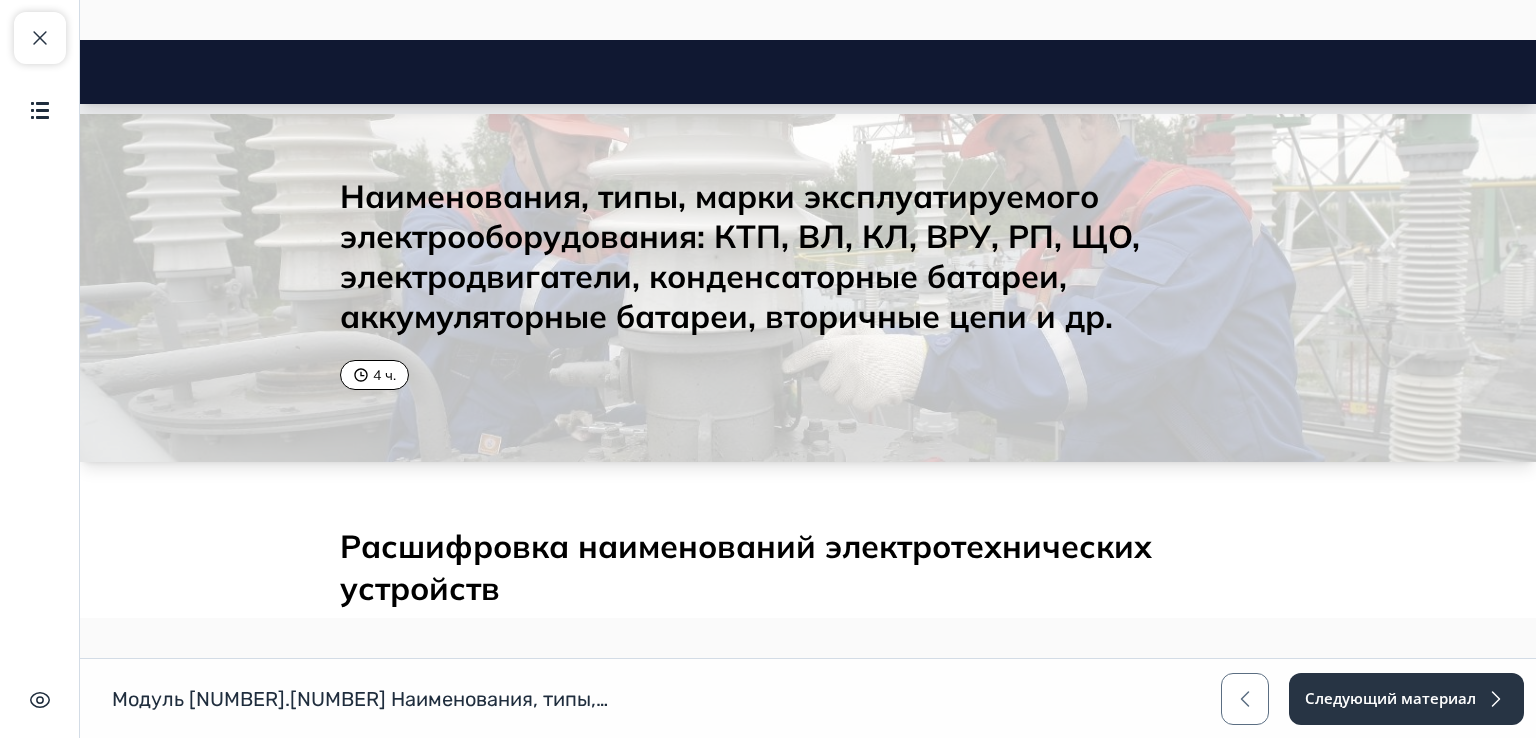 scroll, scrollTop: 0, scrollLeft: 0, axis: both 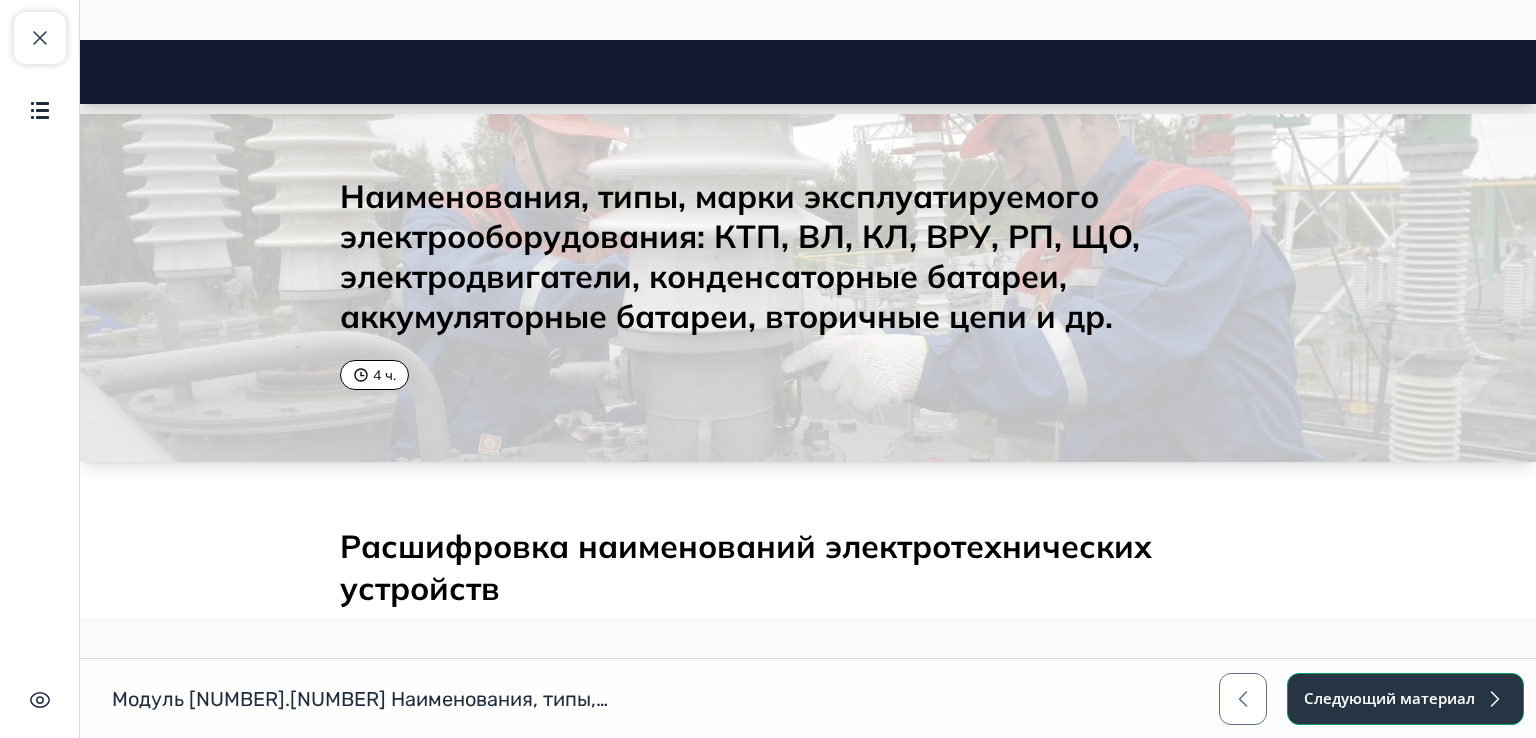click on "Следующий материал" at bounding box center [1405, 699] 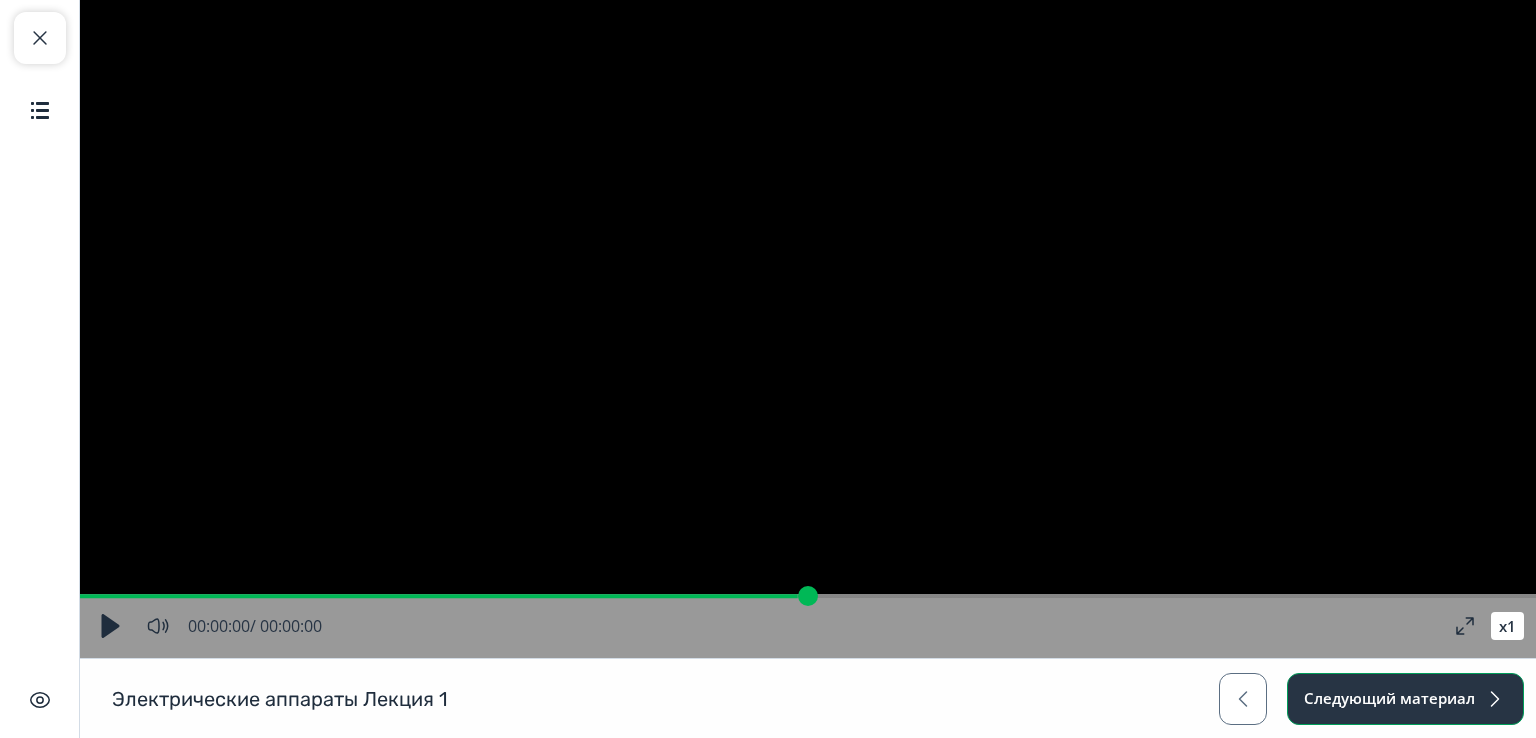 click on "Следующий материал" at bounding box center (1405, 699) 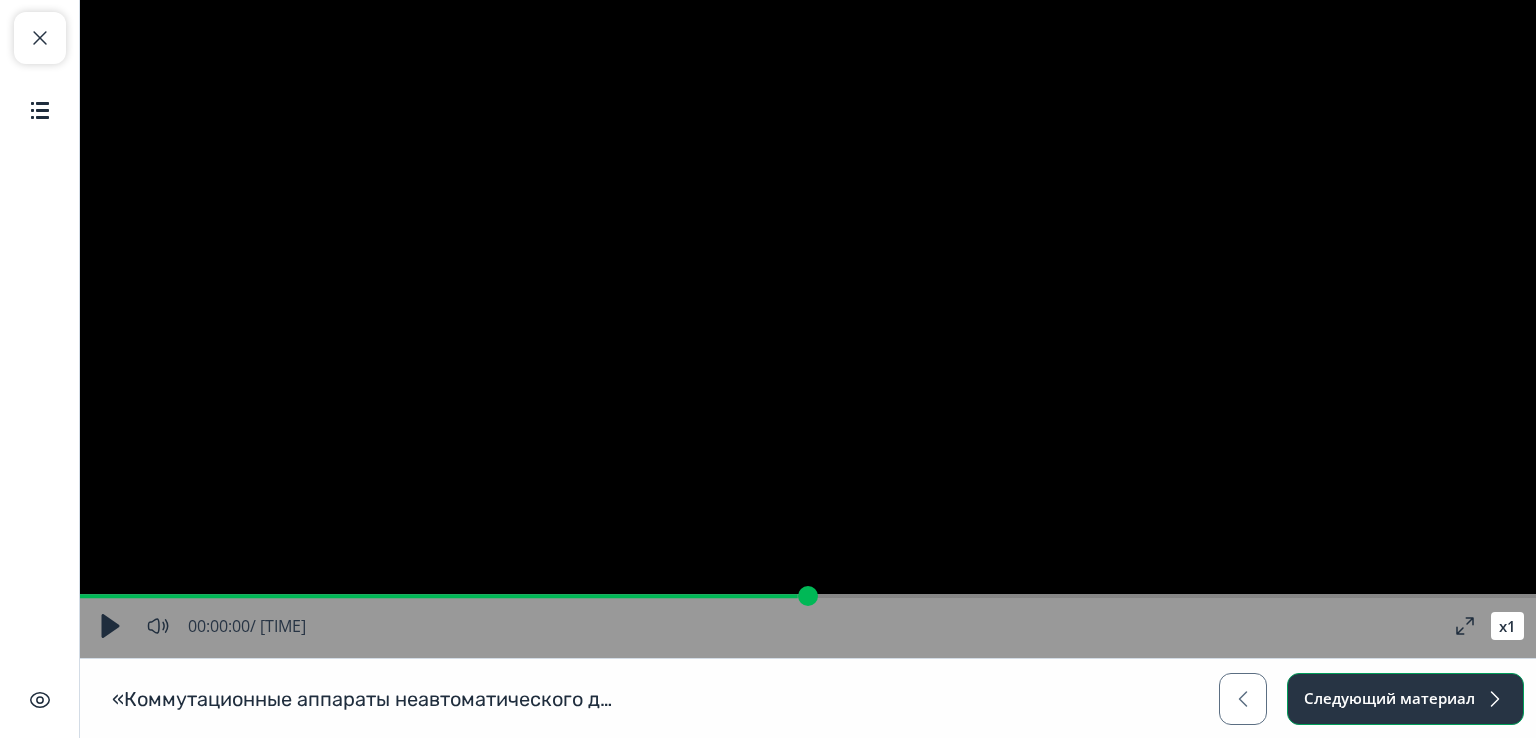 click on "Следующий материал" at bounding box center (1405, 699) 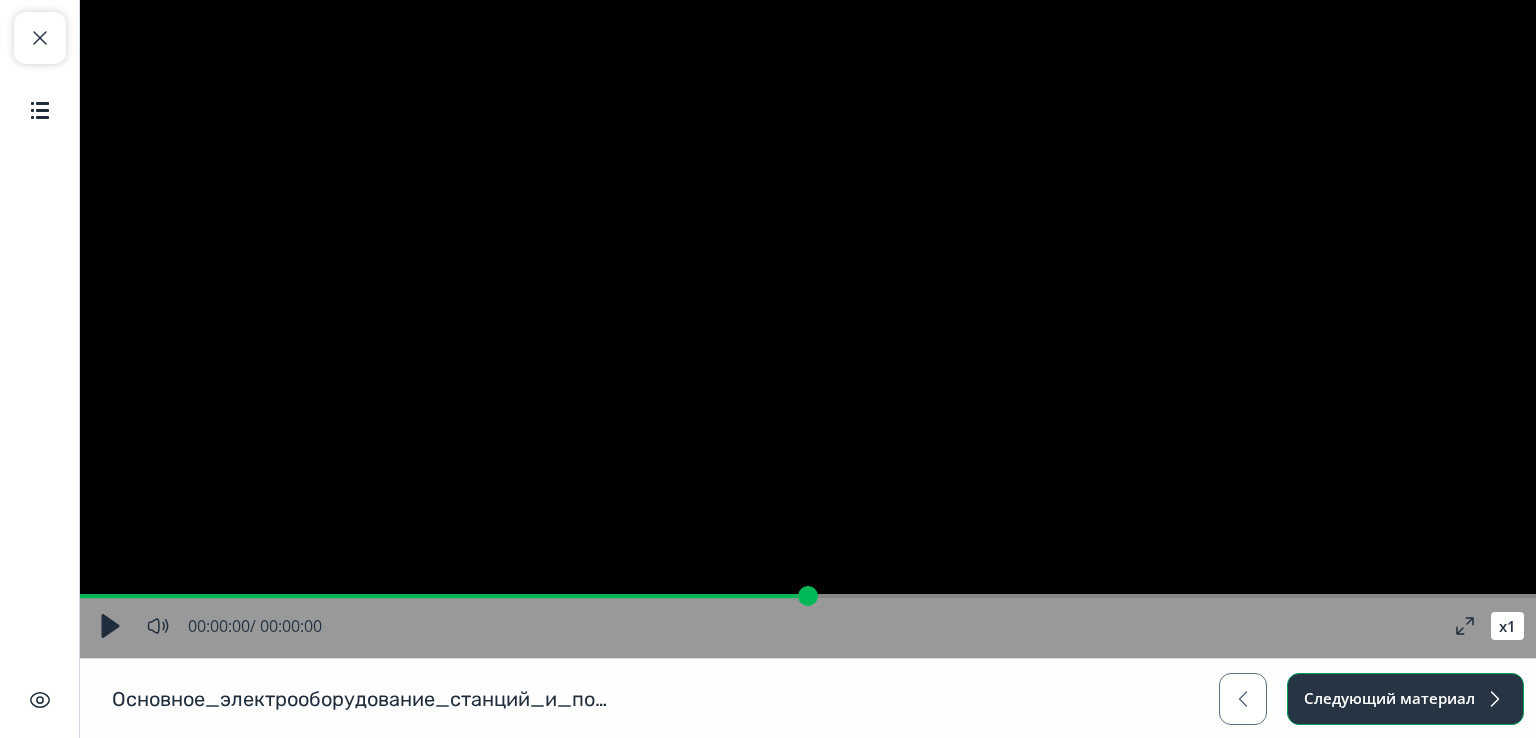 click on "Следующий материал" at bounding box center [1405, 699] 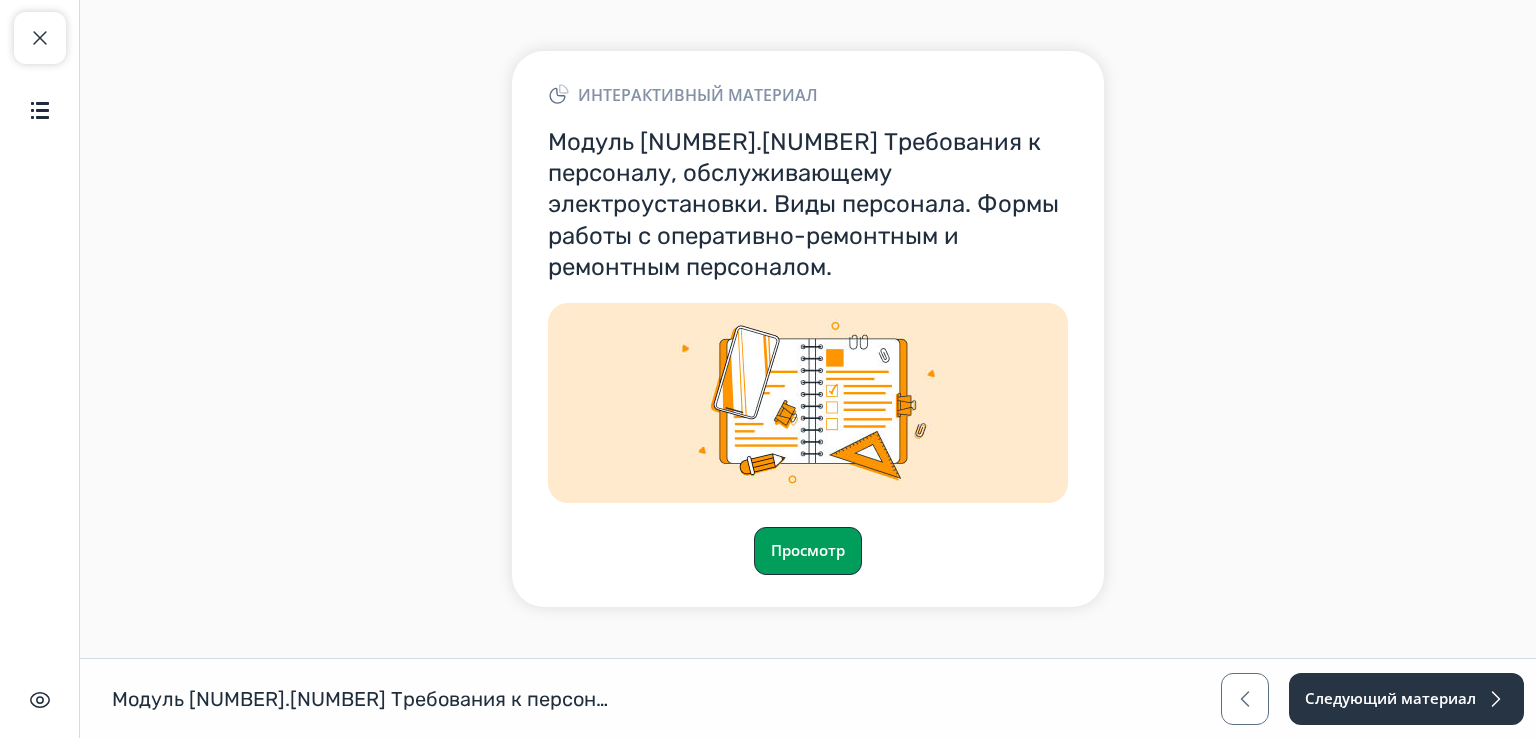 click on "Просмотр" at bounding box center [808, 551] 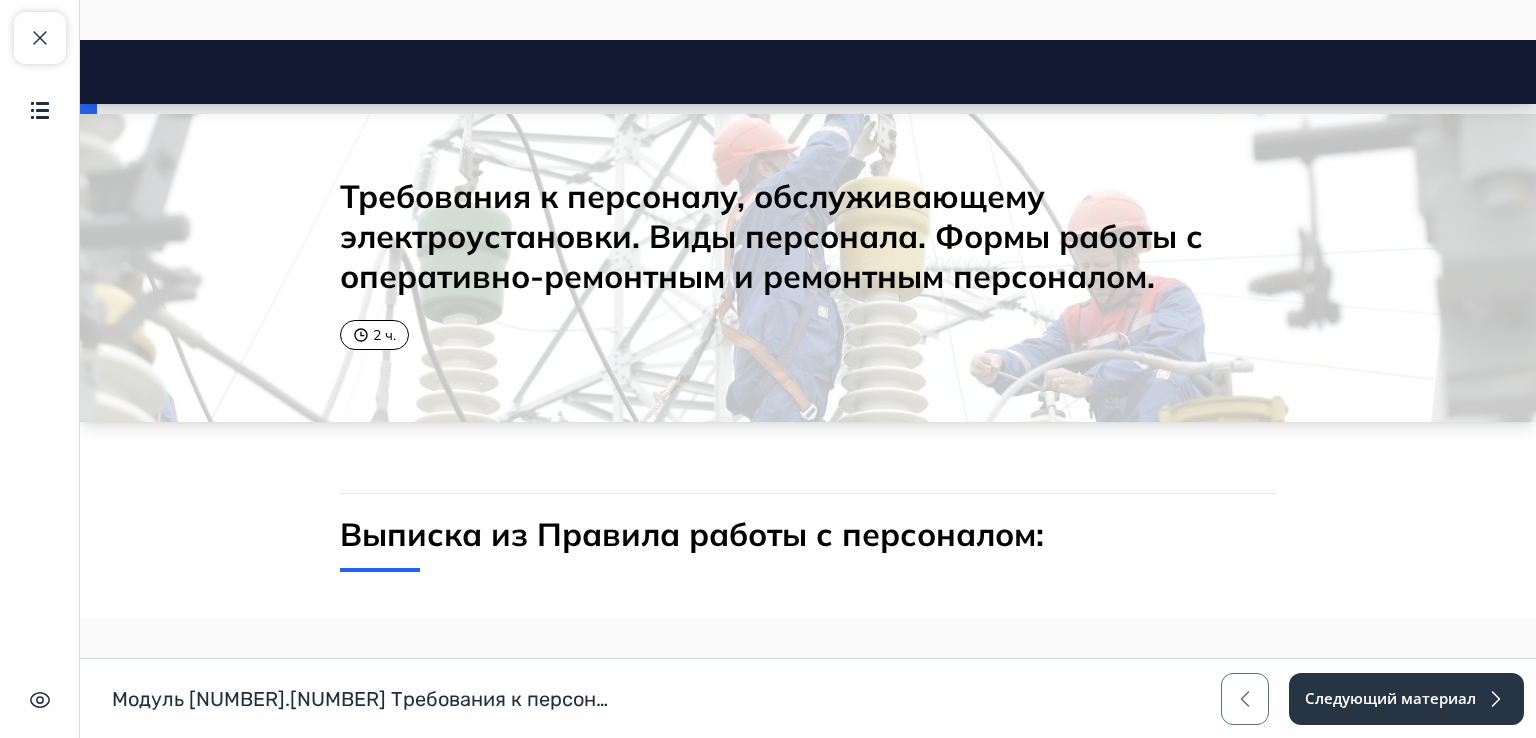 scroll, scrollTop: 0, scrollLeft: 0, axis: both 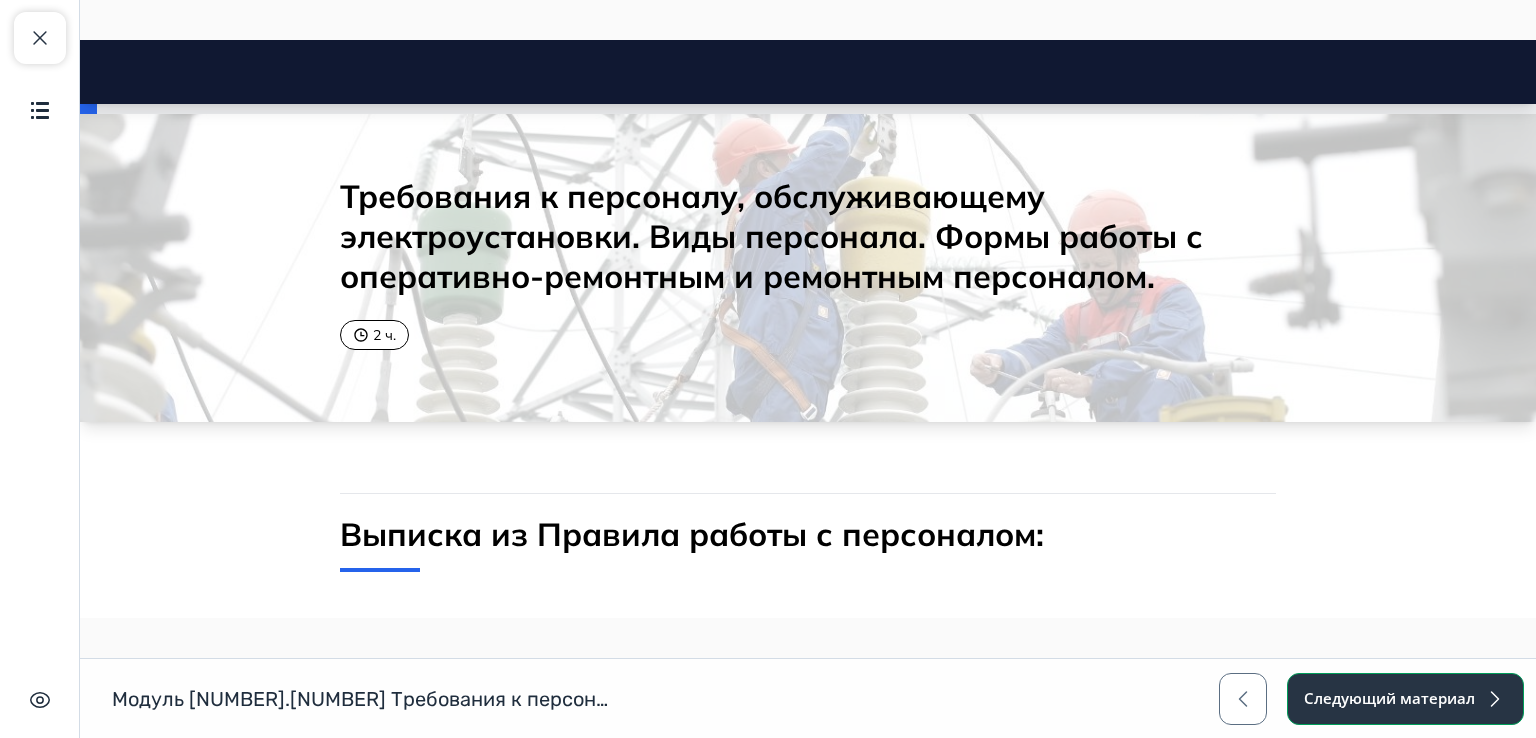 click on "Следующий материал" at bounding box center (1405, 699) 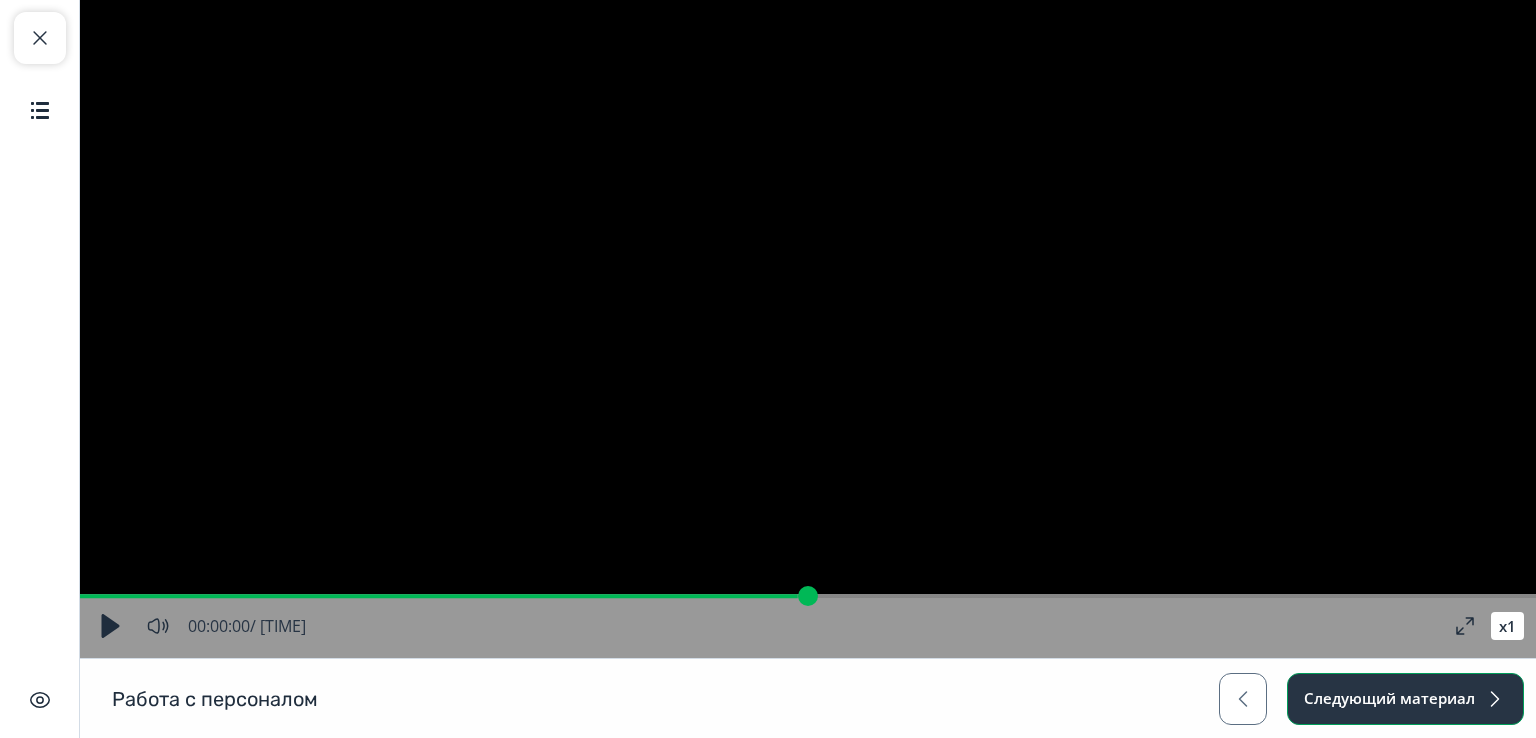 click on "Следующий материал" at bounding box center [1405, 699] 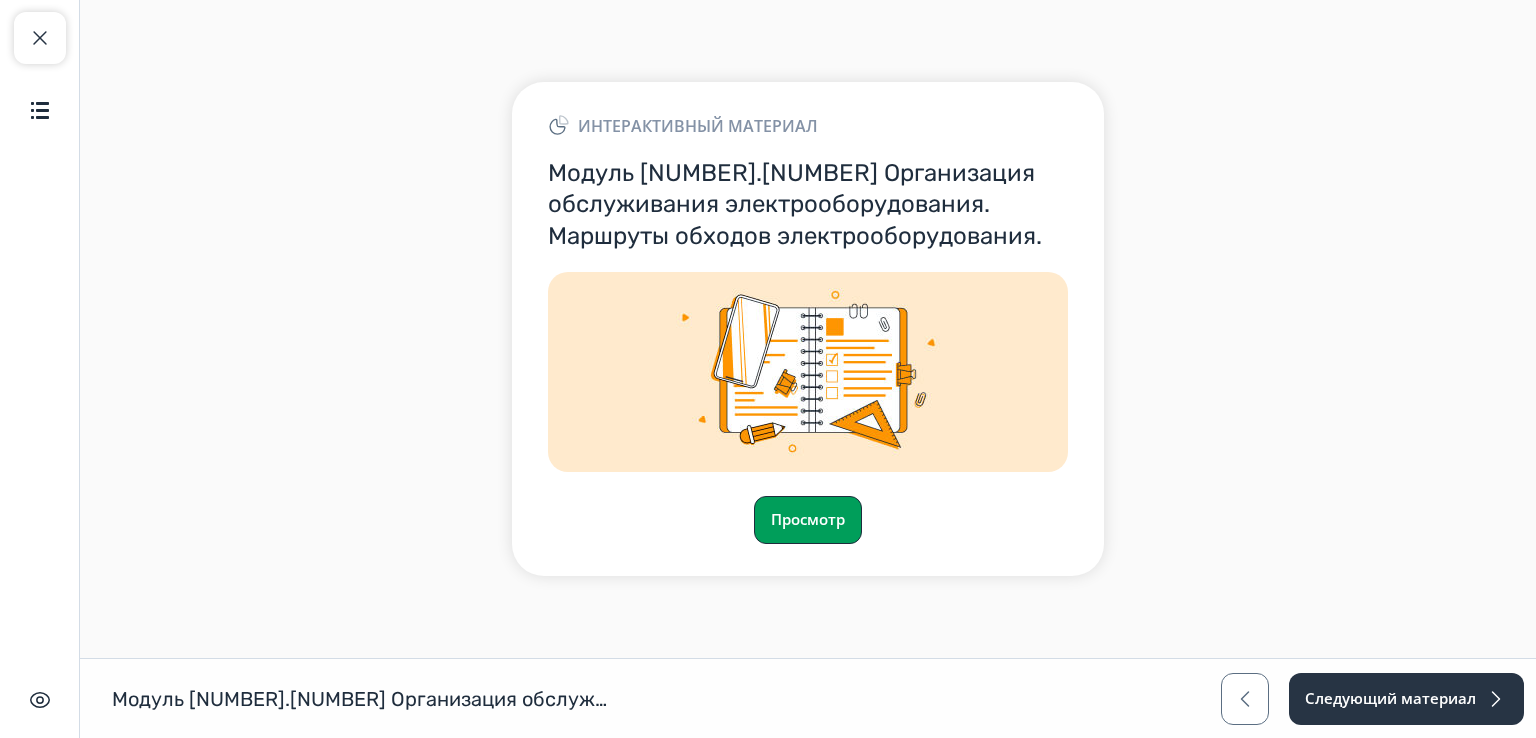 click on "Просмотр" at bounding box center [808, 520] 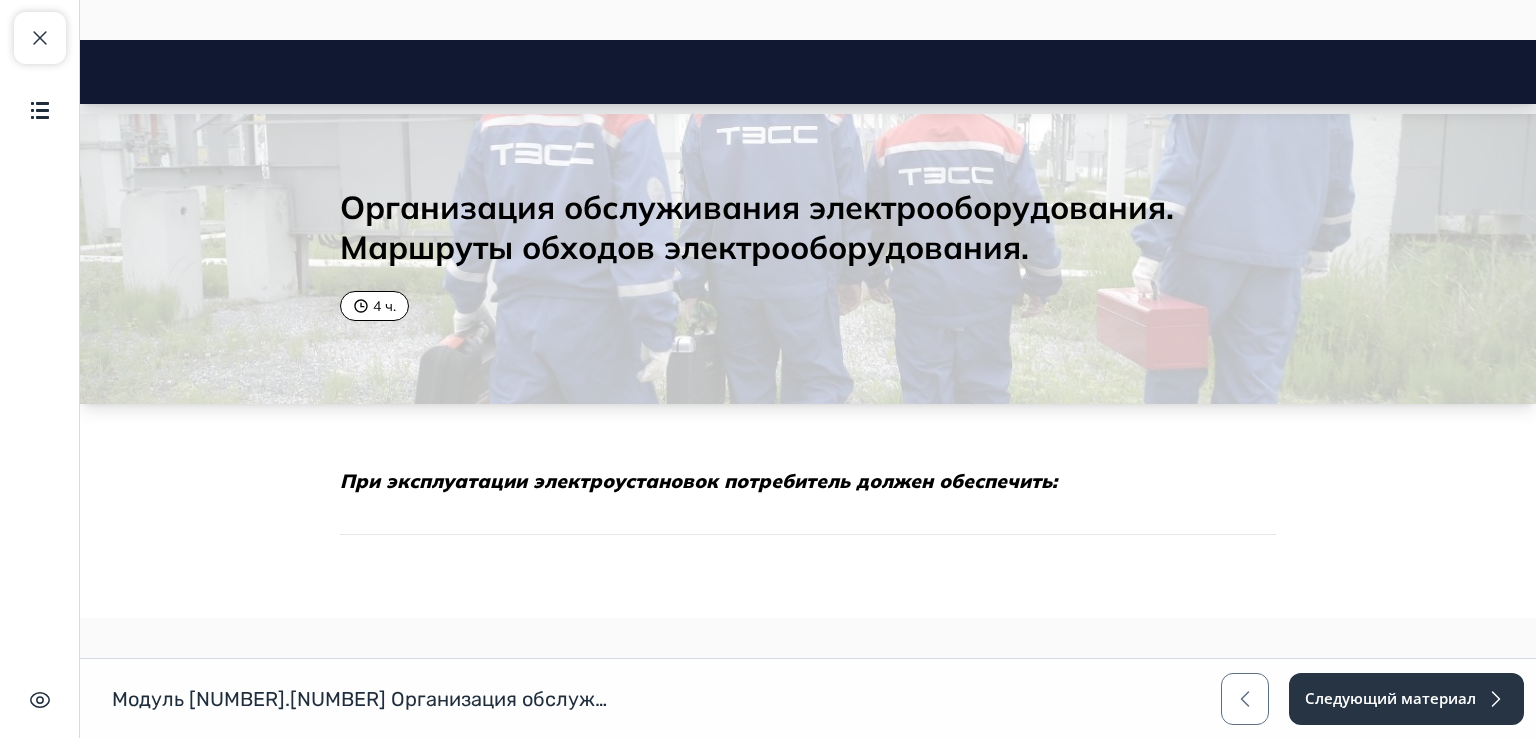scroll, scrollTop: 0, scrollLeft: 0, axis: both 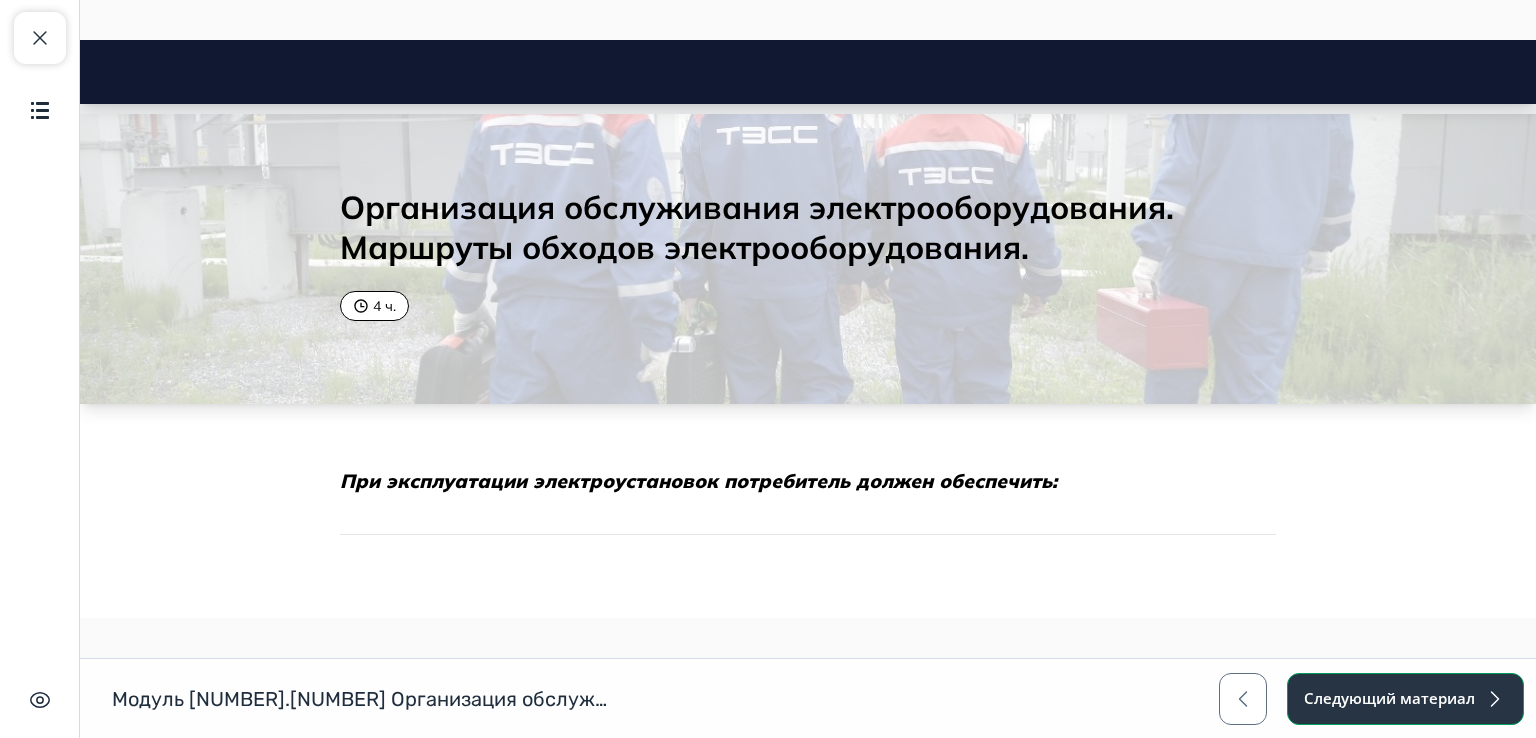 click on "Следующий материал" at bounding box center (1405, 699) 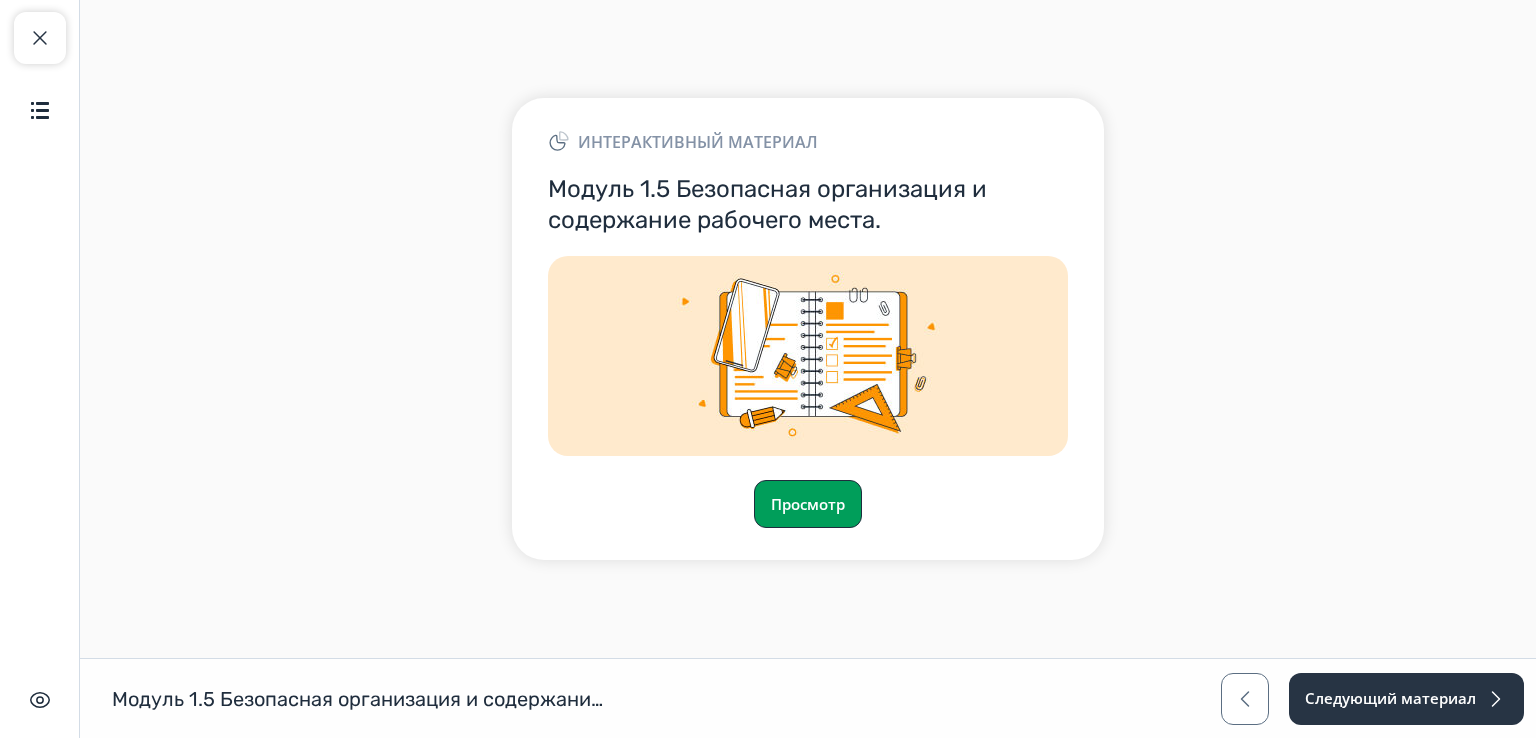 click on "Просмотр" at bounding box center [808, 504] 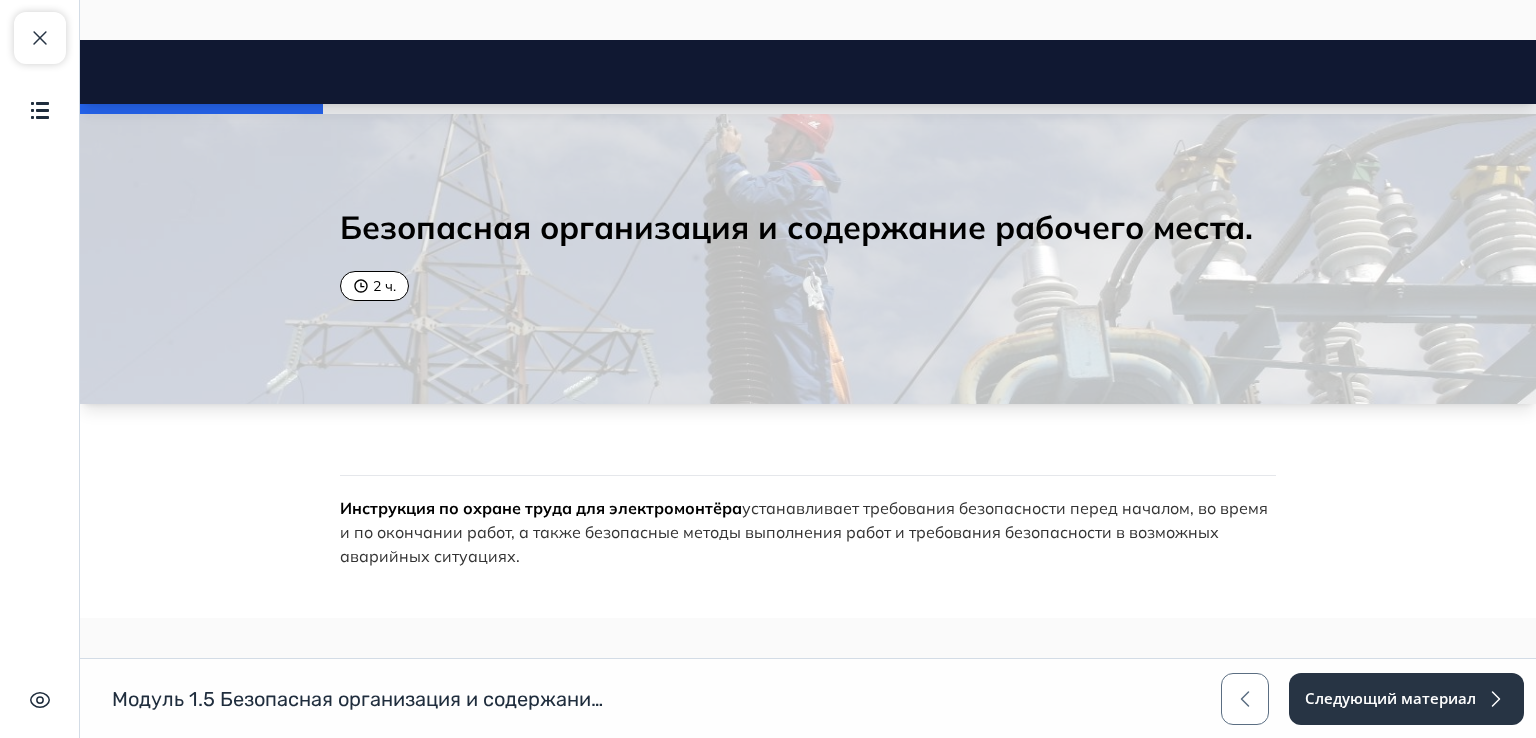 scroll, scrollTop: 0, scrollLeft: 0, axis: both 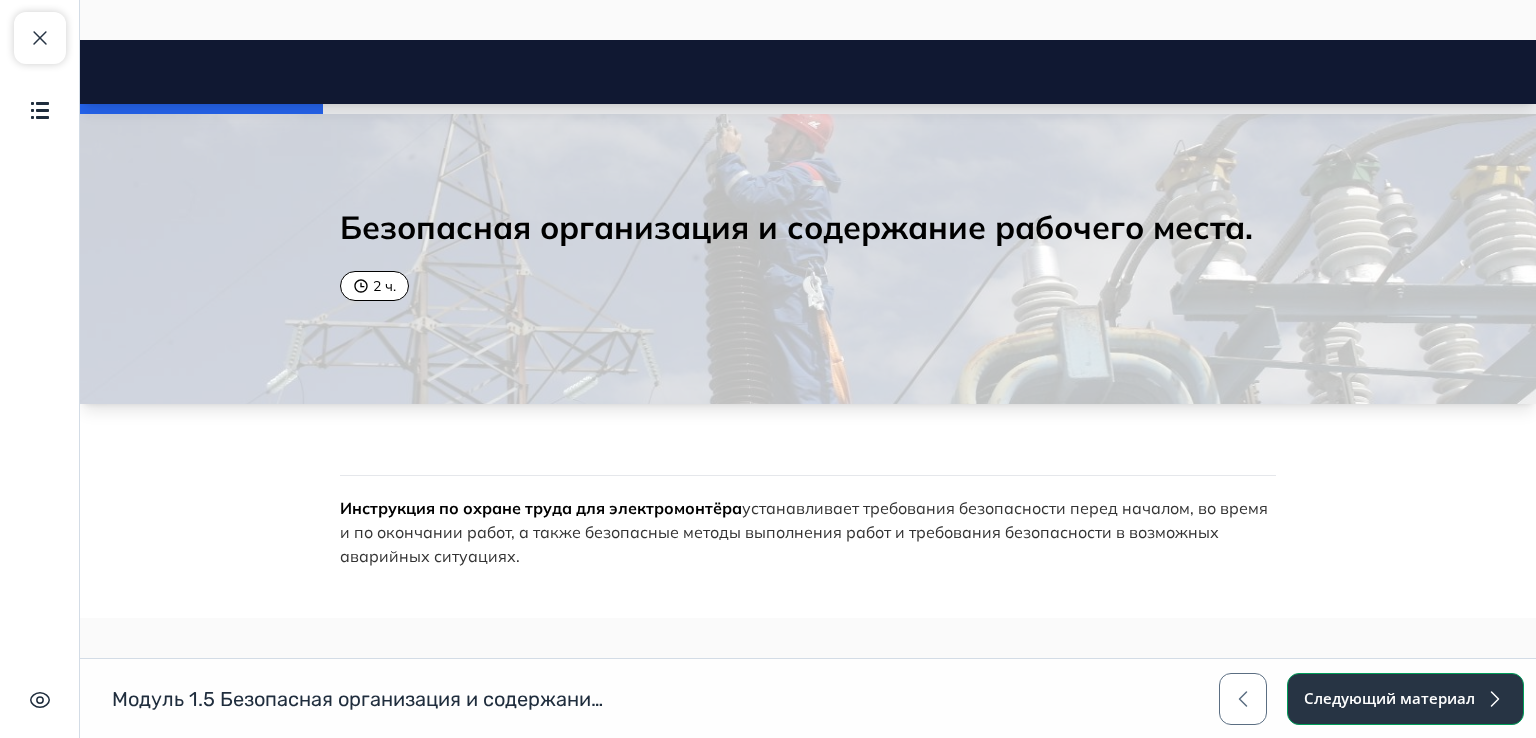 click on "Следующий материал" at bounding box center (1405, 699) 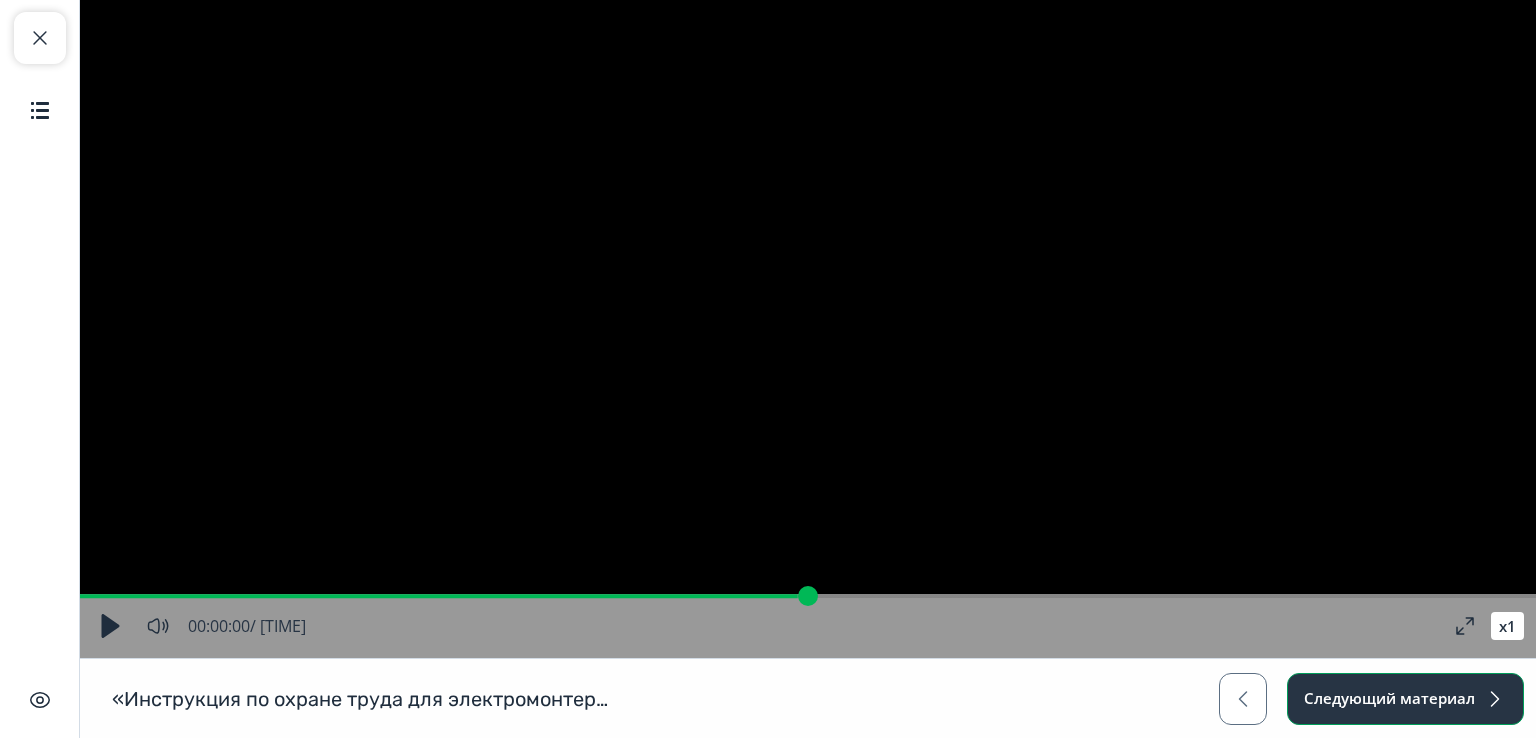 click on "Следующий материал" at bounding box center (1405, 699) 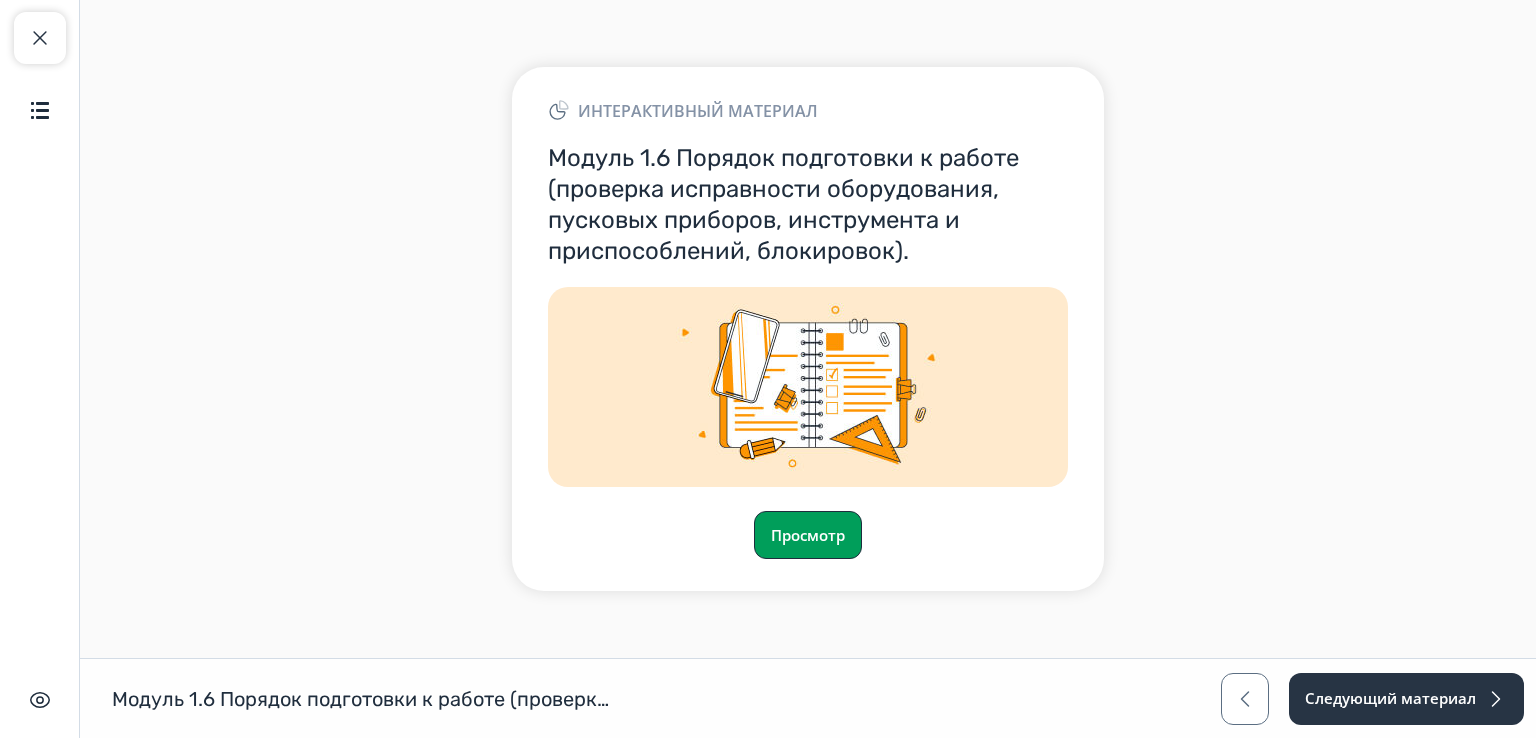 click on "Просмотр" at bounding box center [808, 535] 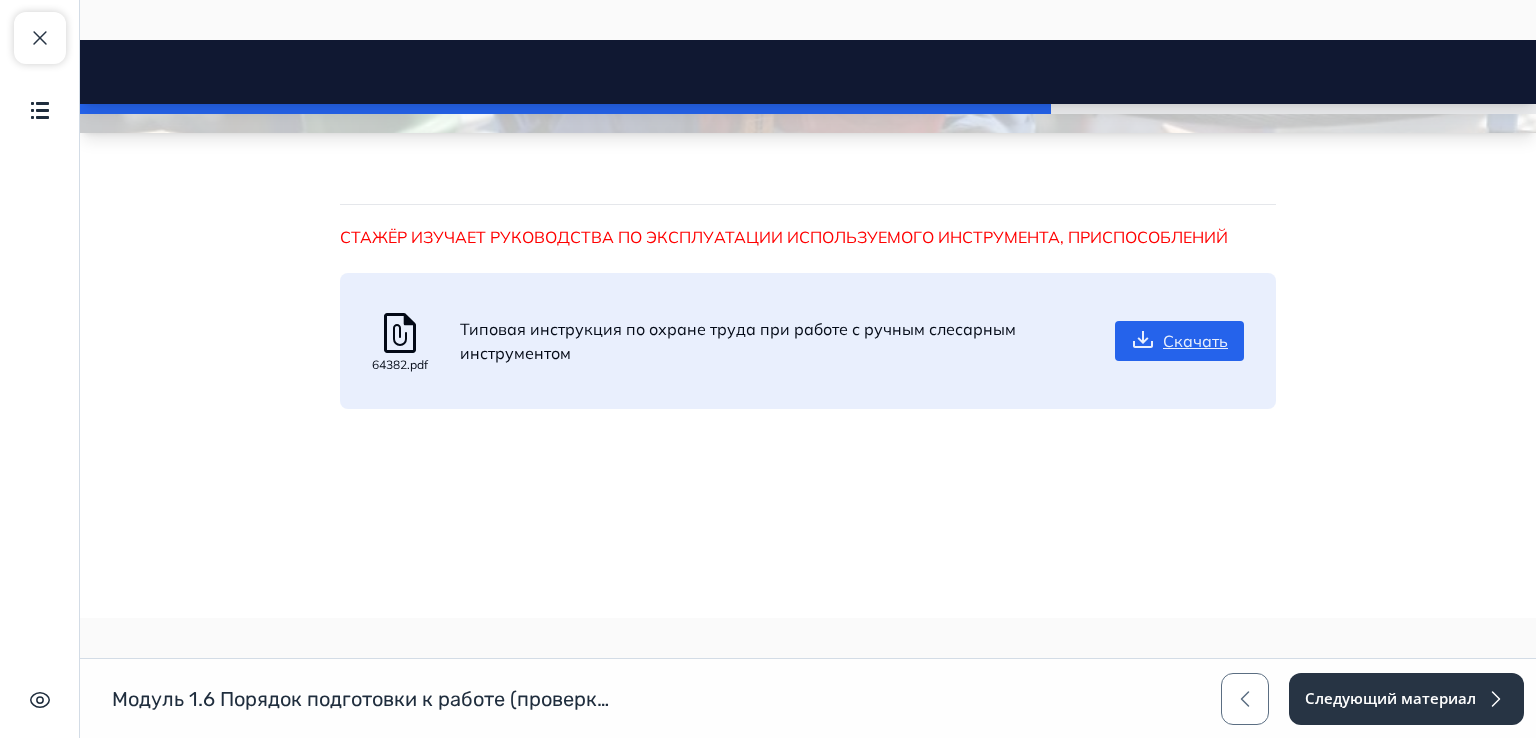 scroll, scrollTop: 296, scrollLeft: 0, axis: vertical 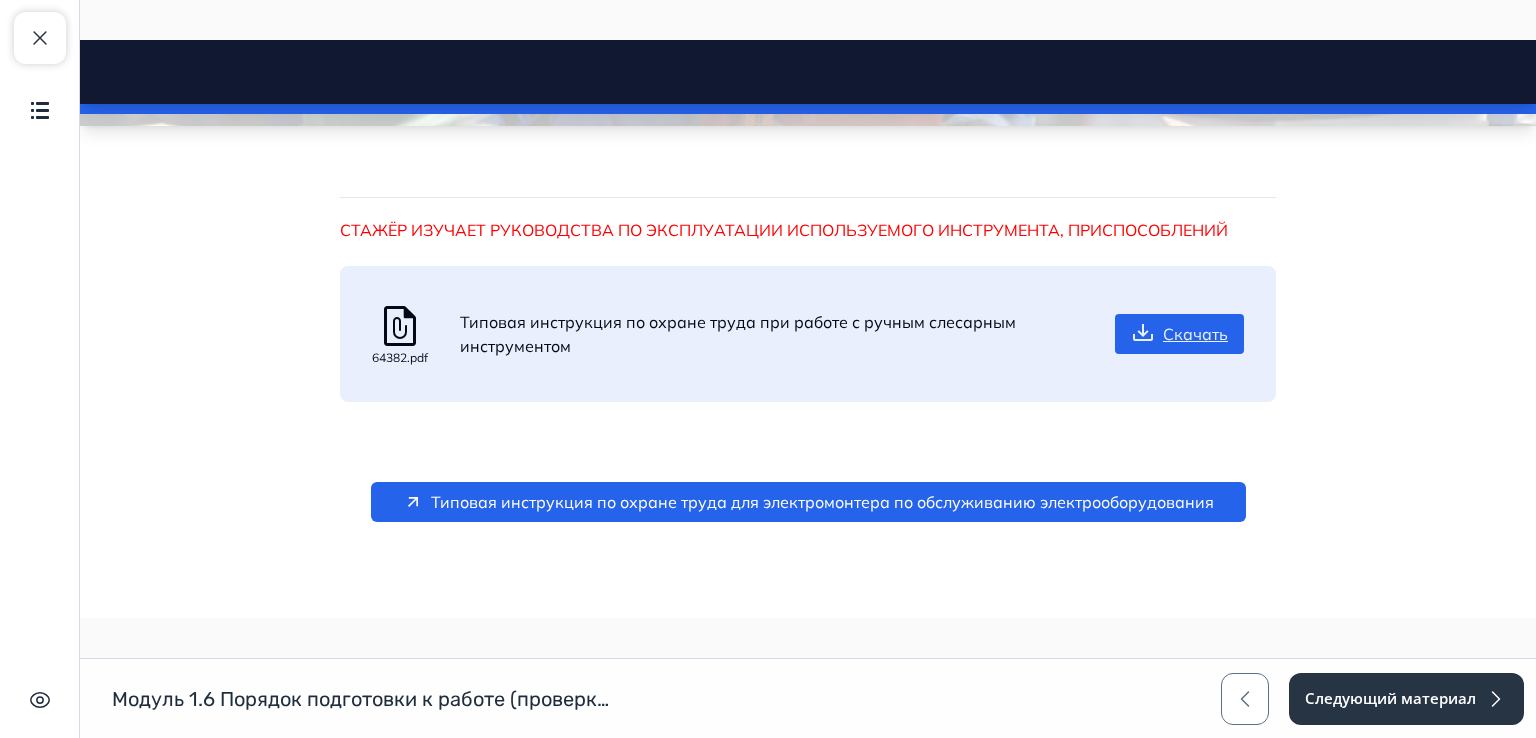 drag, startPoint x: 1524, startPoint y: 240, endPoint x: 1596, endPoint y: 666, distance: 432.04166 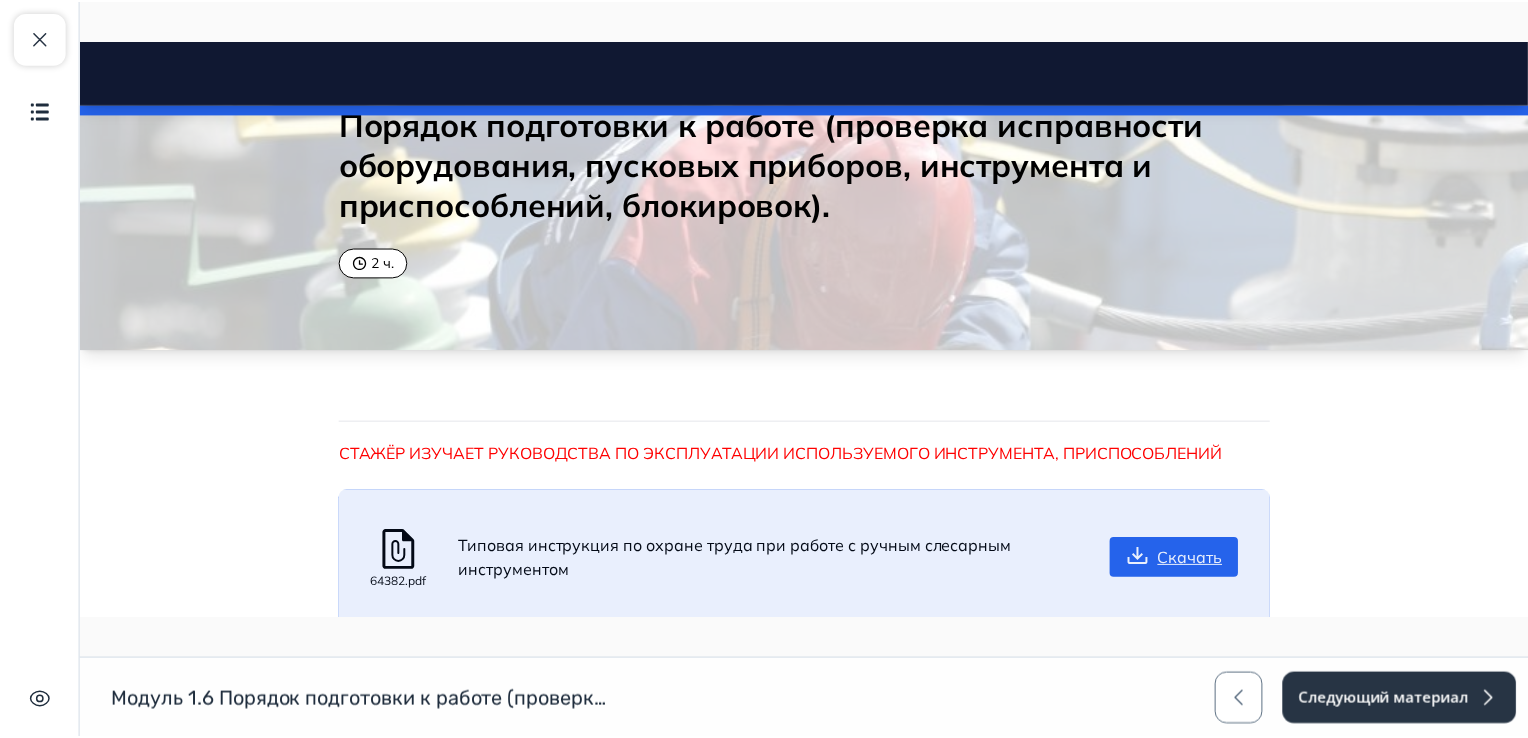scroll, scrollTop: 0, scrollLeft: 0, axis: both 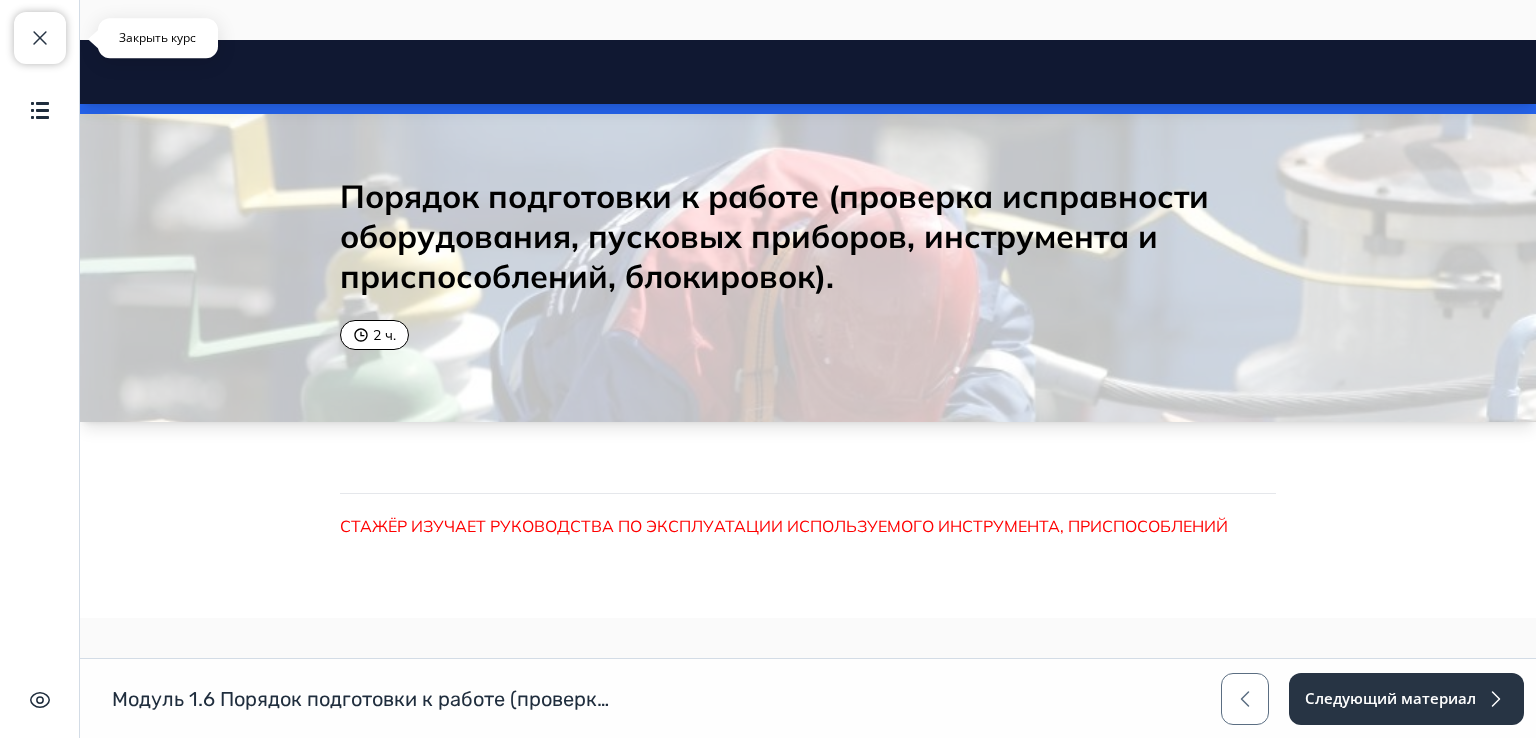 click at bounding box center (40, 38) 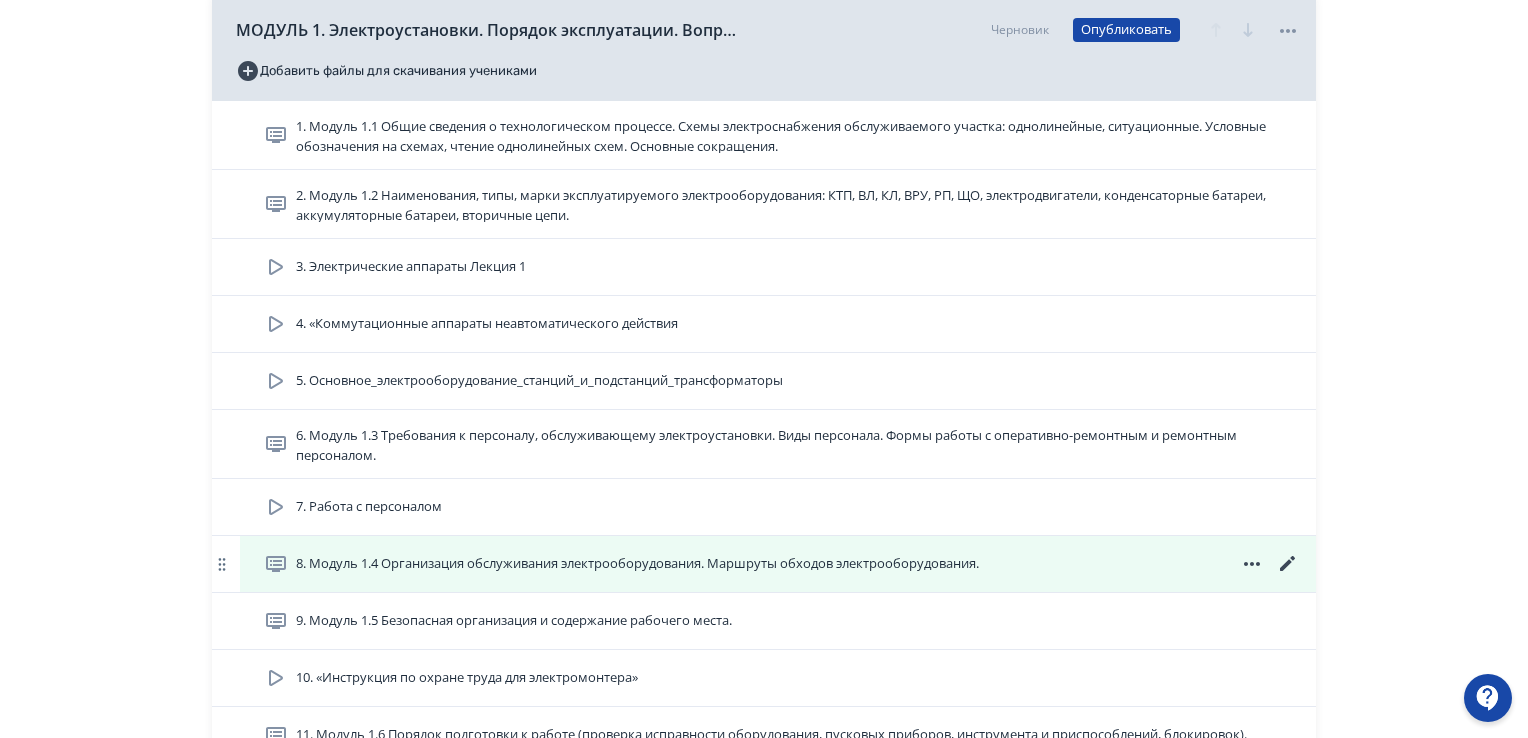 scroll, scrollTop: 400, scrollLeft: 0, axis: vertical 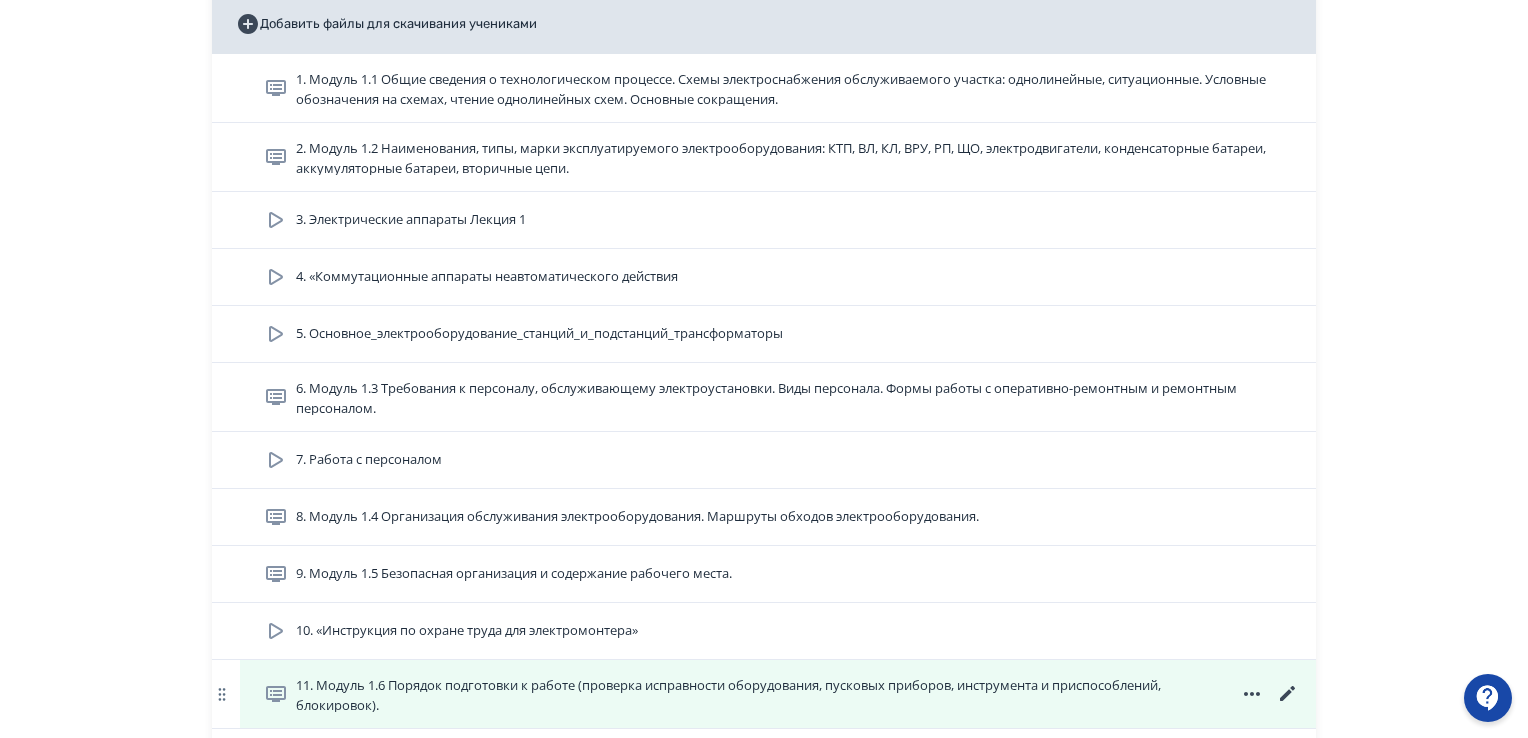 click 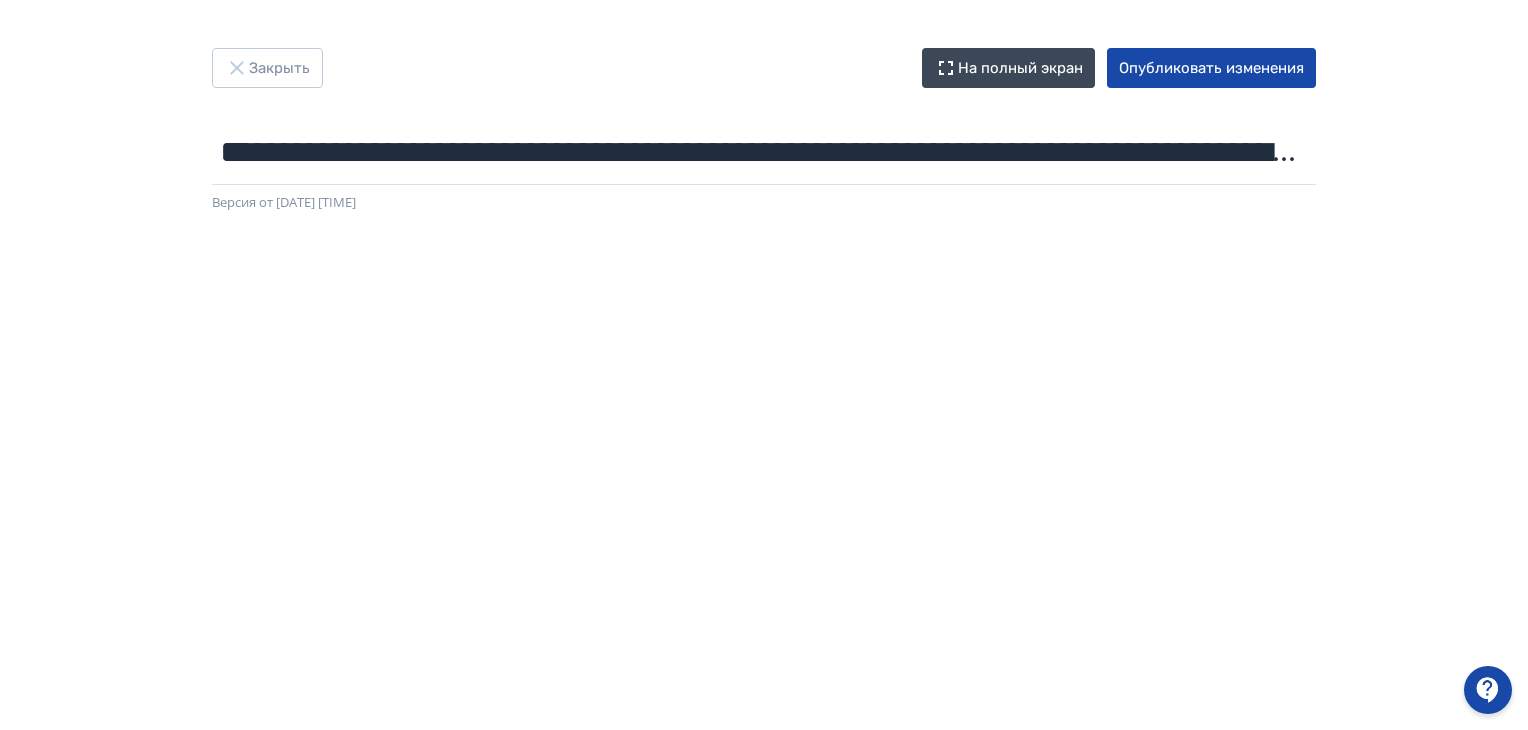 scroll, scrollTop: 422, scrollLeft: 0, axis: vertical 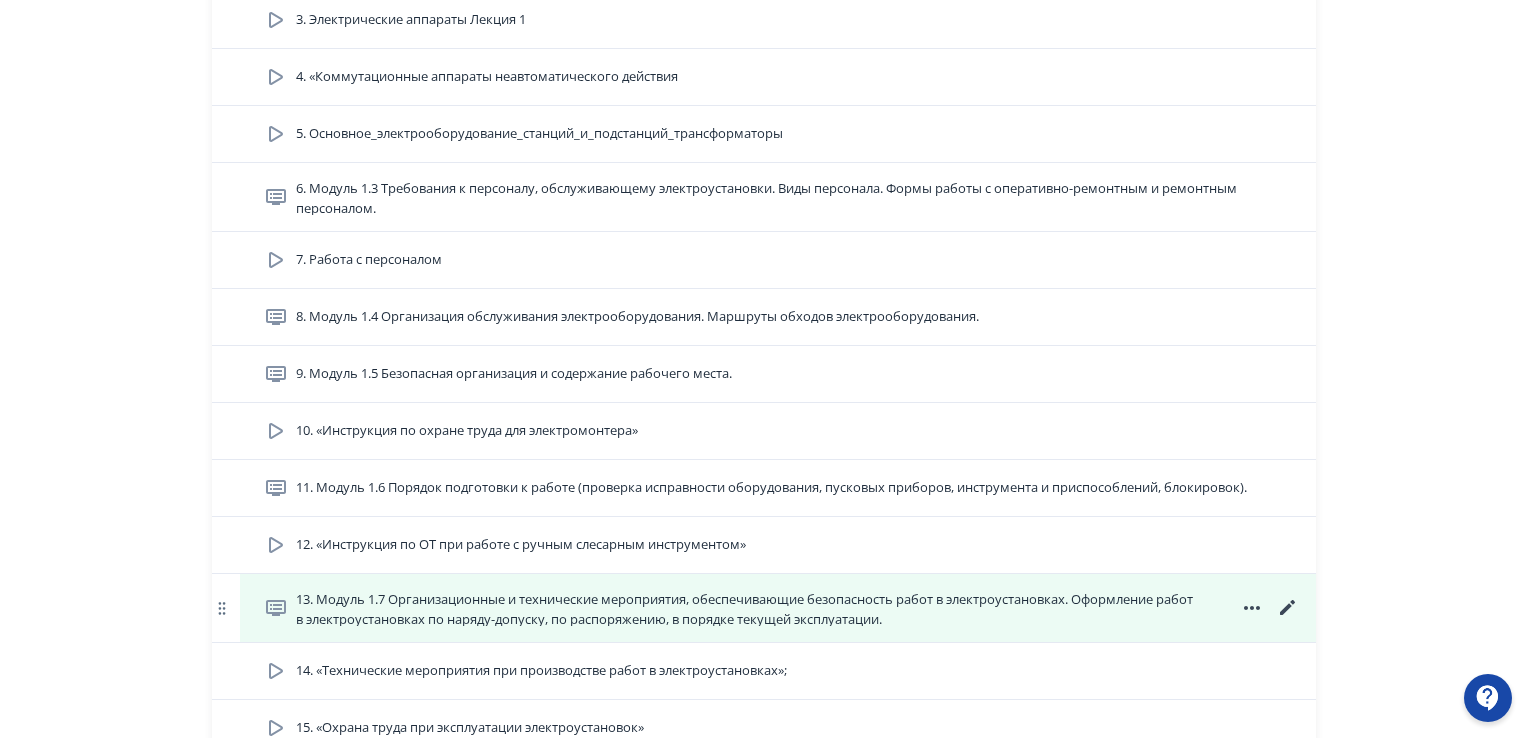 click on "13. Модуль 1.7 Организационные и технические мероприятия, обеспечивающие безопасность работ в электроустановках. Оформление работ в электроустановках по наряду-допуску, по распоряжению, в порядке текущей эксплуатации." at bounding box center [746, 608] 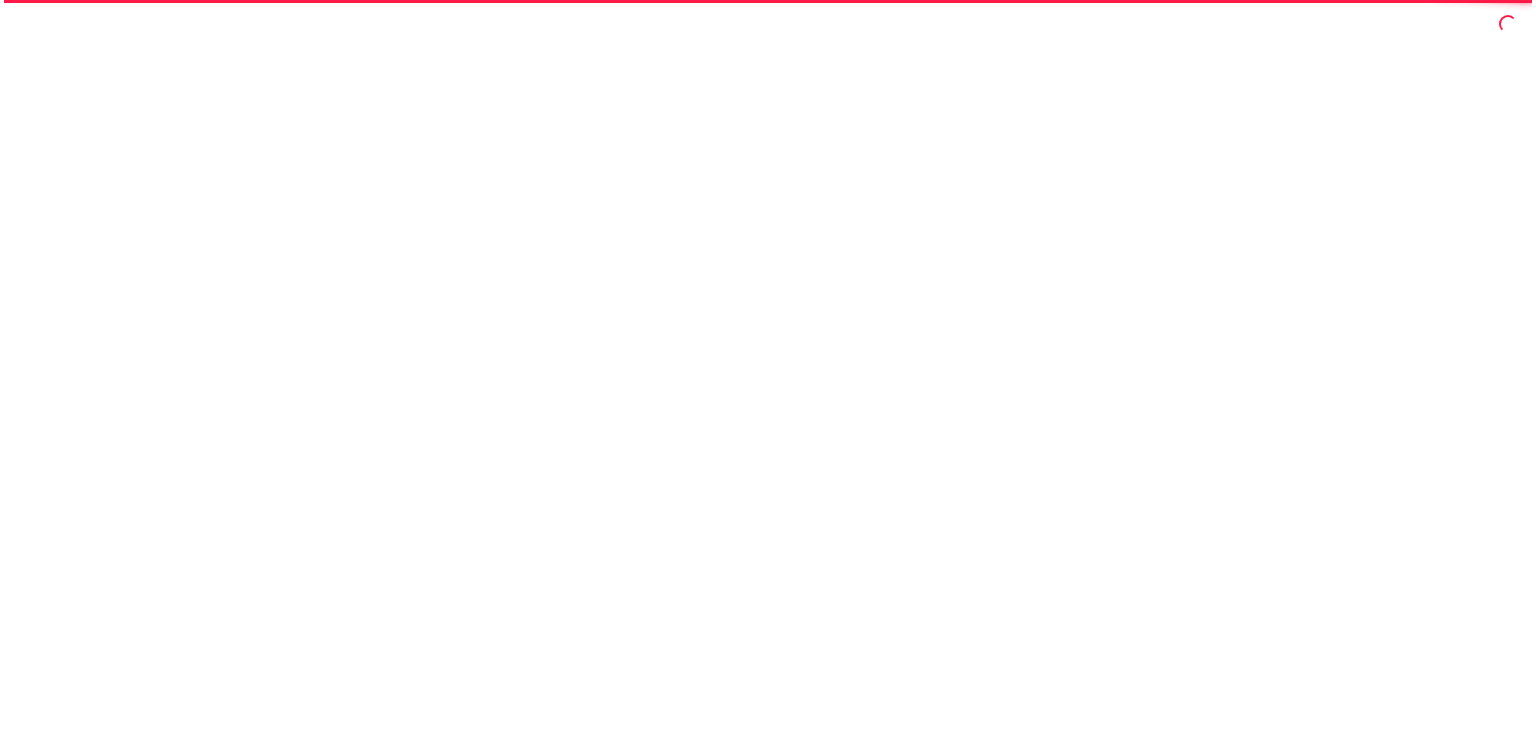 scroll, scrollTop: 0, scrollLeft: 0, axis: both 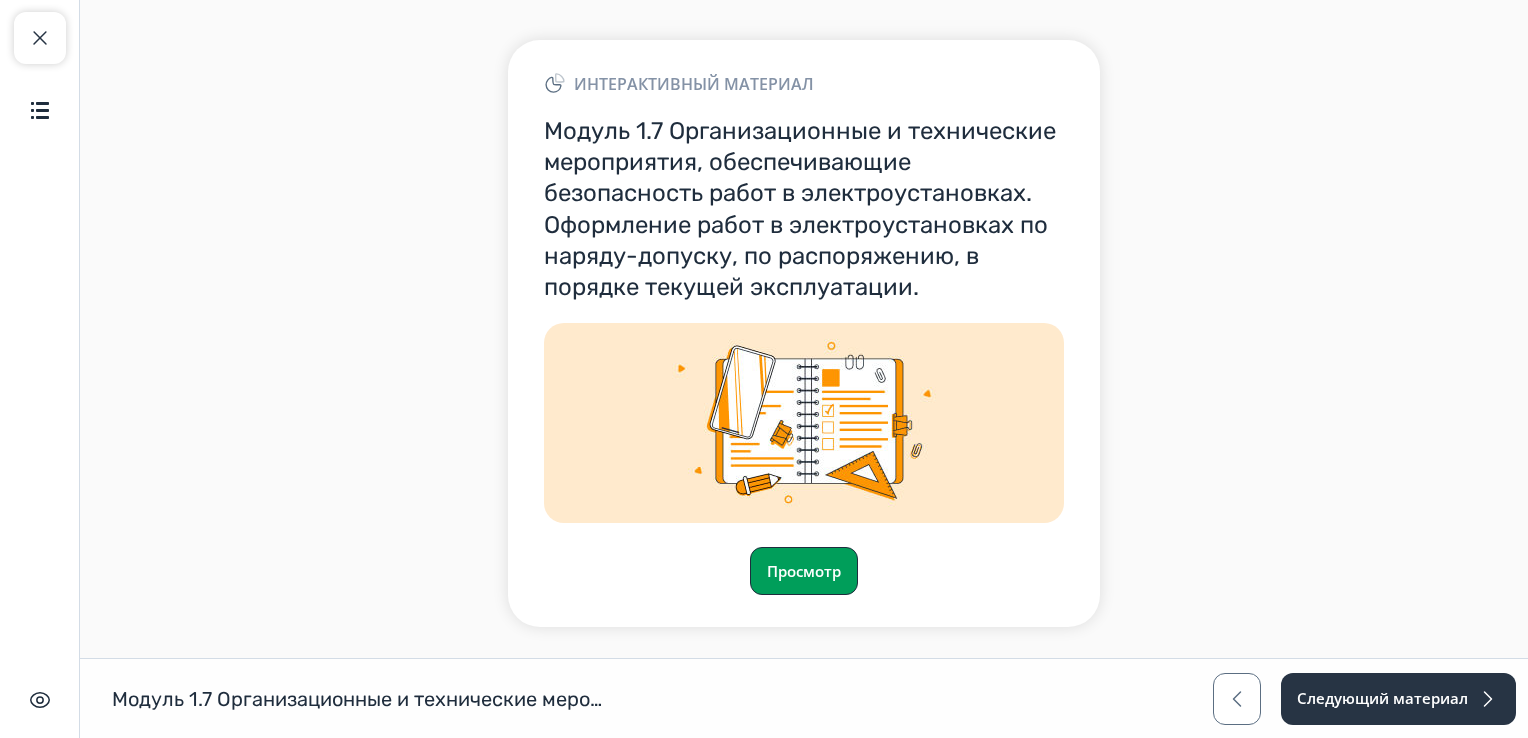 drag, startPoint x: 854, startPoint y: 582, endPoint x: 840, endPoint y: 581, distance: 14.035668 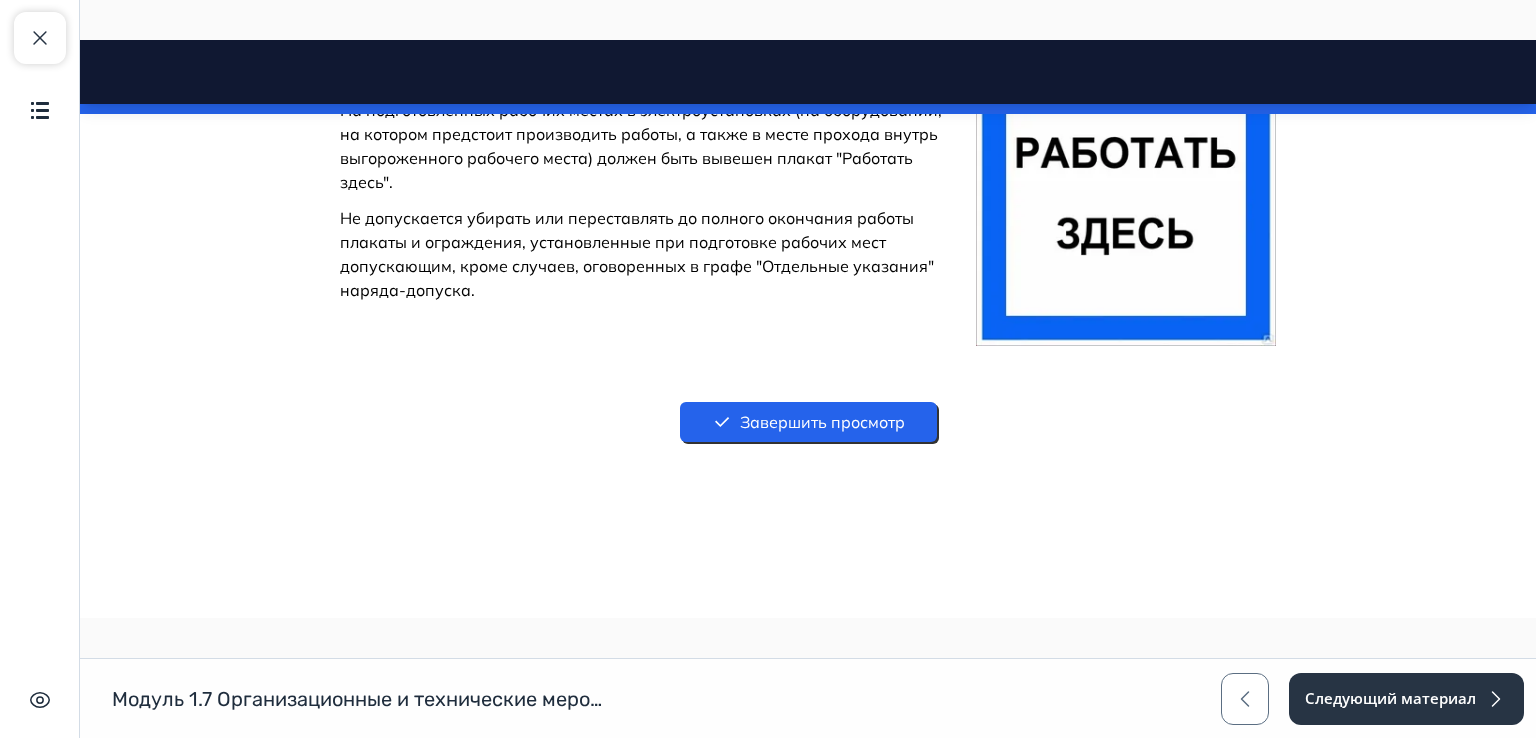 scroll, scrollTop: 50972, scrollLeft: 0, axis: vertical 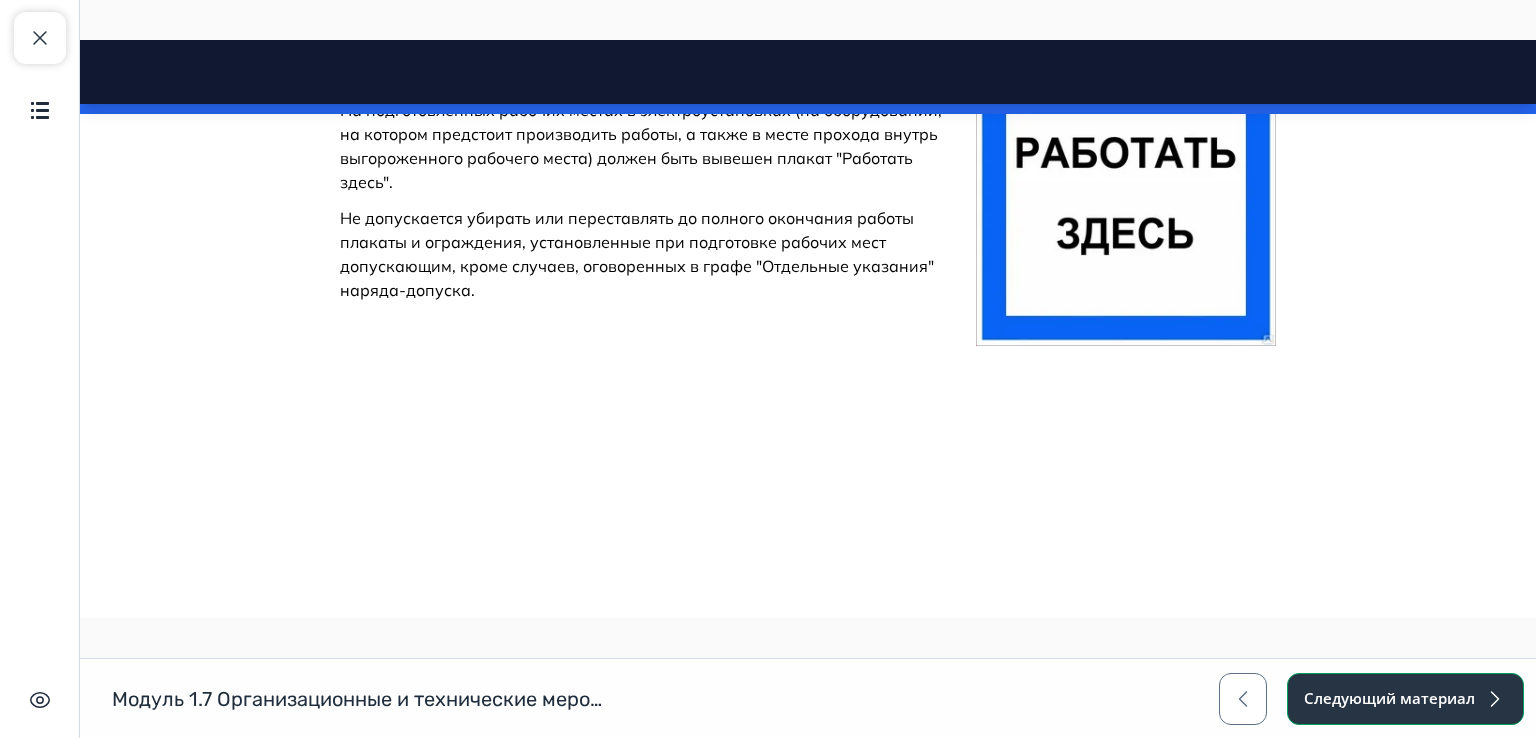 click on "Следующий материал" at bounding box center [1405, 699] 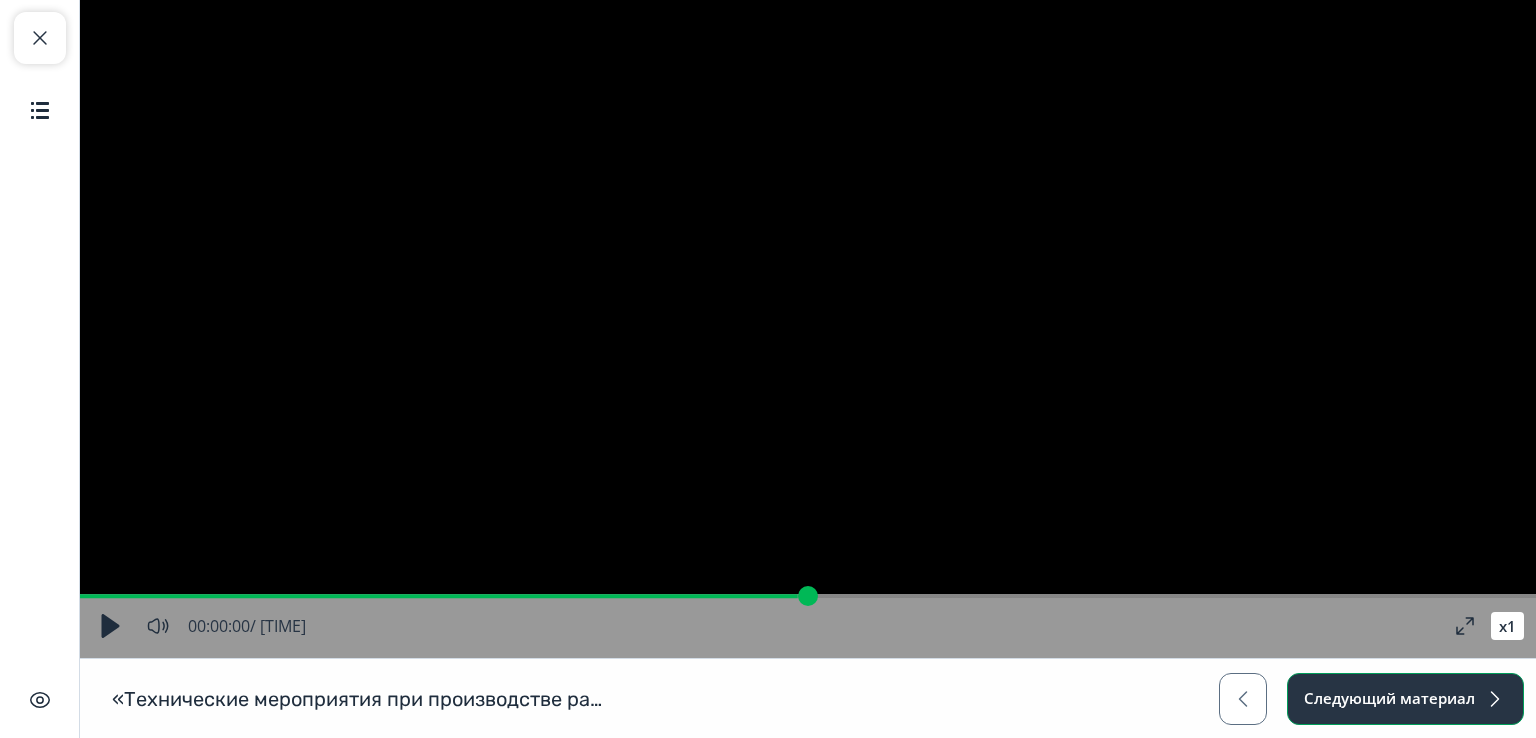 click on "Следующий материал" at bounding box center [1405, 699] 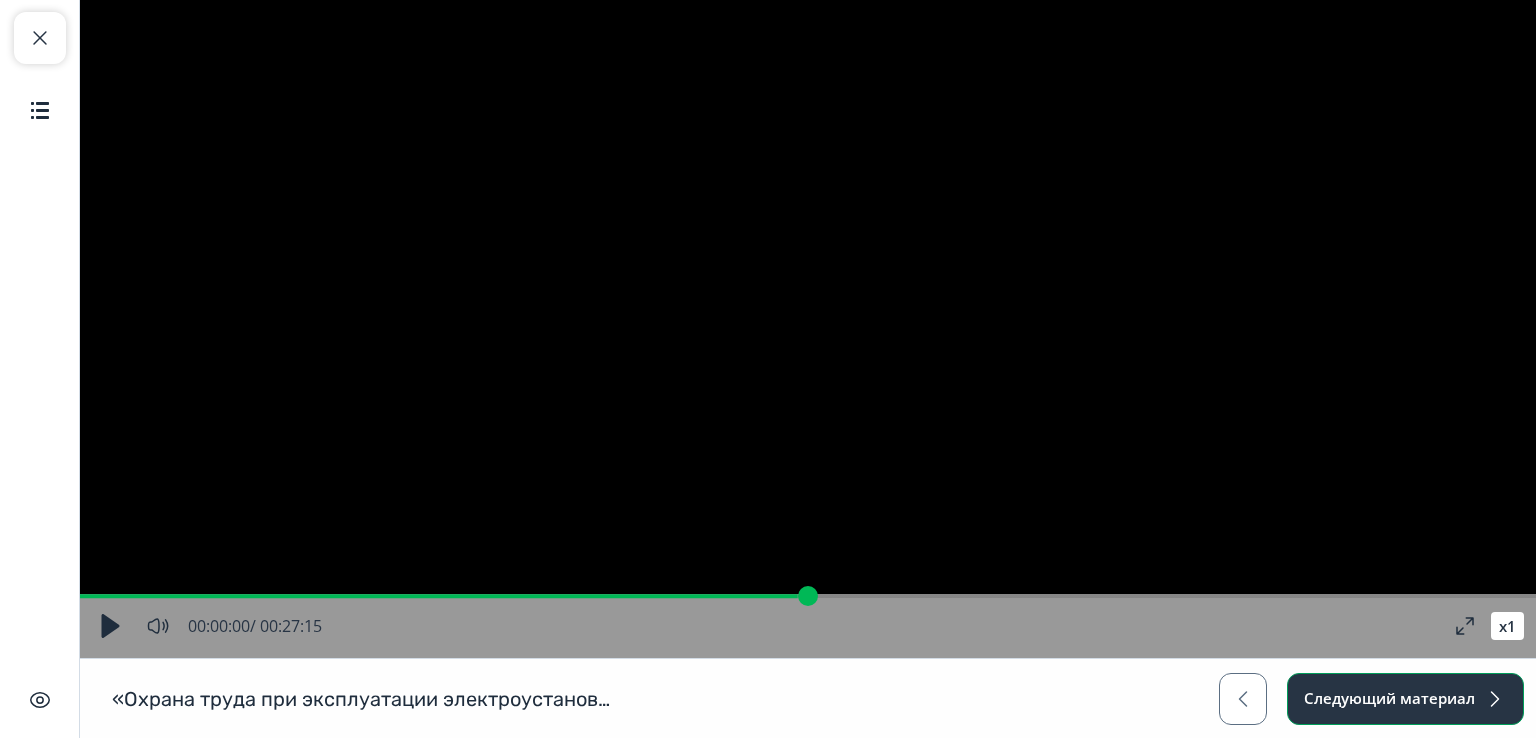 click on "Следующий материал" at bounding box center (1405, 699) 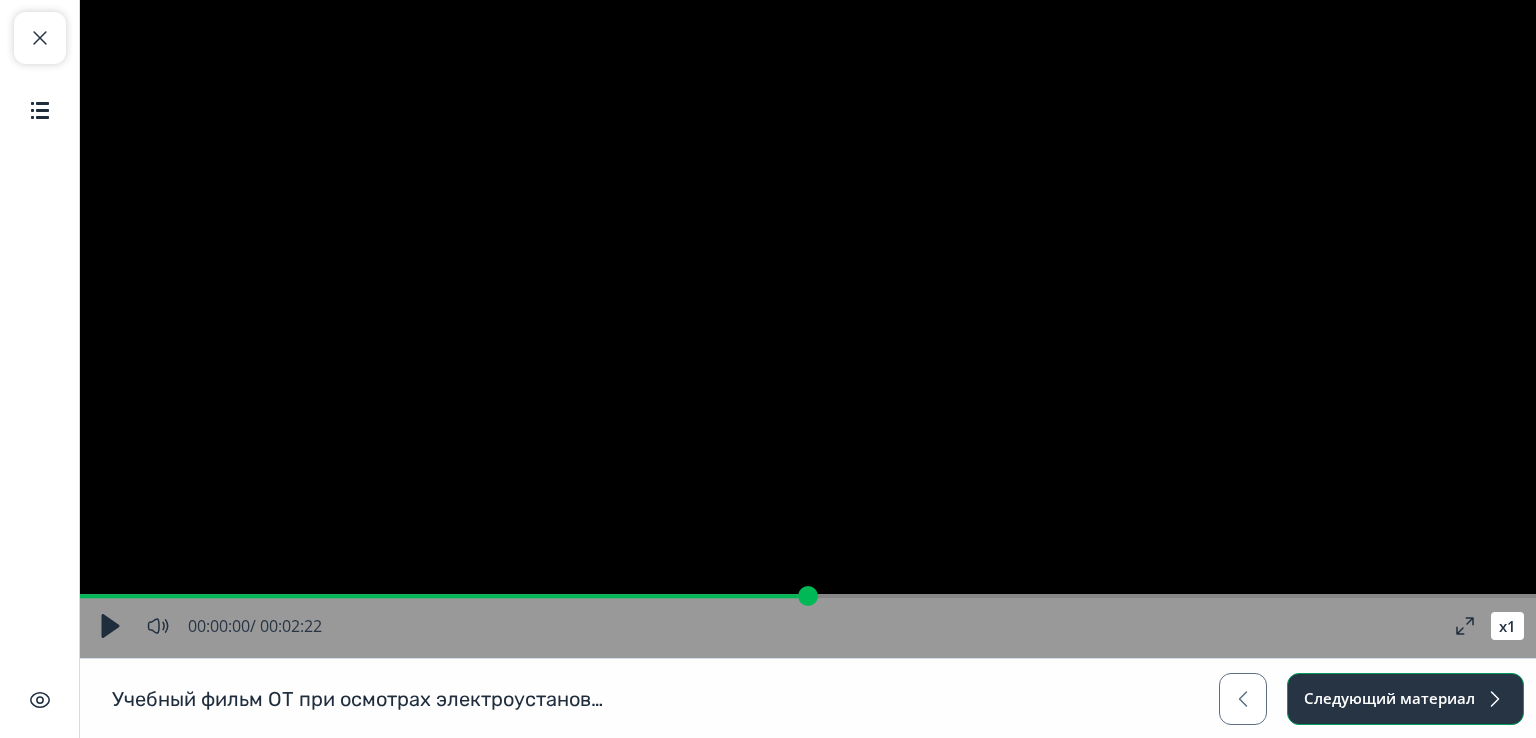 click on "Следующий материал" at bounding box center (1405, 699) 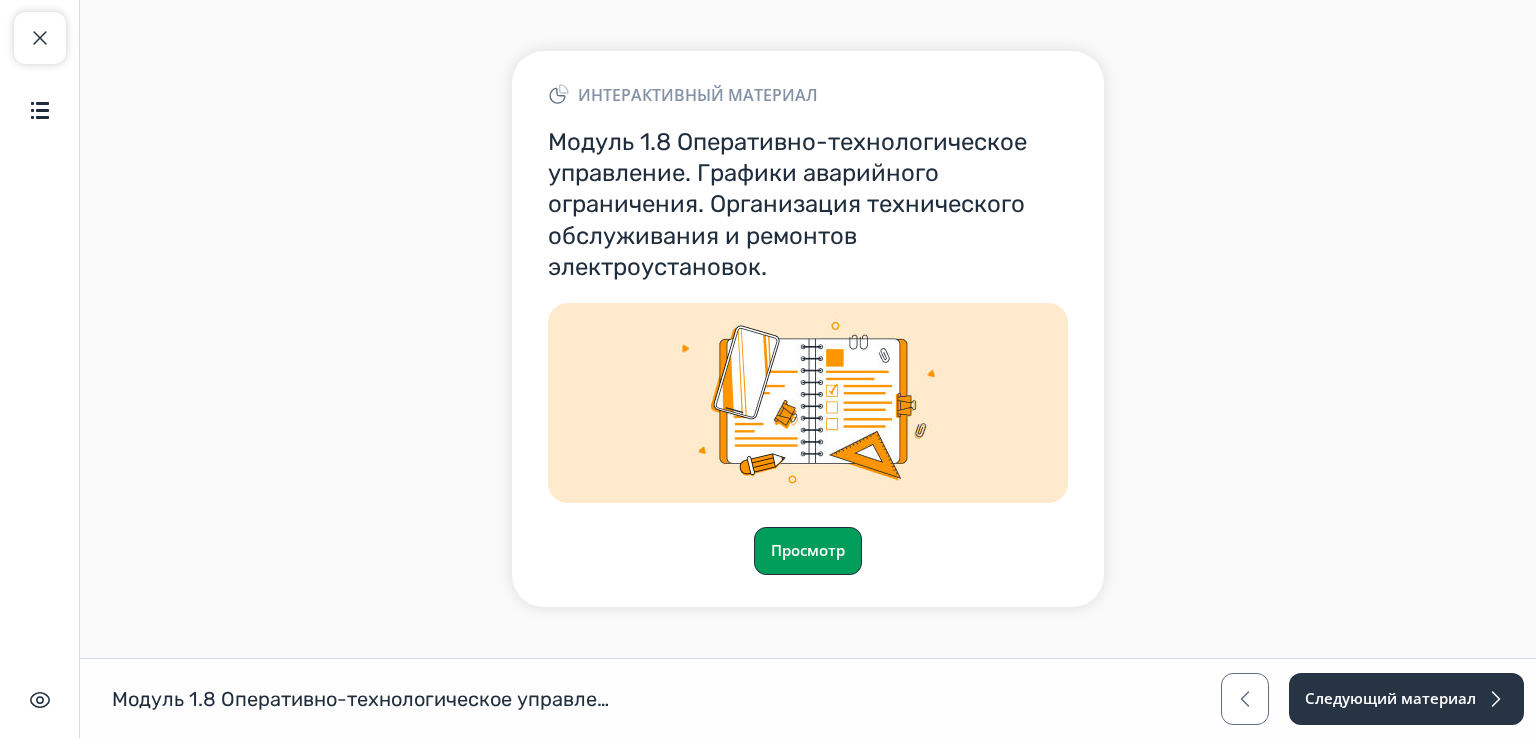 click on "Просмотр" at bounding box center (808, 551) 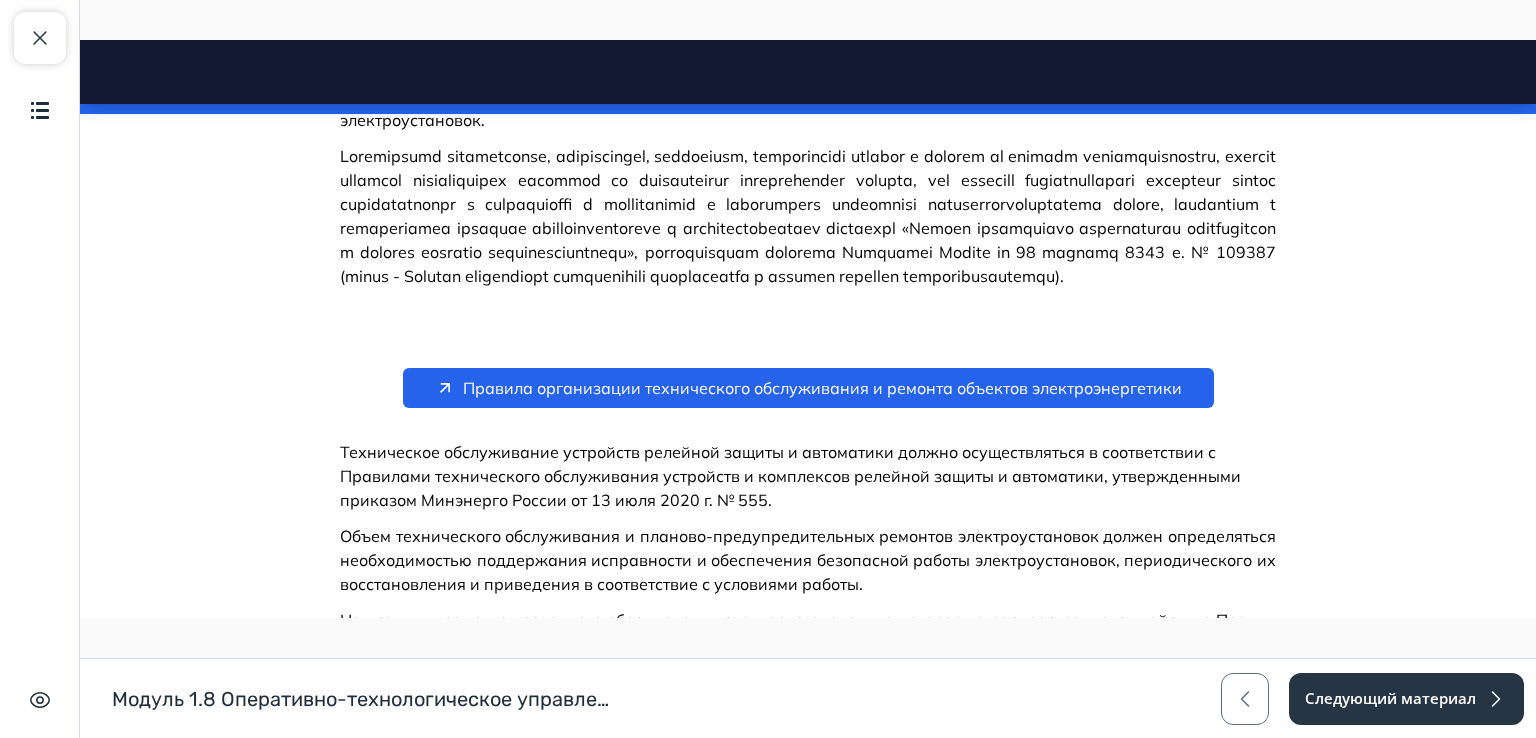 scroll, scrollTop: 3822, scrollLeft: 0, axis: vertical 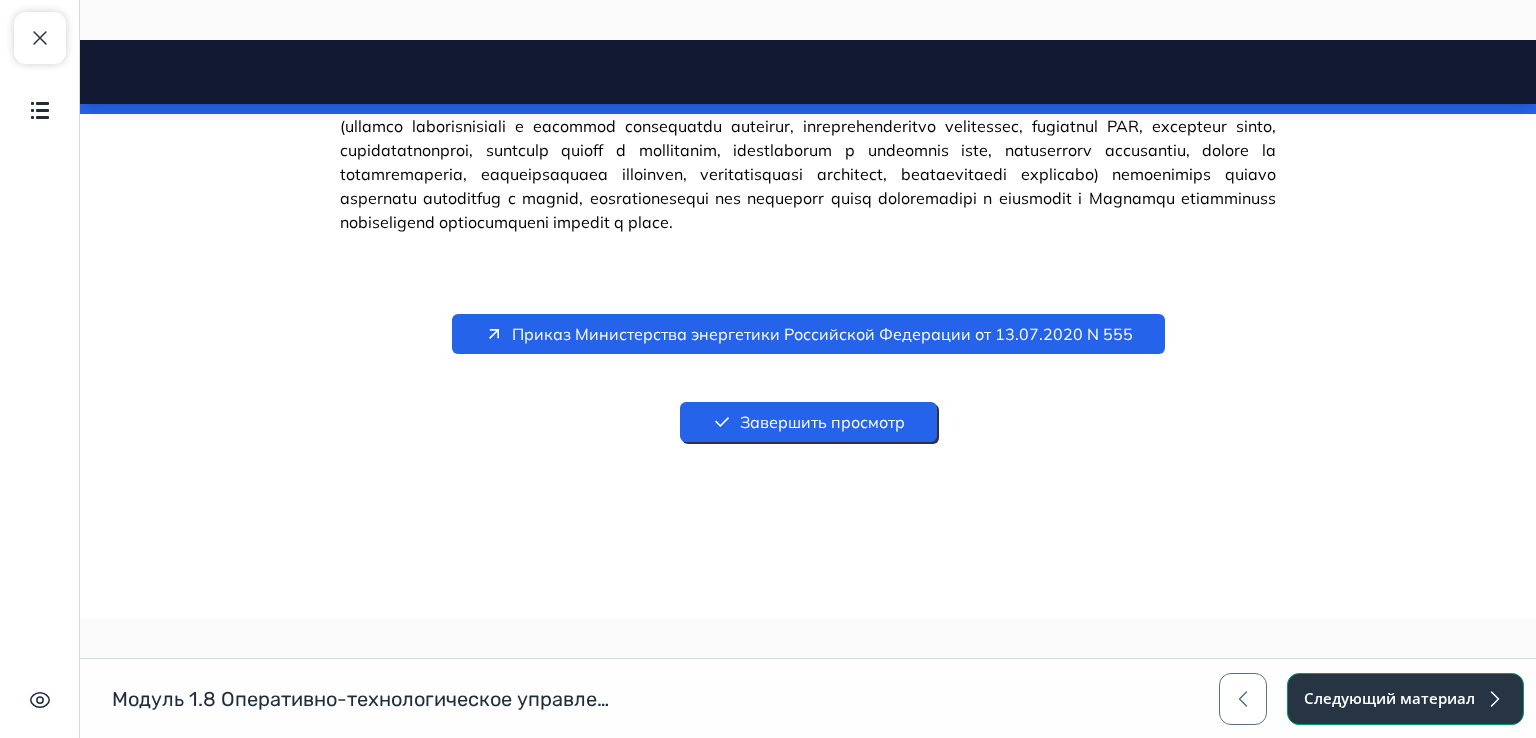 click on "Следующий материал" at bounding box center [1405, 699] 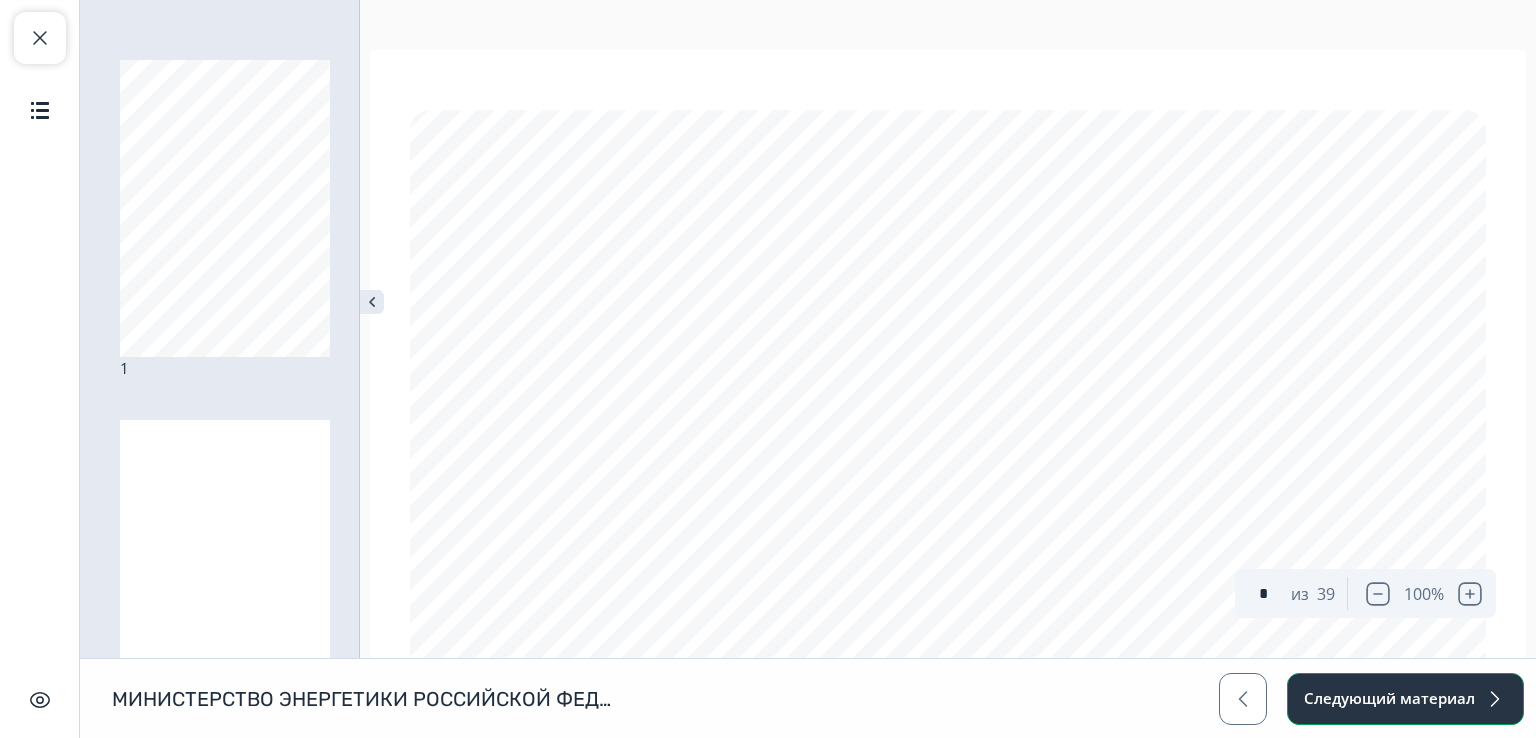 click on "Следующий материал" at bounding box center [1405, 699] 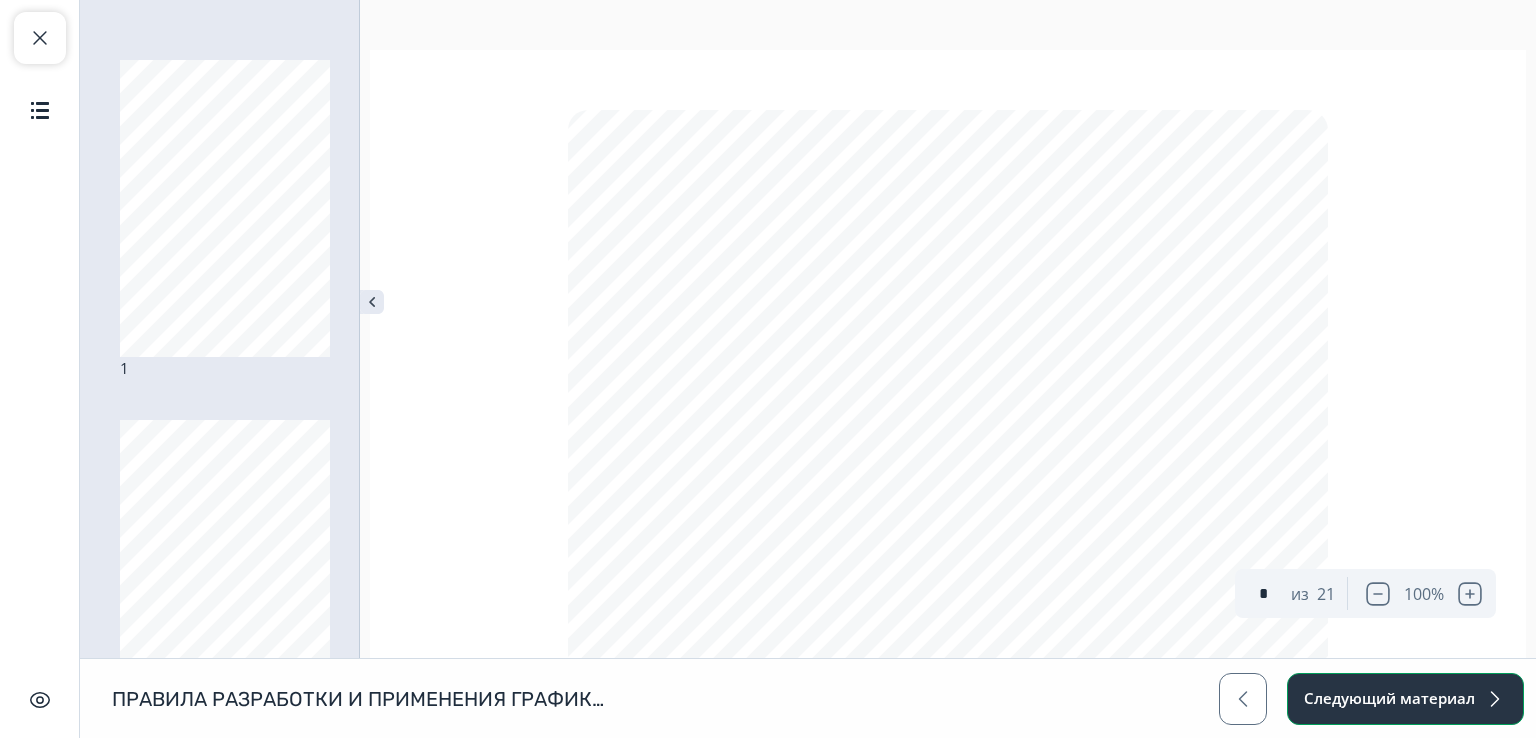 click on "Следующий материал" at bounding box center [1405, 699] 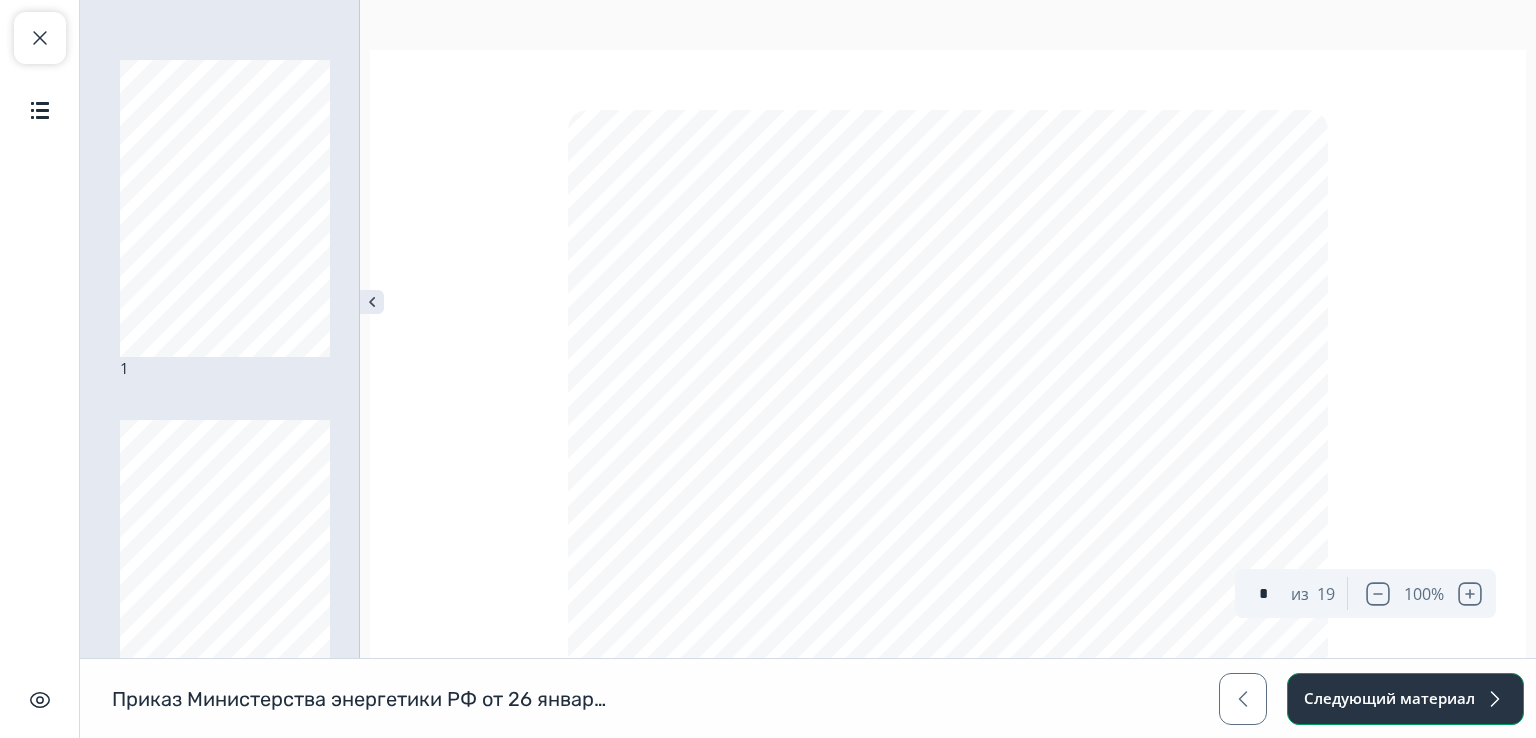 click on "Следующий материал" at bounding box center [1405, 699] 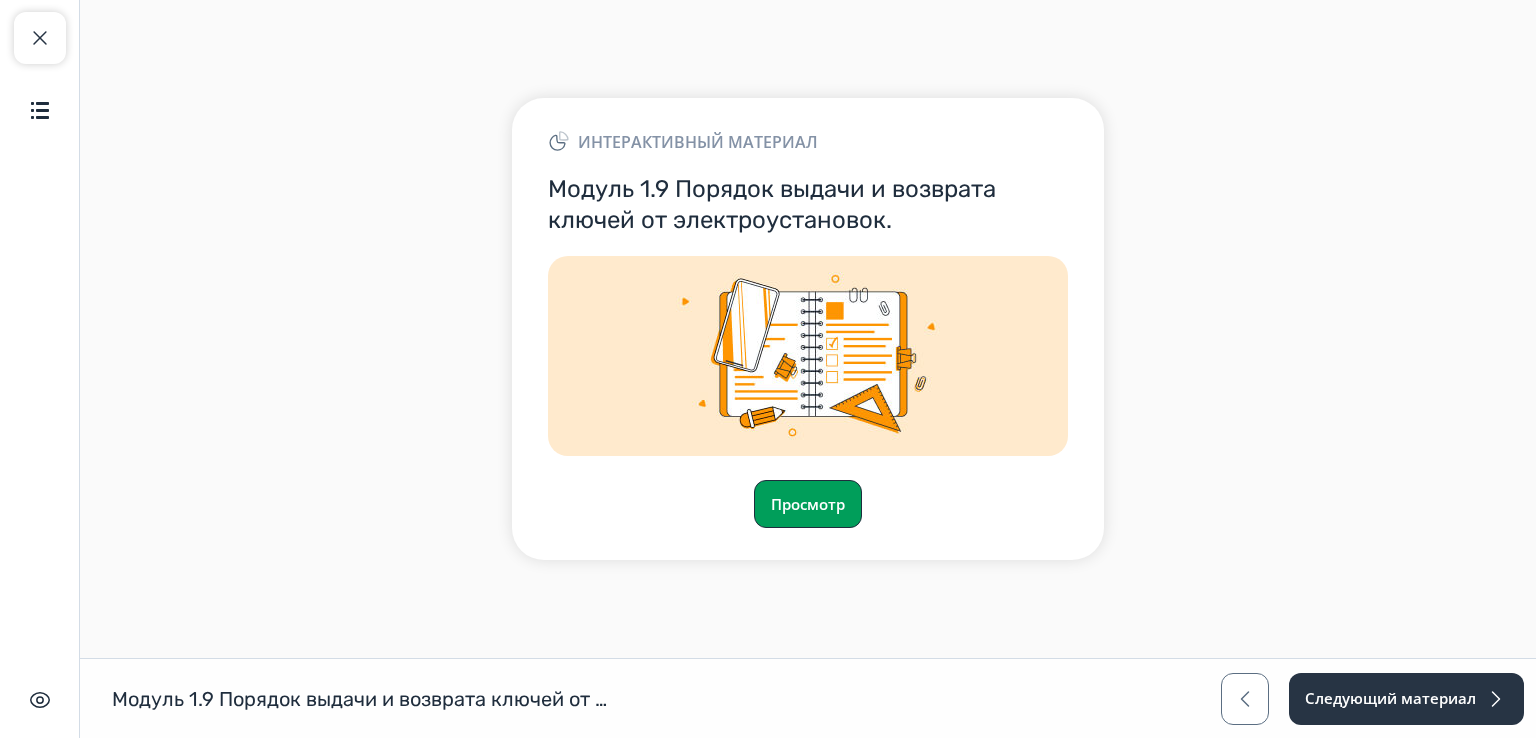 click on "Просмотр" at bounding box center (808, 504) 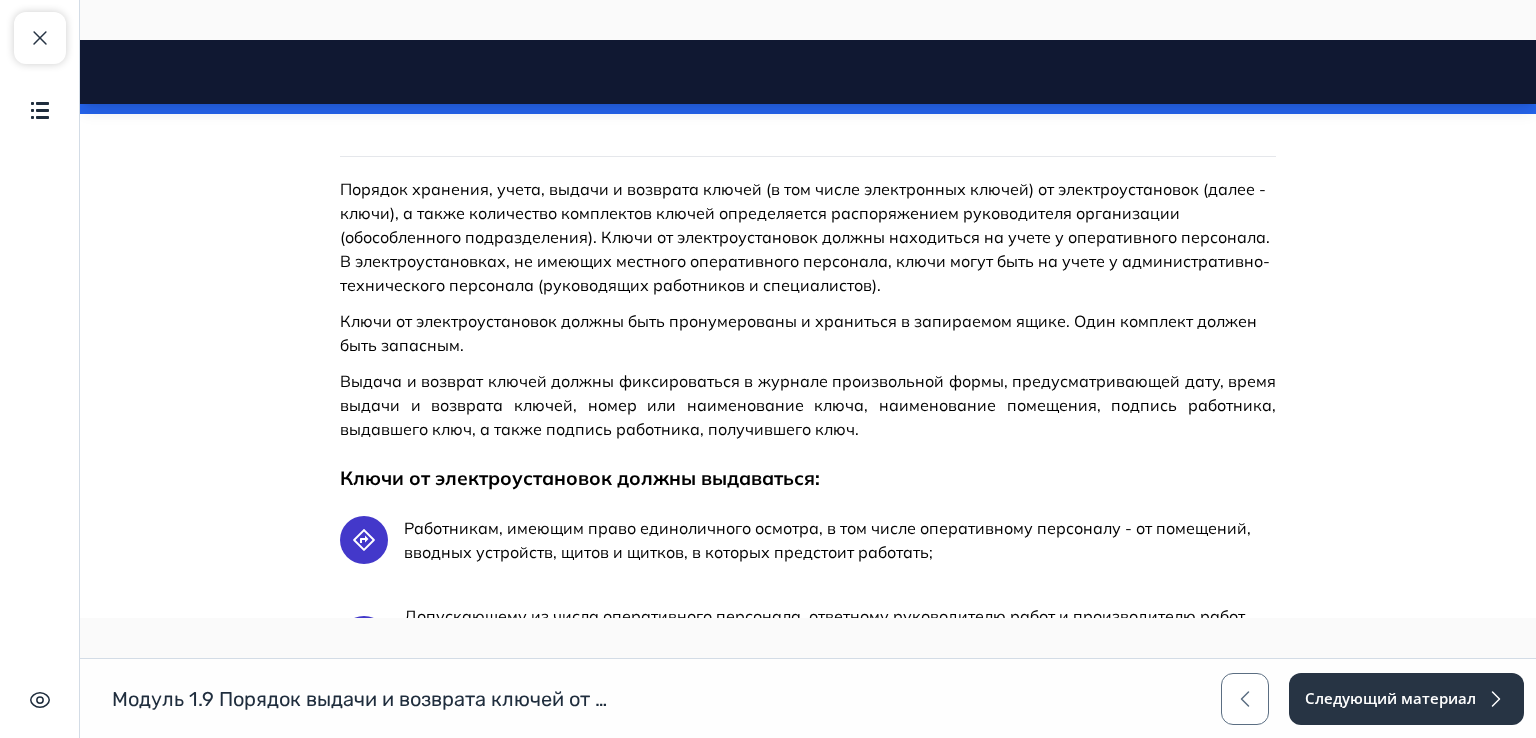 scroll, scrollTop: 881, scrollLeft: 0, axis: vertical 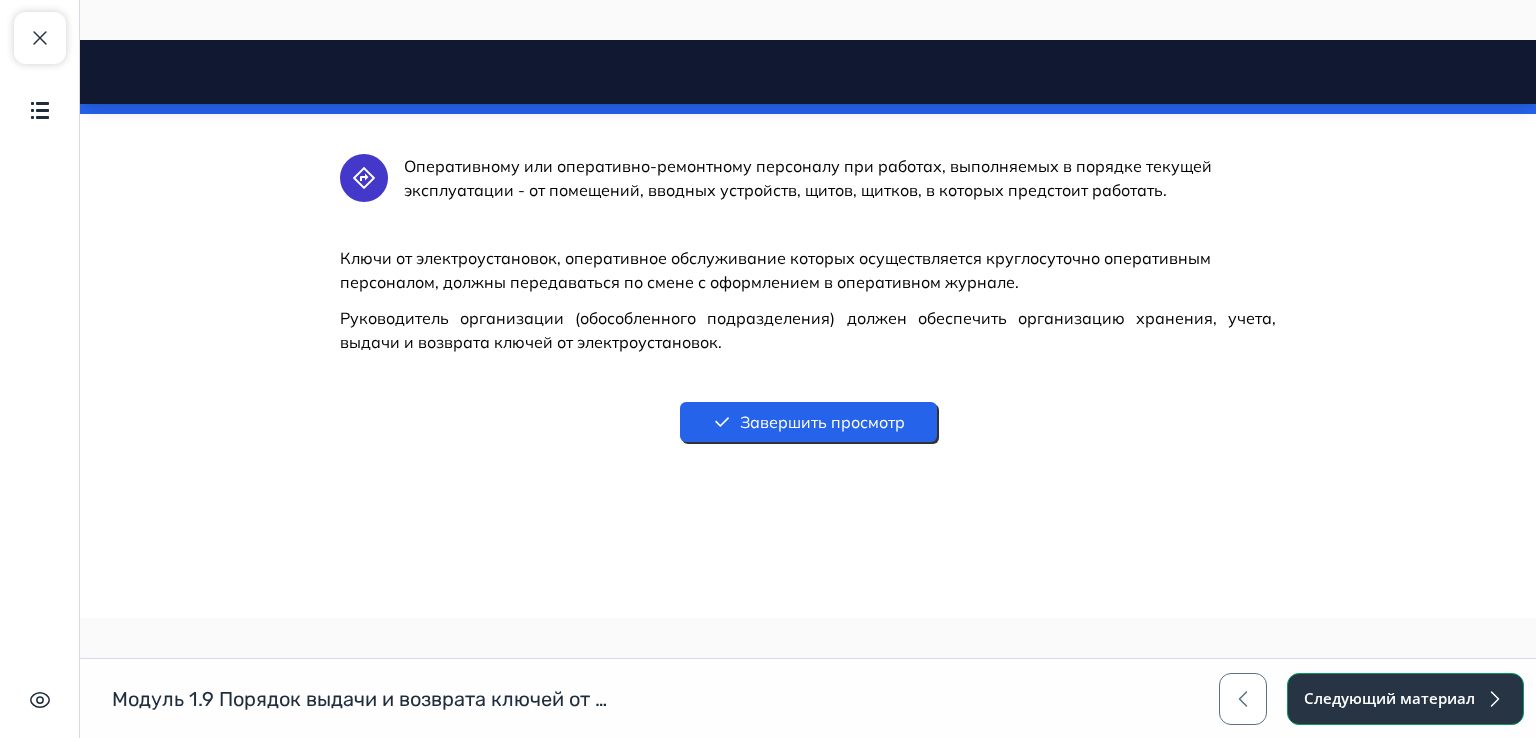 click on "Следующий материал" at bounding box center (1405, 699) 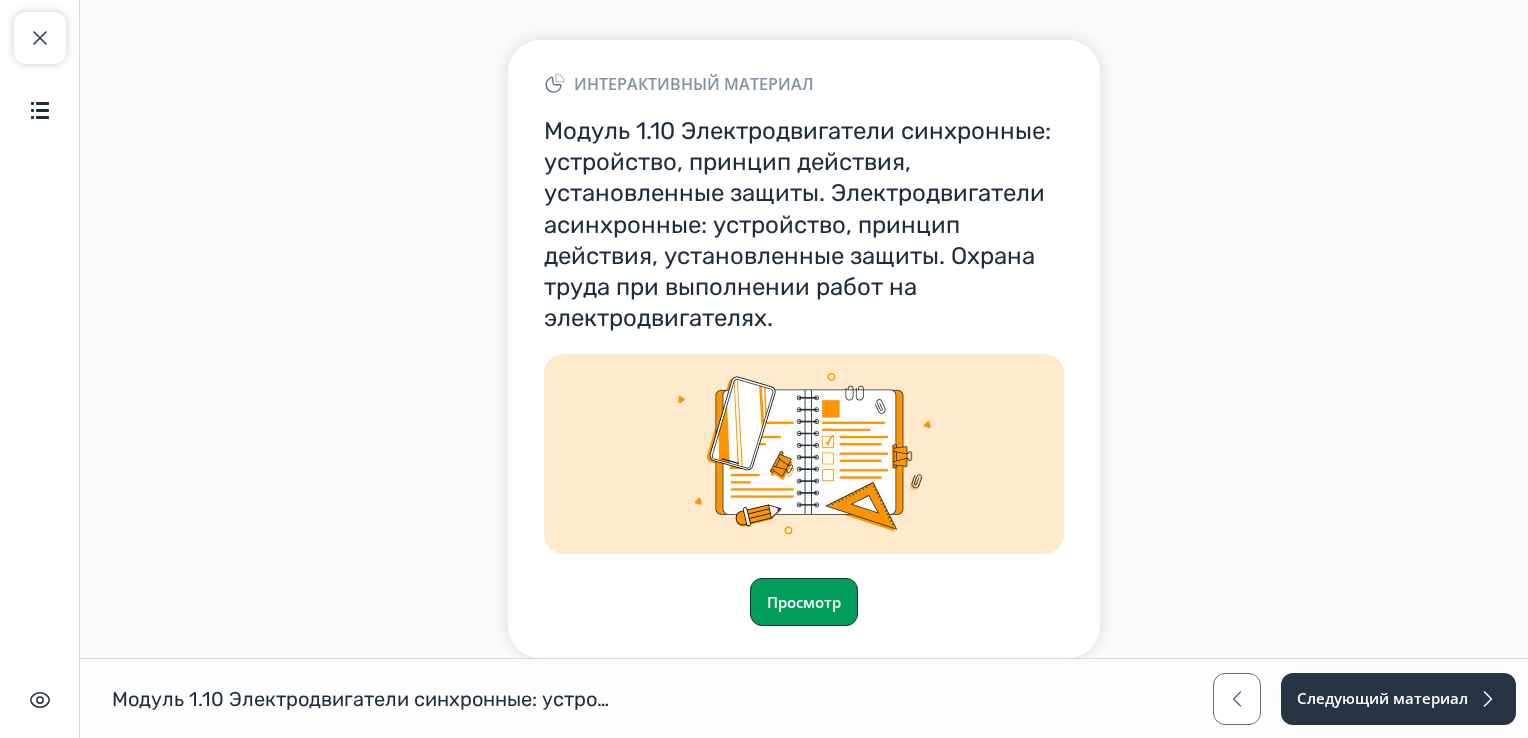 click on "Просмотр" at bounding box center (804, 602) 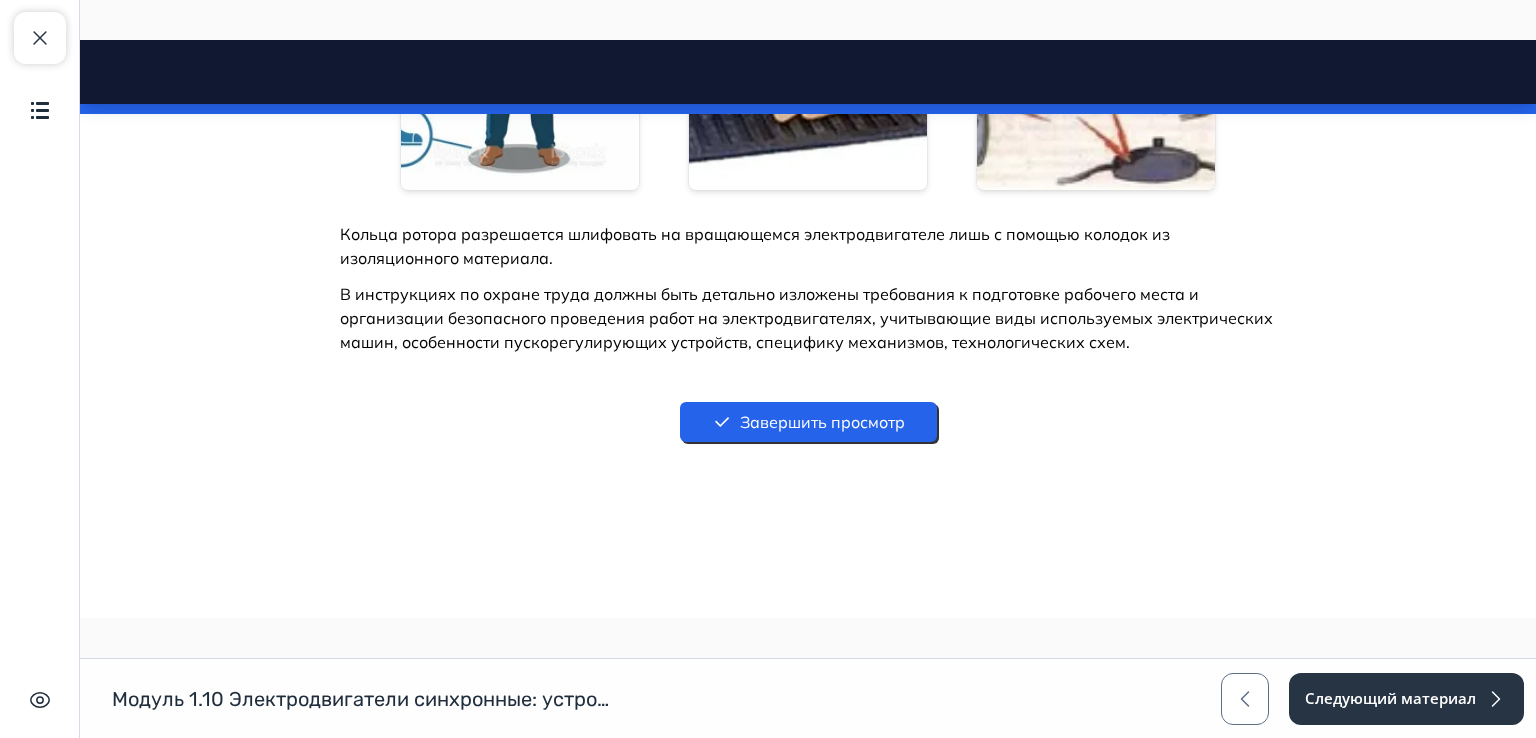 scroll, scrollTop: 3231, scrollLeft: 0, axis: vertical 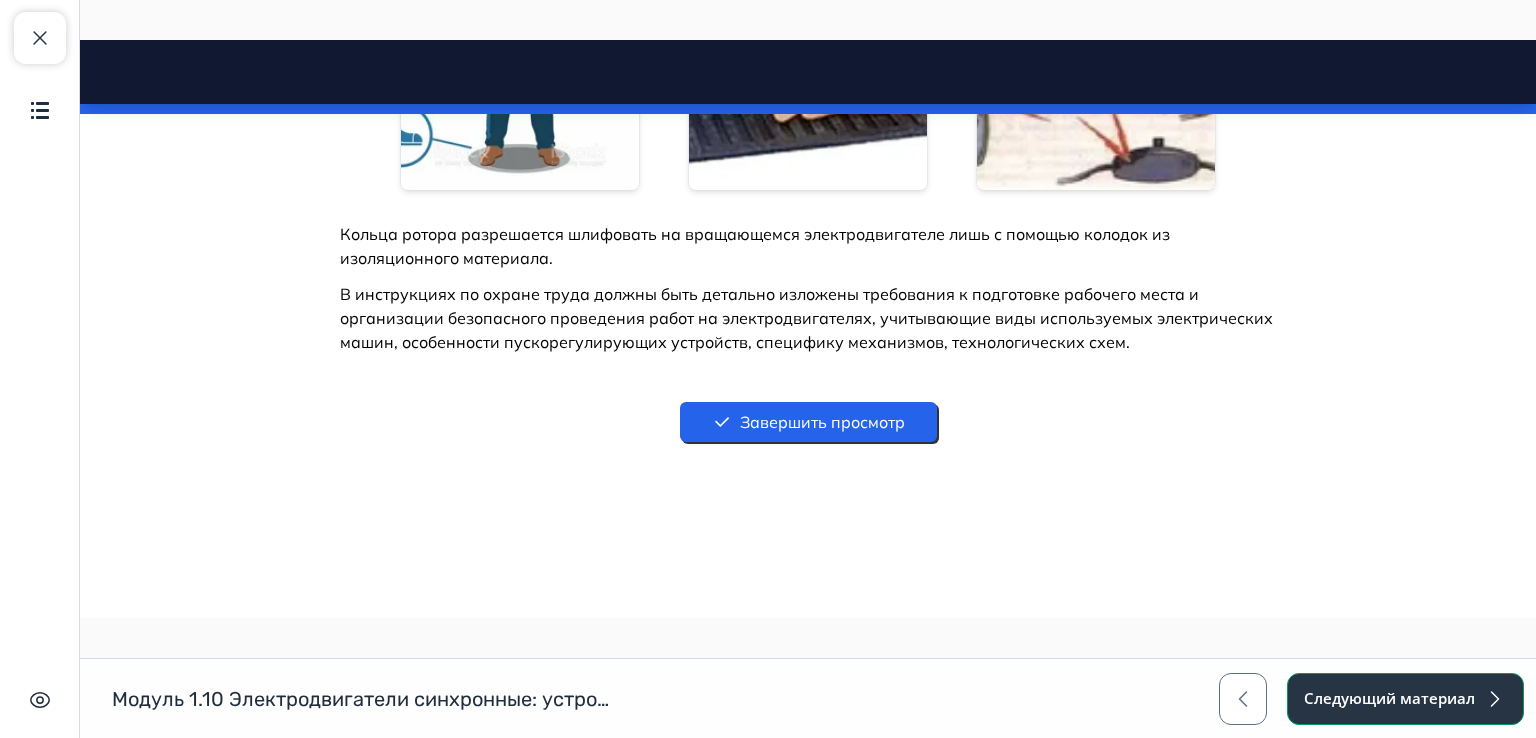 click on "Следующий материал" at bounding box center (1405, 699) 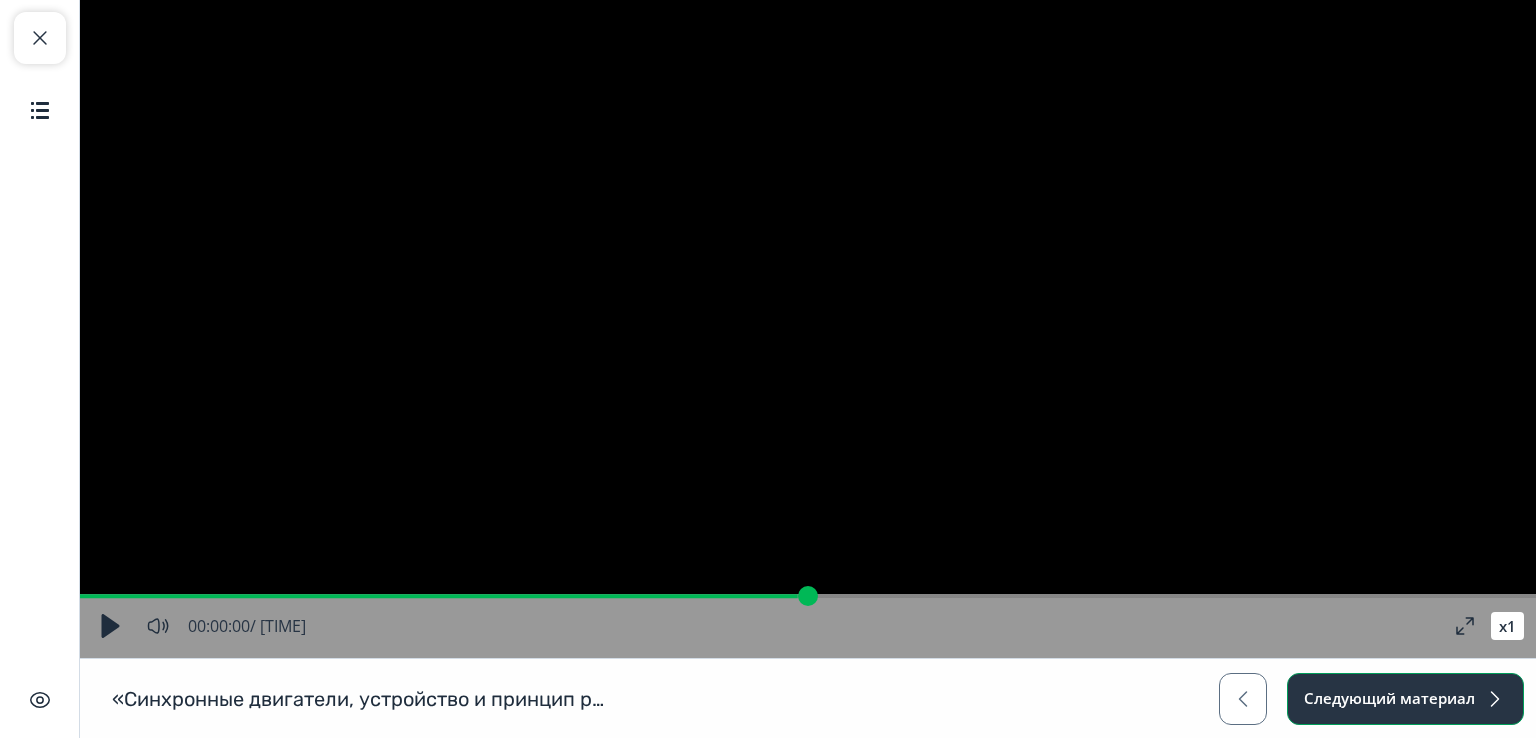 click on "Следующий материал" at bounding box center (1405, 699) 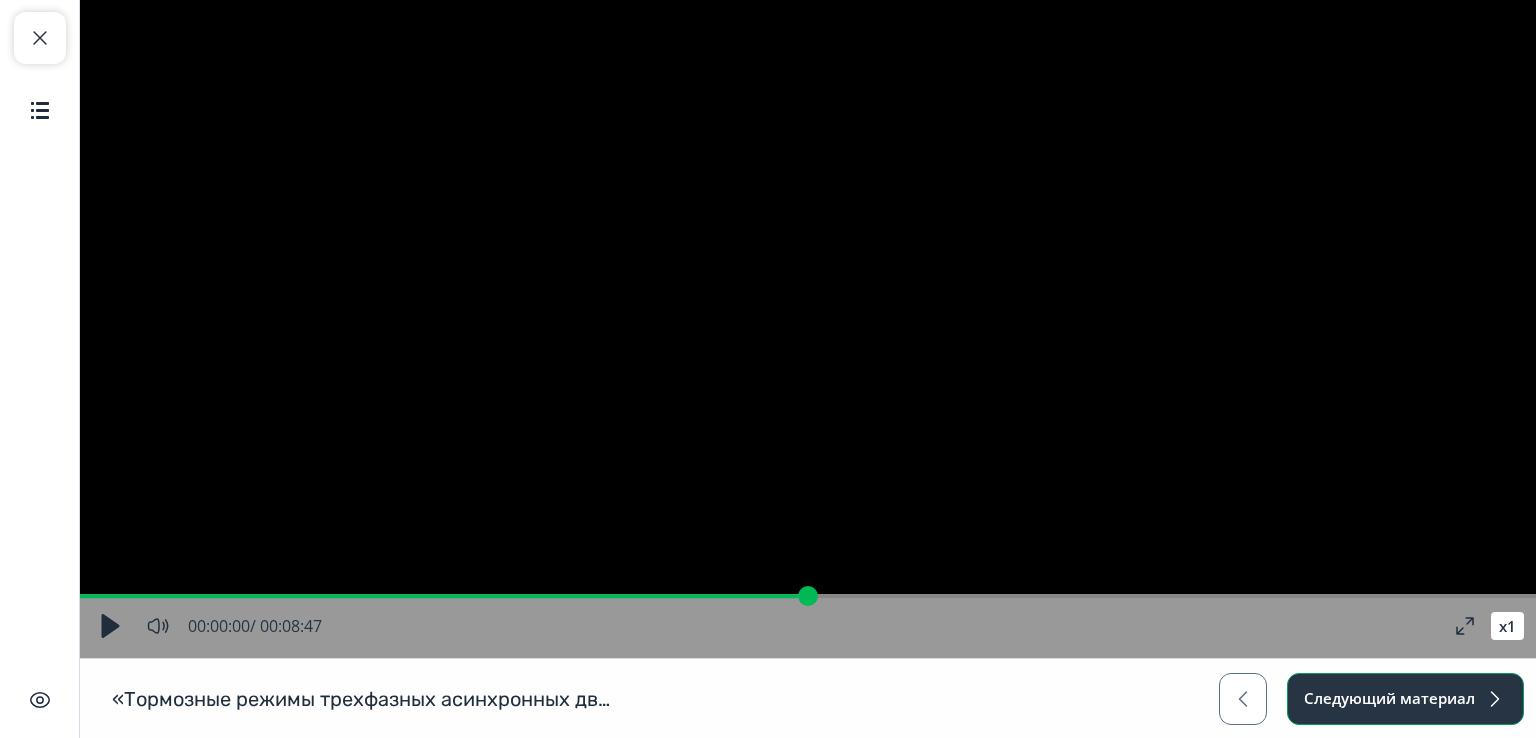 click on "Следующий материал" at bounding box center (1405, 699) 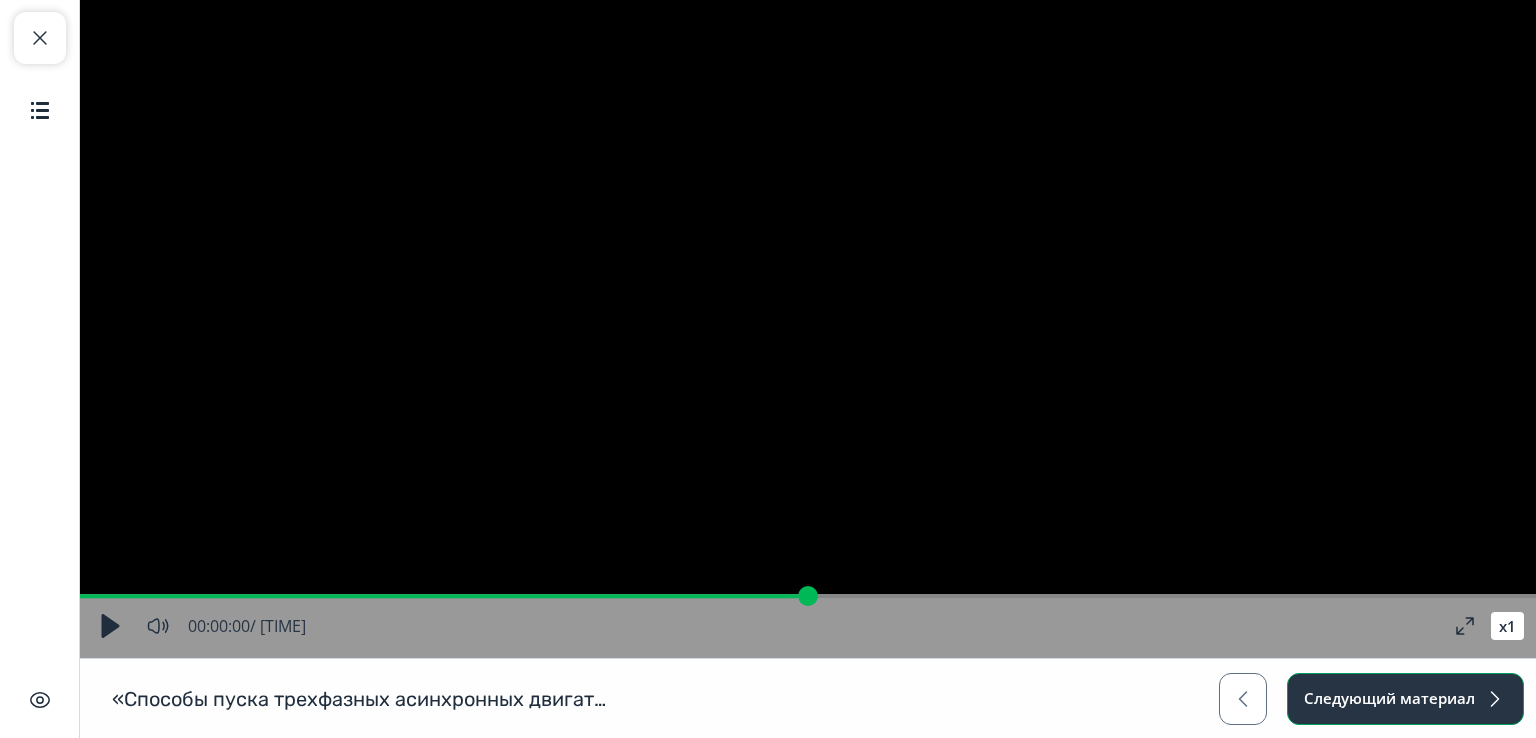 click on "Следующий материал" at bounding box center [1405, 699] 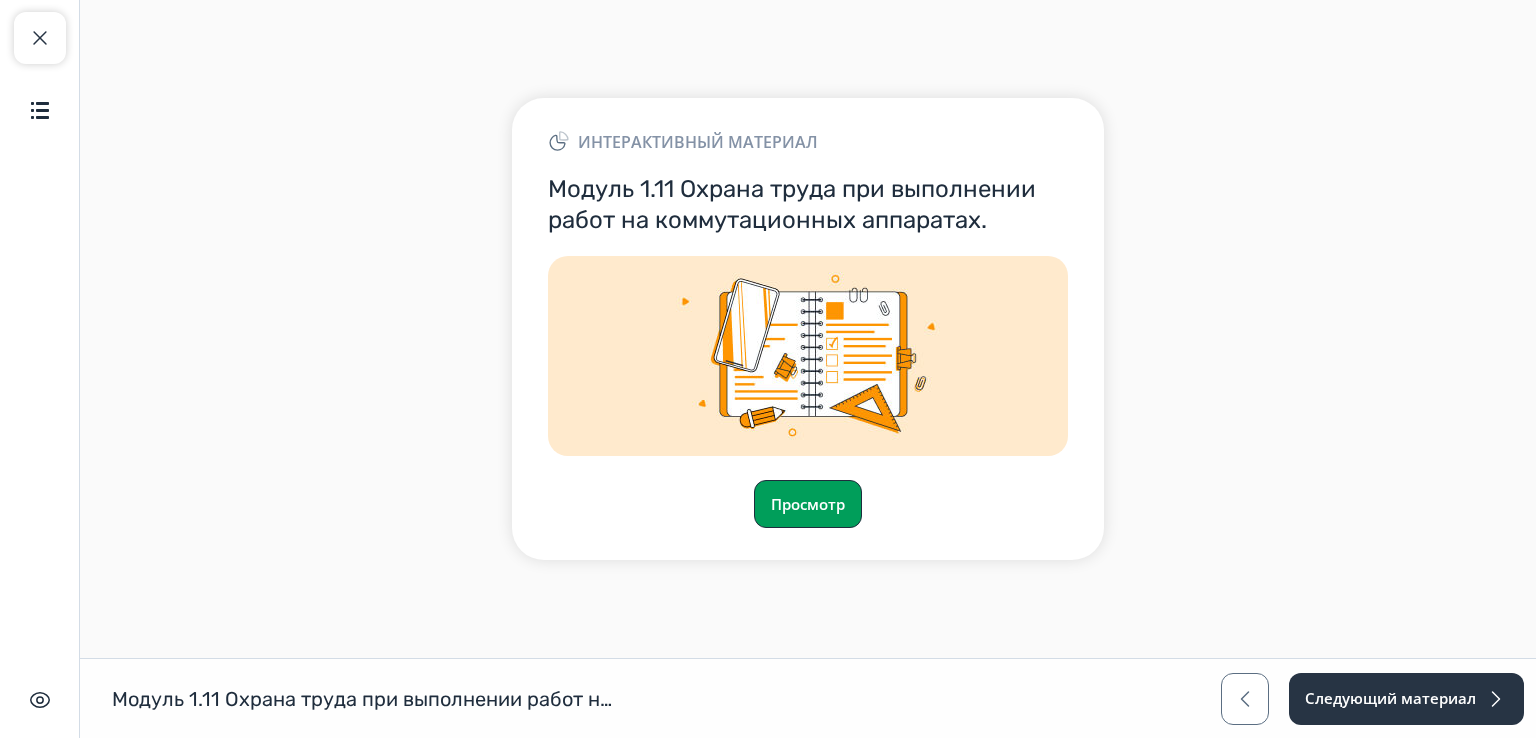 click on "Просмотр" at bounding box center (808, 504) 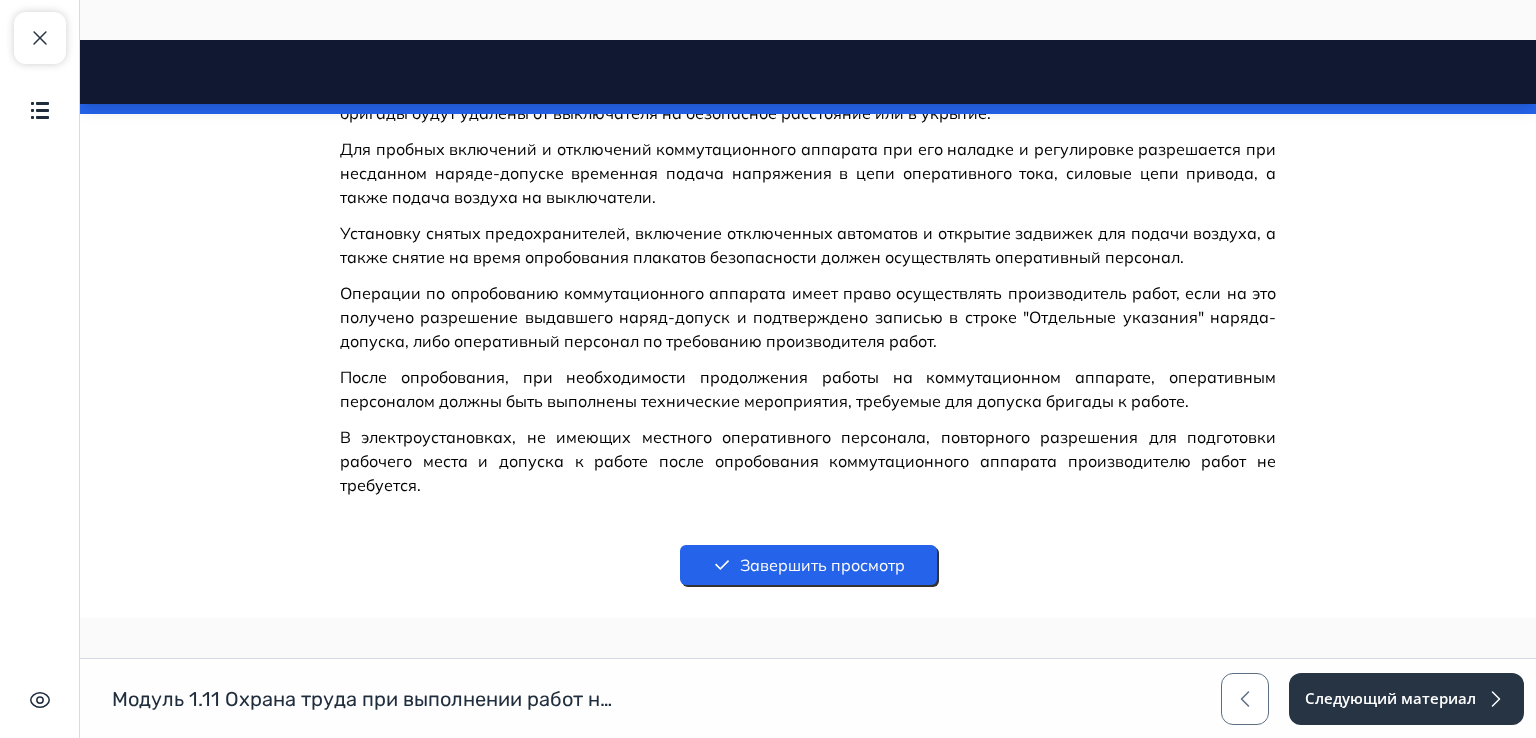 scroll, scrollTop: 1768, scrollLeft: 0, axis: vertical 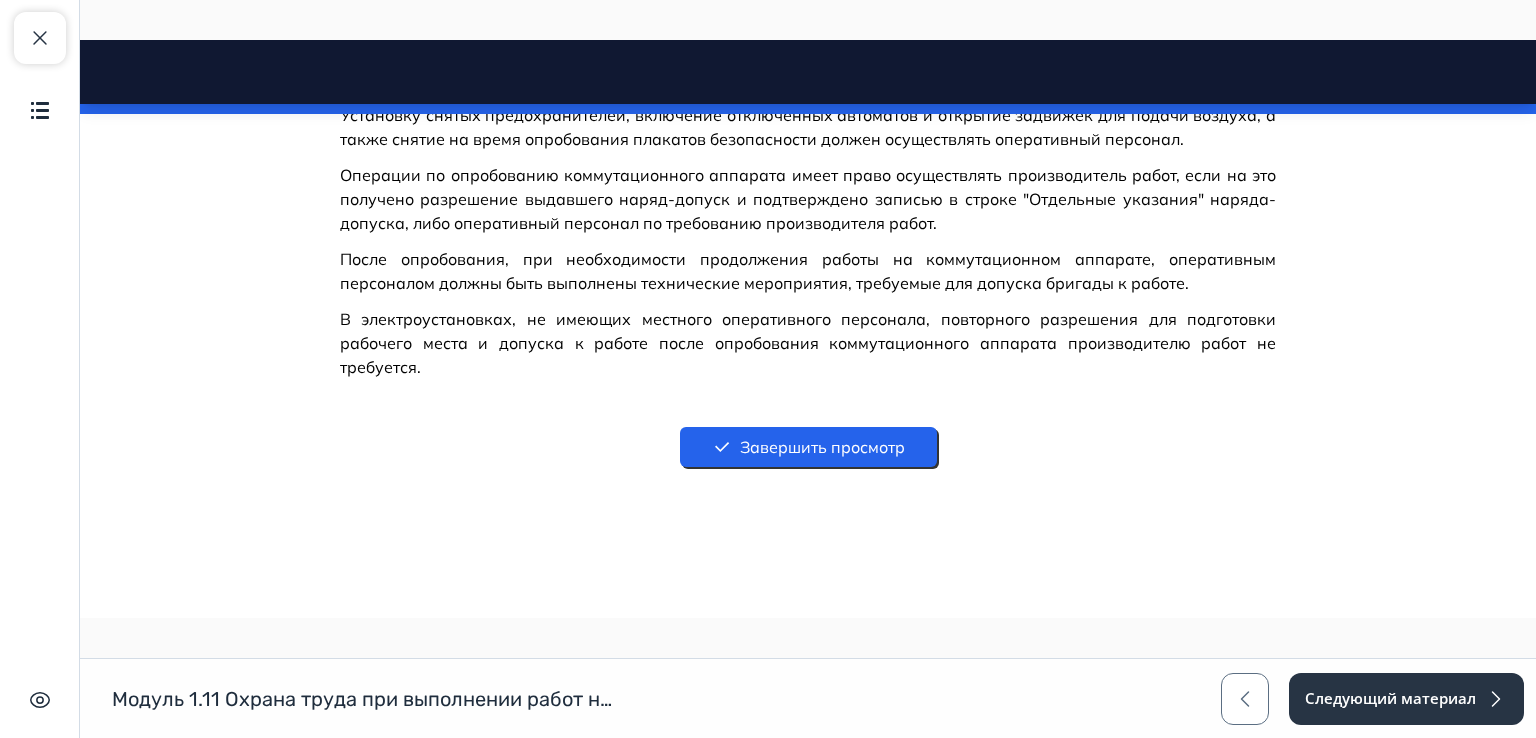 drag, startPoint x: 1528, startPoint y: 133, endPoint x: 1599, endPoint y: 691, distance: 562.4989 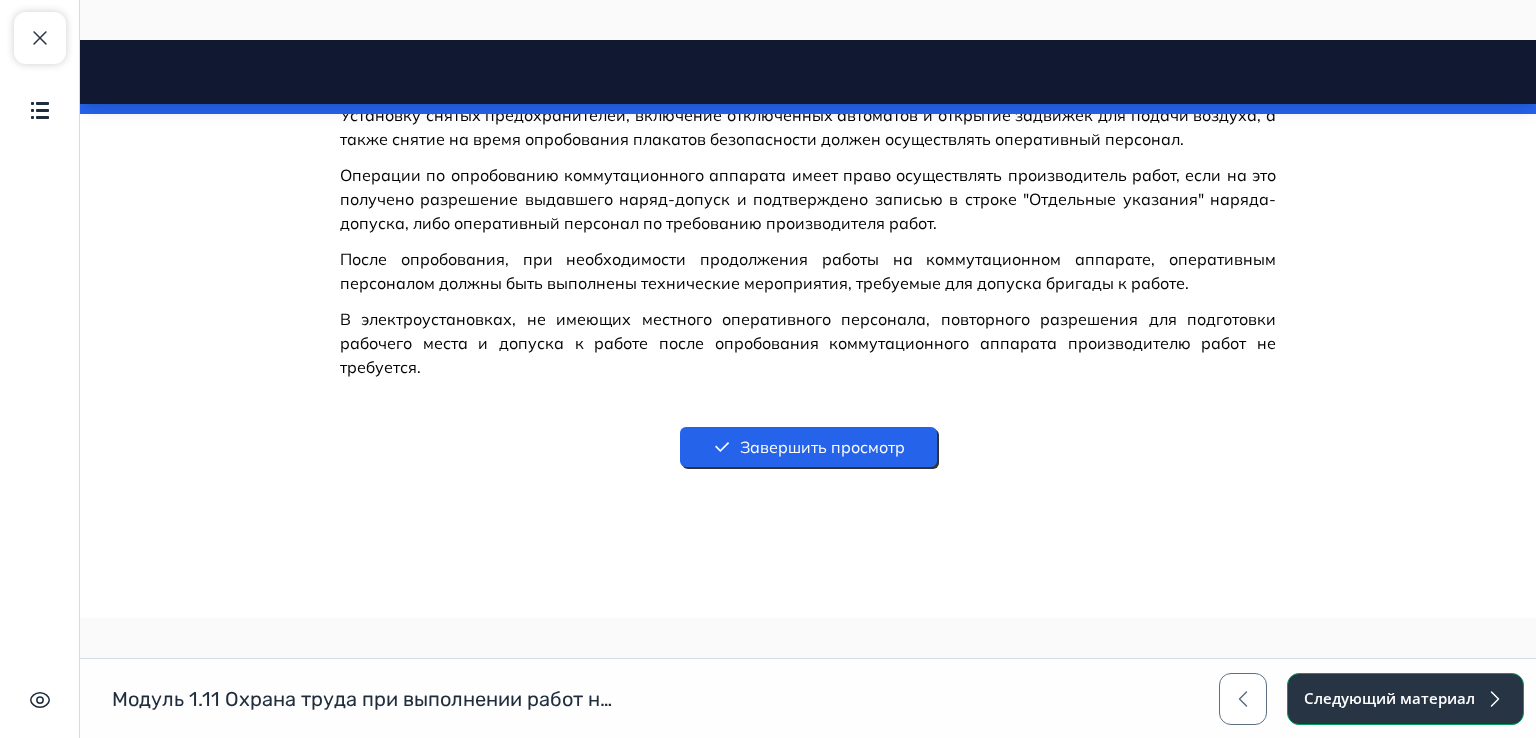 click at bounding box center [1495, 699] 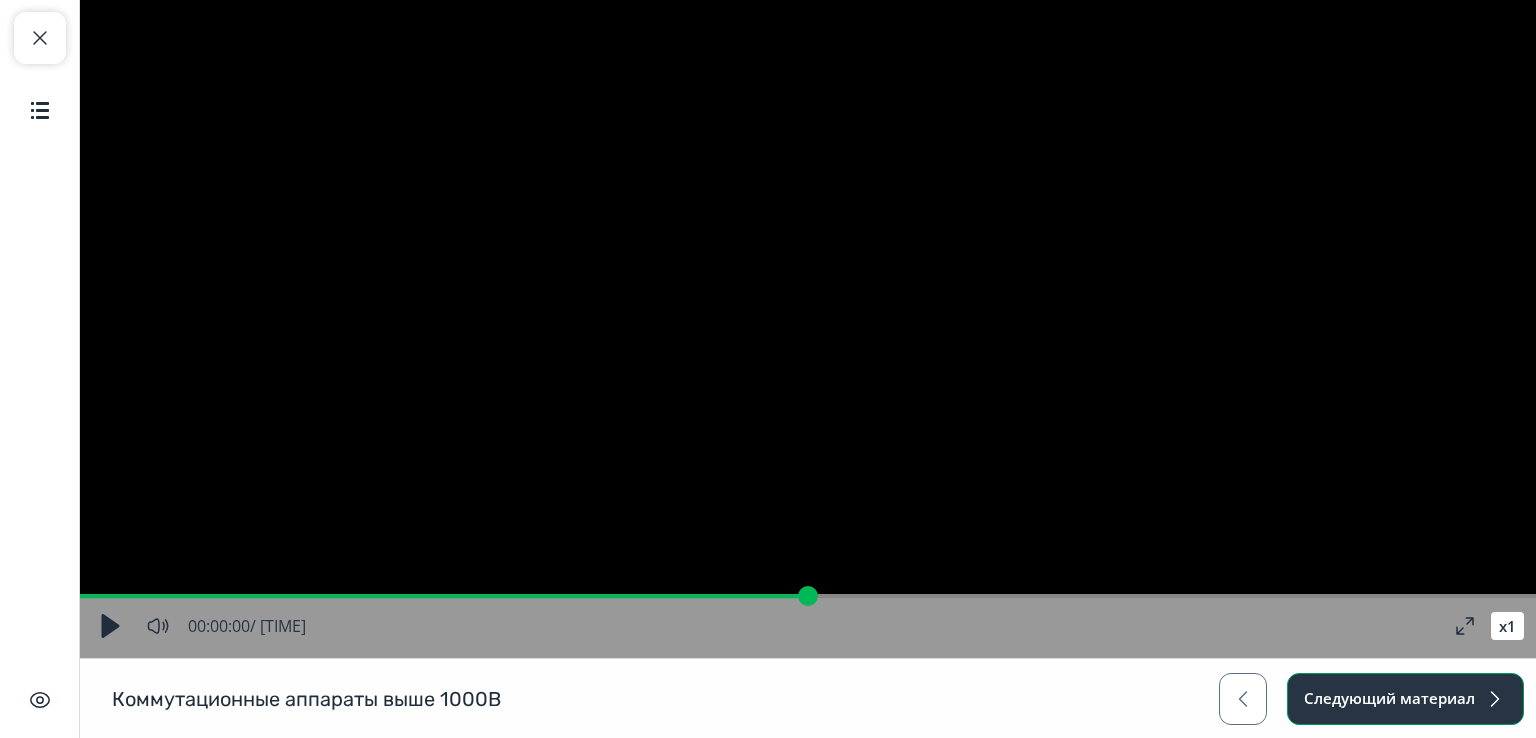click on "Следующий материал" at bounding box center (1405, 699) 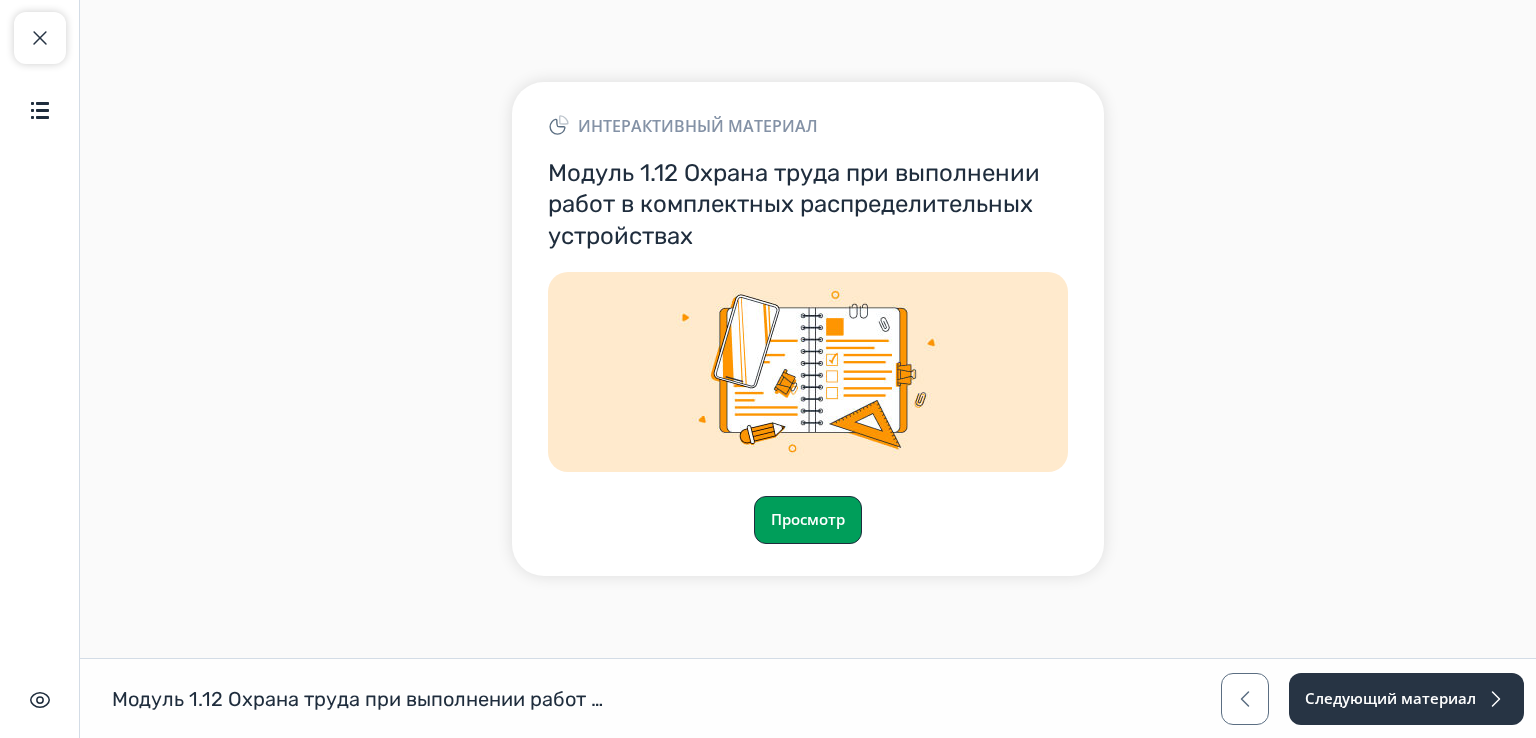 click on "Просмотр" at bounding box center [808, 520] 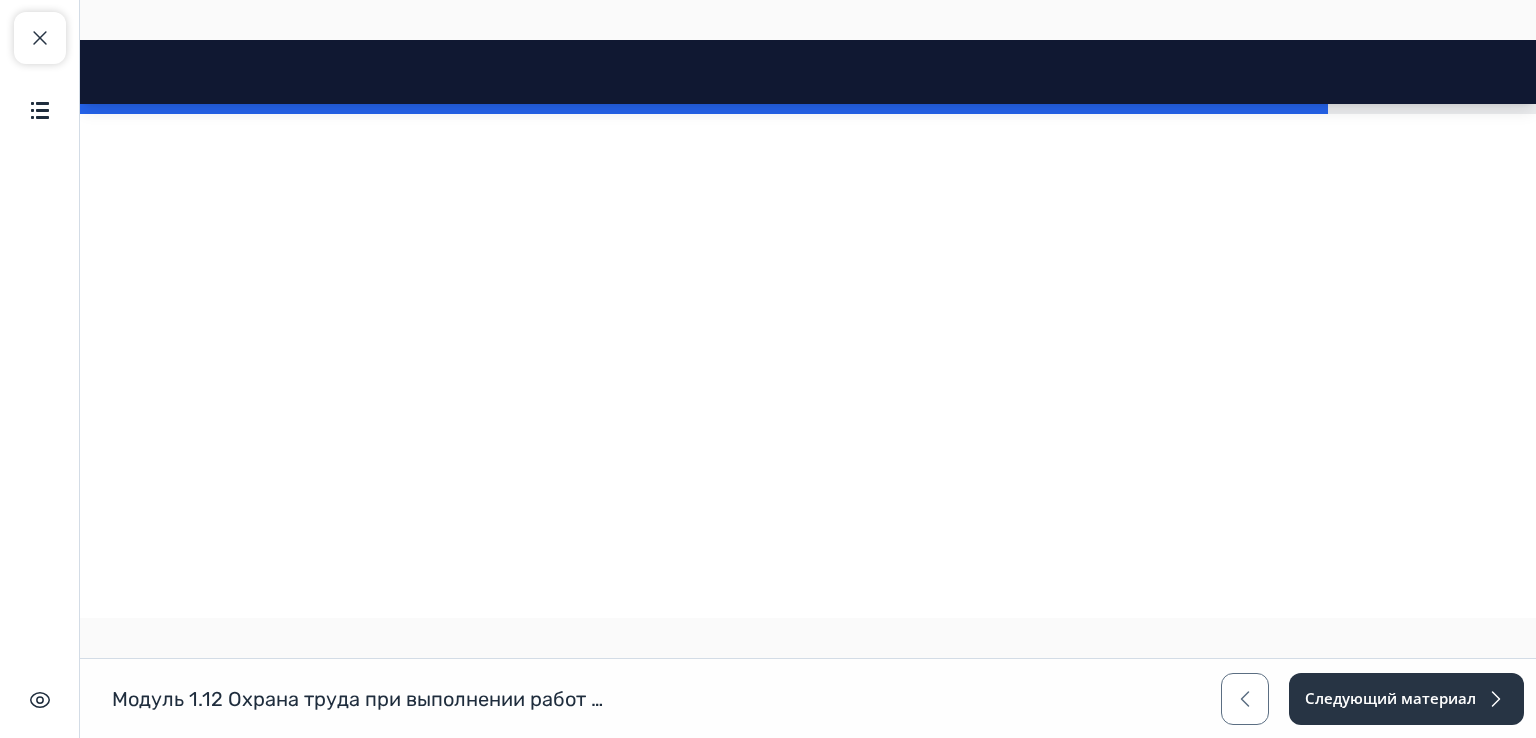 scroll, scrollTop: 1532, scrollLeft: 0, axis: vertical 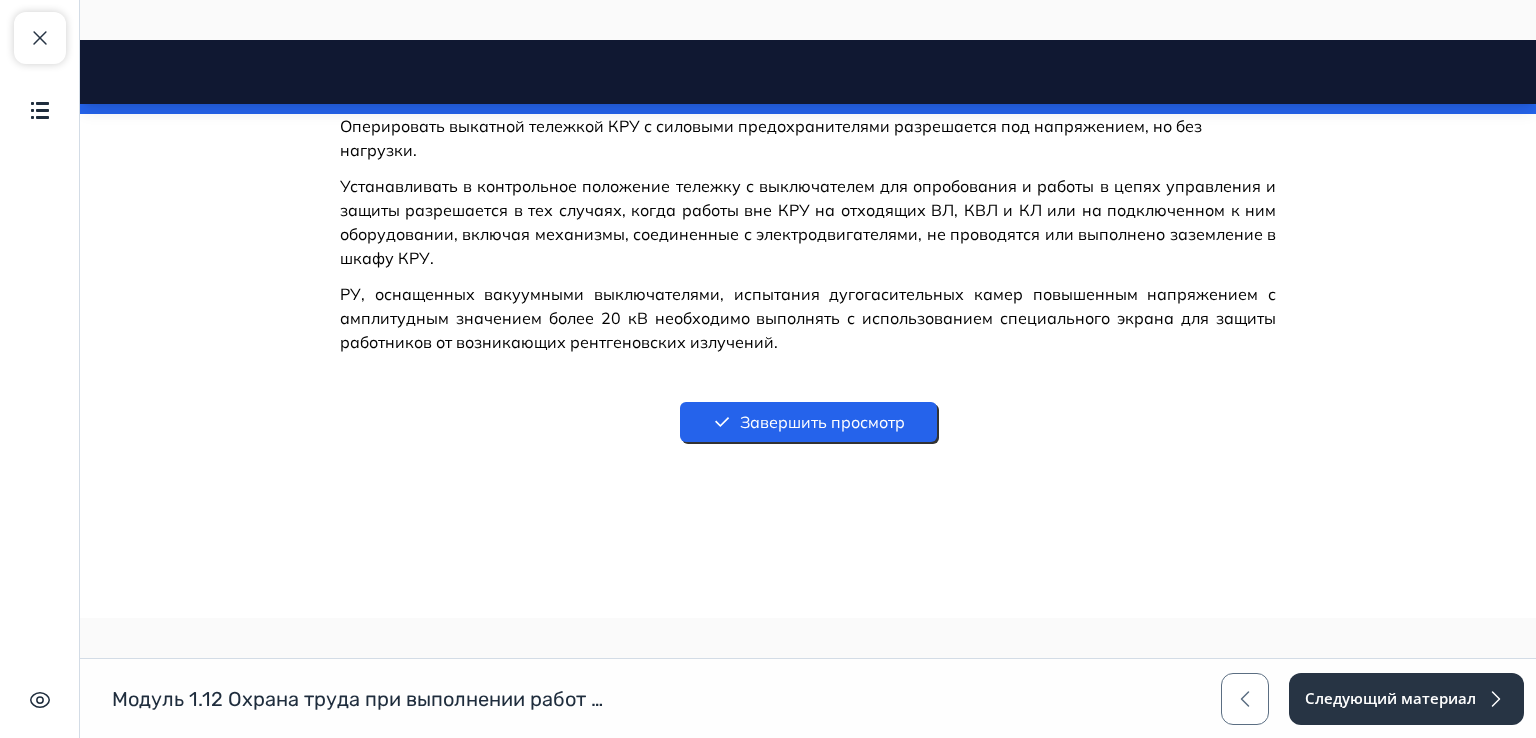 drag, startPoint x: 1524, startPoint y: 151, endPoint x: 1610, endPoint y: 661, distance: 517.20013 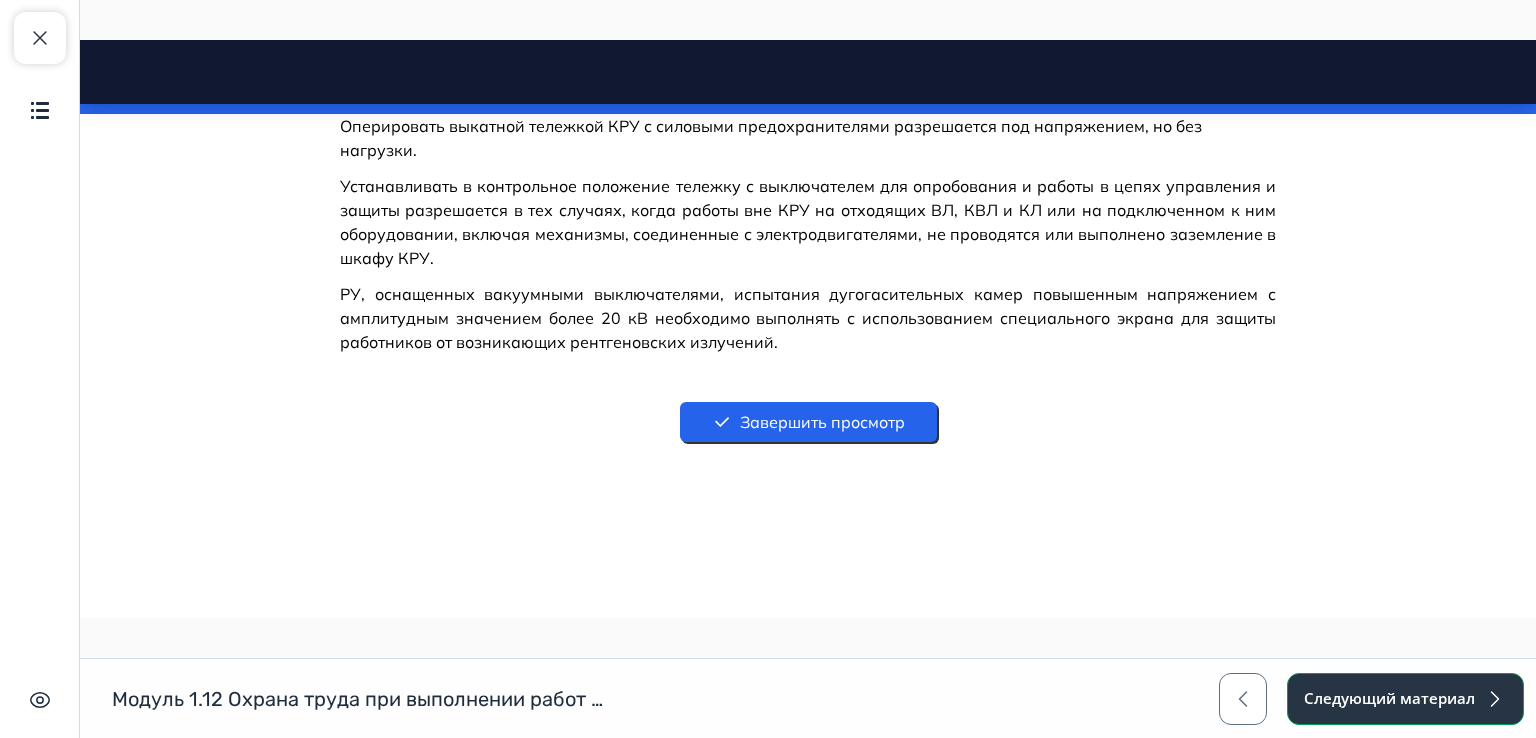 click on "Следующий материал" at bounding box center [1405, 699] 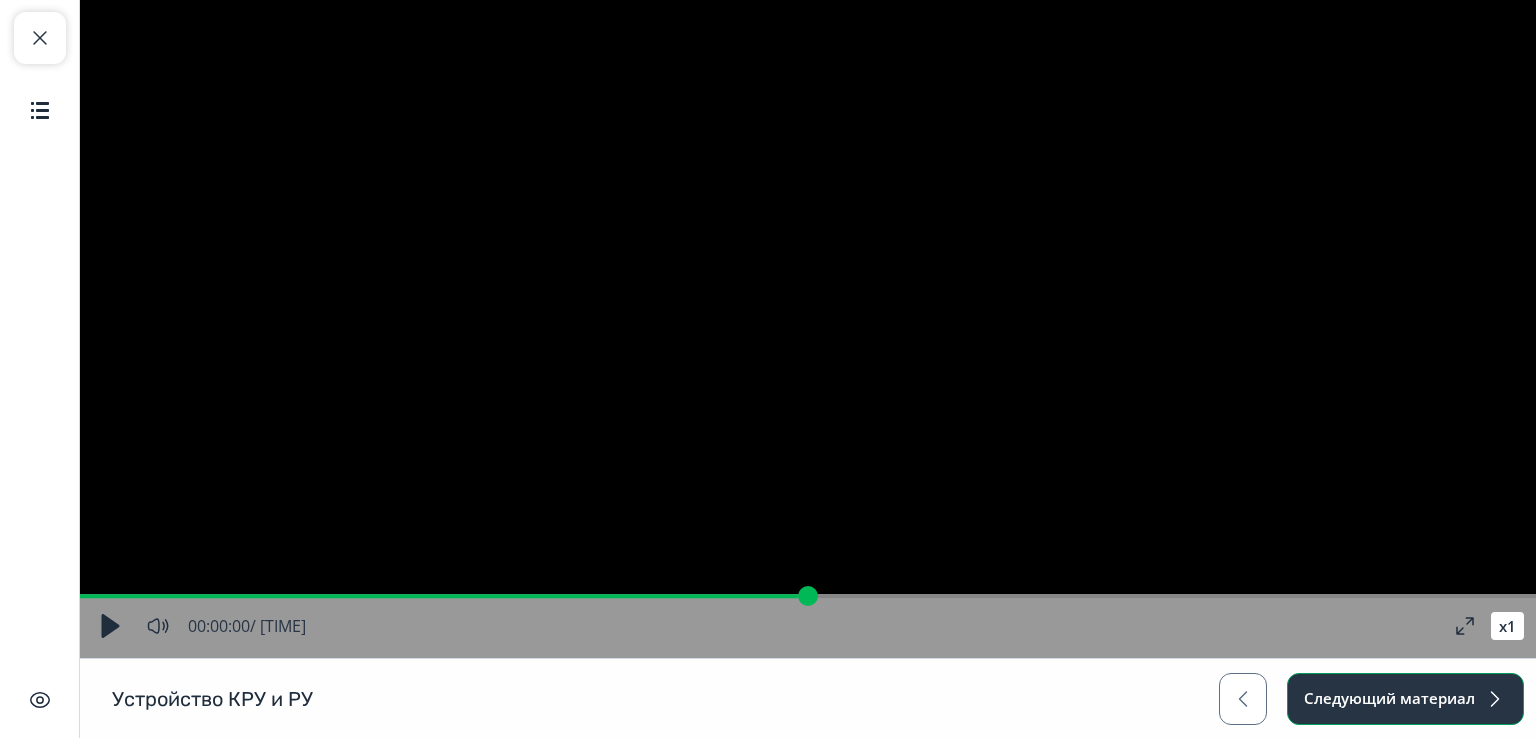 click on "Следующий материал" at bounding box center (1405, 699) 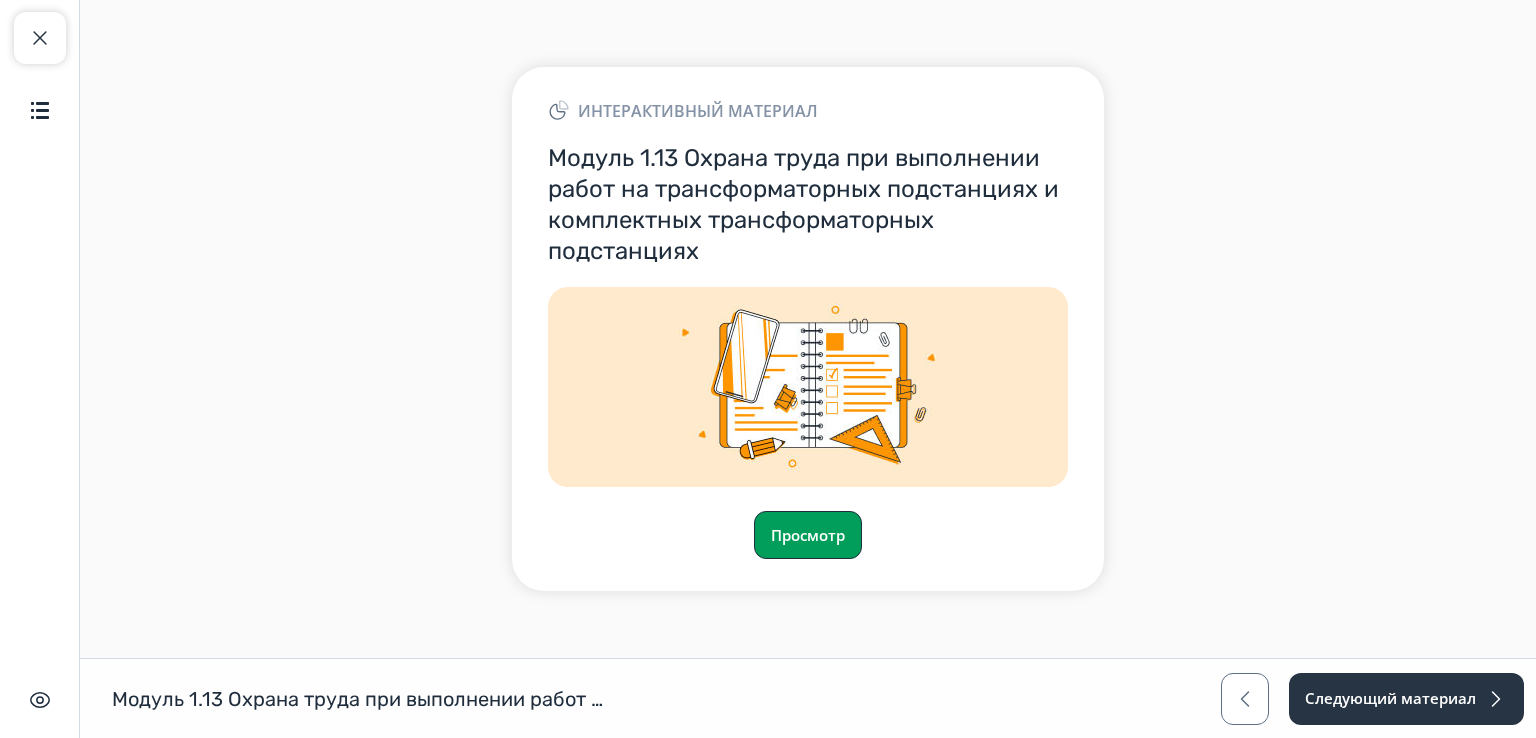 click on "Просмотр" at bounding box center [808, 535] 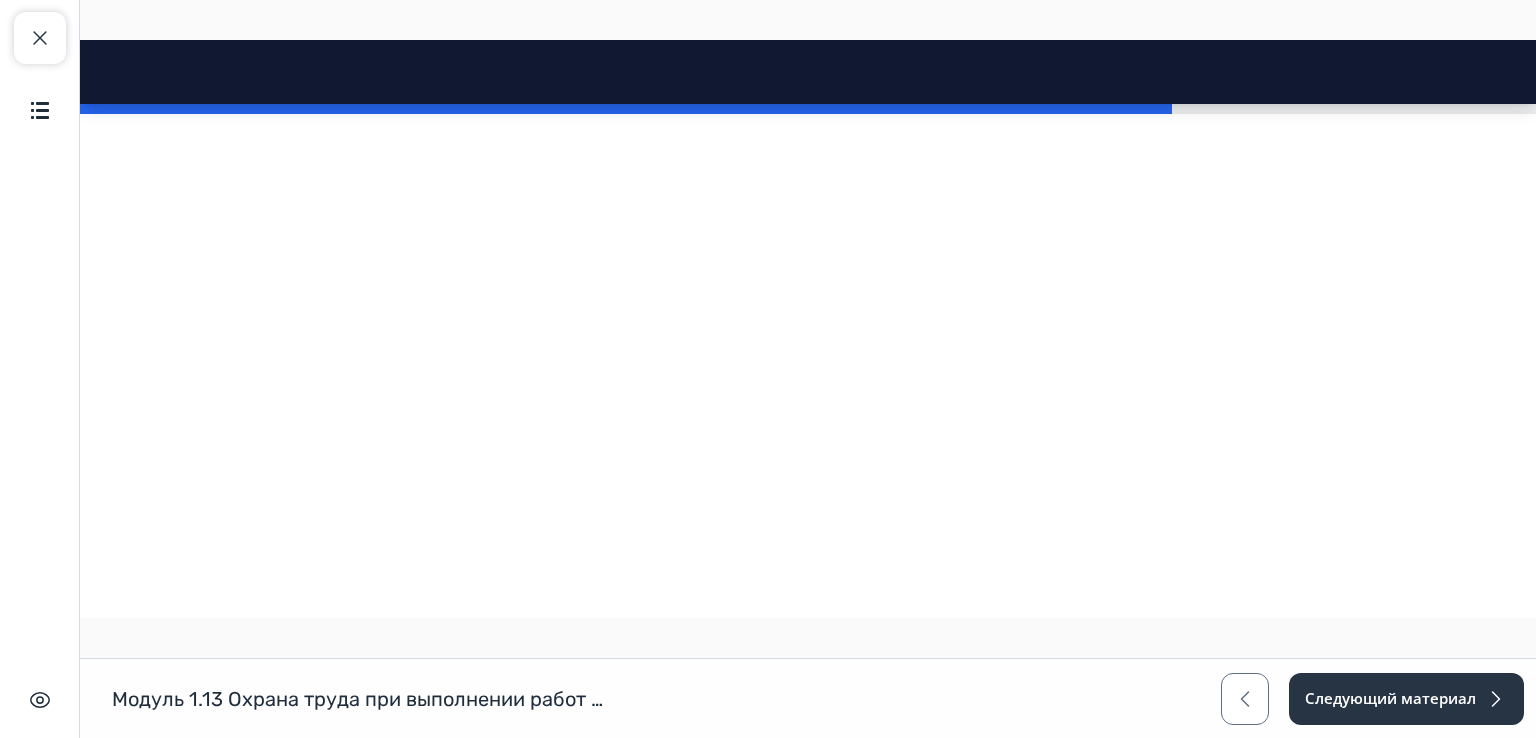 scroll, scrollTop: 1216, scrollLeft: 0, axis: vertical 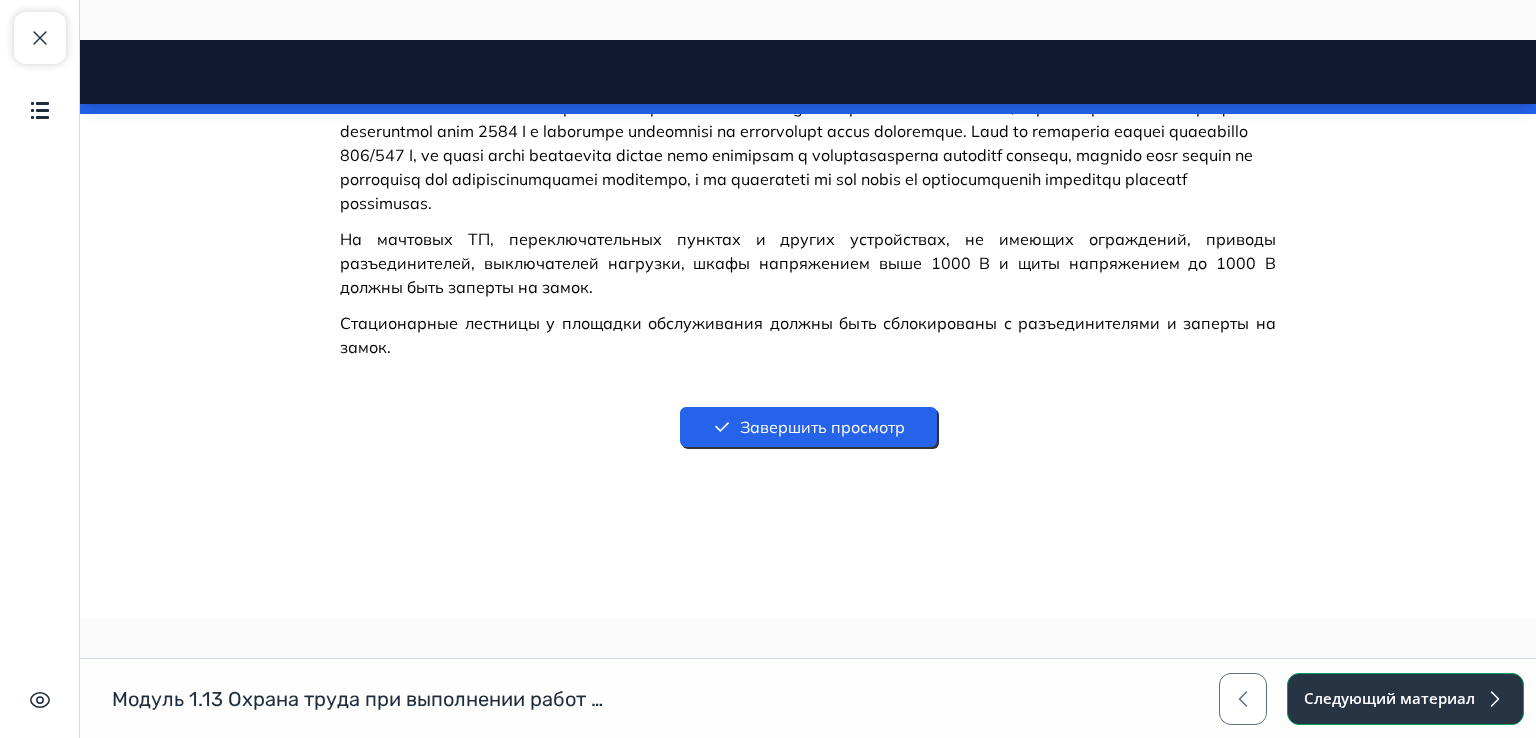 click on "Следующий материал" at bounding box center (1405, 699) 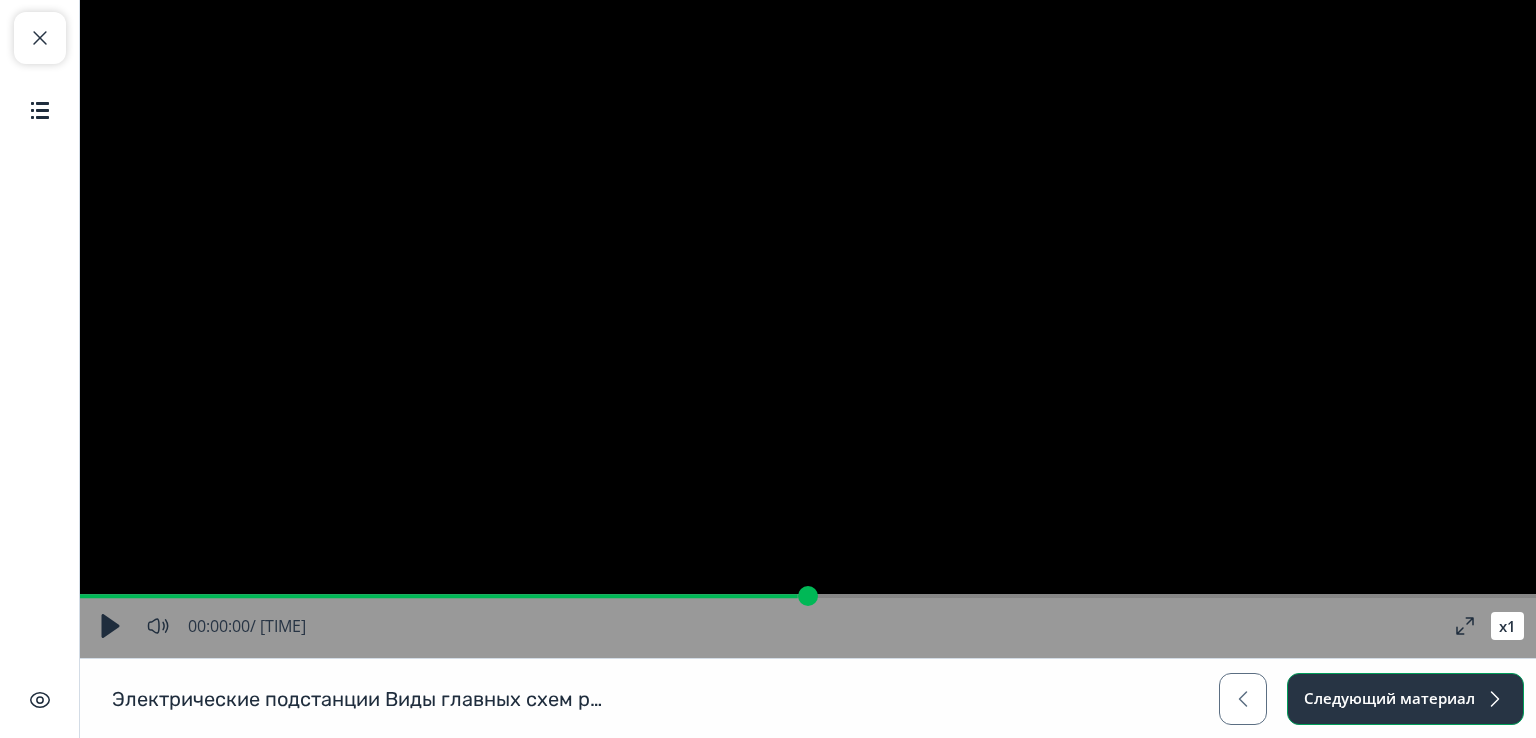 click on "Следующий материал" at bounding box center (1405, 699) 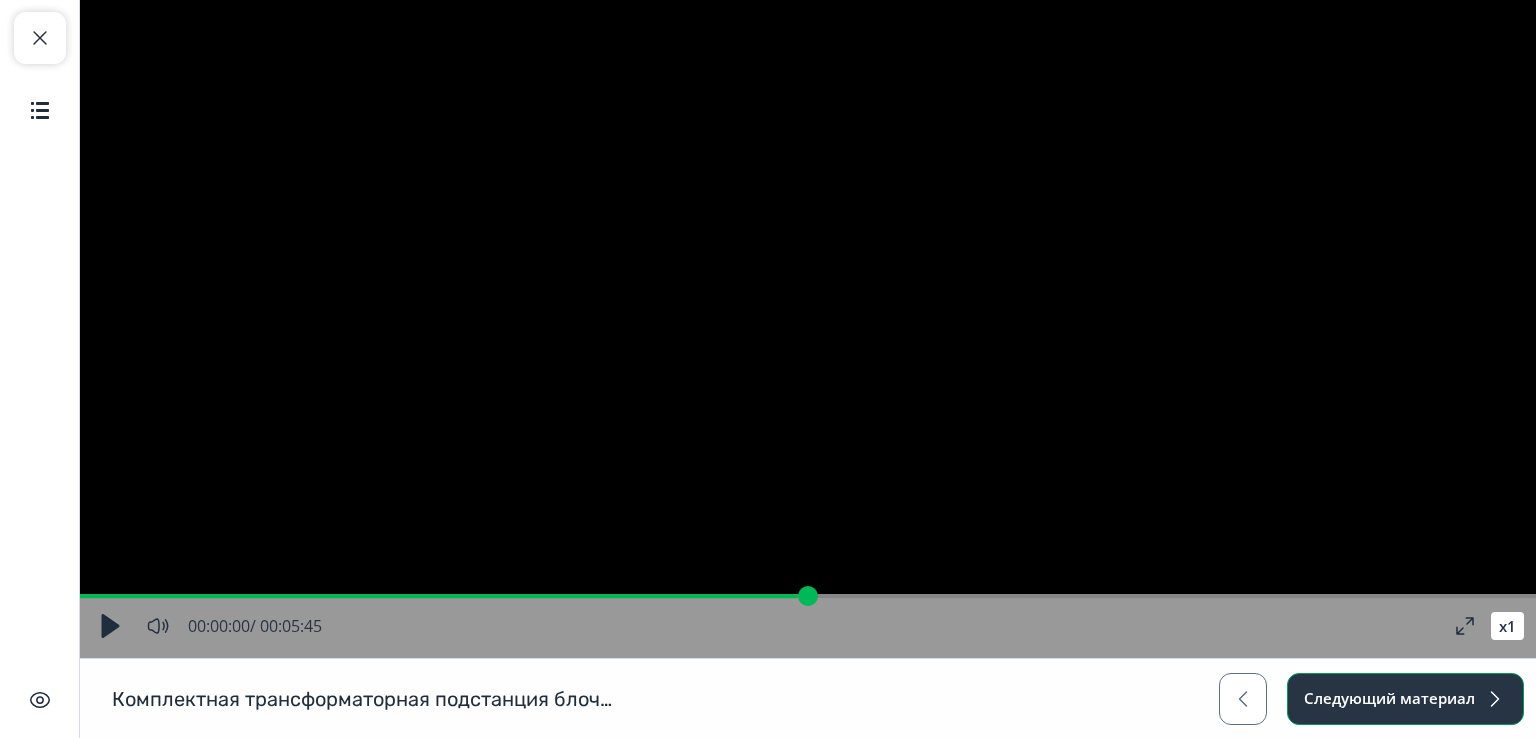 click on "Следующий материал" at bounding box center [1405, 699] 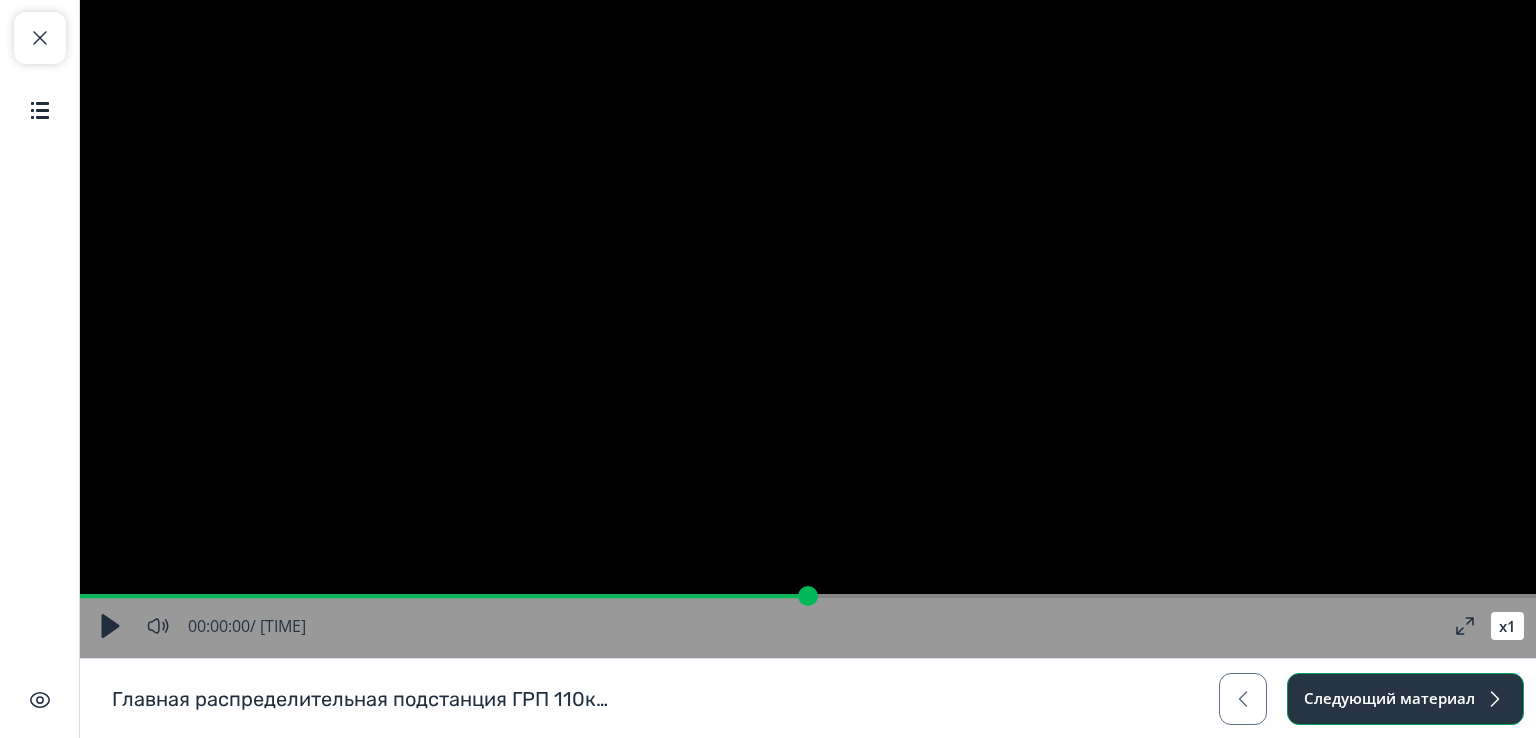 click on "Следующий материал" at bounding box center [1405, 699] 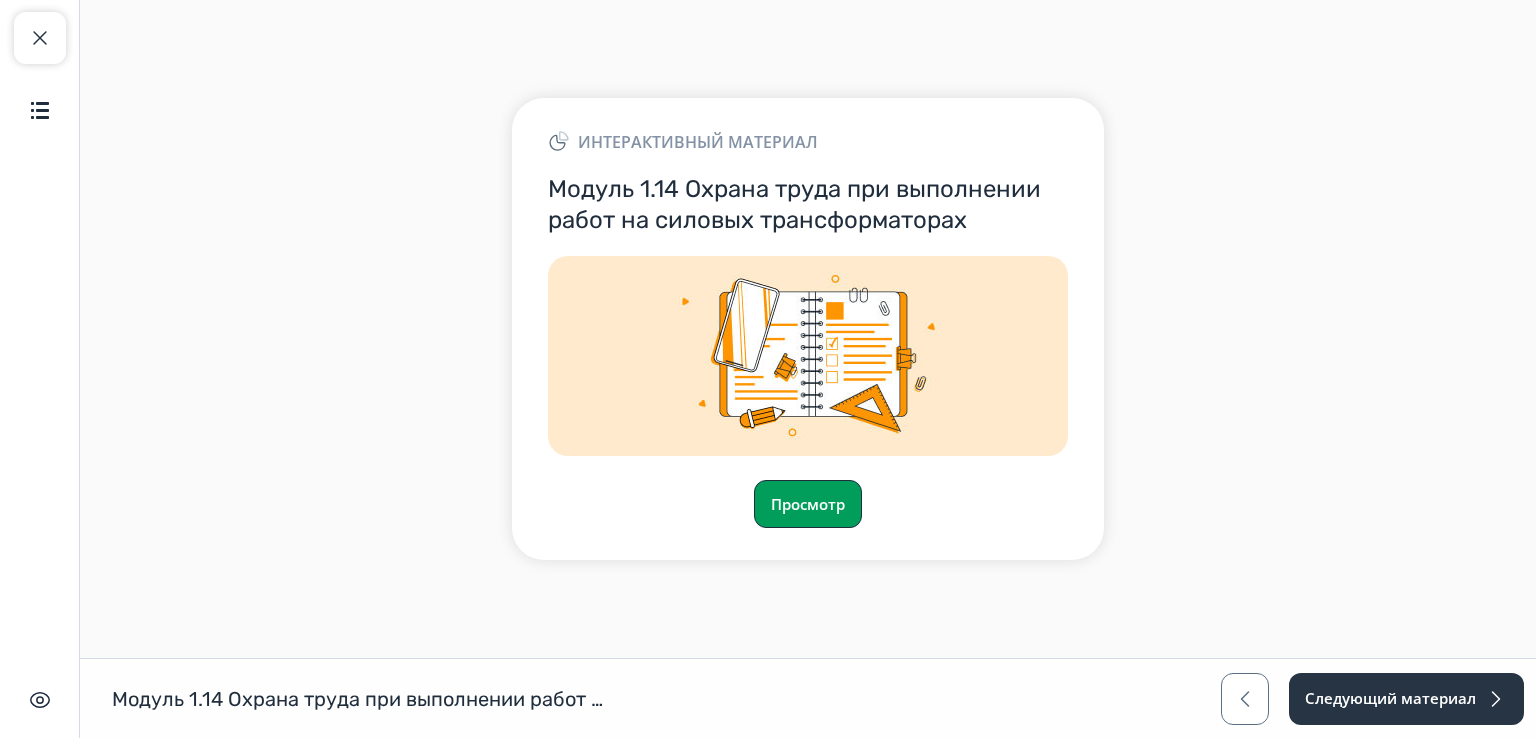 click on "Просмотр" at bounding box center (808, 504) 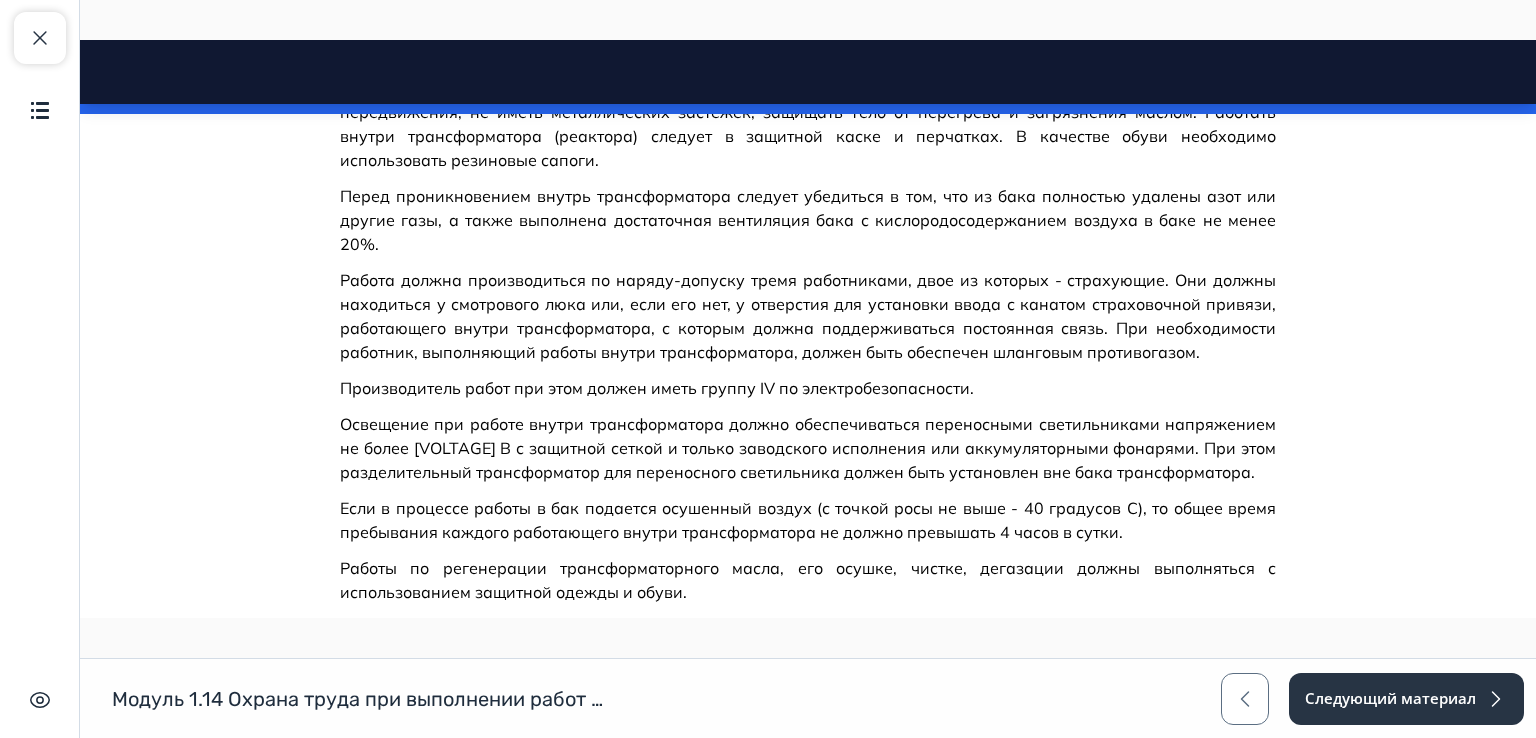 scroll, scrollTop: 1583, scrollLeft: 0, axis: vertical 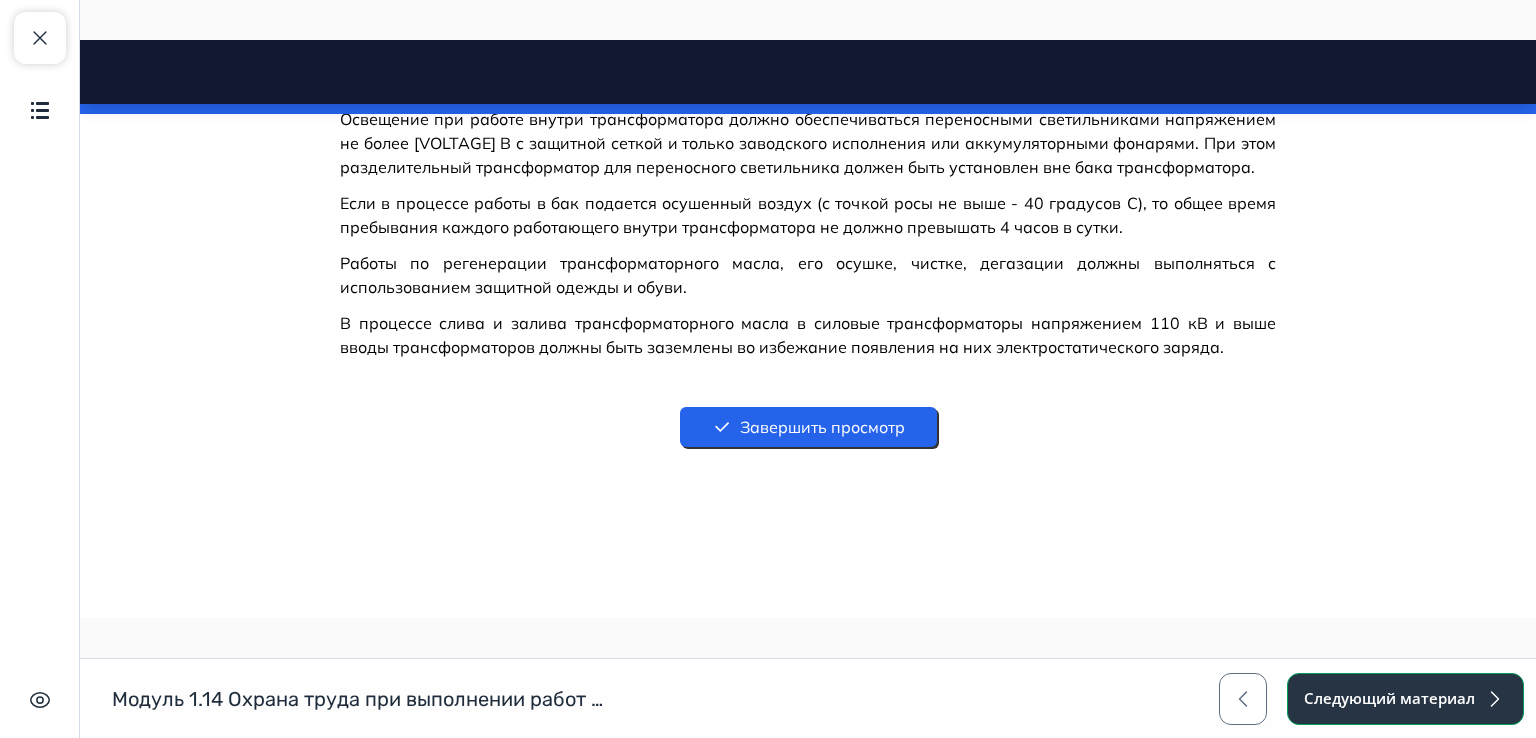 click on "Следующий материал" at bounding box center (1405, 699) 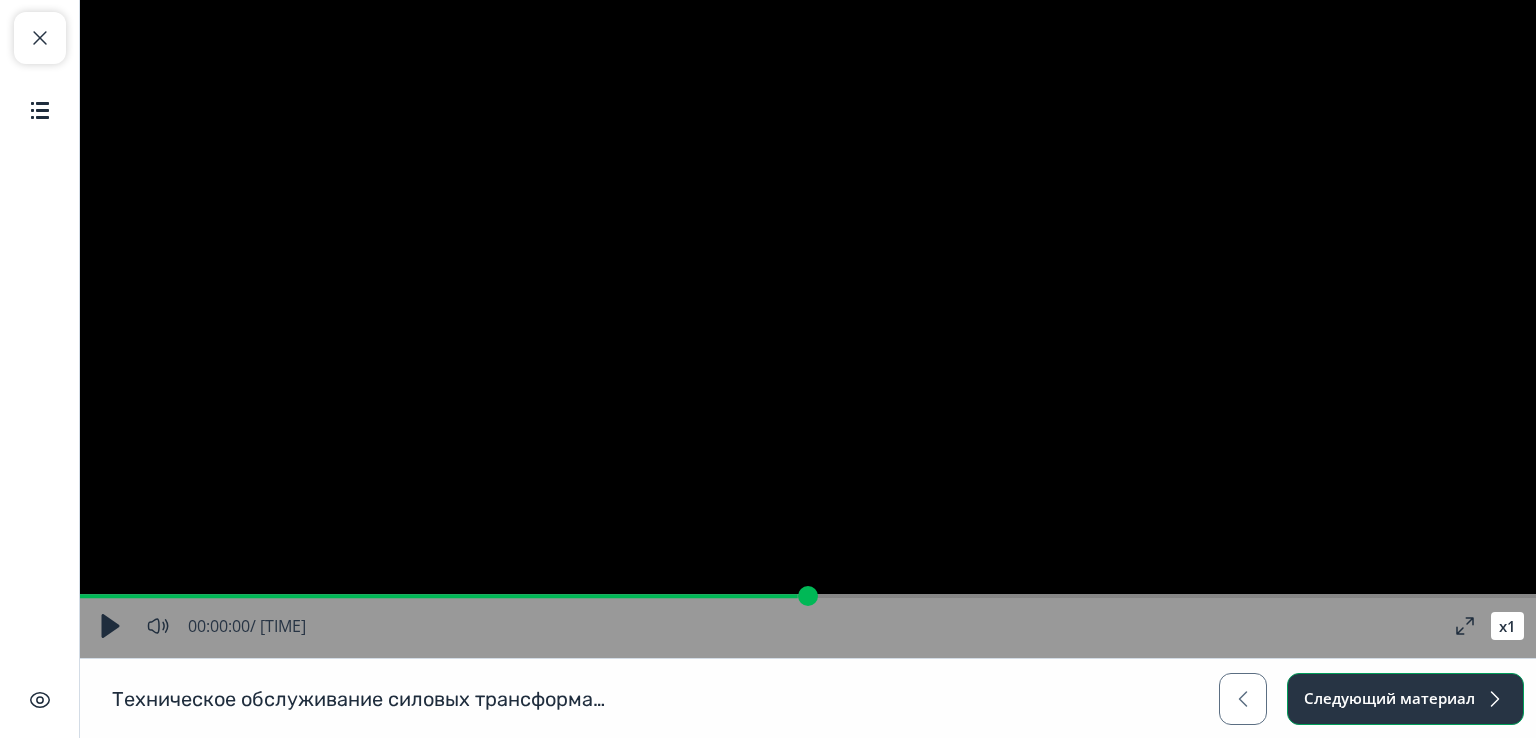 click on "Следующий материал" at bounding box center [1405, 699] 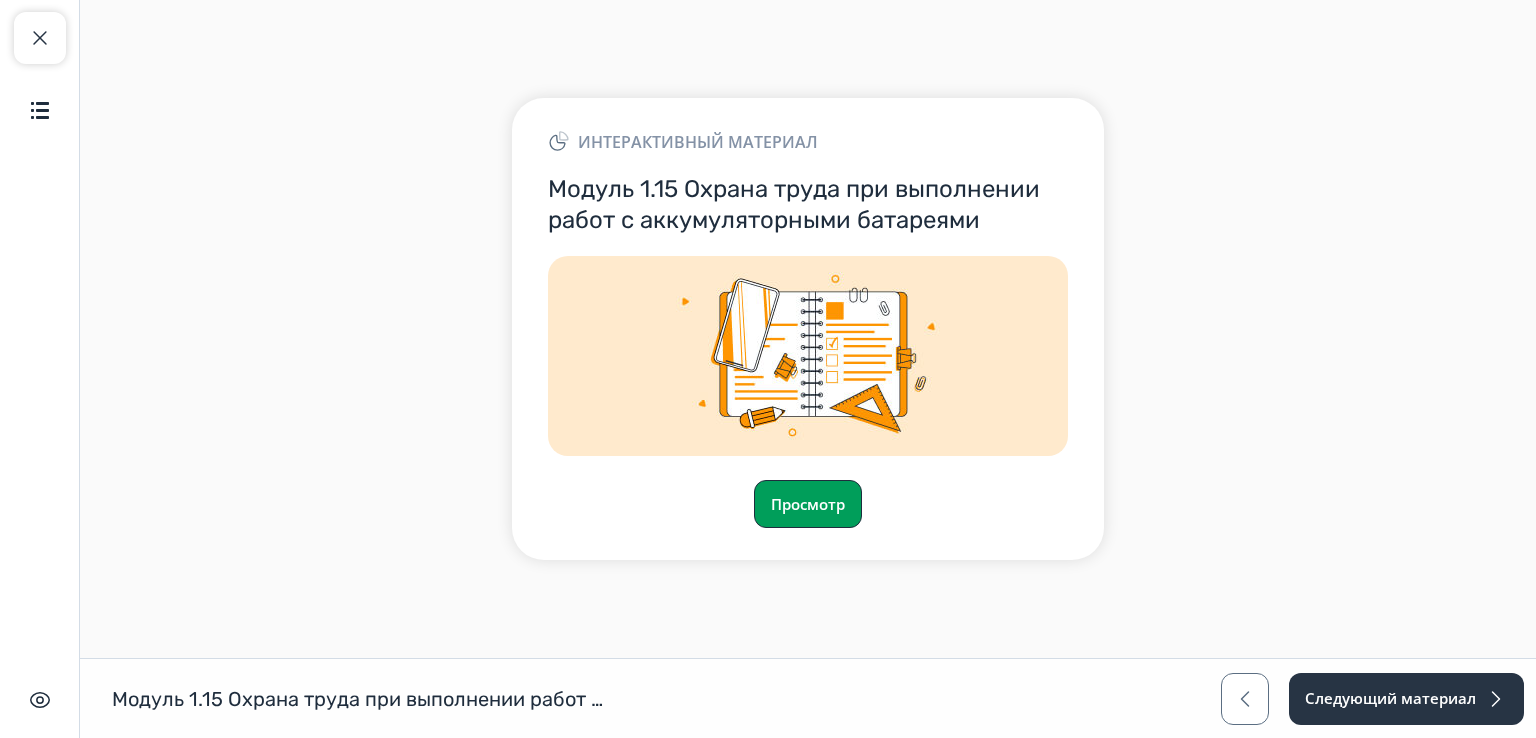 click on "Просмотр" at bounding box center [808, 504] 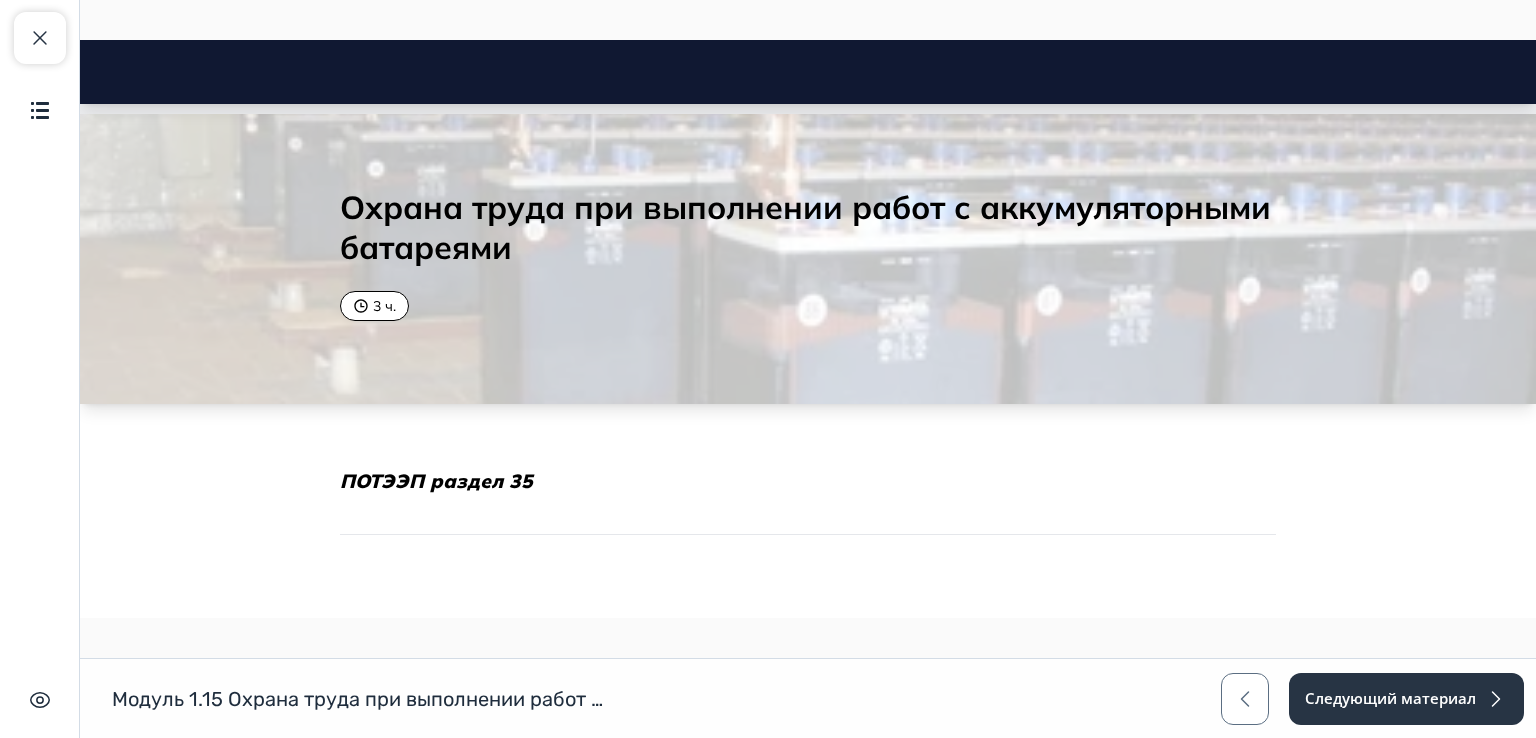 scroll, scrollTop: 0, scrollLeft: 0, axis: both 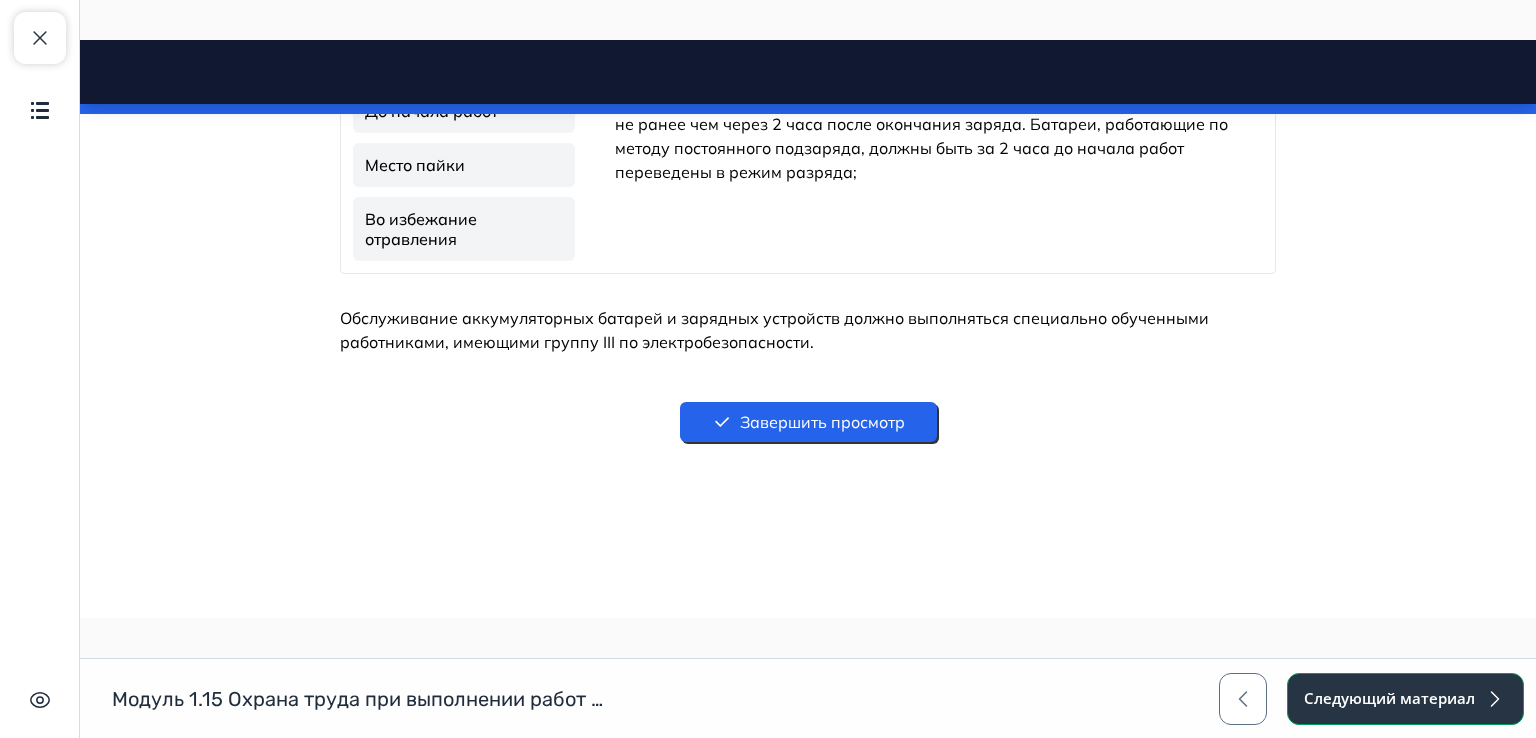 click on "Следующий материал" at bounding box center (1405, 699) 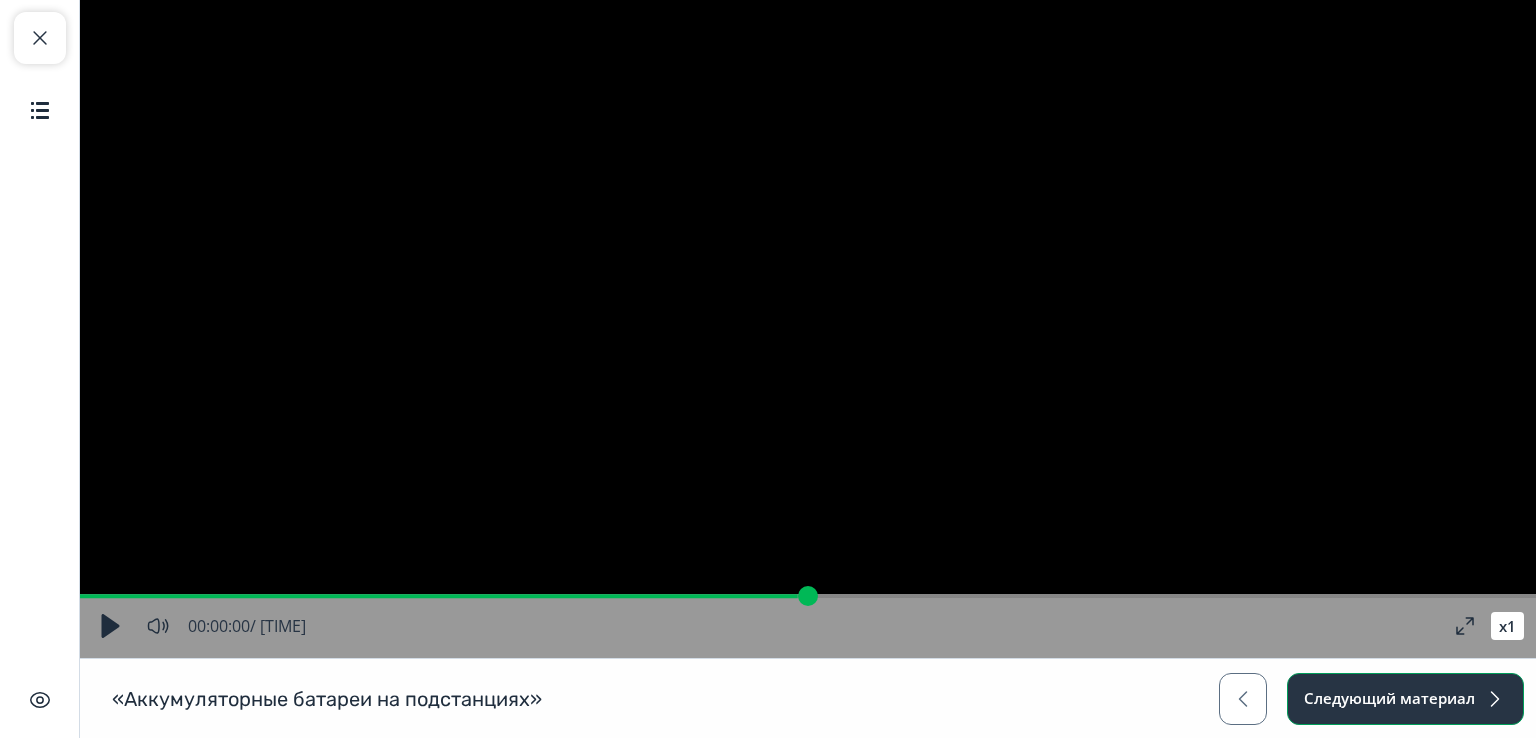click on "Следующий материал" at bounding box center (1405, 699) 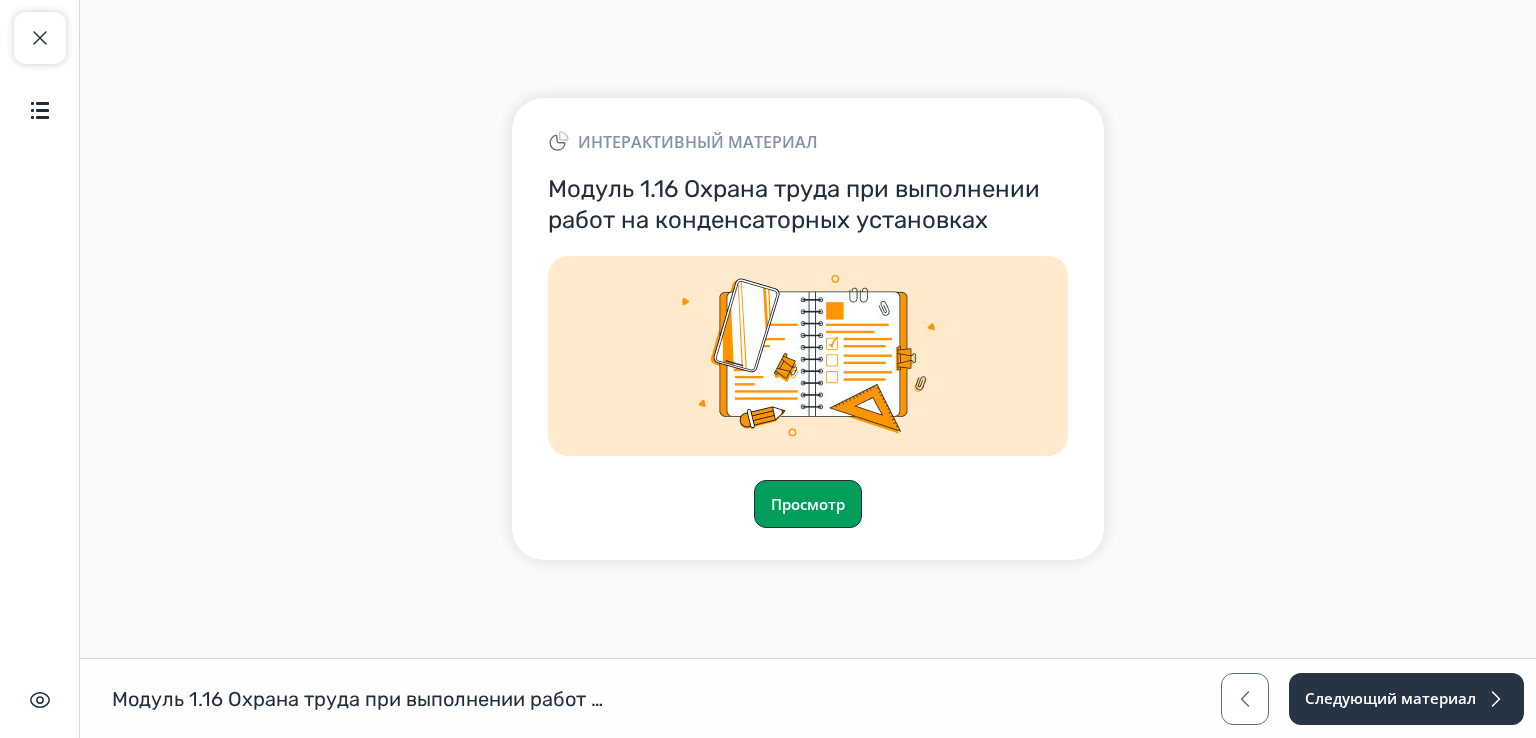 click on "Просмотр" at bounding box center (808, 504) 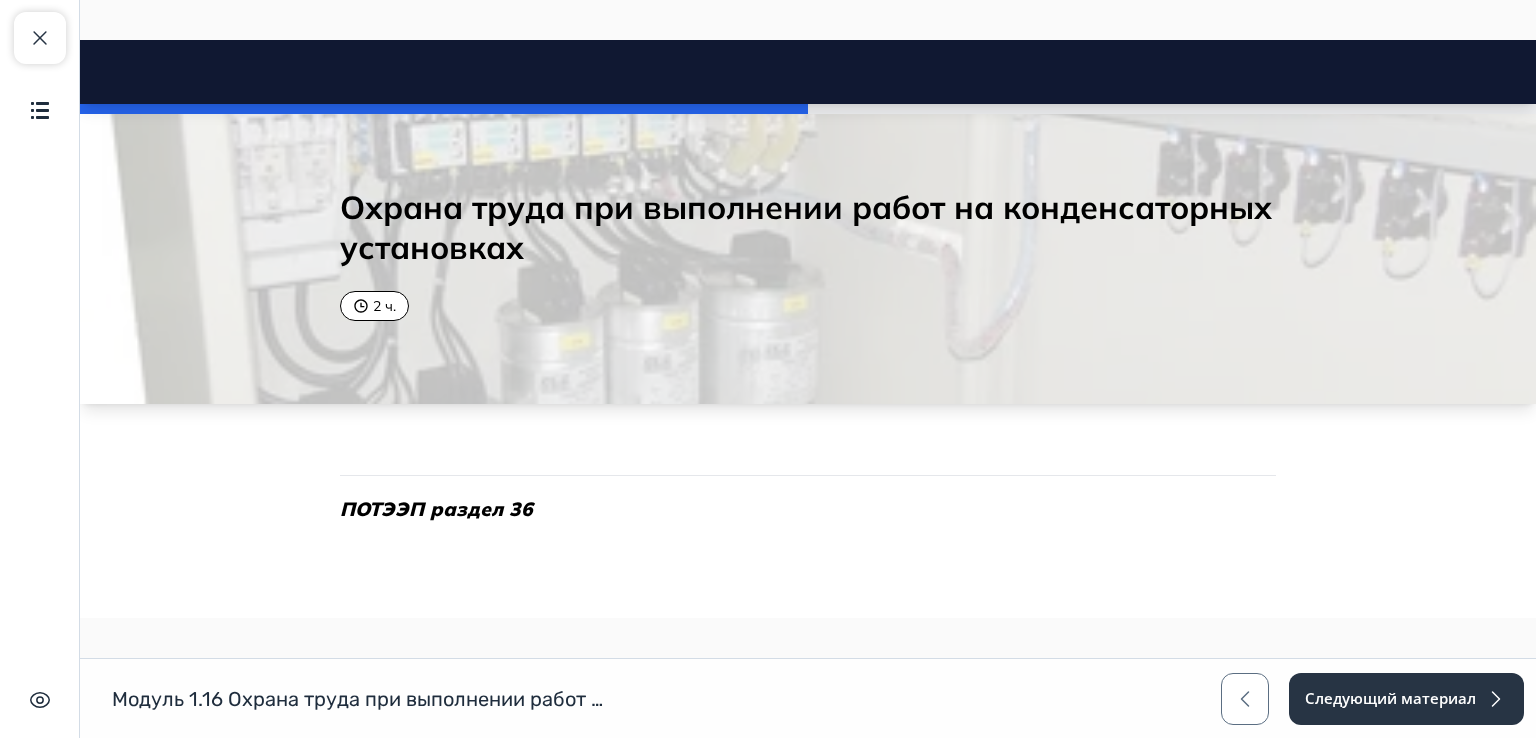 scroll, scrollTop: 0, scrollLeft: 0, axis: both 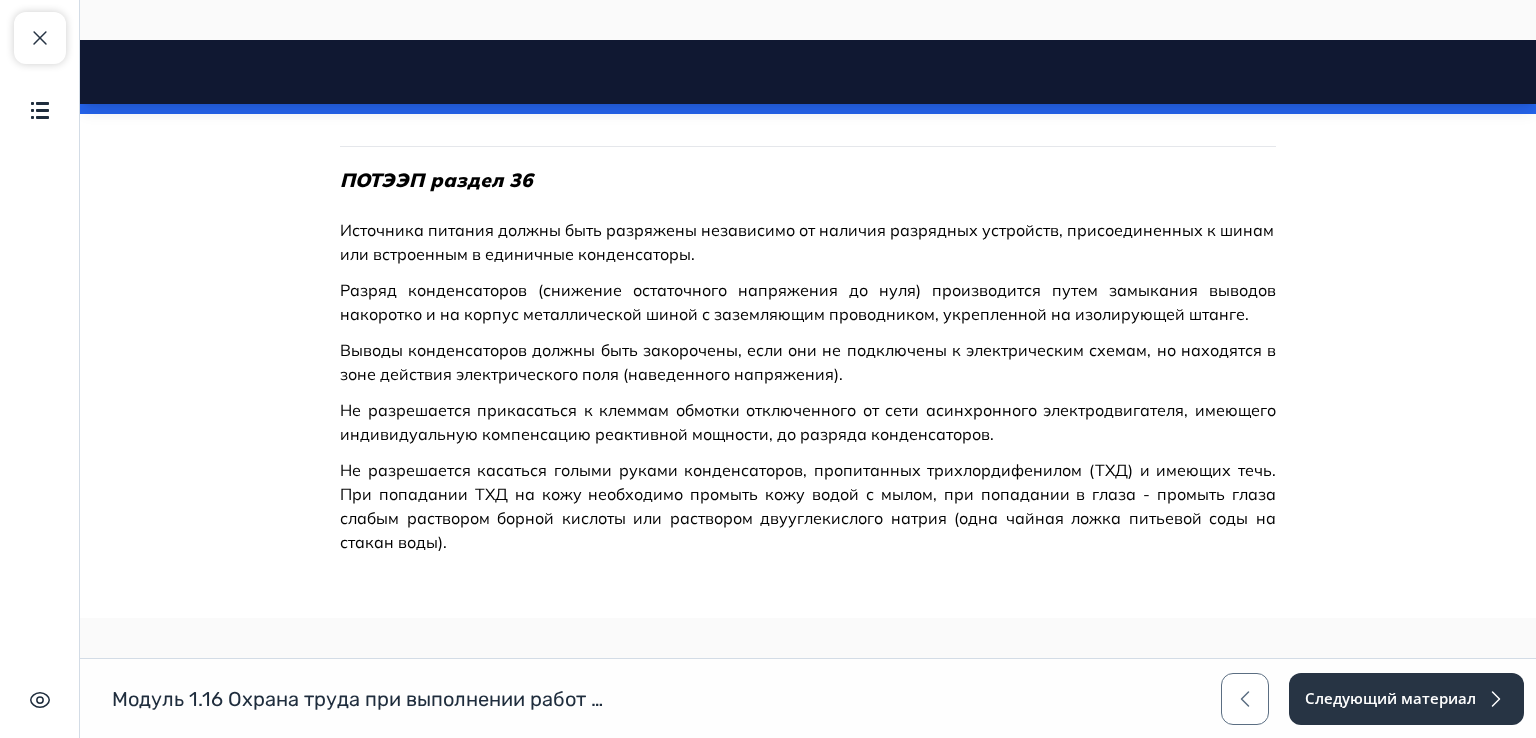 drag, startPoint x: 1527, startPoint y: 246, endPoint x: 1565, endPoint y: 772, distance: 527.37085 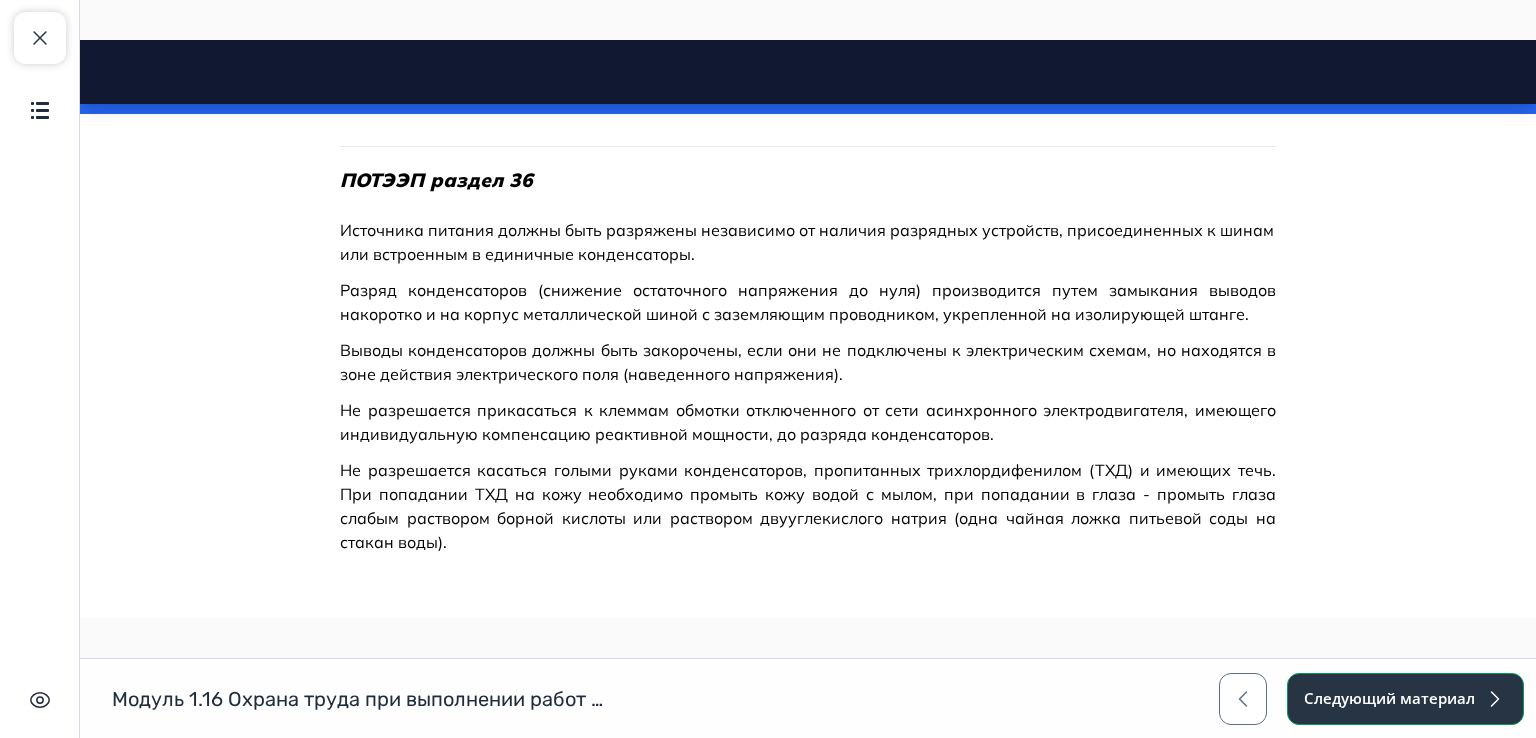 click on "Следующий материал" at bounding box center (1405, 699) 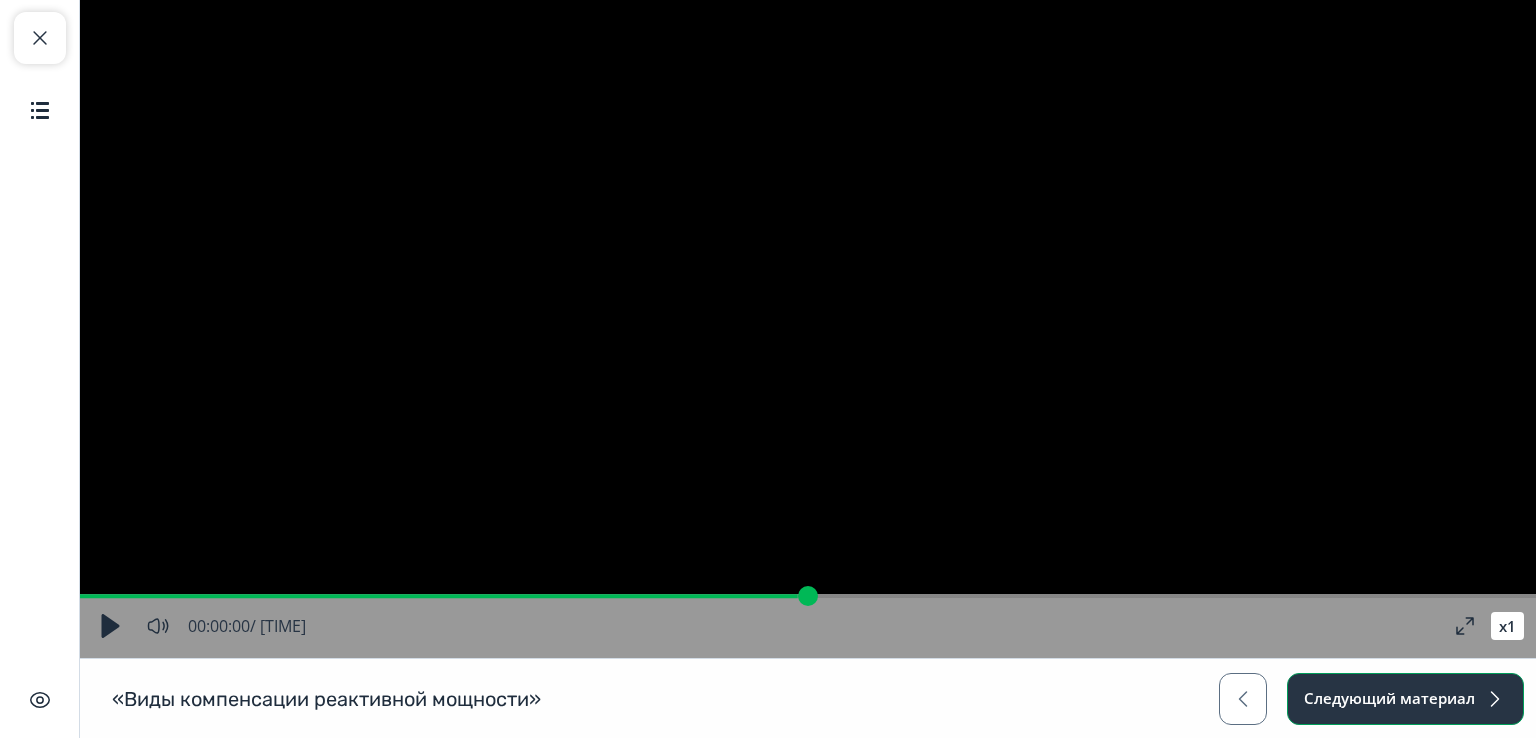 click on "Следующий материал" at bounding box center [1405, 699] 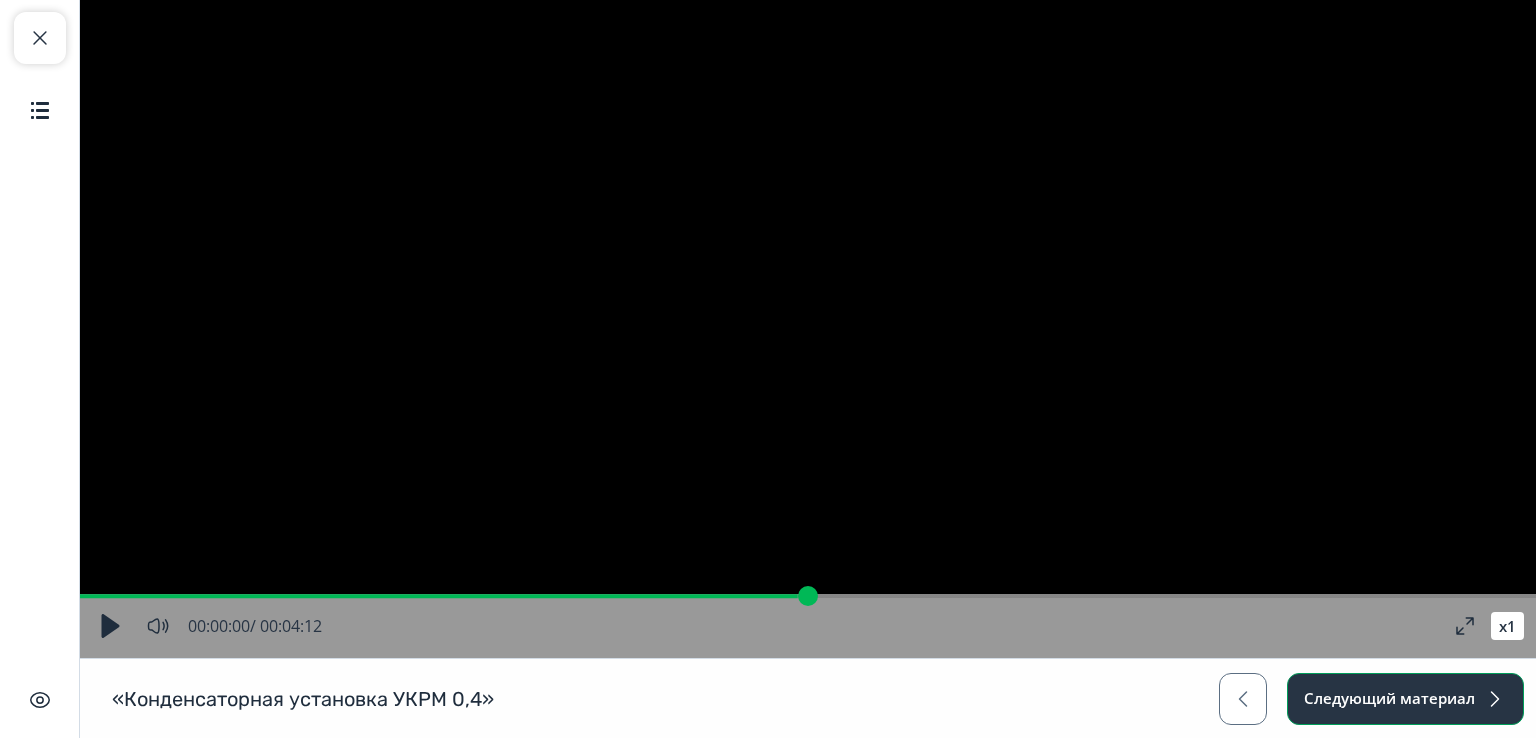 click on "Следующий материал" at bounding box center [1405, 699] 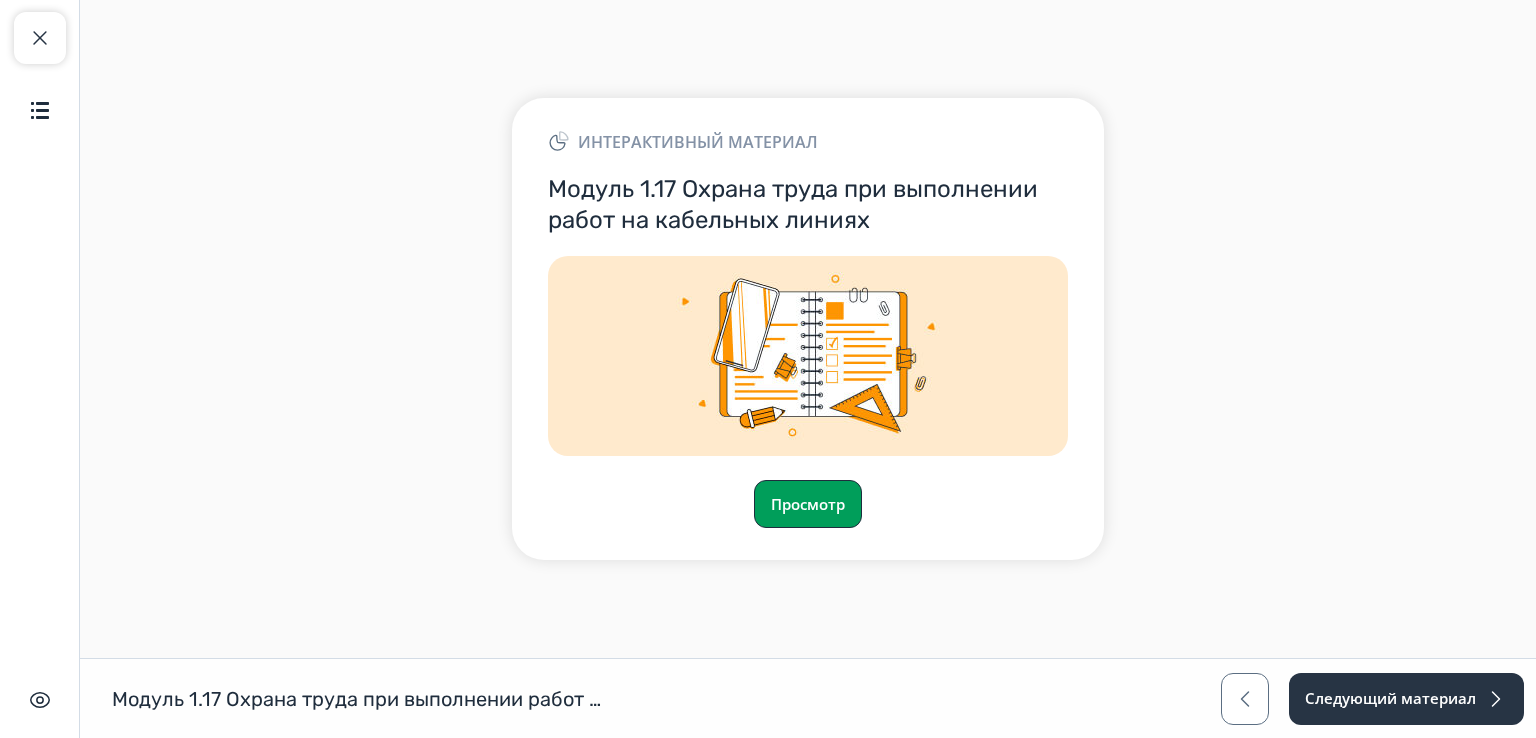 click on "Просмотр" at bounding box center (808, 504) 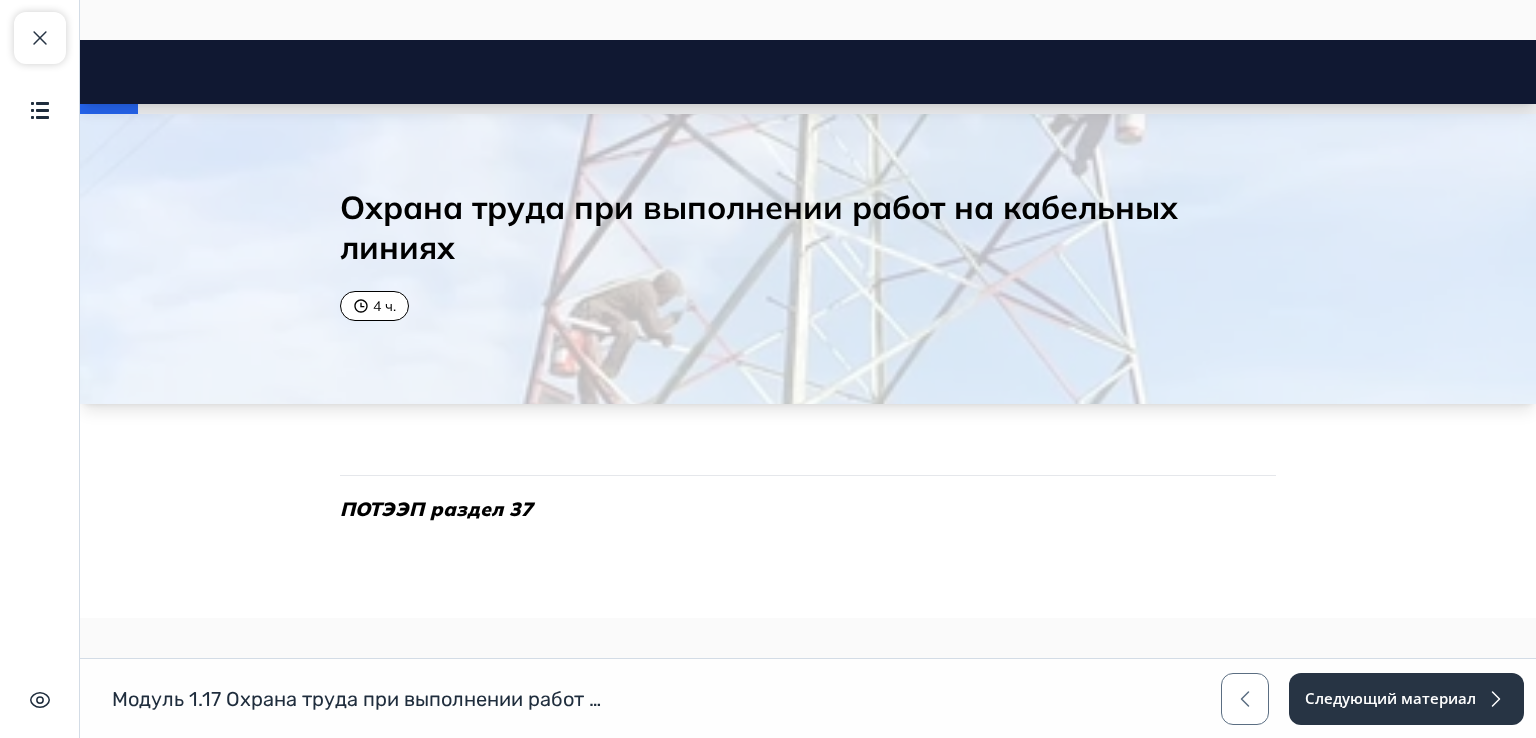 scroll, scrollTop: 0, scrollLeft: 0, axis: both 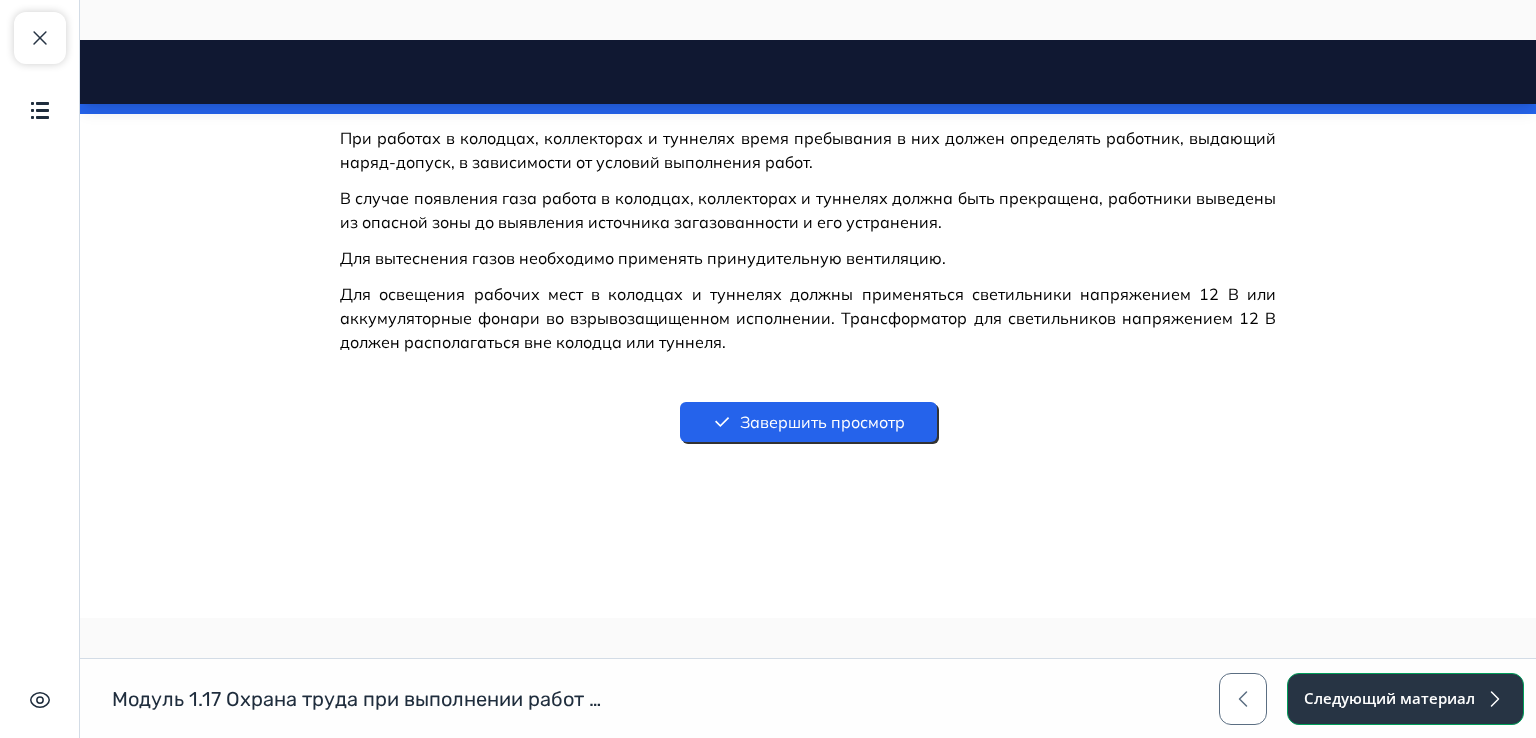 click on "Следующий материал" at bounding box center (1405, 699) 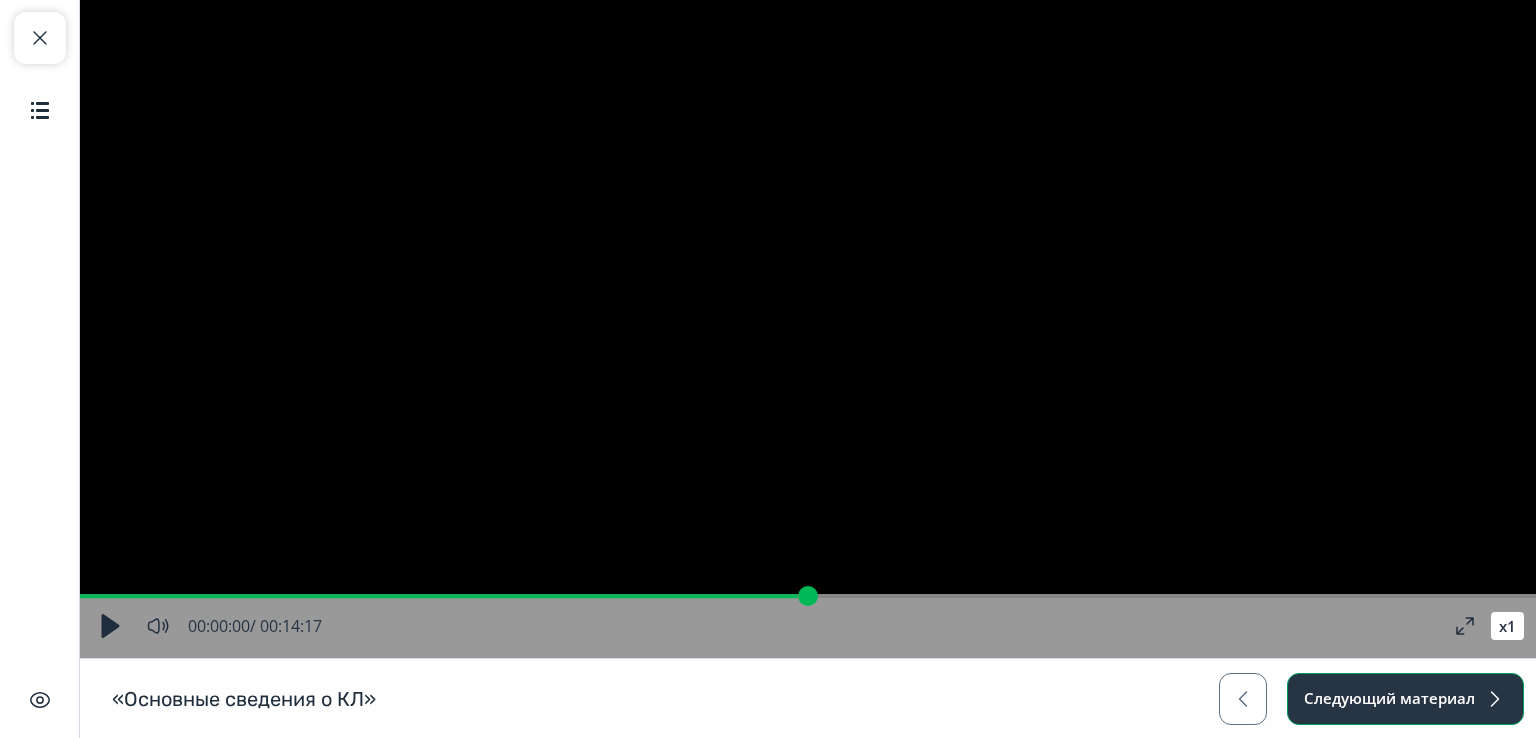 click on "Следующий материал" at bounding box center [1405, 699] 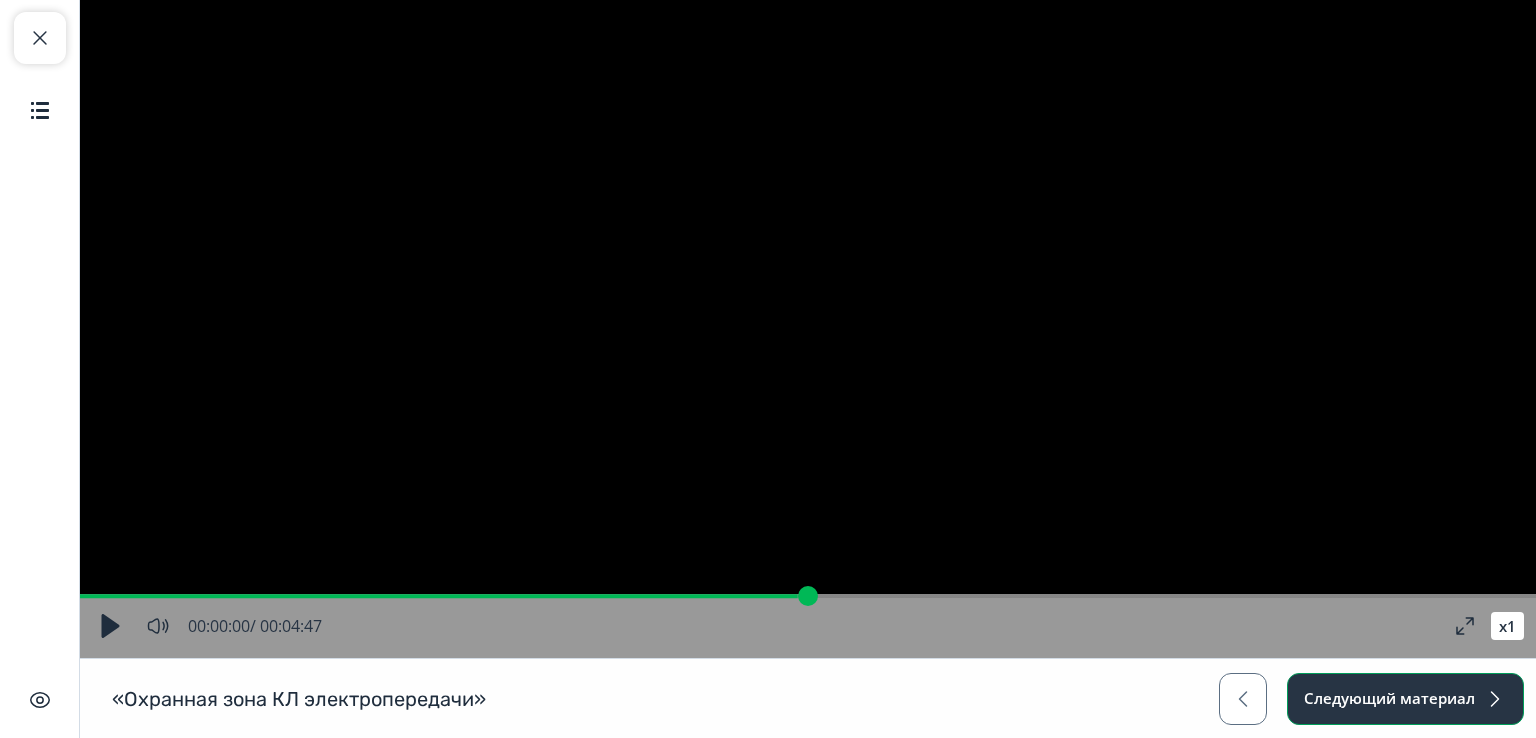 click on "Следующий материал" at bounding box center (1405, 699) 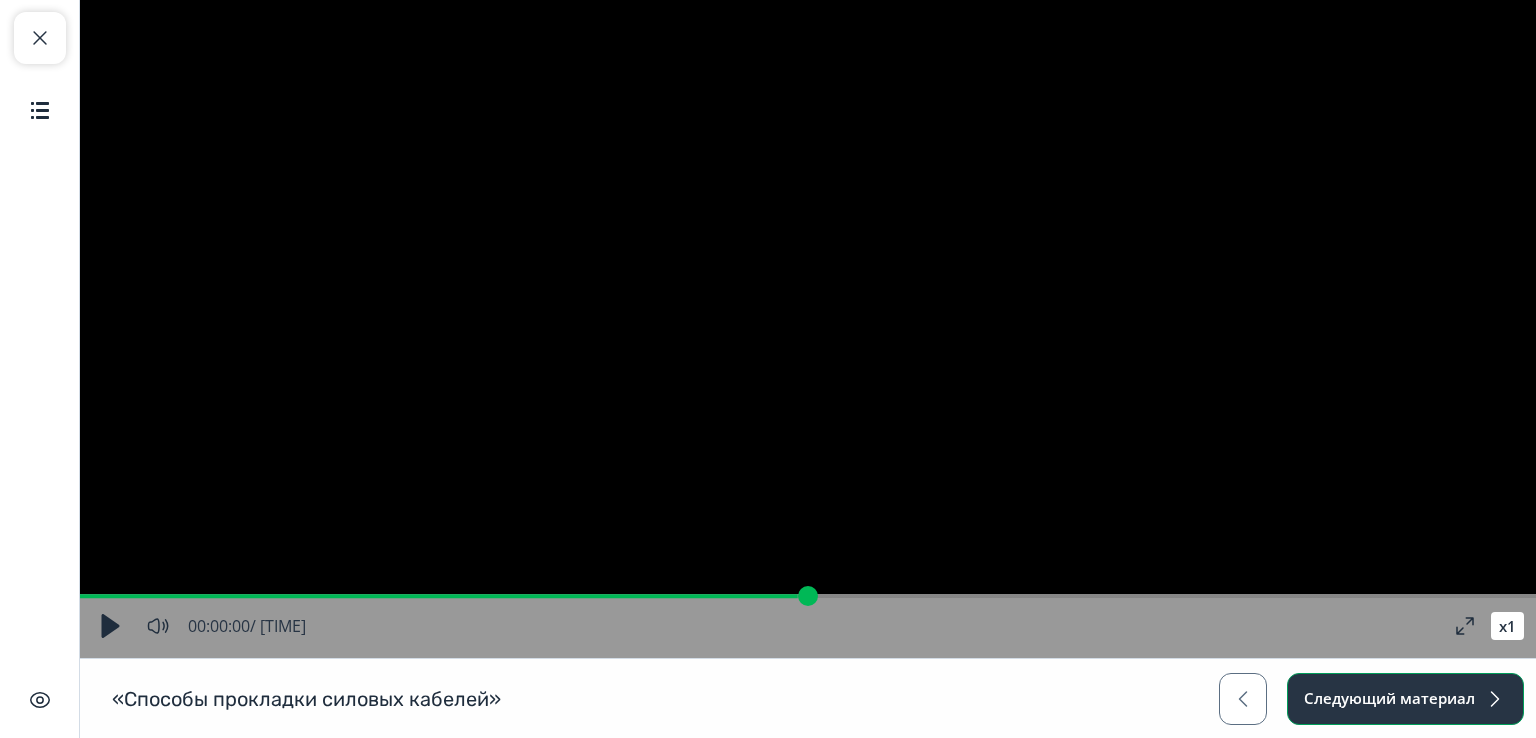 click on "Следующий материал" at bounding box center [1405, 699] 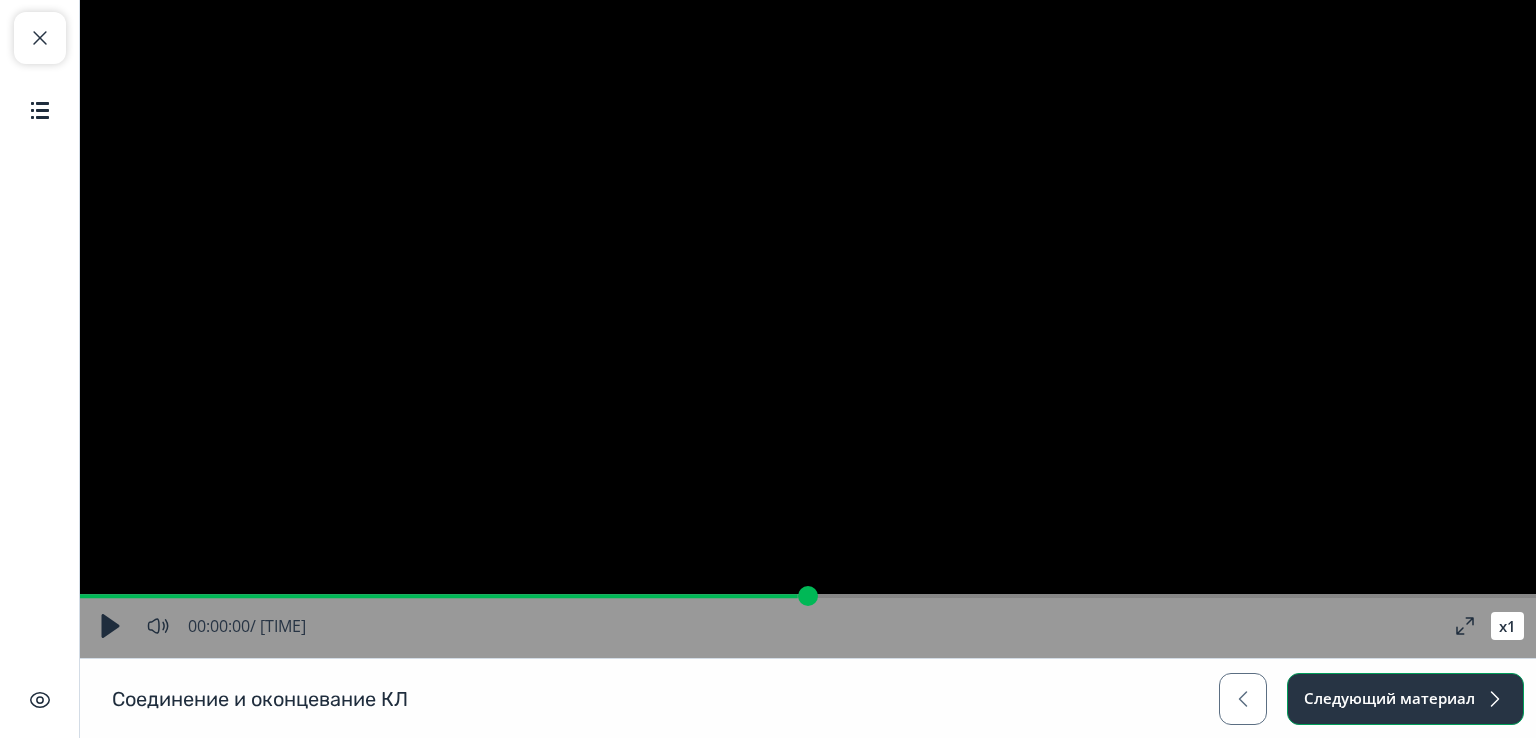 click on "Следующий материал" at bounding box center (1405, 699) 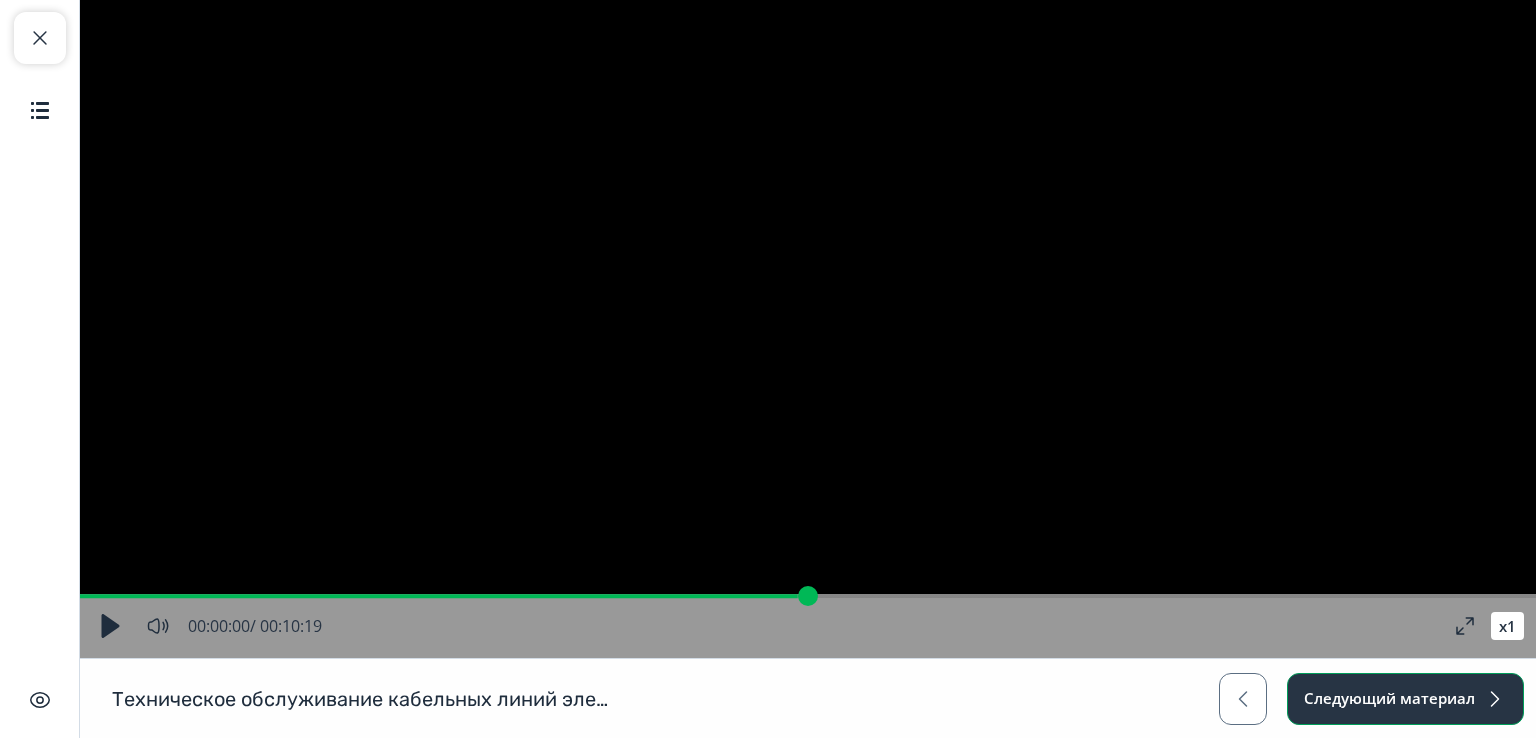 click on "Следующий материал" at bounding box center [1405, 699] 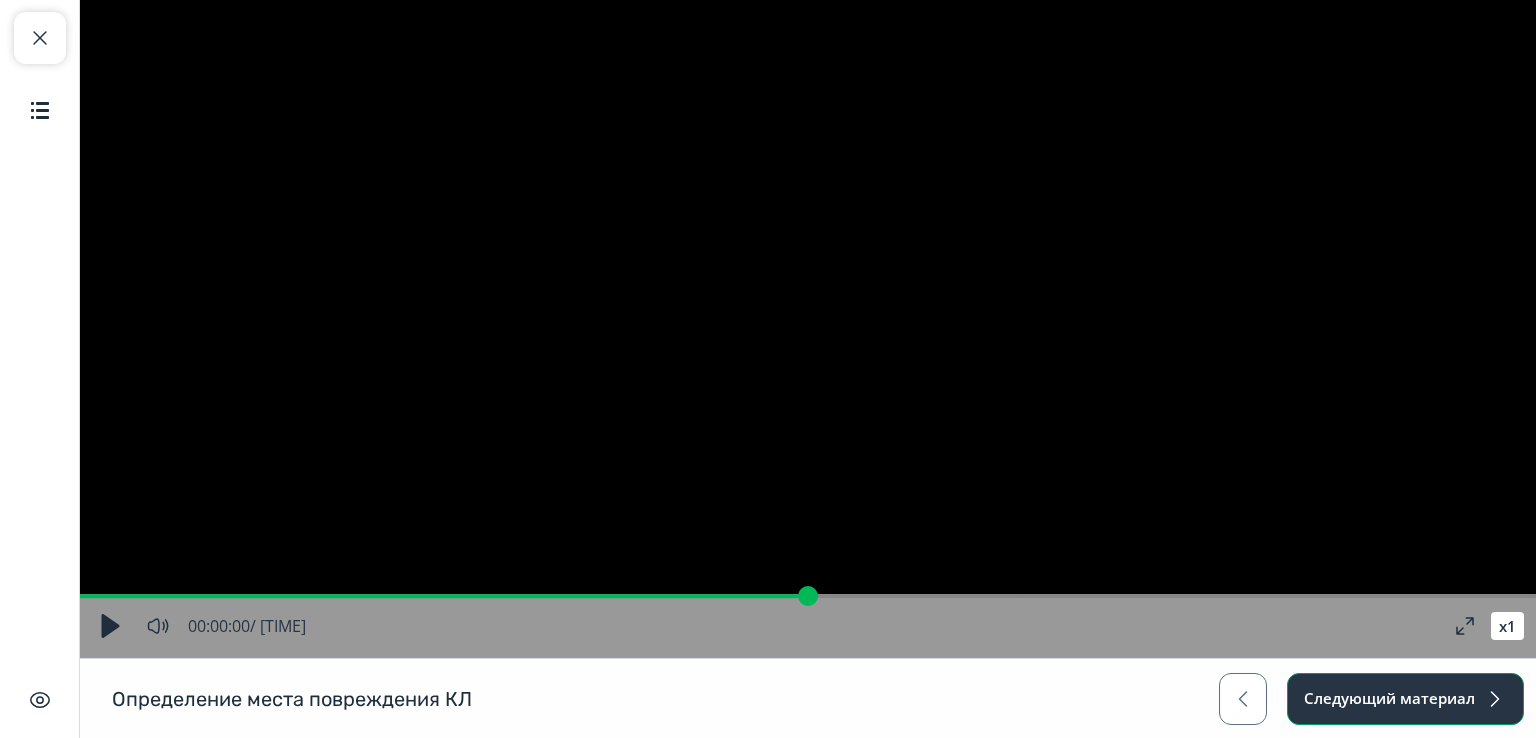 click on "Следующий материал" at bounding box center [1405, 699] 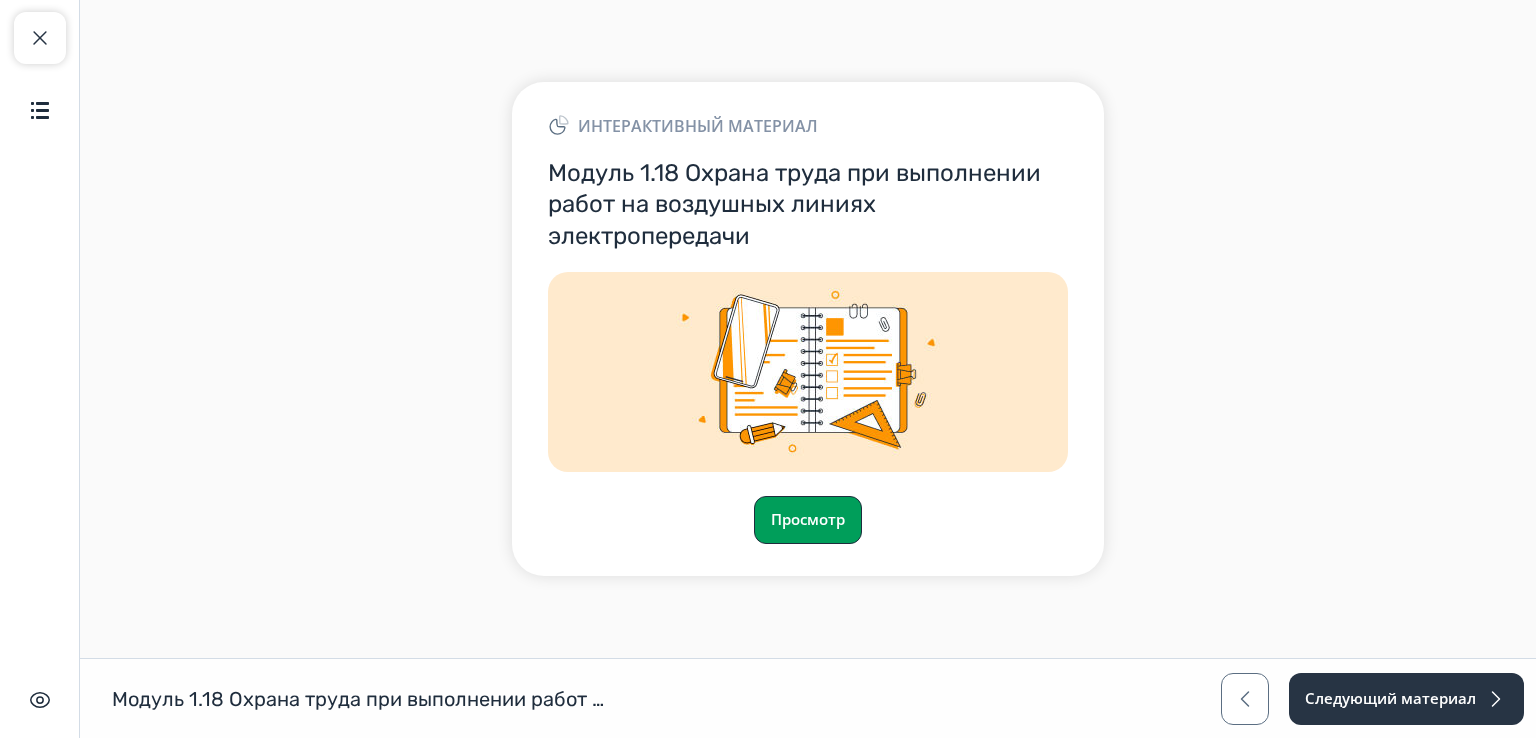 click on "Просмотр" at bounding box center [808, 520] 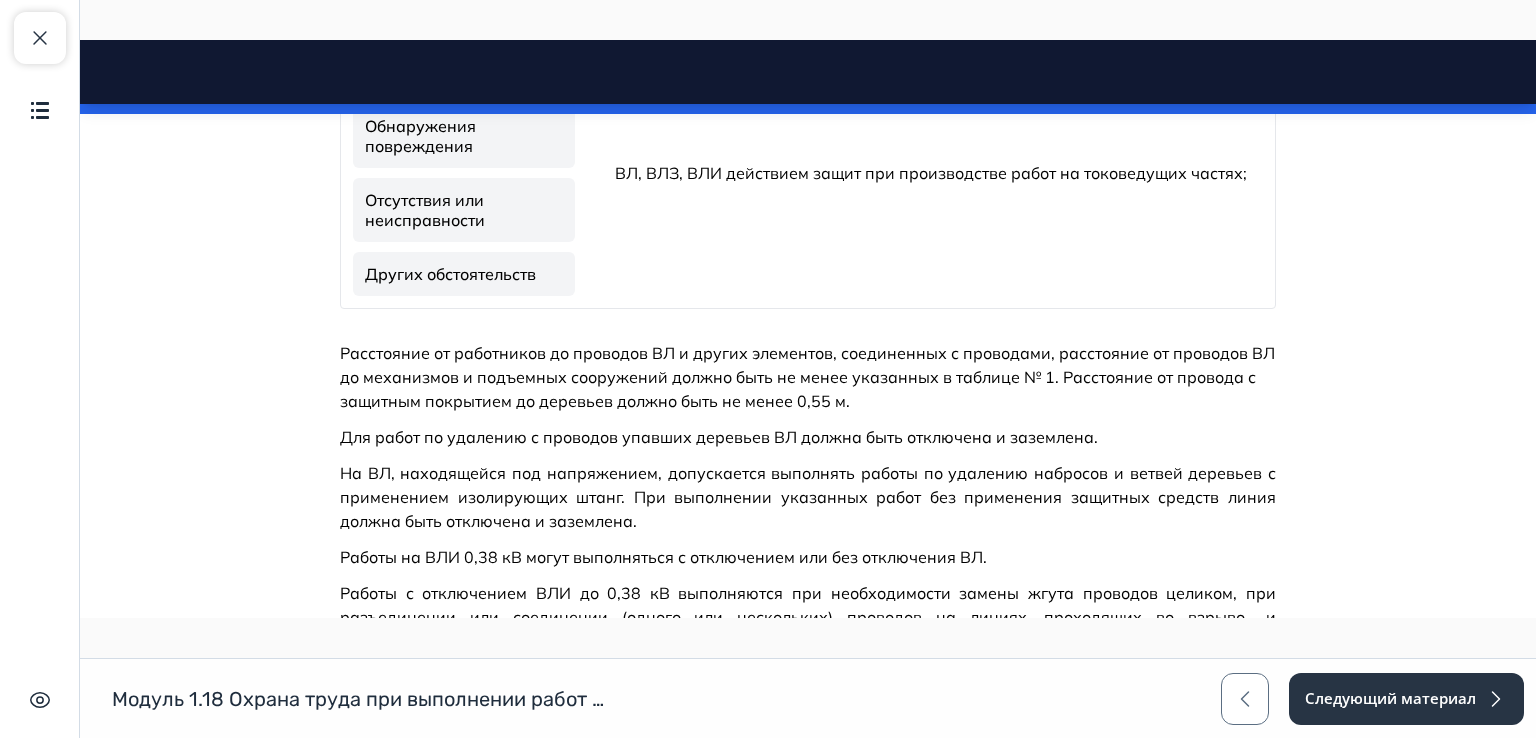 scroll, scrollTop: 14683, scrollLeft: 0, axis: vertical 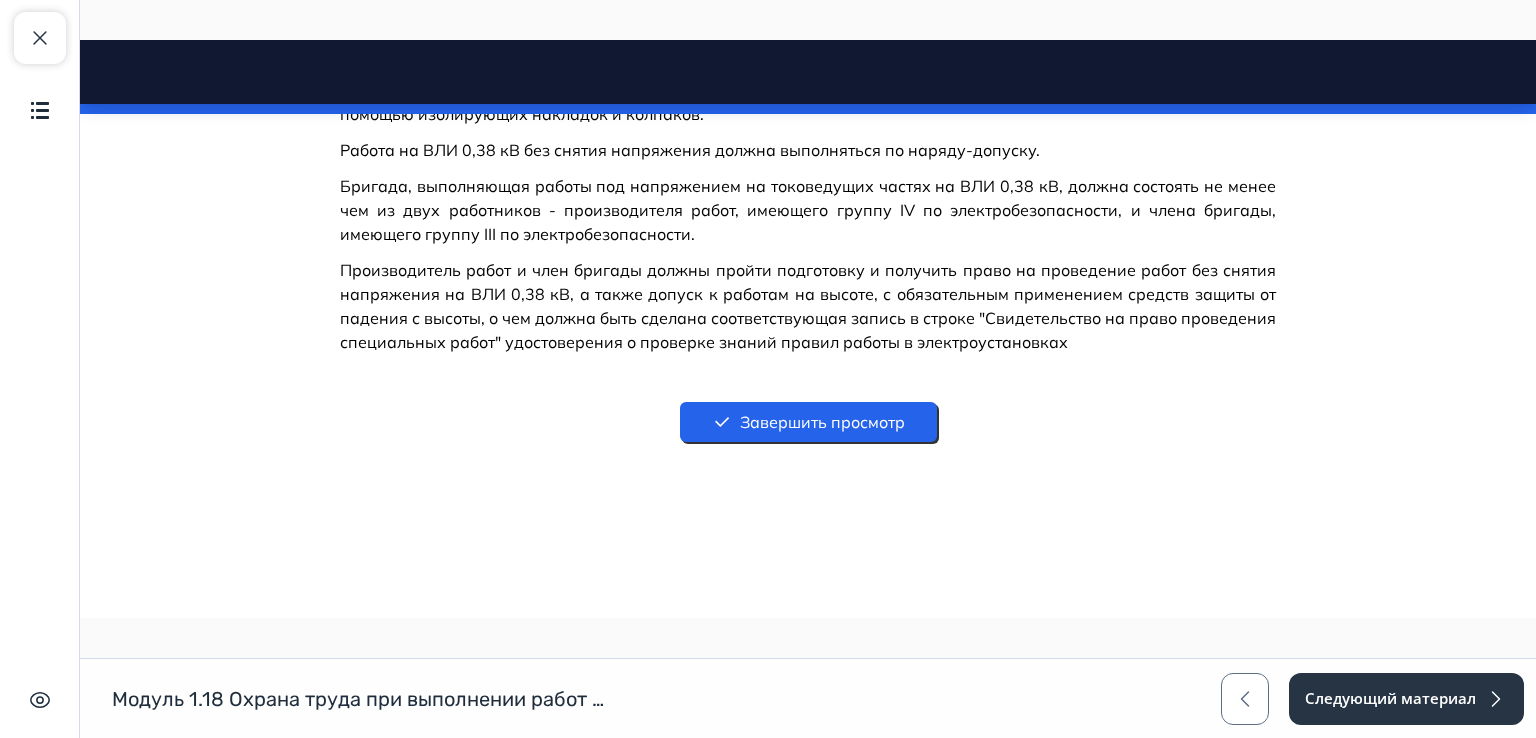 drag, startPoint x: 1525, startPoint y: 64, endPoint x: 1575, endPoint y: 695, distance: 632.9779 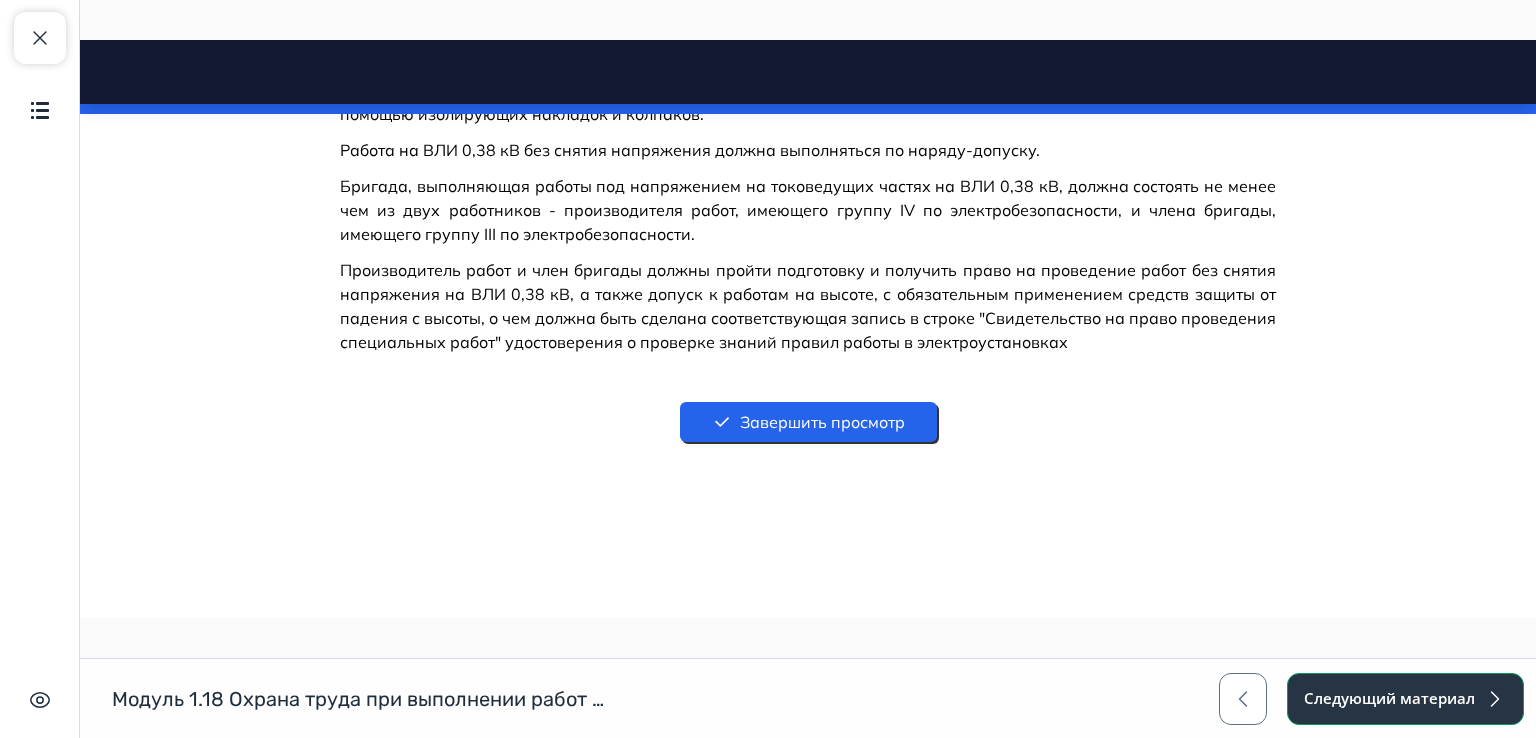 click on "Следующий материал" at bounding box center (1405, 699) 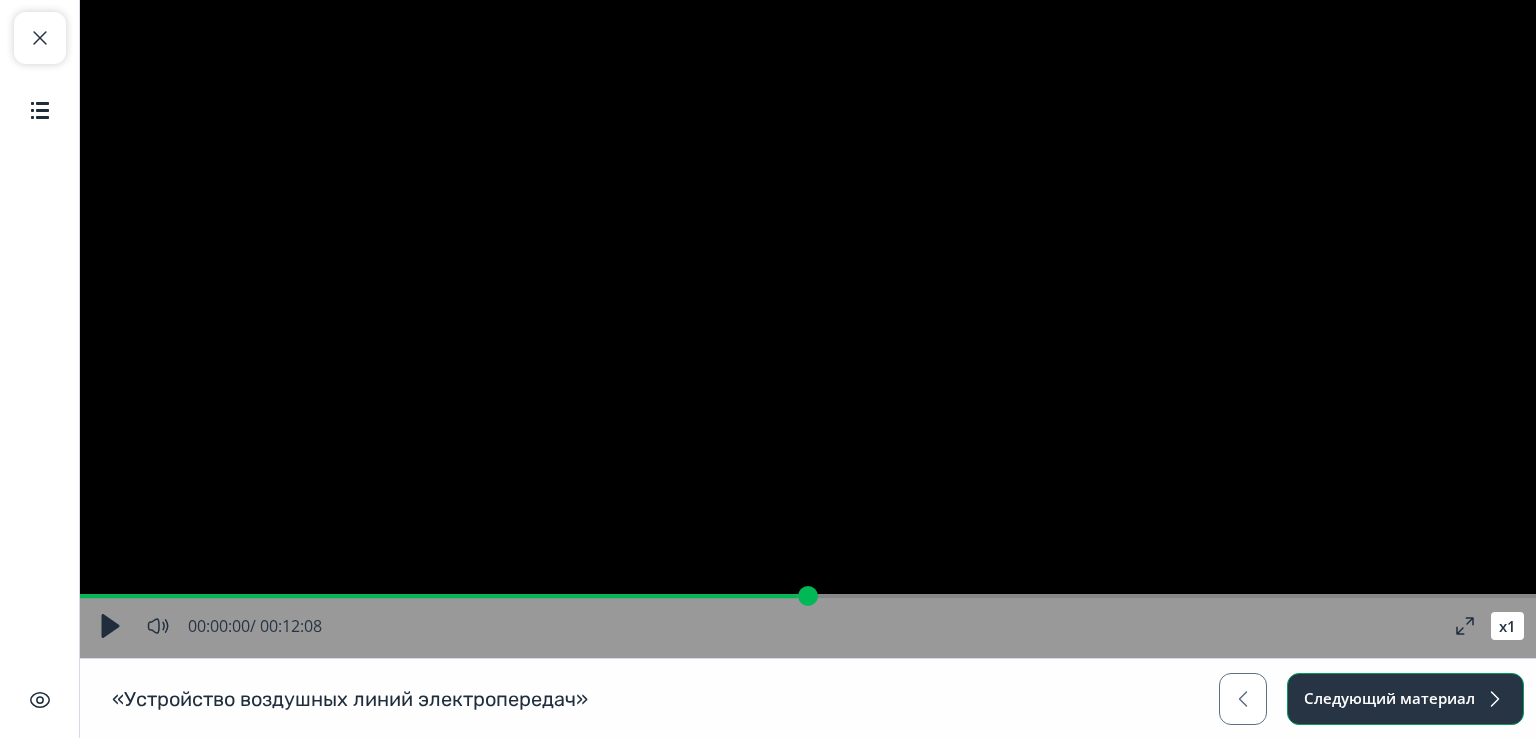 click on "Следующий материал" at bounding box center (1405, 699) 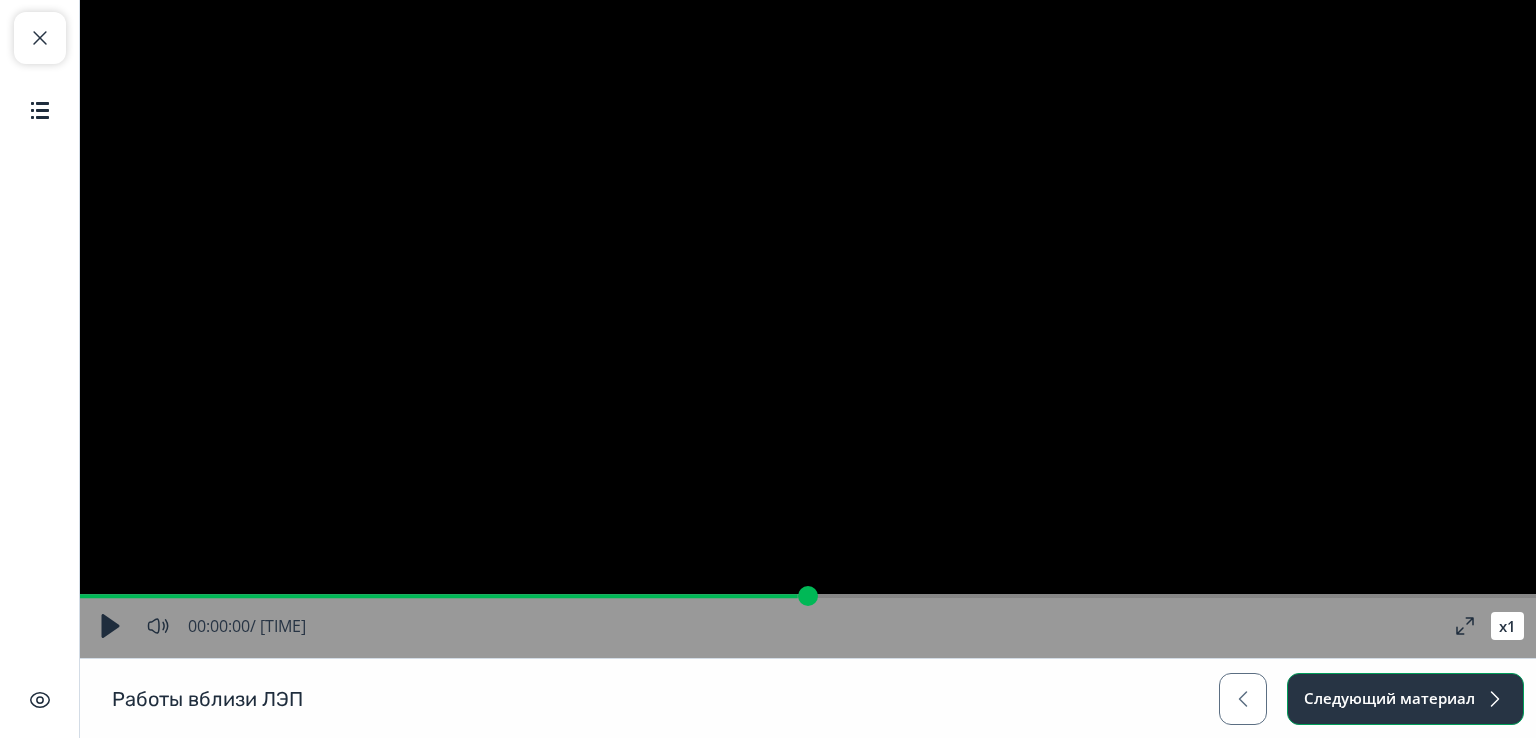 click on "Следующий материал" at bounding box center [1405, 699] 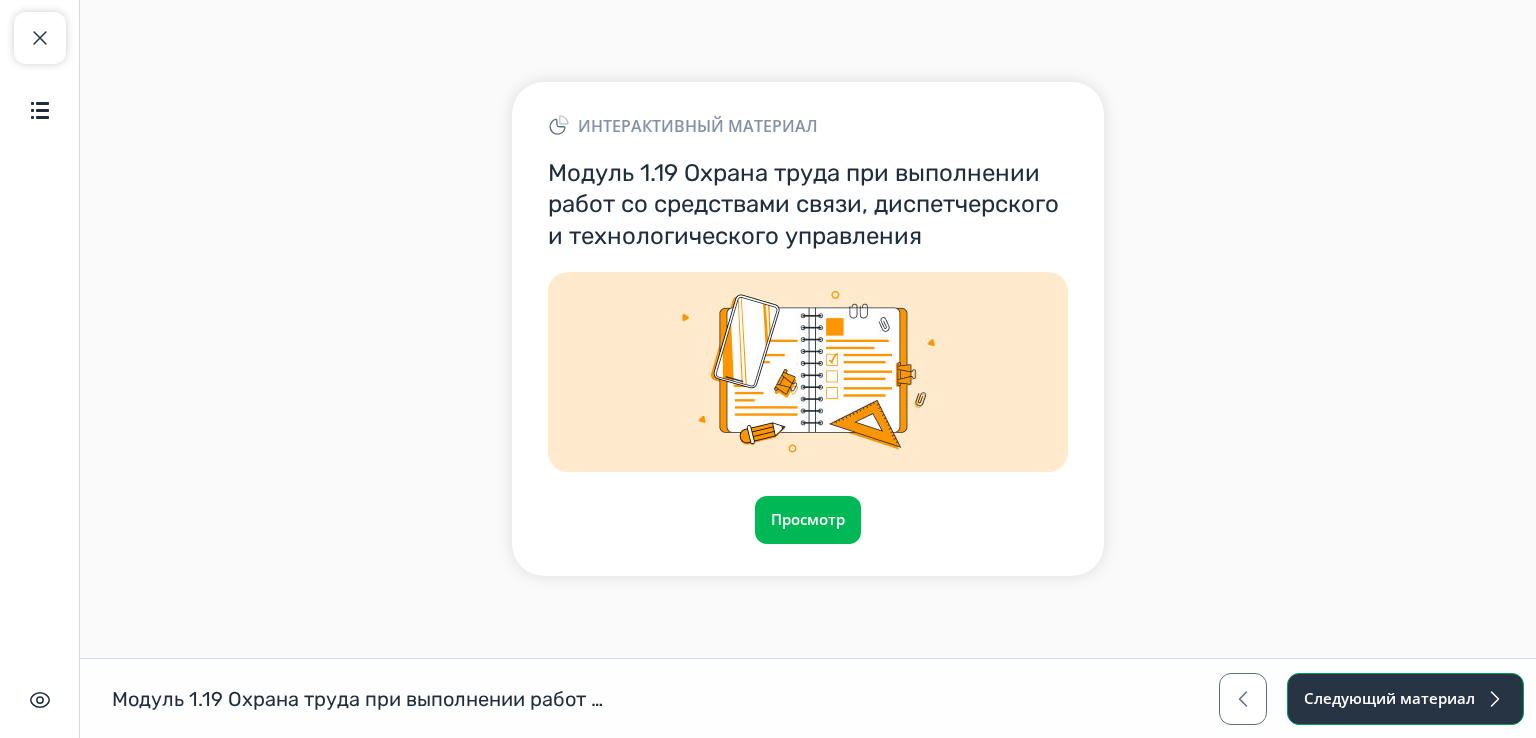 click on "Следующий материал" at bounding box center (1405, 699) 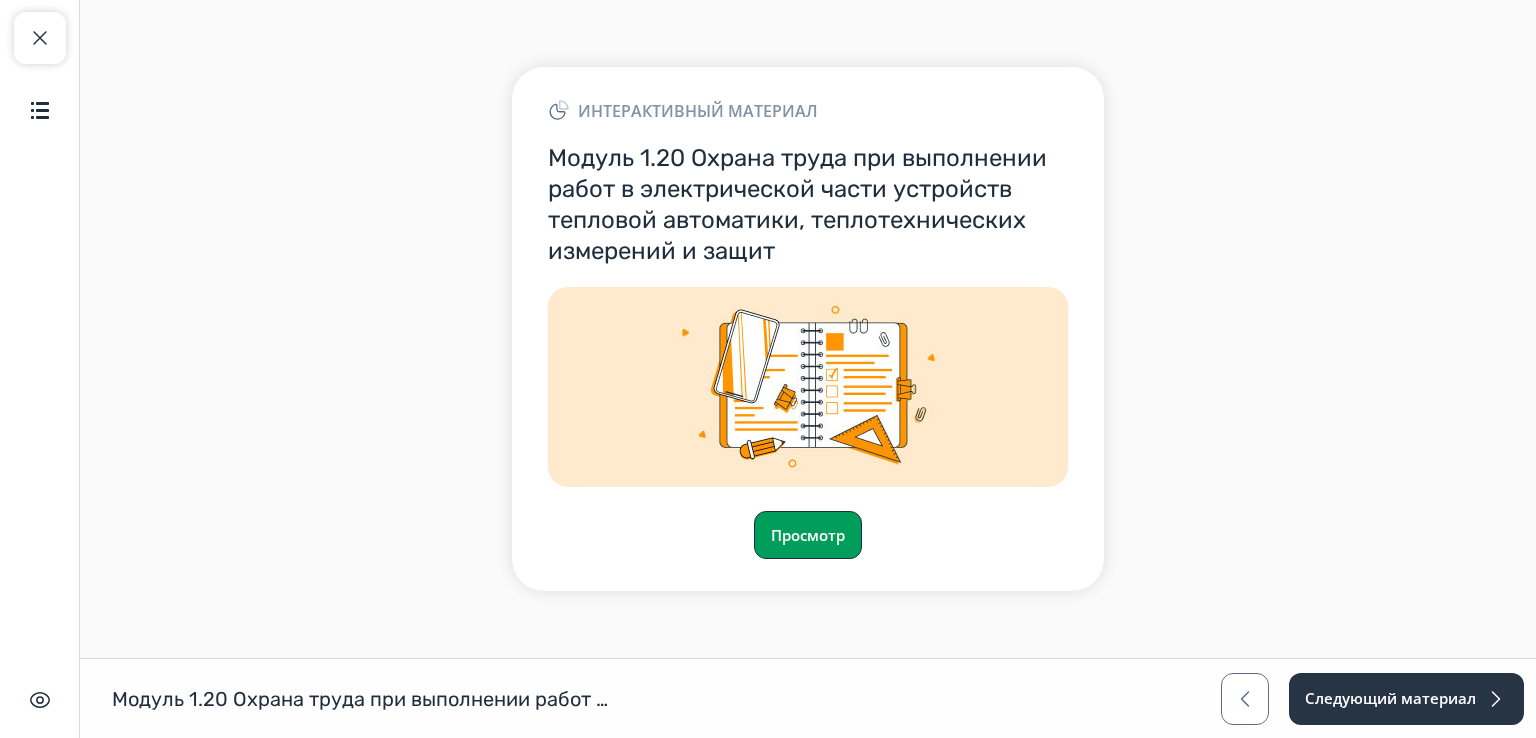 click on "Просмотр" at bounding box center (808, 535) 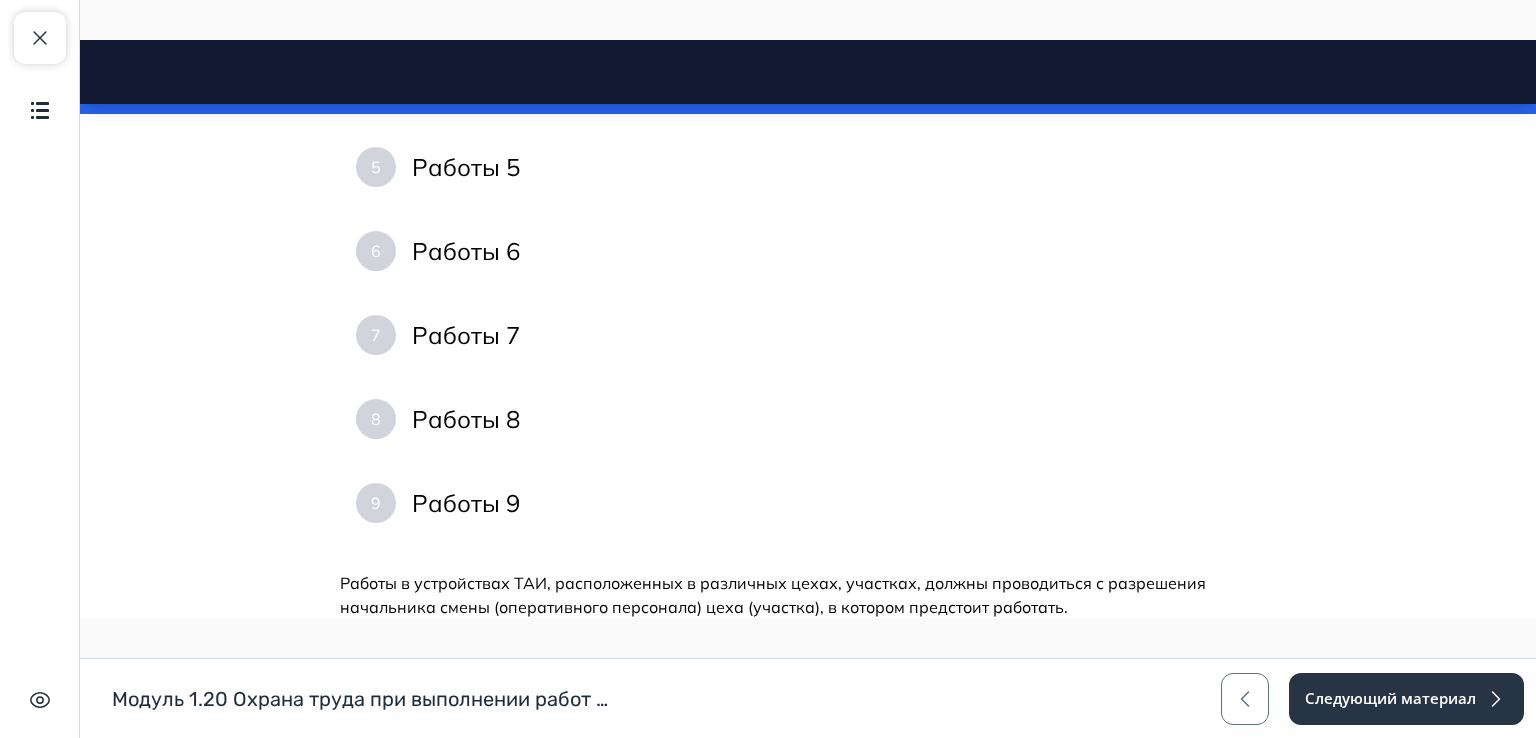 scroll, scrollTop: 2053, scrollLeft: 0, axis: vertical 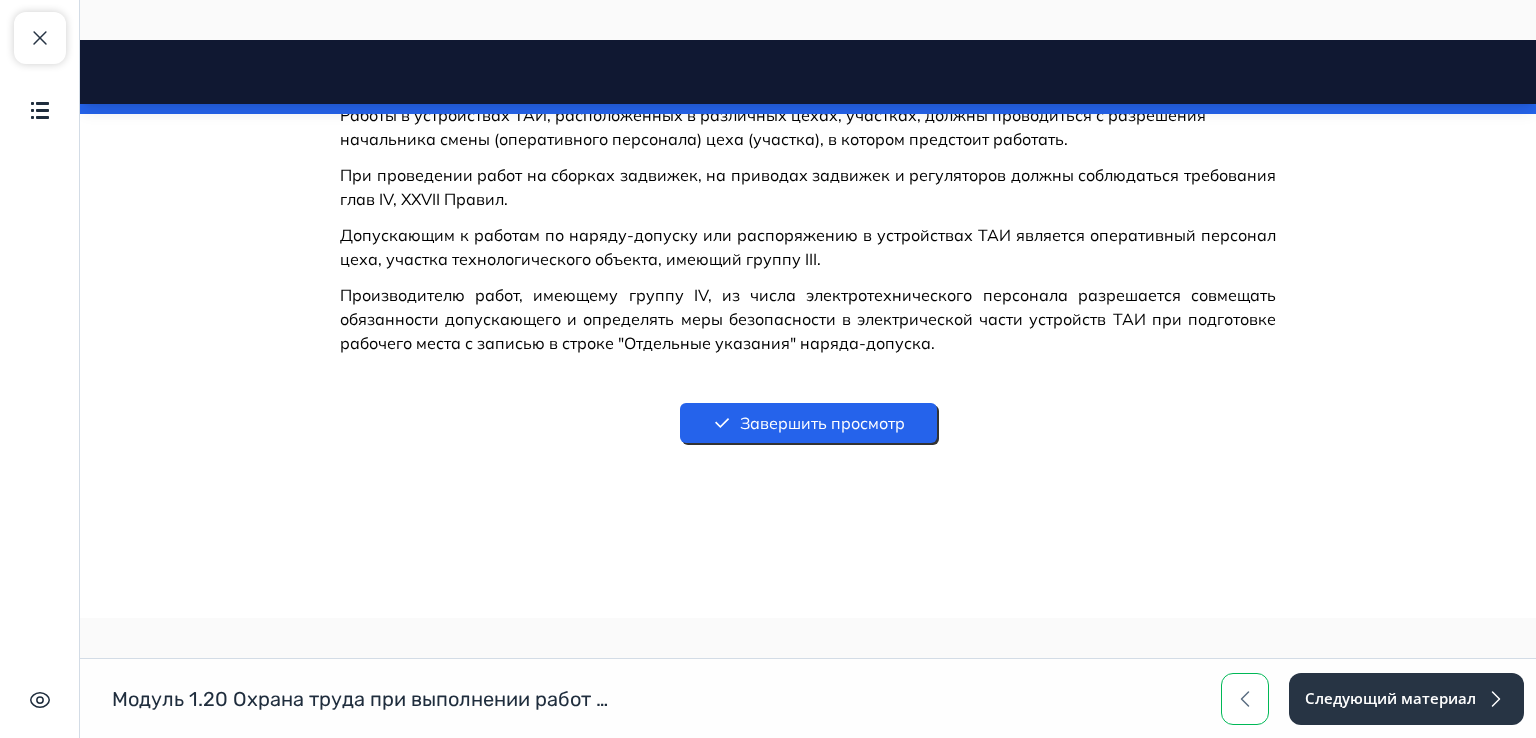 click at bounding box center [1245, 699] 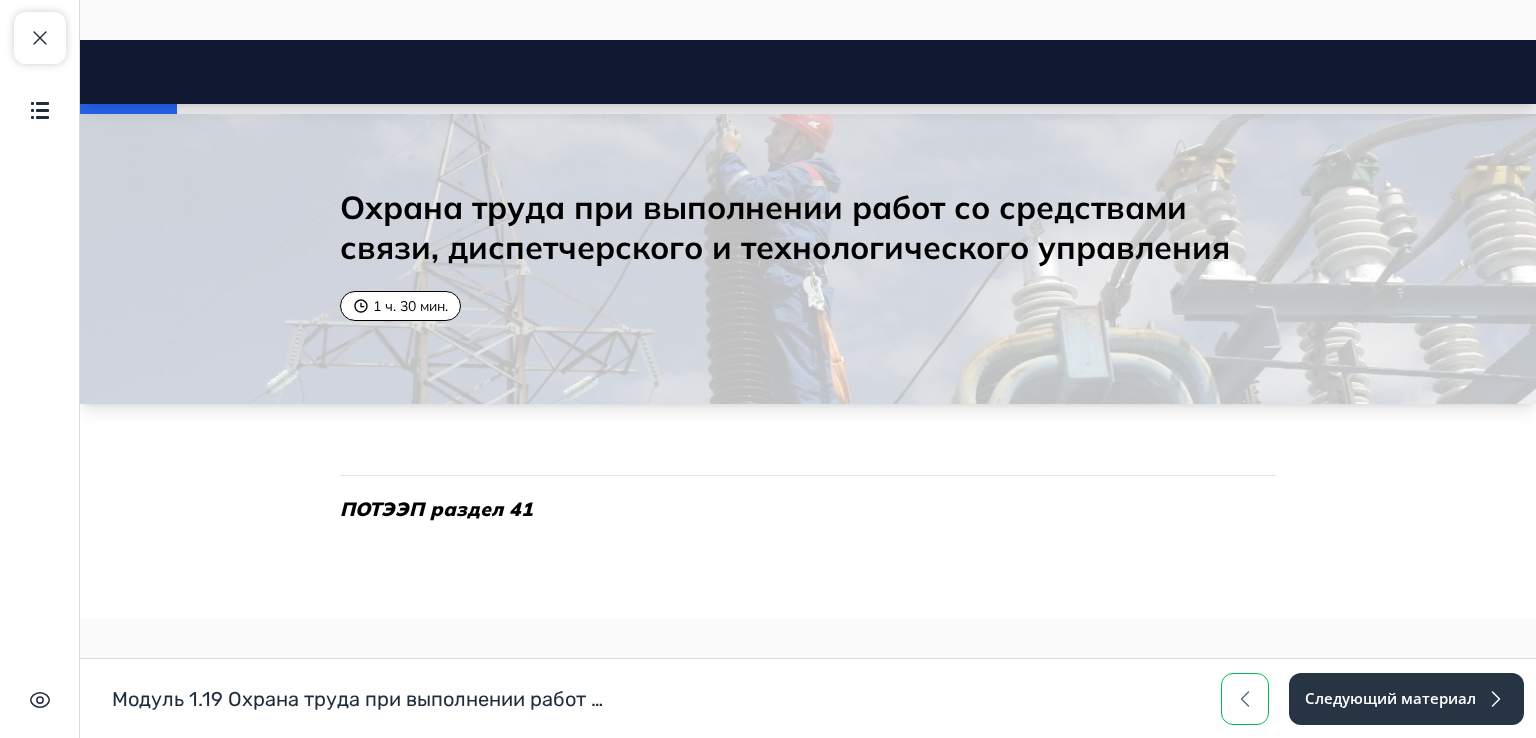 scroll, scrollTop: 0, scrollLeft: 0, axis: both 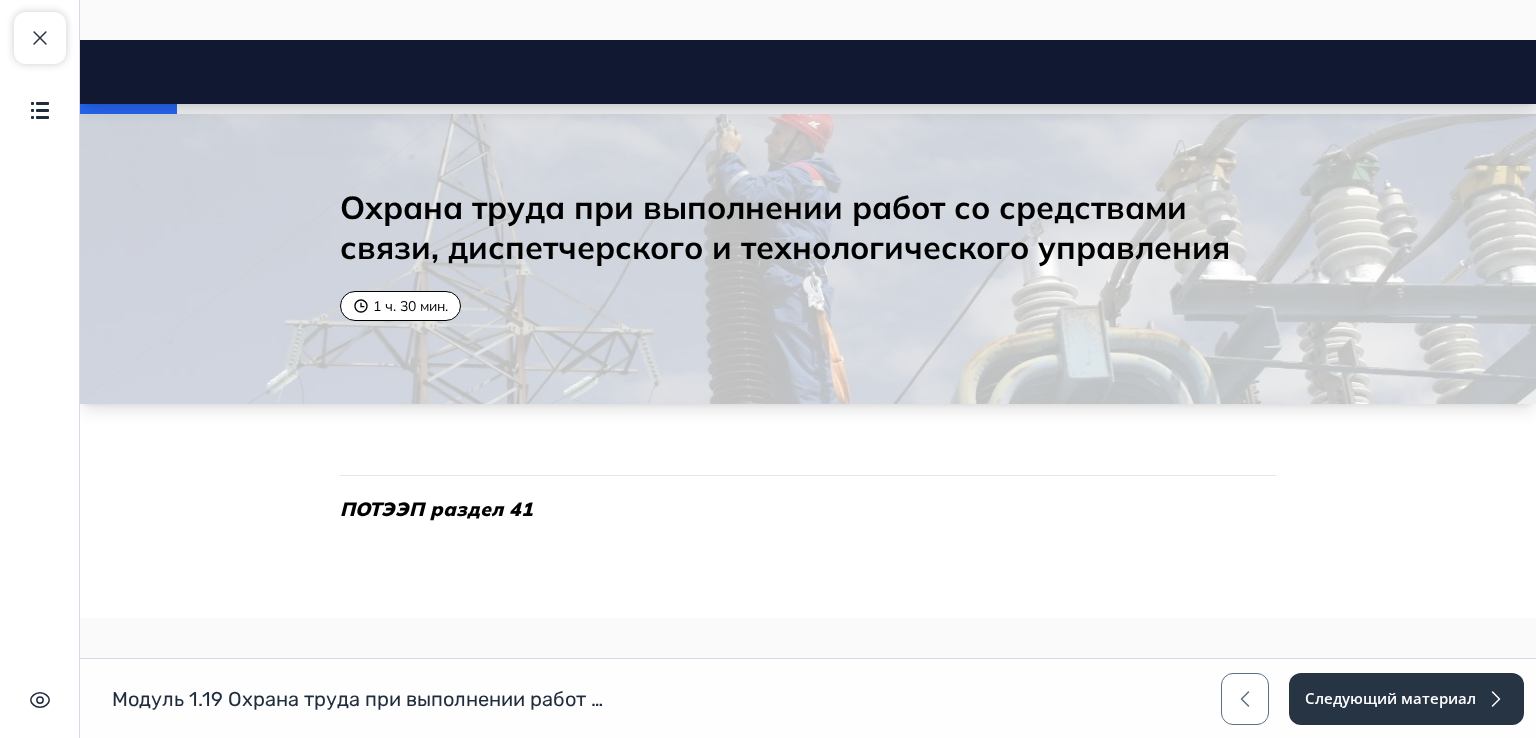 drag, startPoint x: 1422, startPoint y: 669, endPoint x: 1430, endPoint y: 687, distance: 19.697716 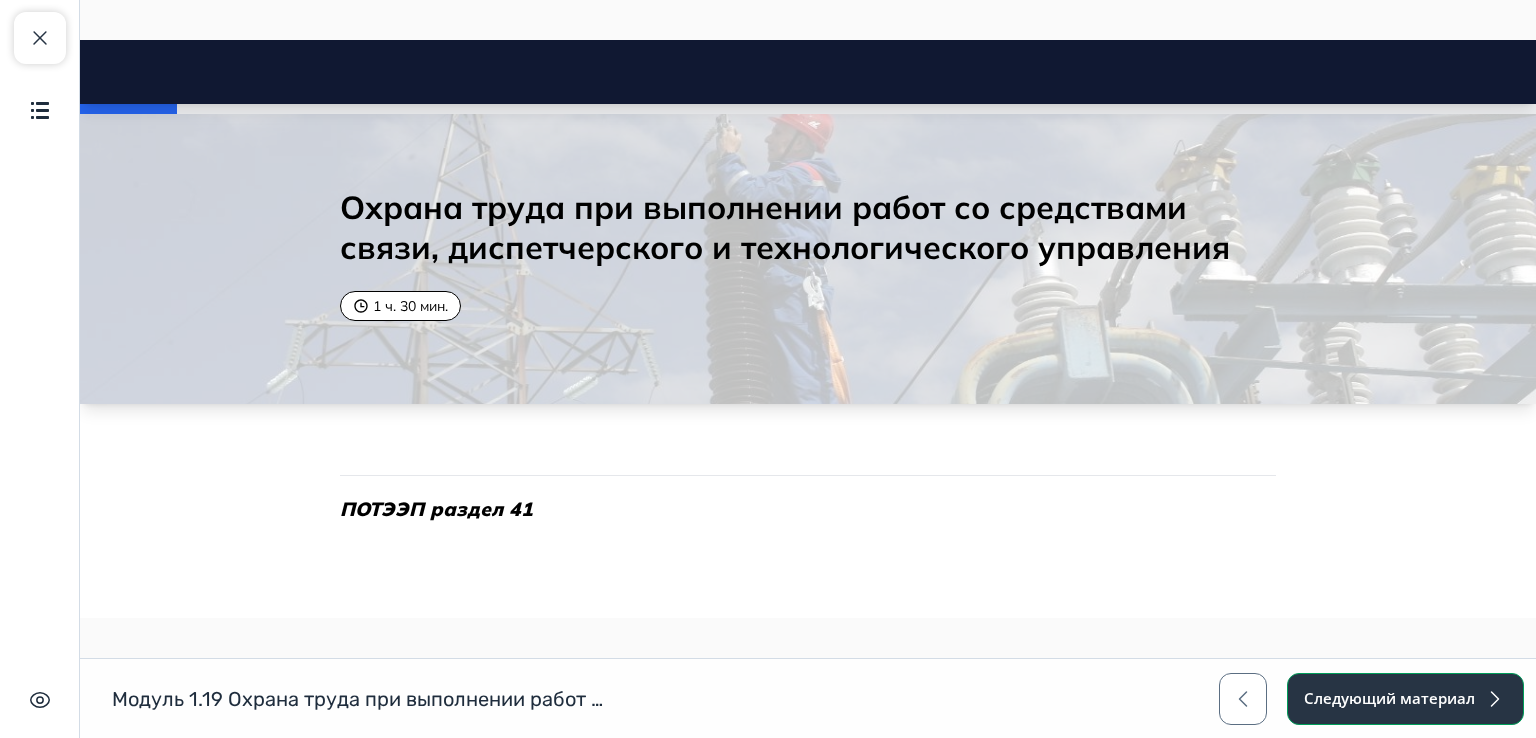 click on "Следующий материал" at bounding box center (1405, 699) 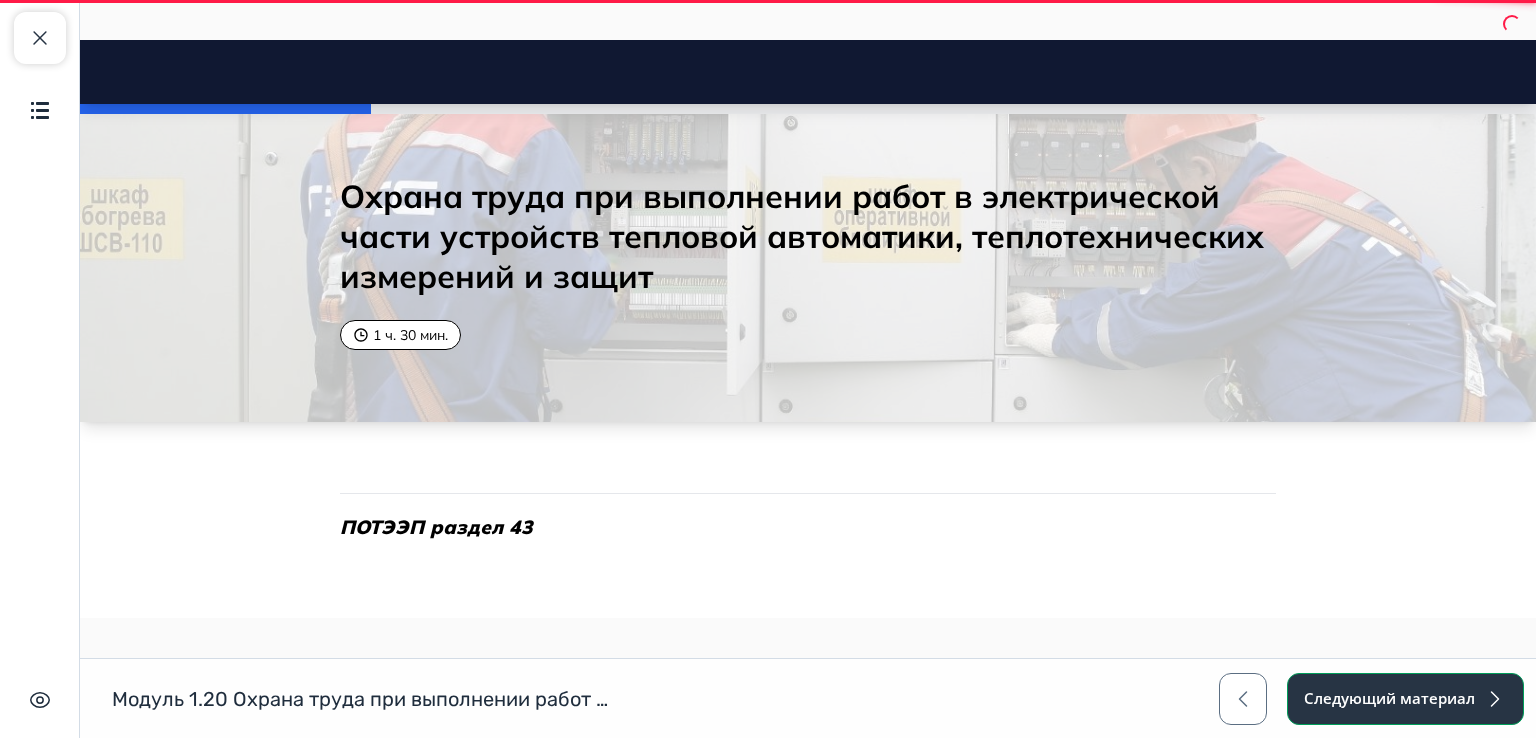 scroll, scrollTop: 0, scrollLeft: 0, axis: both 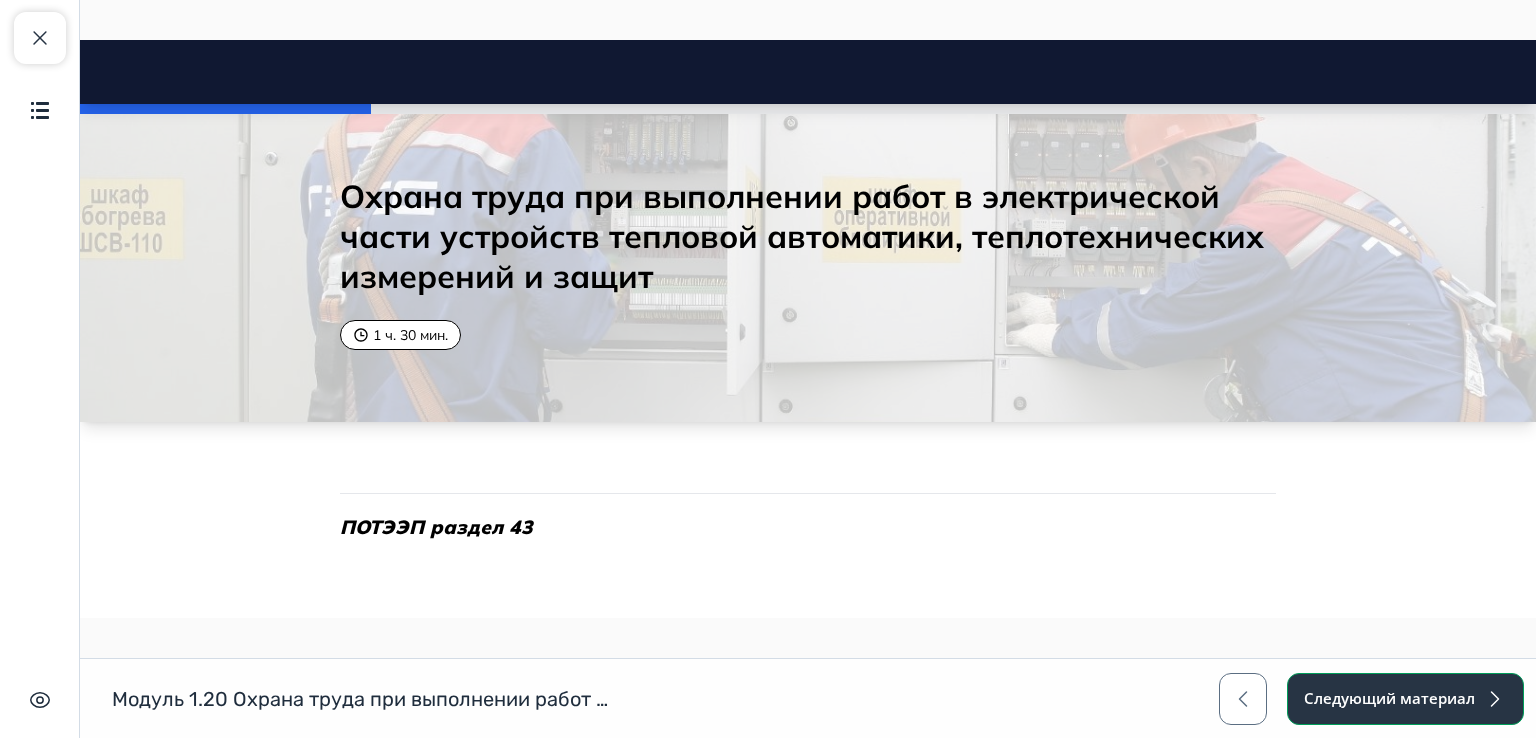 click on "Следующий материал" at bounding box center [1405, 699] 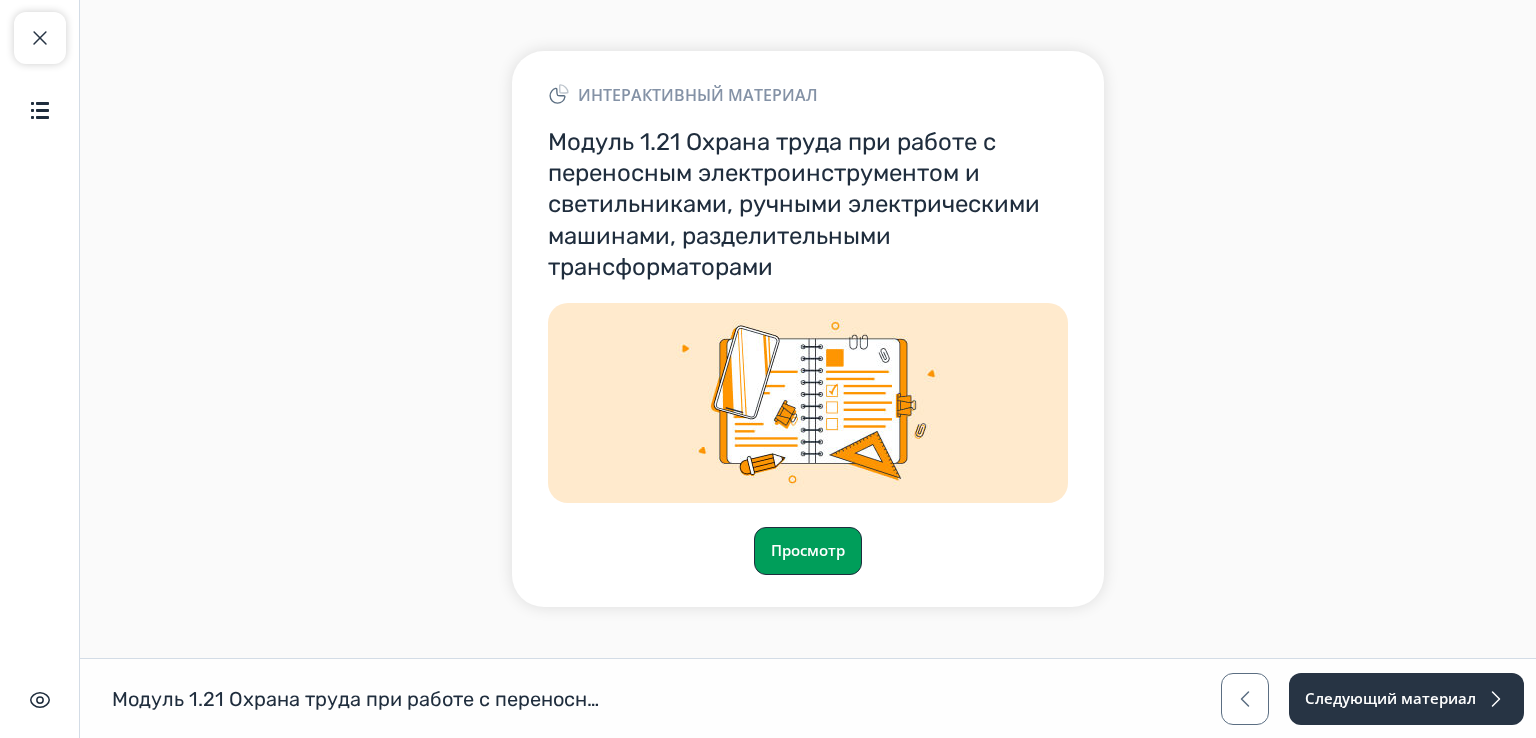 click on "Просмотр" at bounding box center (808, 551) 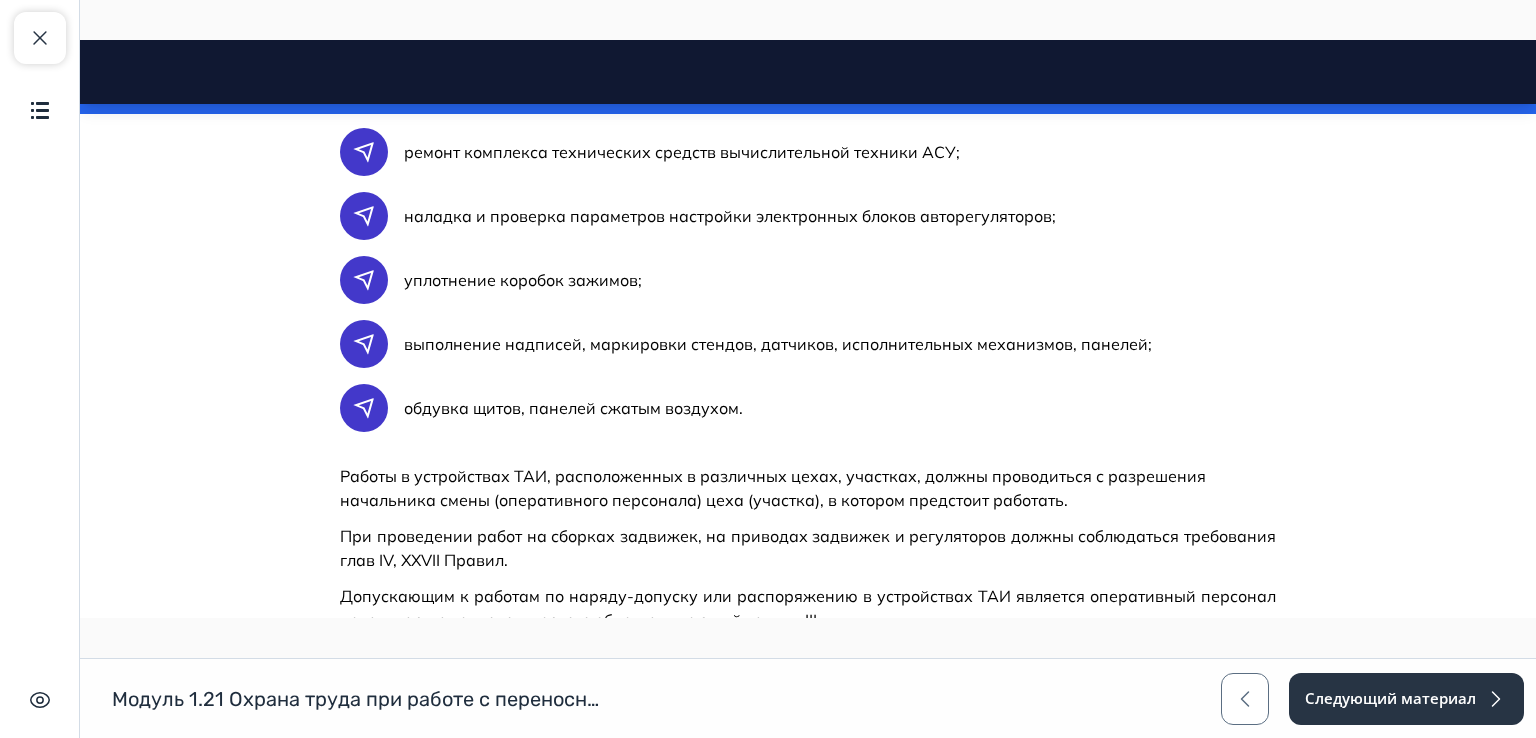 scroll, scrollTop: 1674, scrollLeft: 0, axis: vertical 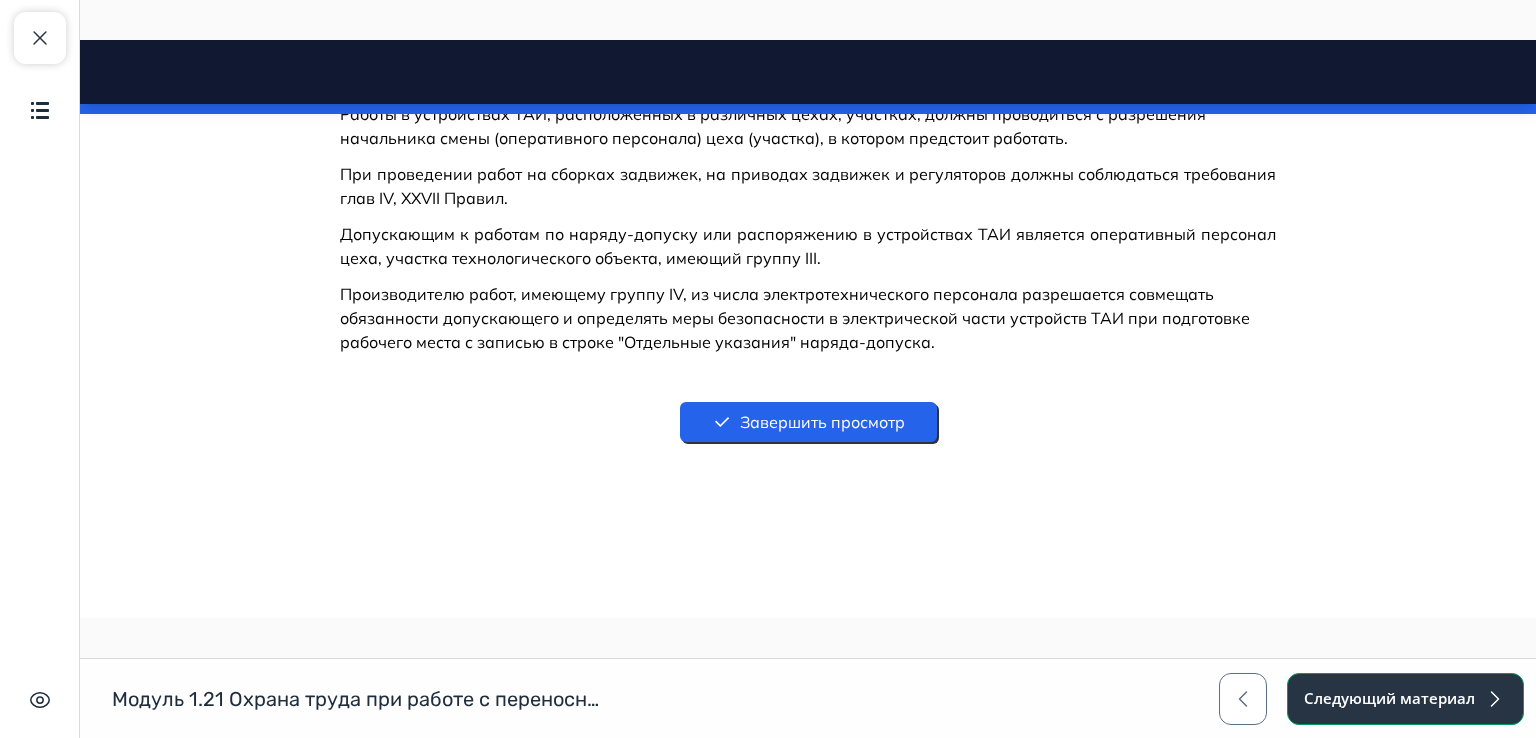 click on "Следующий материал" at bounding box center (1405, 699) 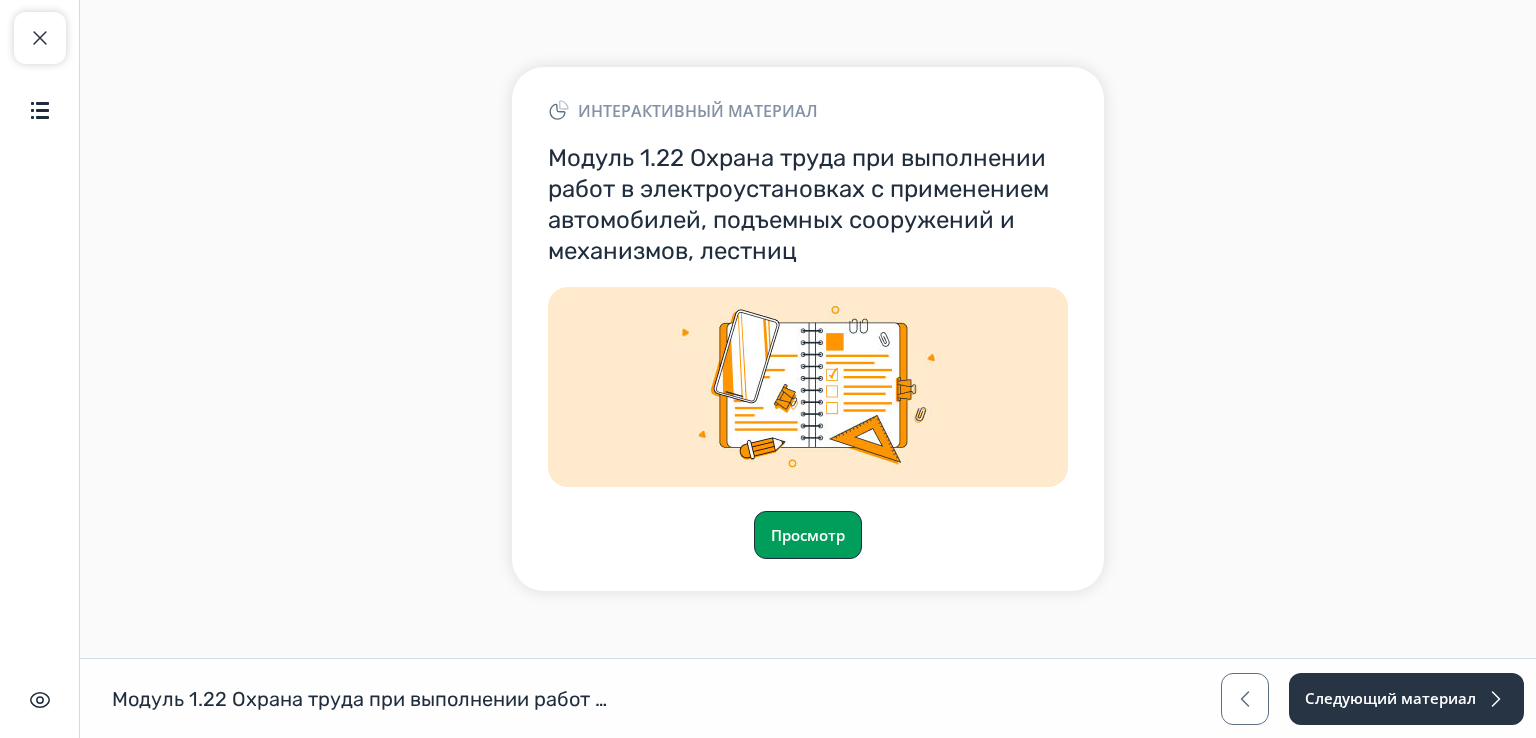 click on "Просмотр" at bounding box center (808, 535) 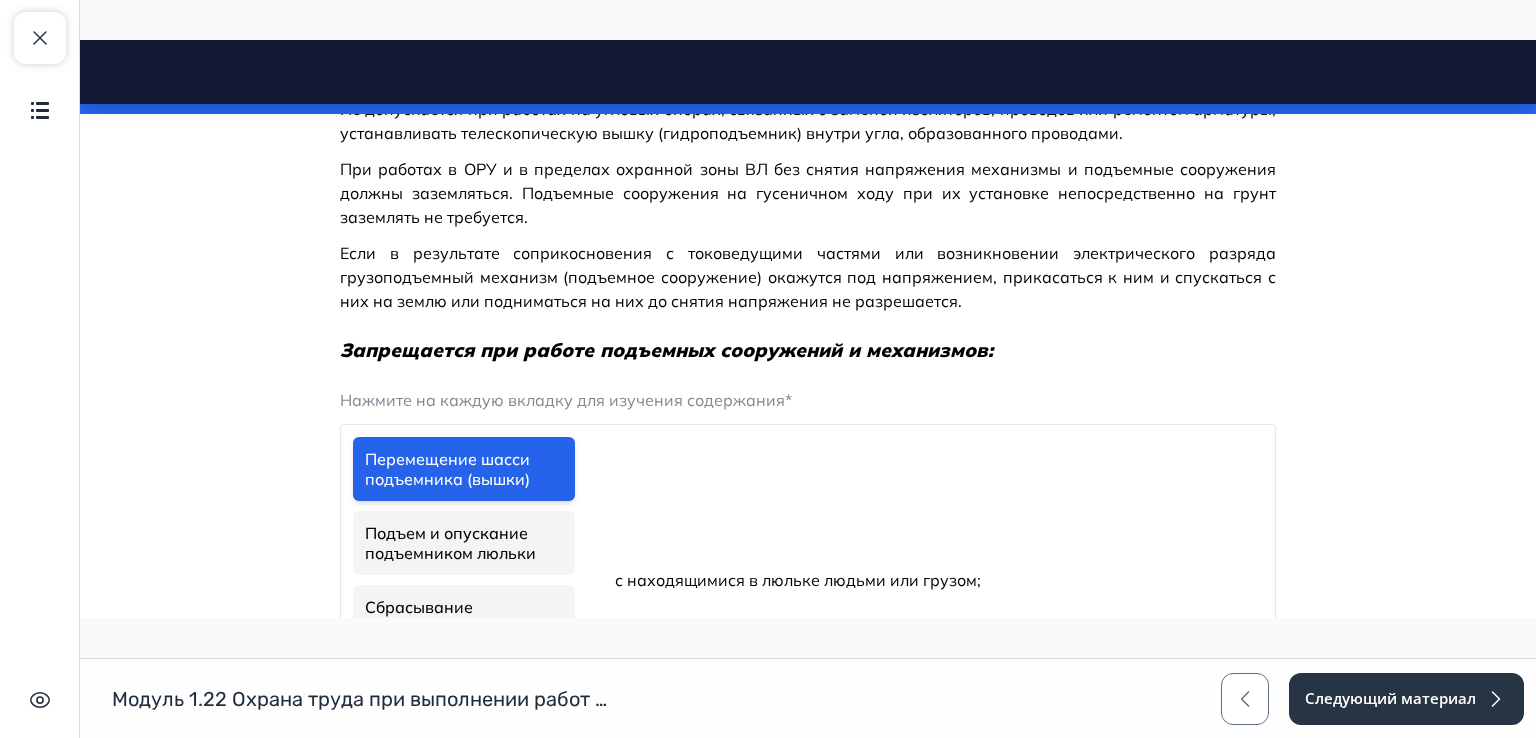 scroll, scrollTop: 3629, scrollLeft: 0, axis: vertical 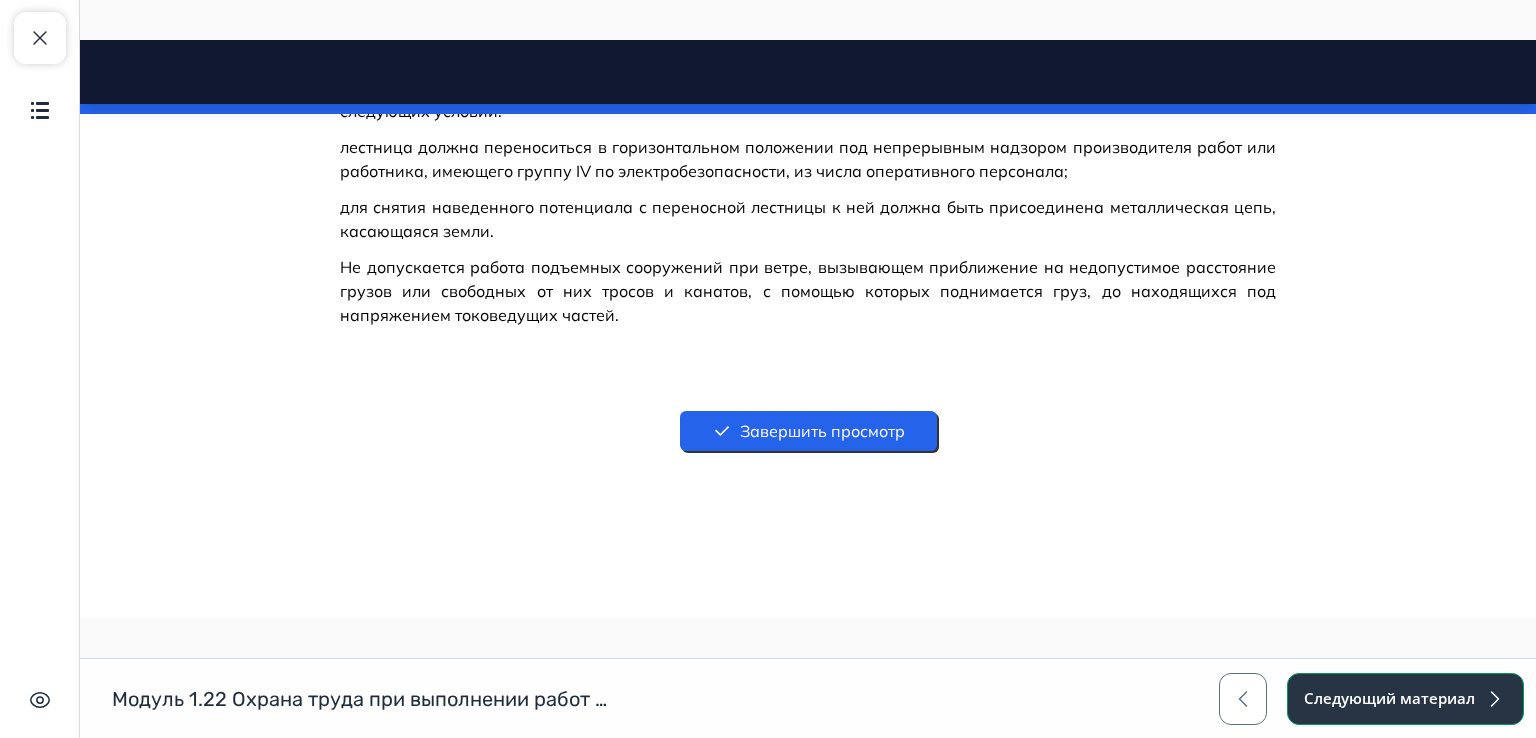 click on "Следующий материал" at bounding box center [1405, 699] 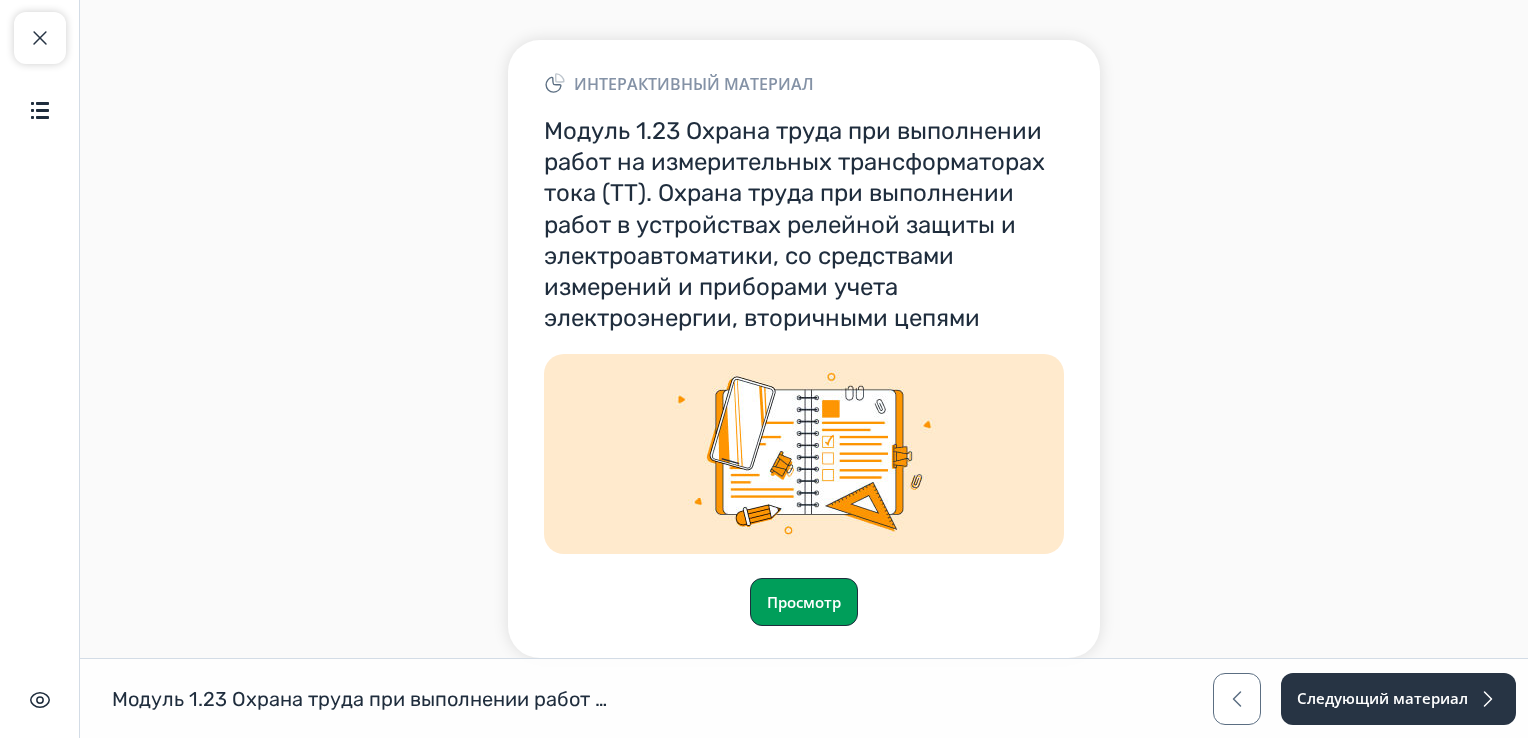 click on "Просмотр" at bounding box center (804, 602) 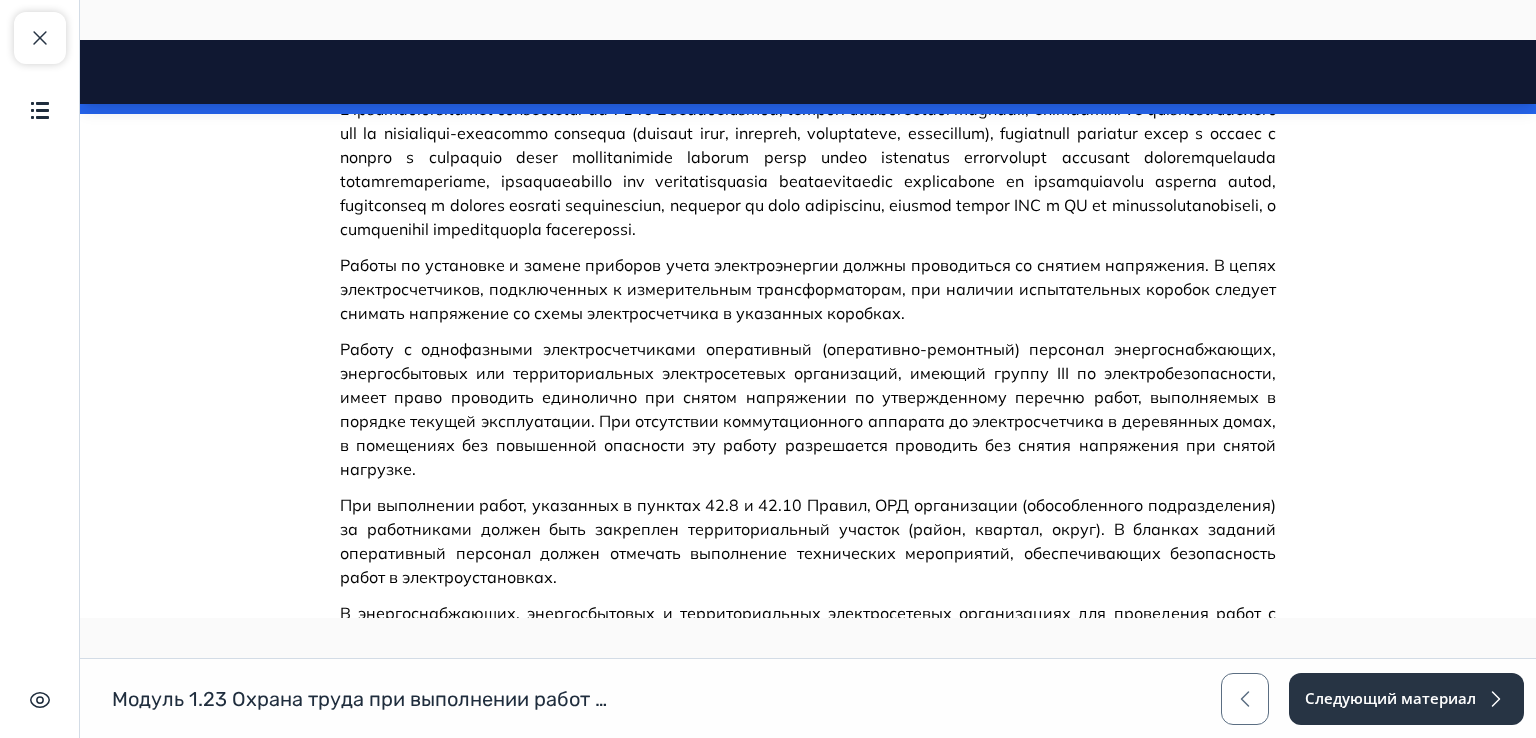 scroll, scrollTop: 2018, scrollLeft: 0, axis: vertical 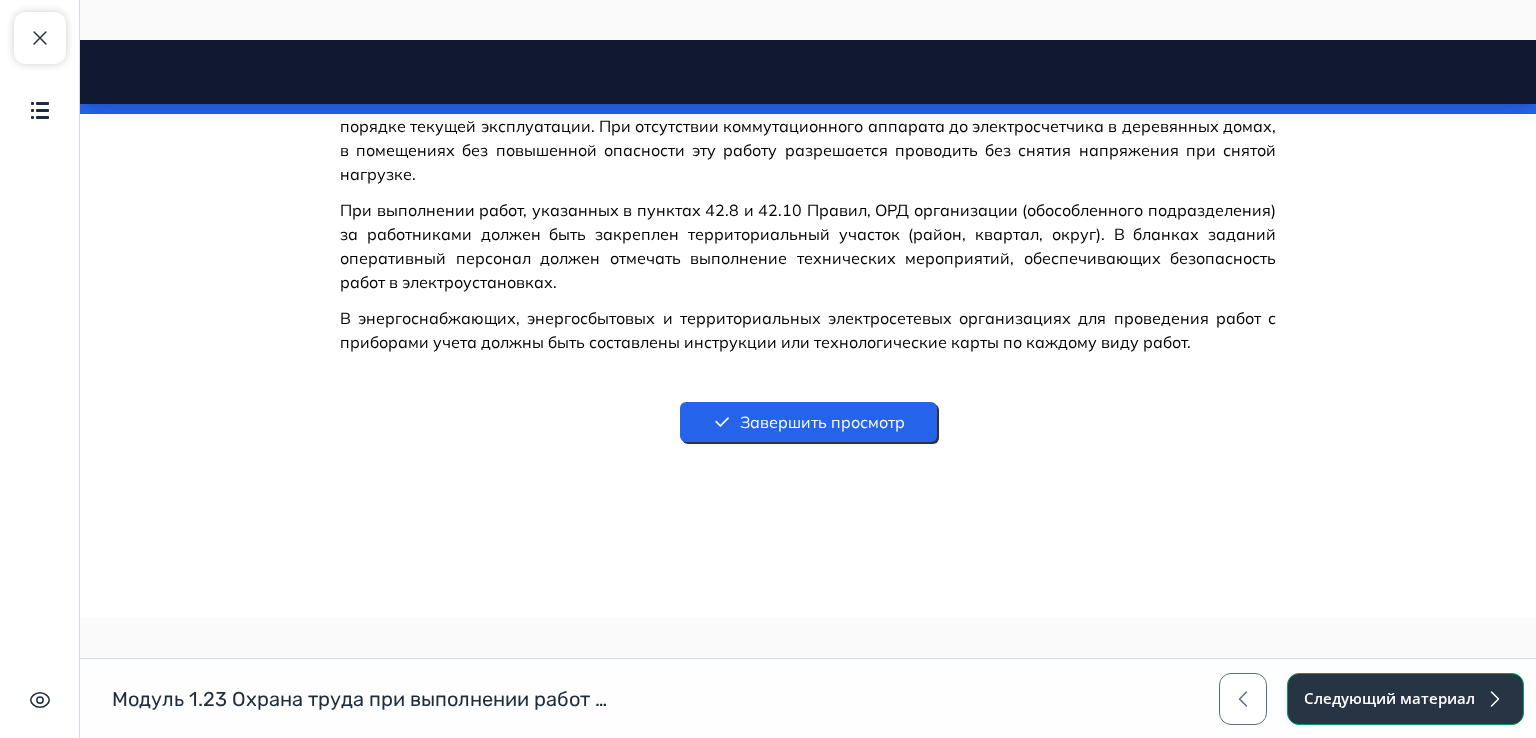 click on "Следующий материал" at bounding box center (1405, 699) 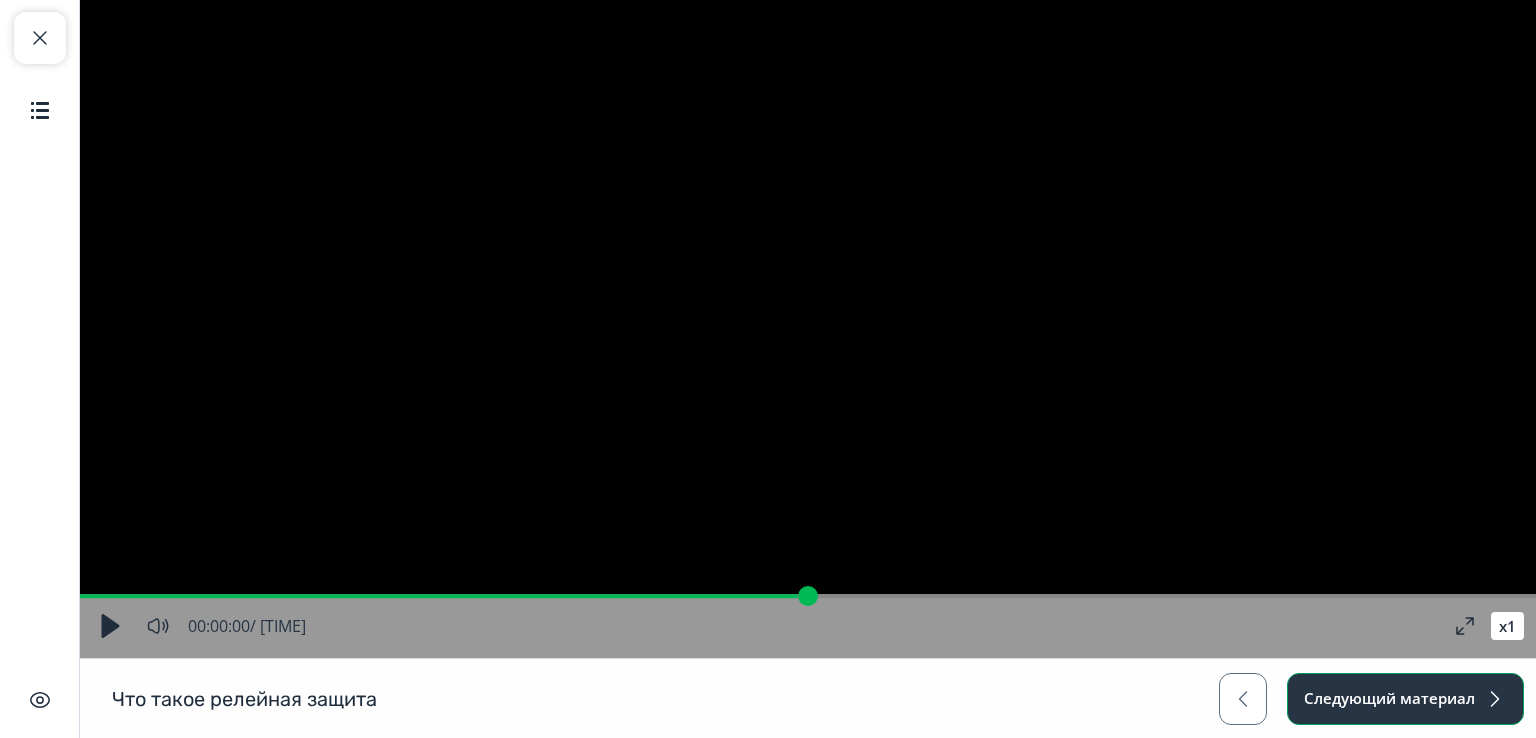 click on "Следующий материал" at bounding box center (1405, 699) 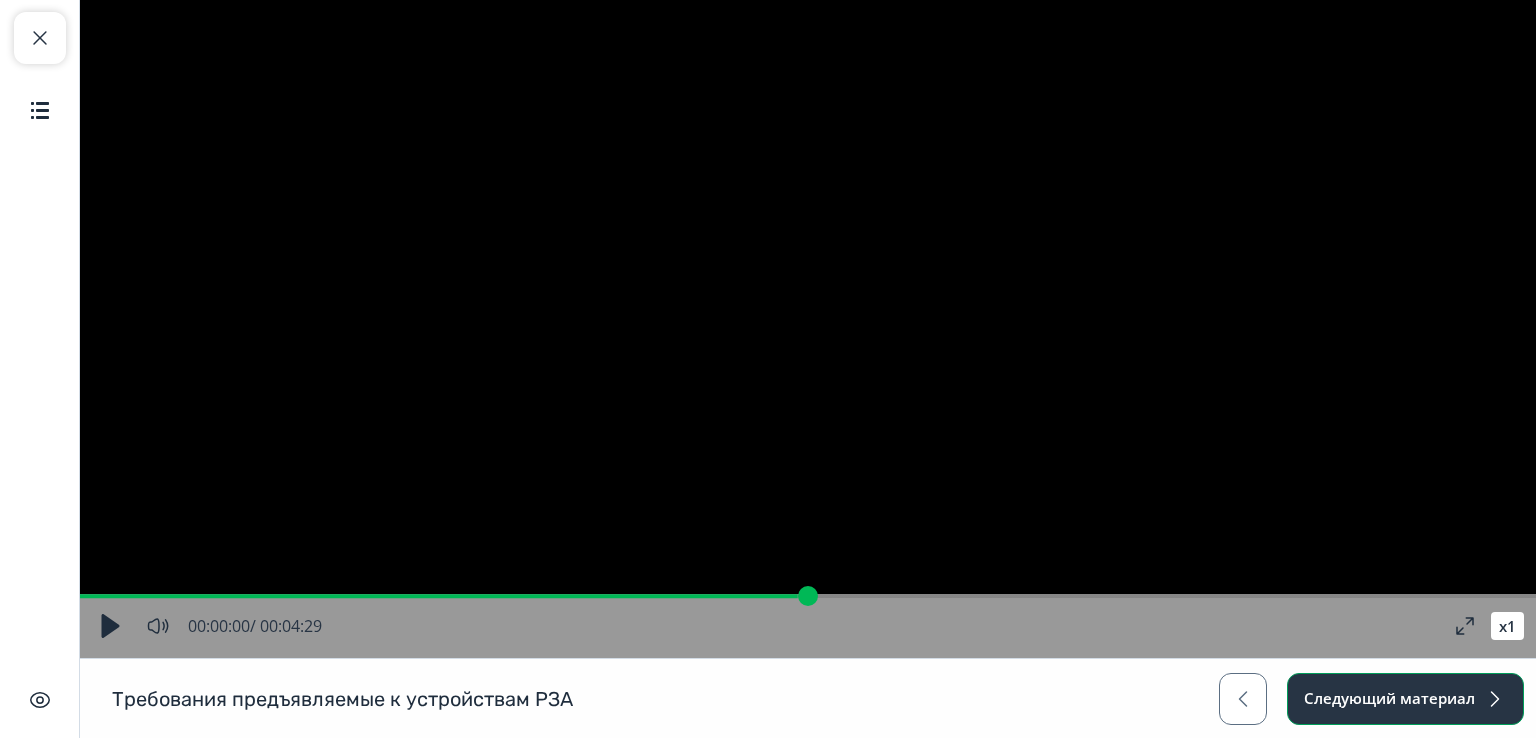 click on "Следующий материал" at bounding box center [1405, 699] 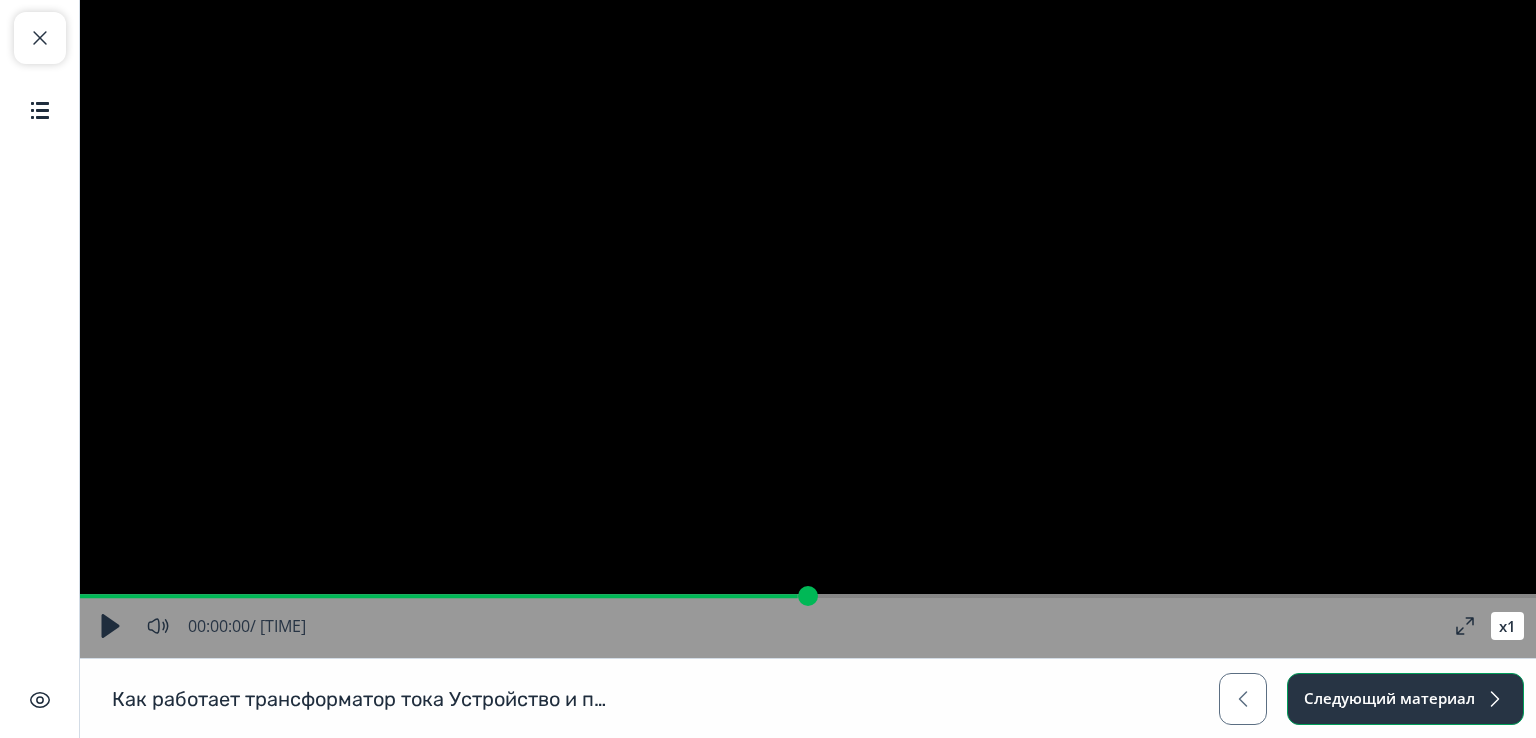 click on "Следующий материал" at bounding box center (1405, 699) 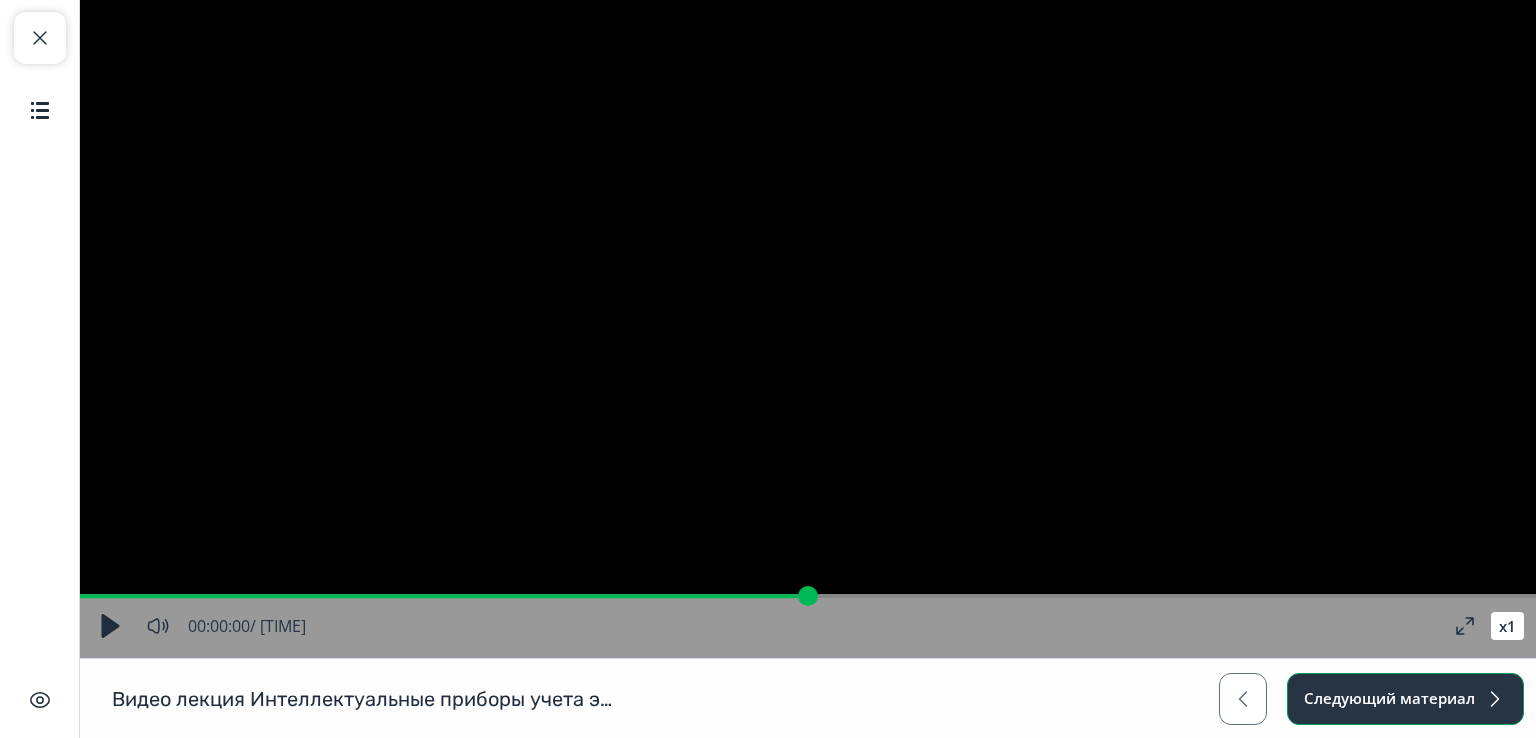 click on "Следующий материал" at bounding box center [1405, 699] 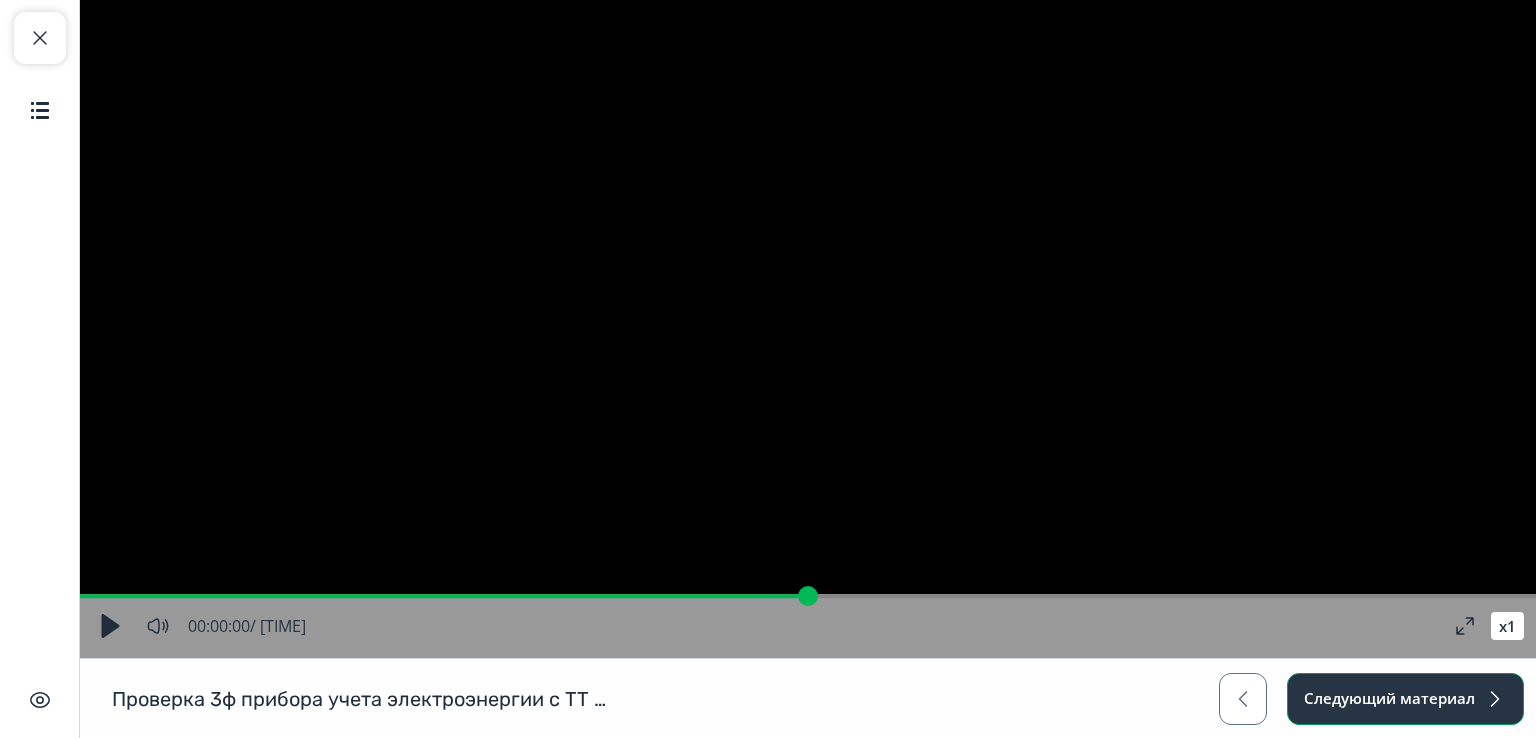 click on "Следующий материал" at bounding box center [1405, 699] 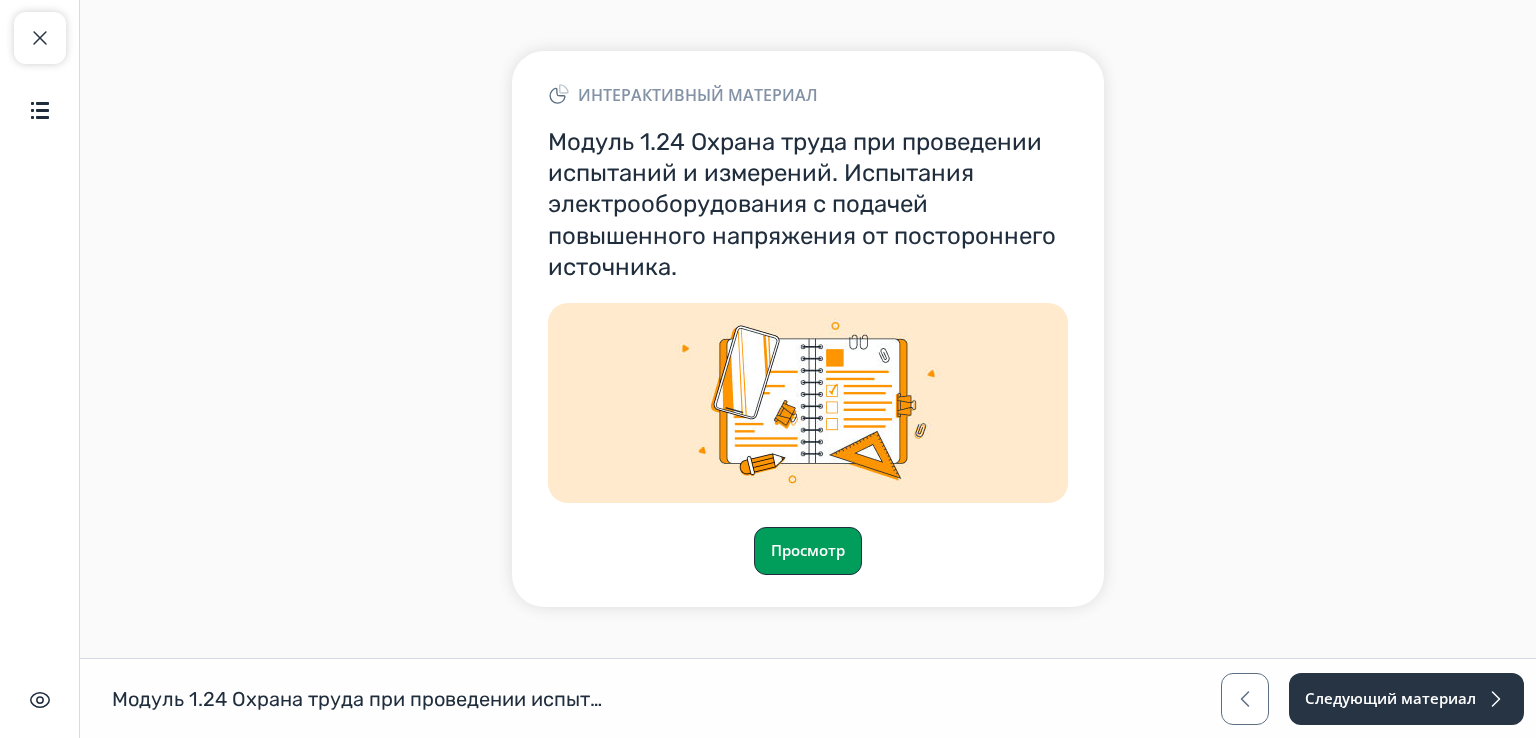 click on "Просмотр" at bounding box center (808, 551) 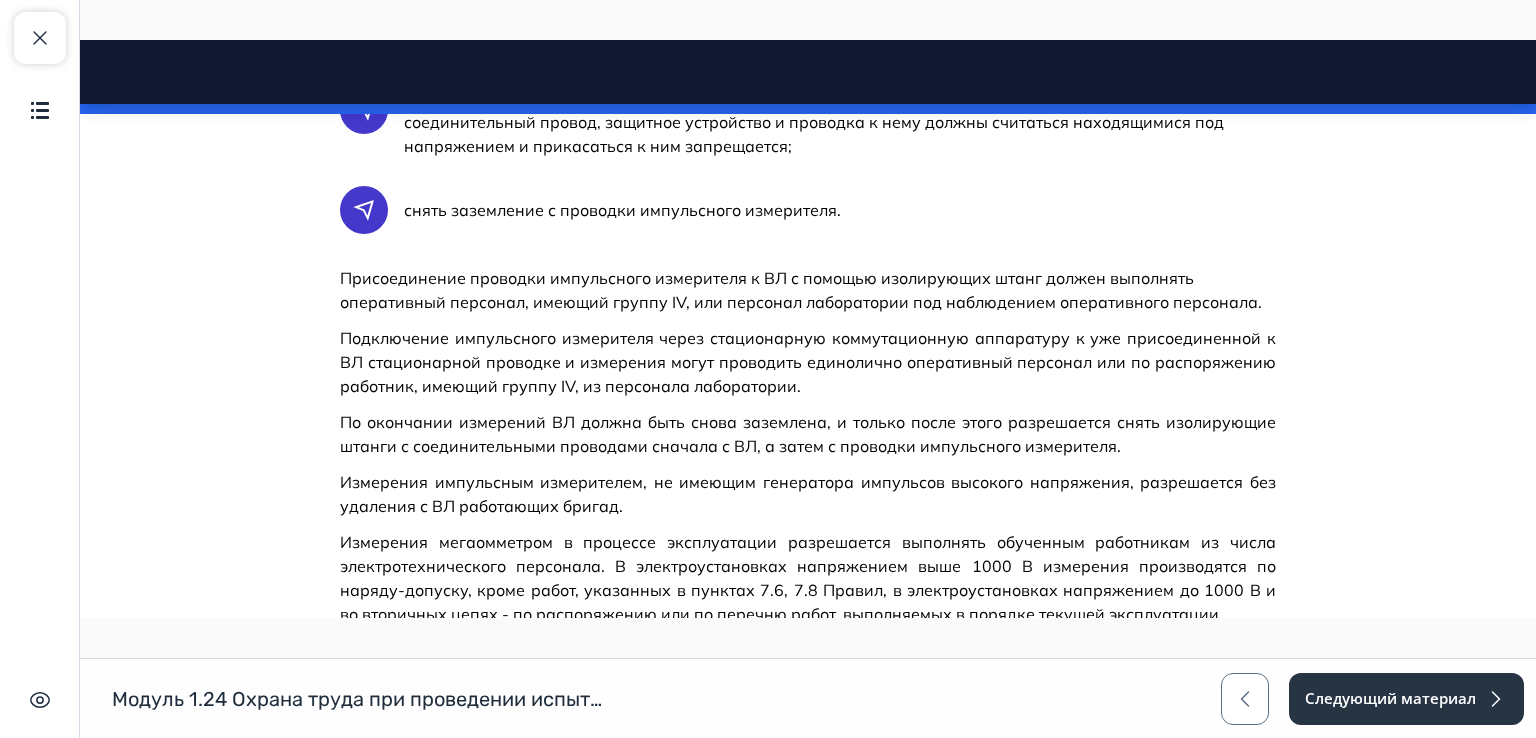 scroll, scrollTop: 6195, scrollLeft: 0, axis: vertical 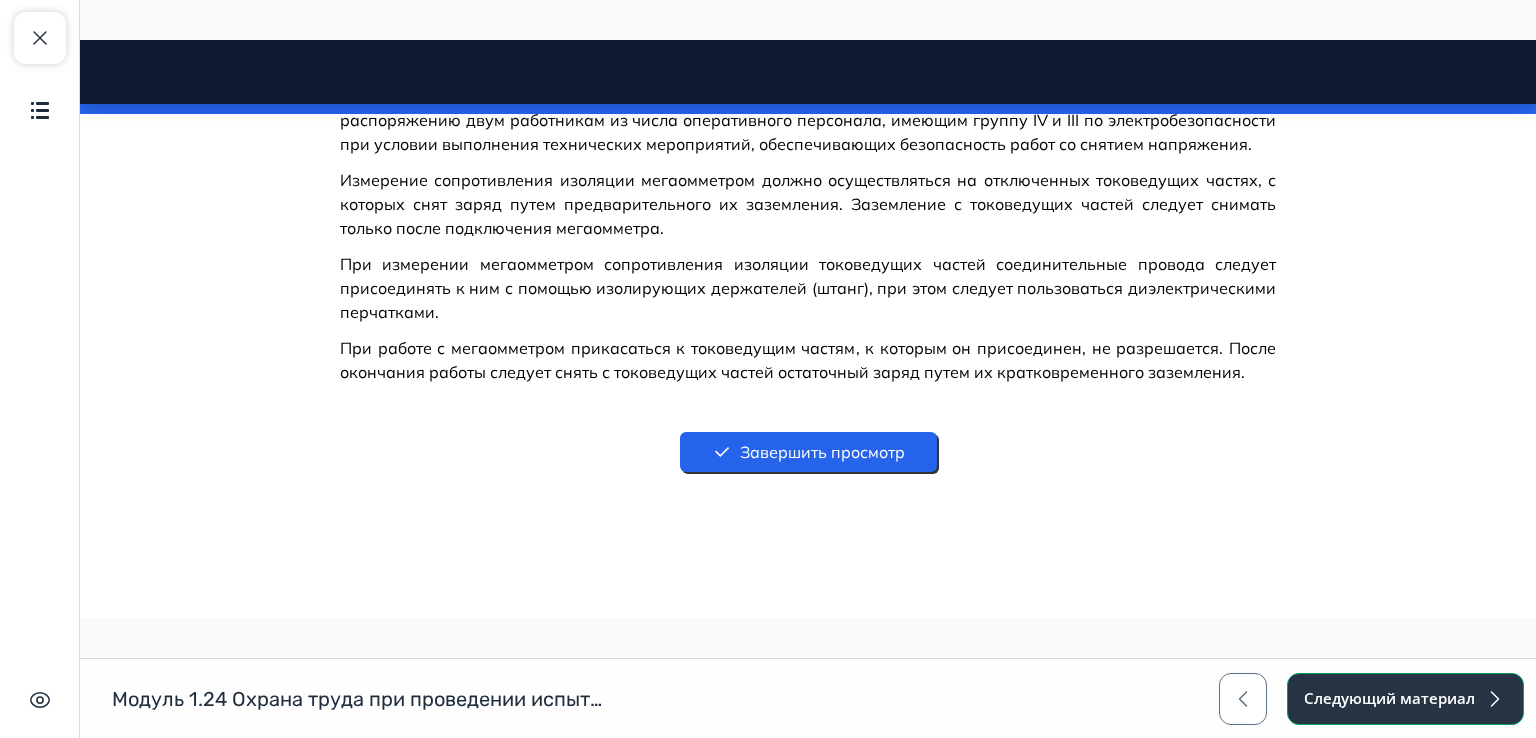 click on "Следующий материал" at bounding box center [1405, 699] 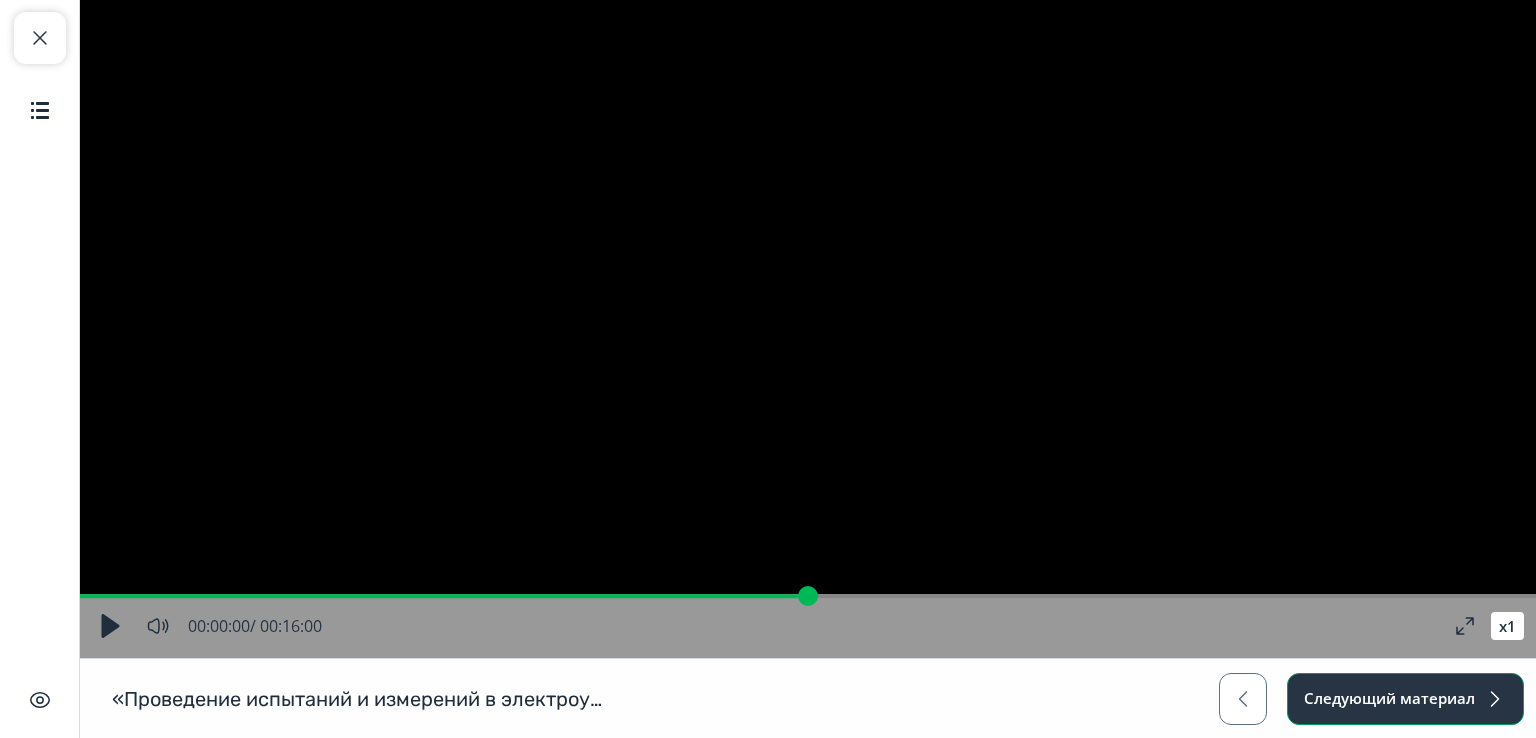 click on "Следующий материал" at bounding box center [1405, 699] 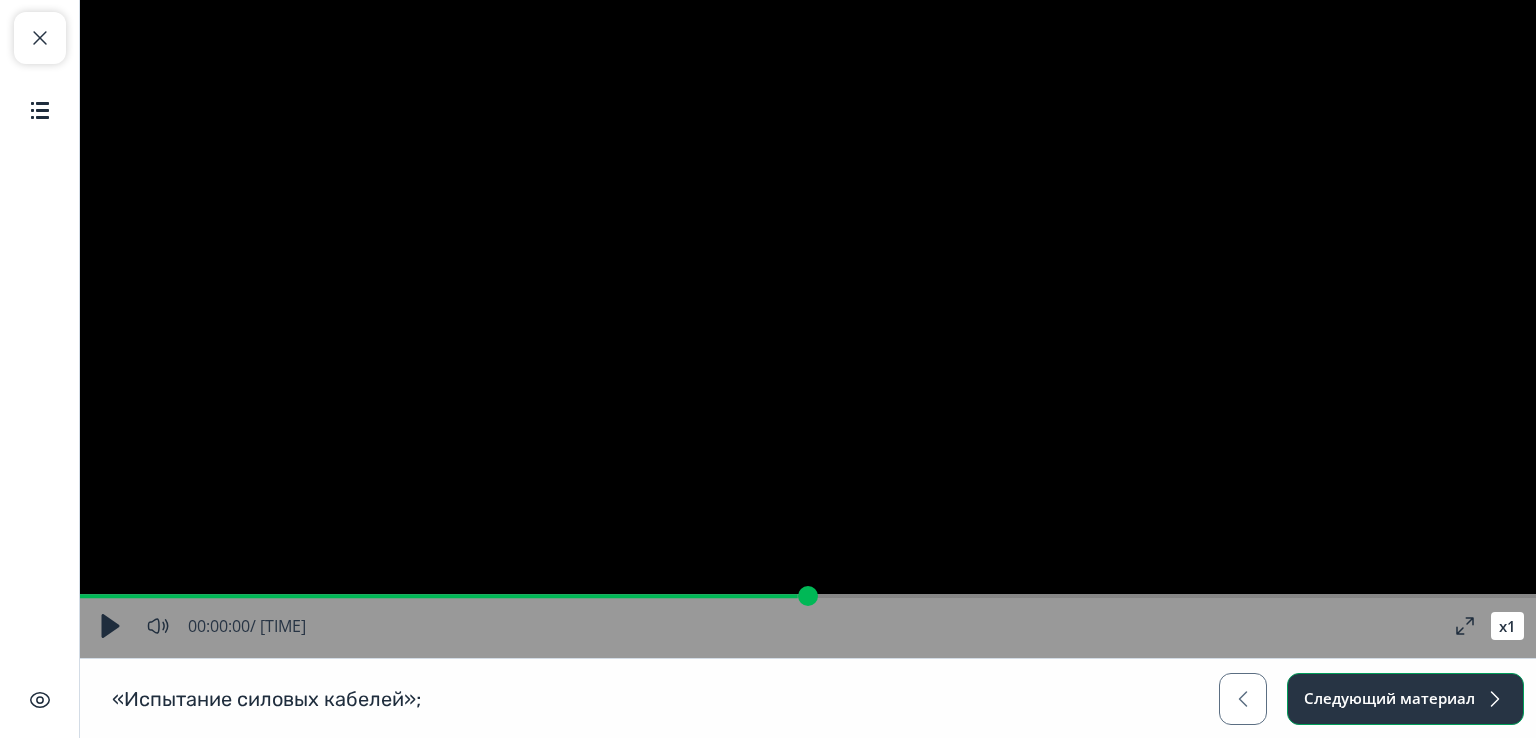 click on "Следующий материал" at bounding box center (1405, 699) 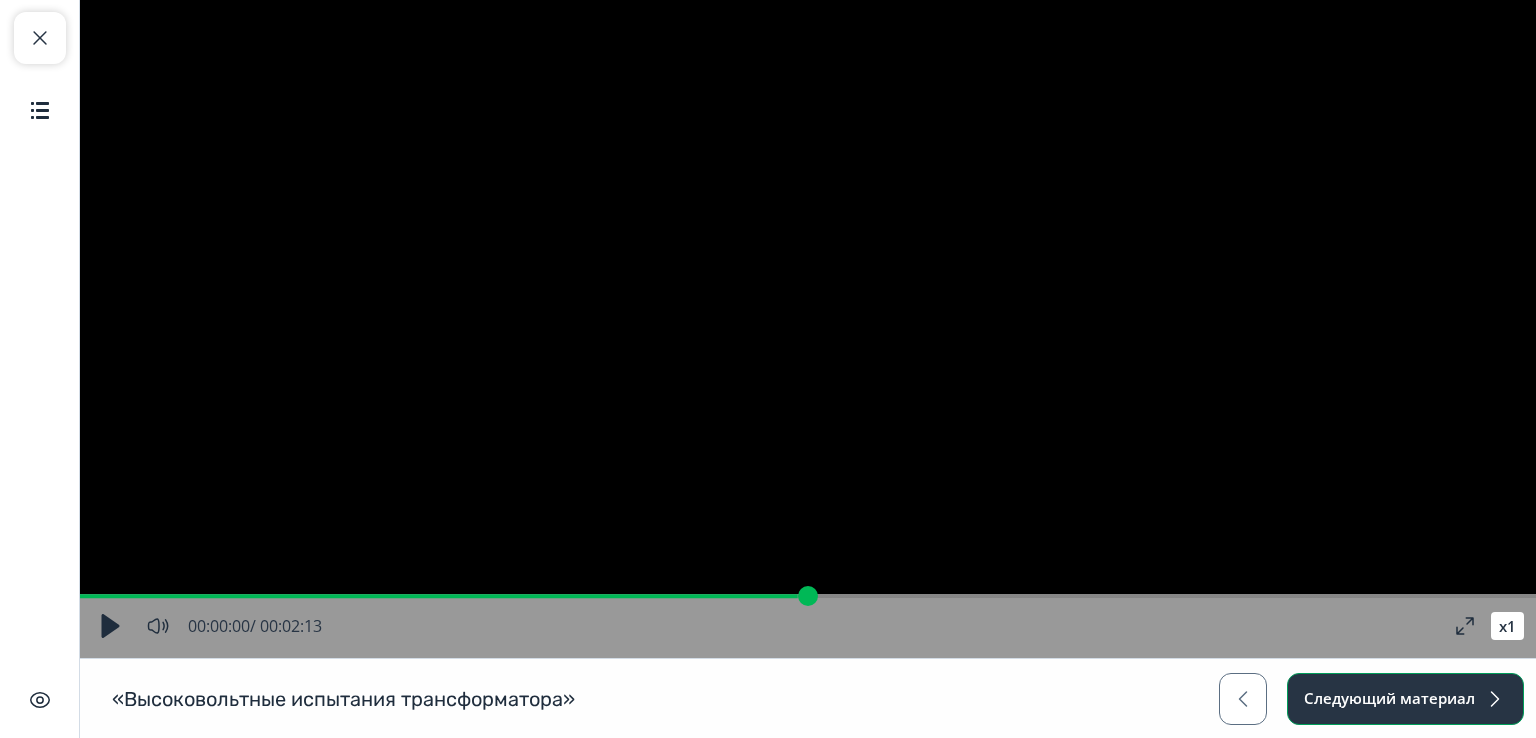 click on "Следующий материал" at bounding box center (1405, 699) 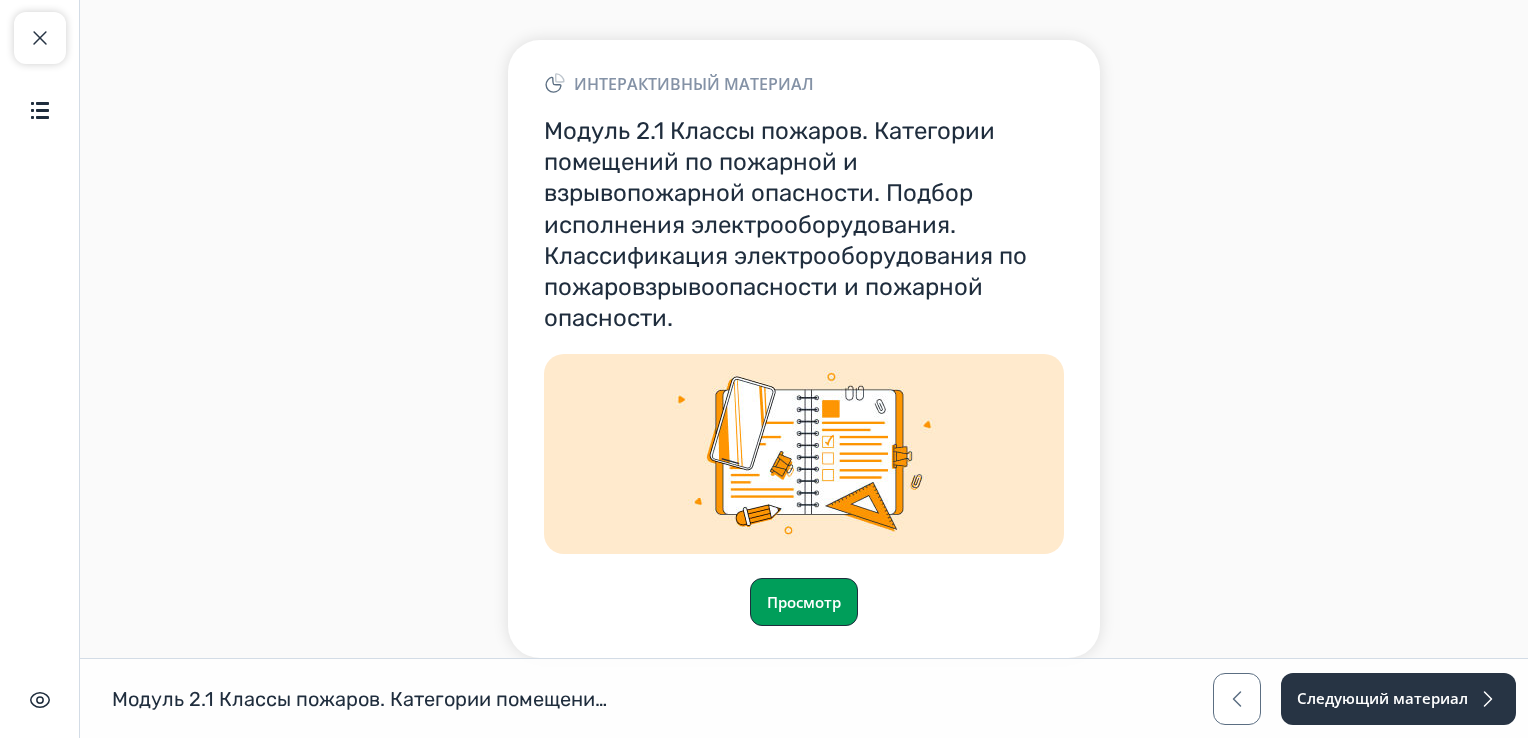 click on "Просмотр" at bounding box center [804, 602] 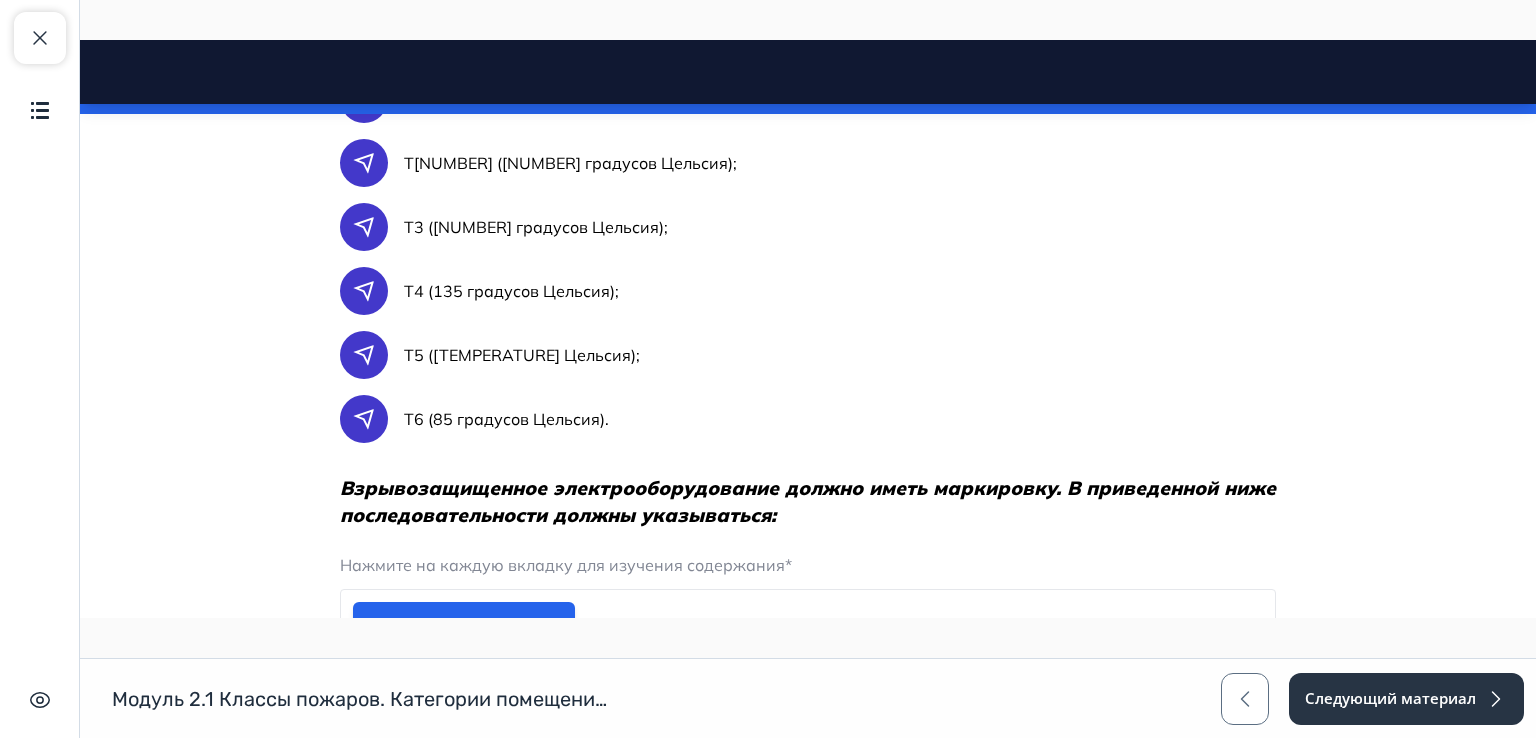 scroll, scrollTop: 6260, scrollLeft: 0, axis: vertical 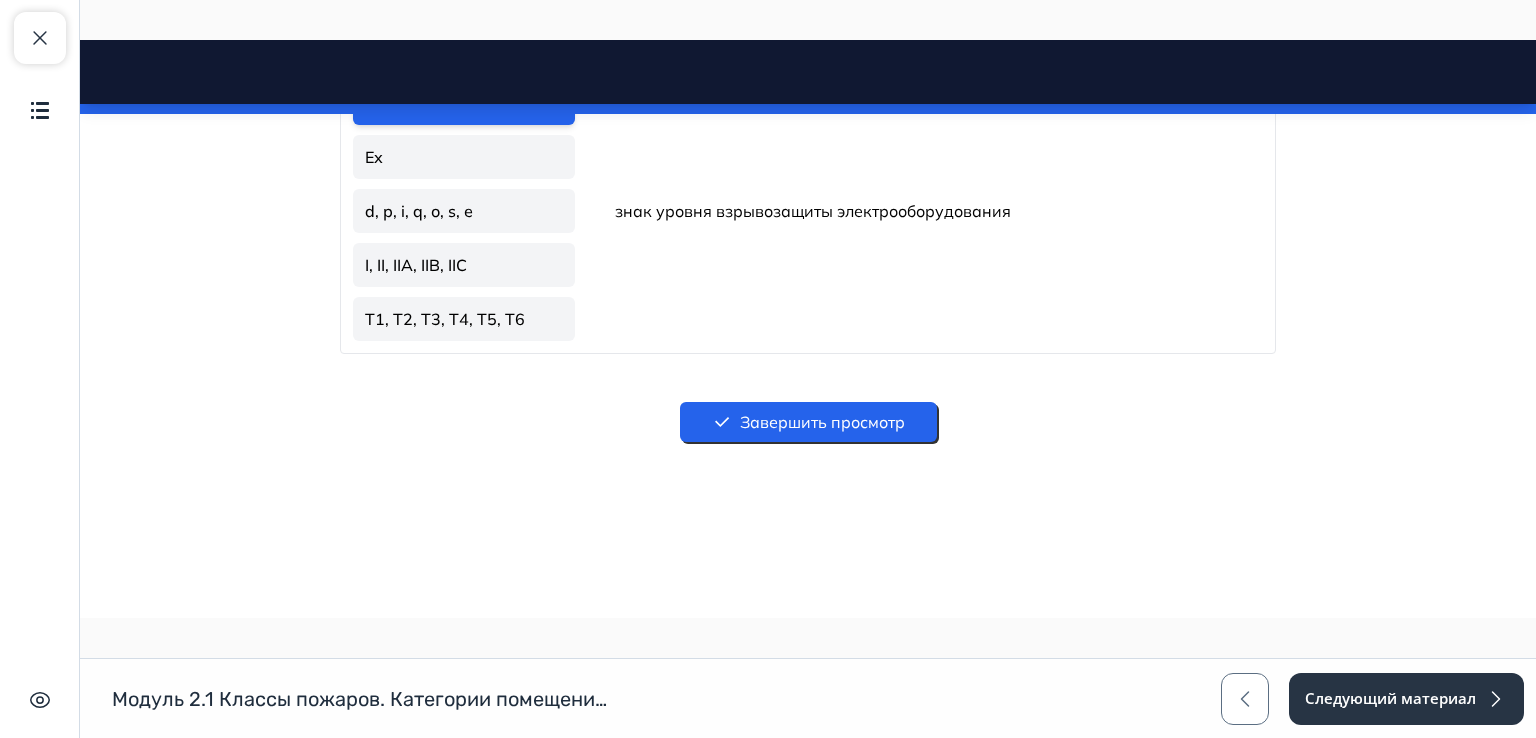 drag, startPoint x: 1526, startPoint y: 152, endPoint x: 1608, endPoint y: 715, distance: 568.94025 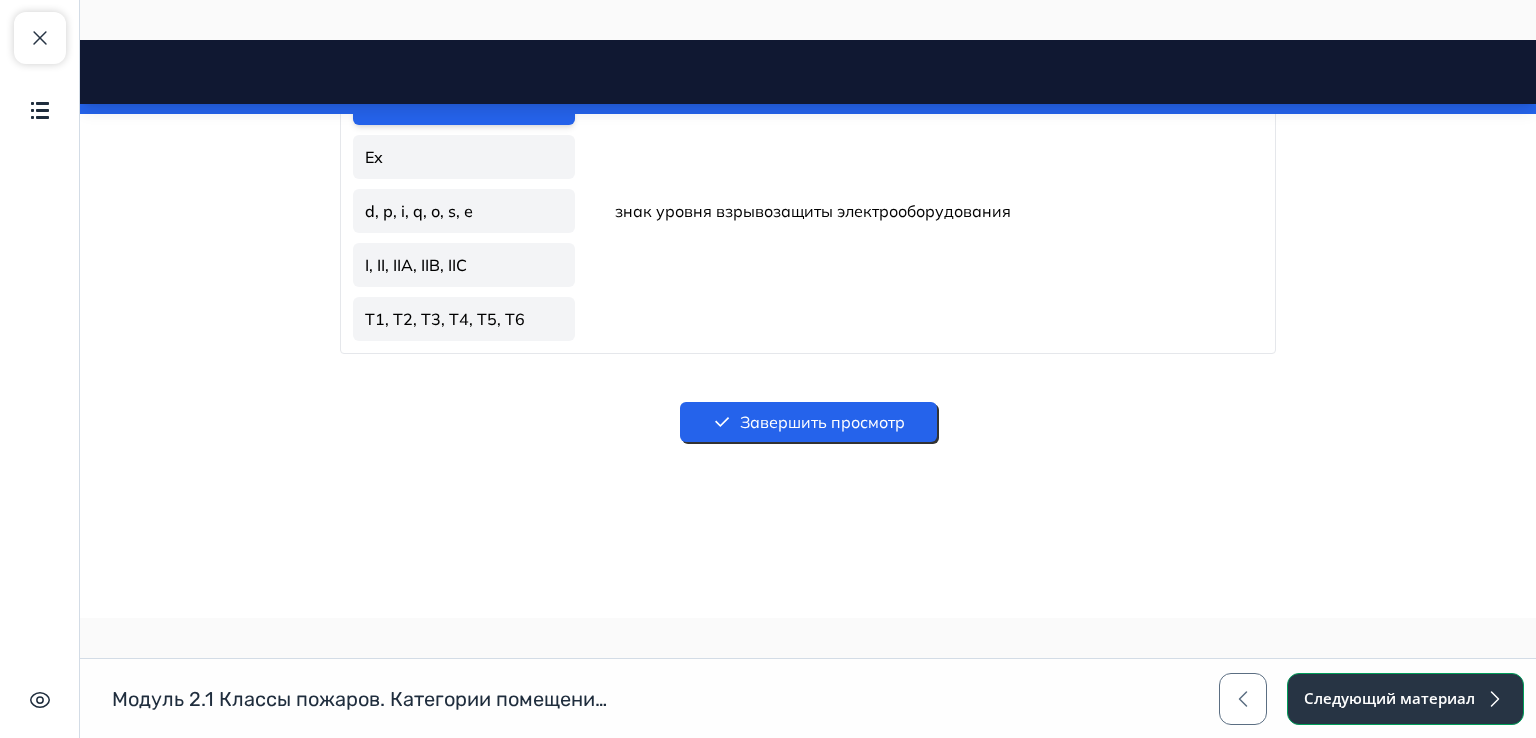 click on "Следующий материал" at bounding box center (1405, 699) 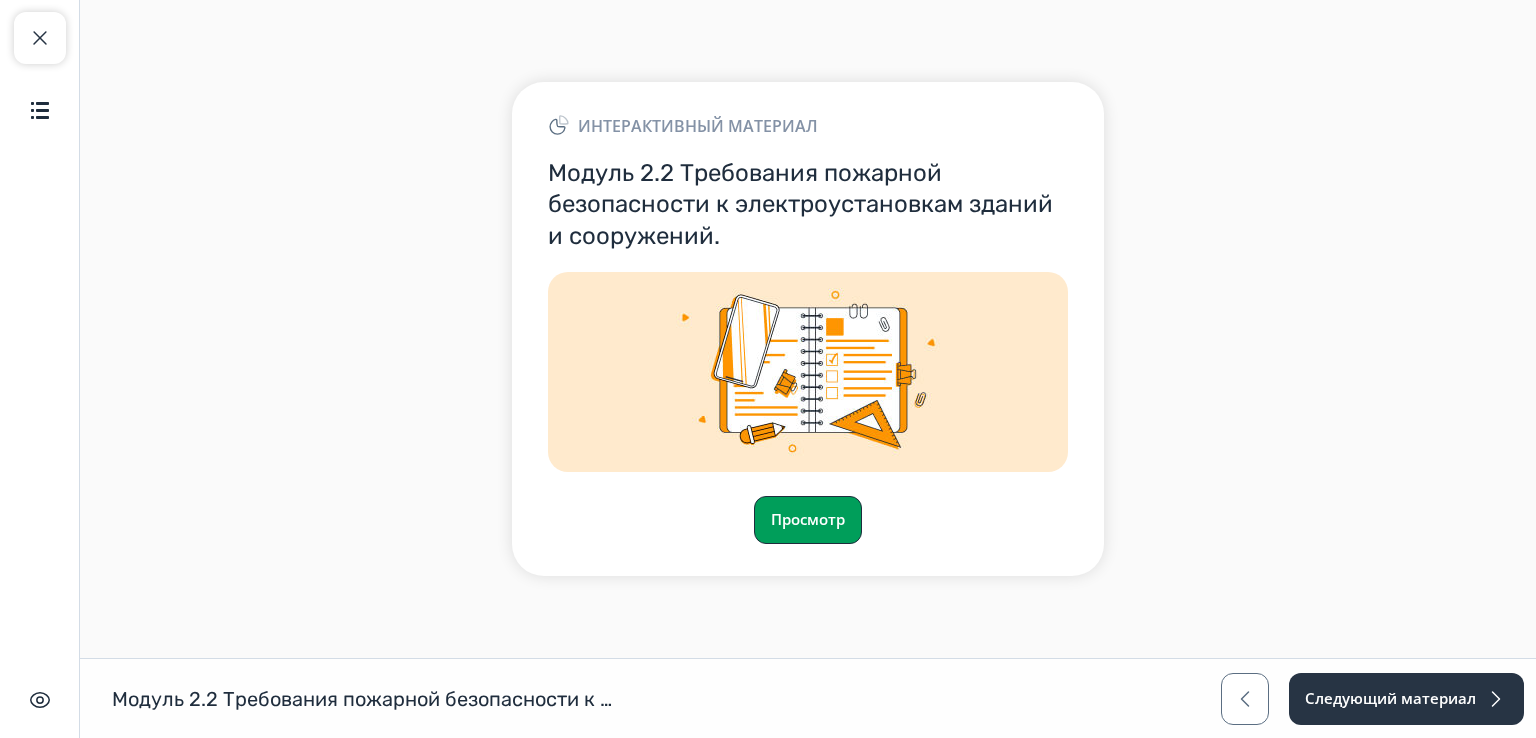 click on "Просмотр" at bounding box center (808, 520) 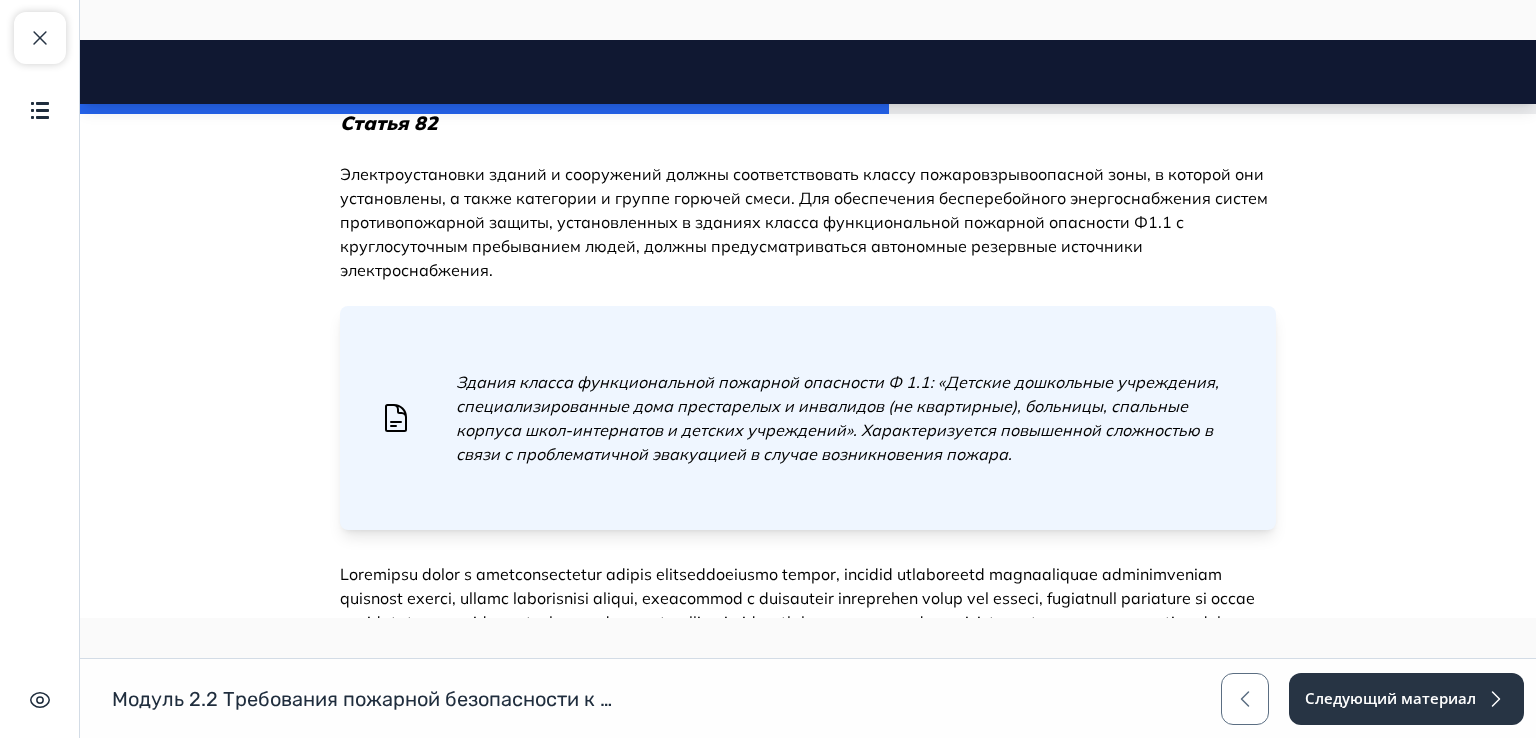 scroll, scrollTop: 2628, scrollLeft: 0, axis: vertical 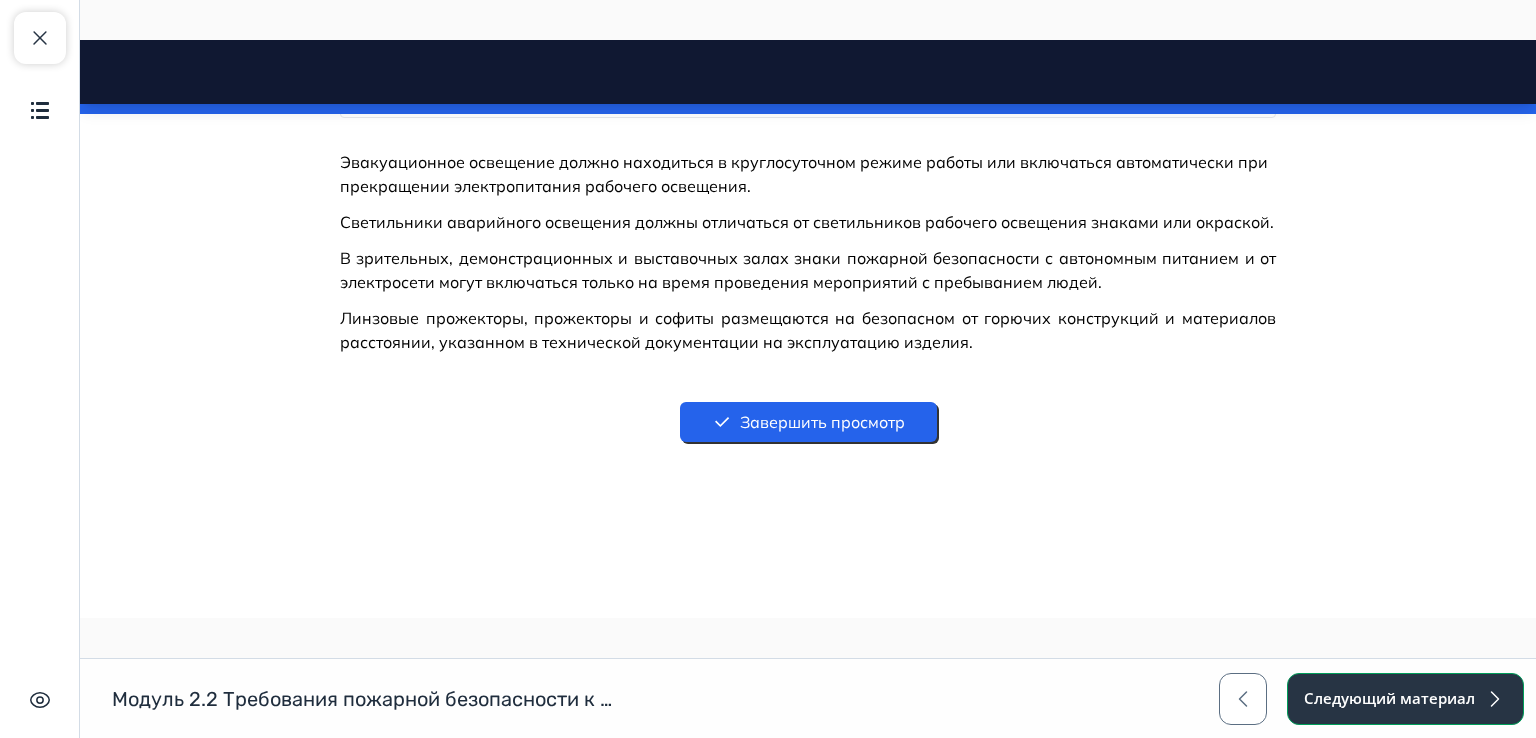 click on "Следующий материал" at bounding box center [1405, 699] 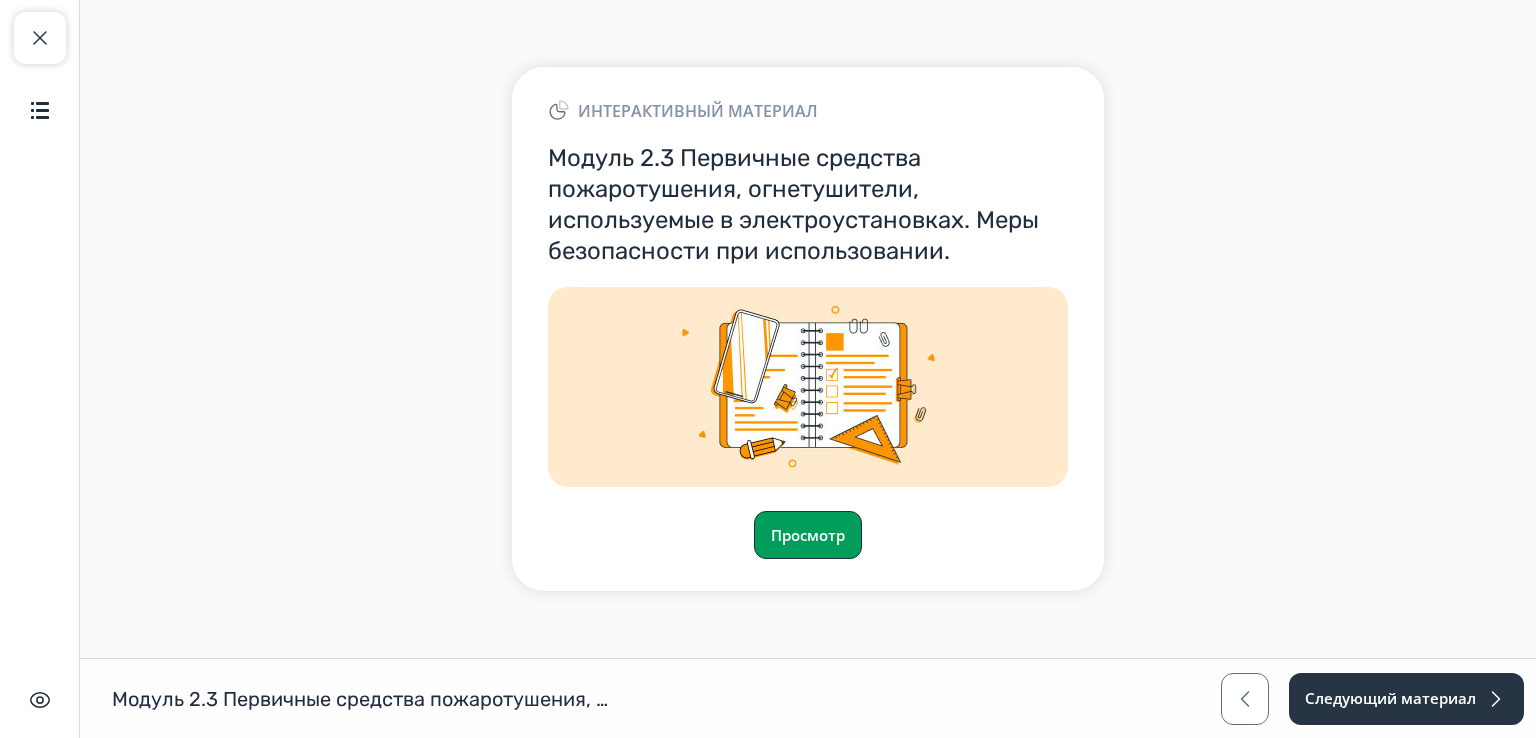 click on "Просмотр" at bounding box center [808, 535] 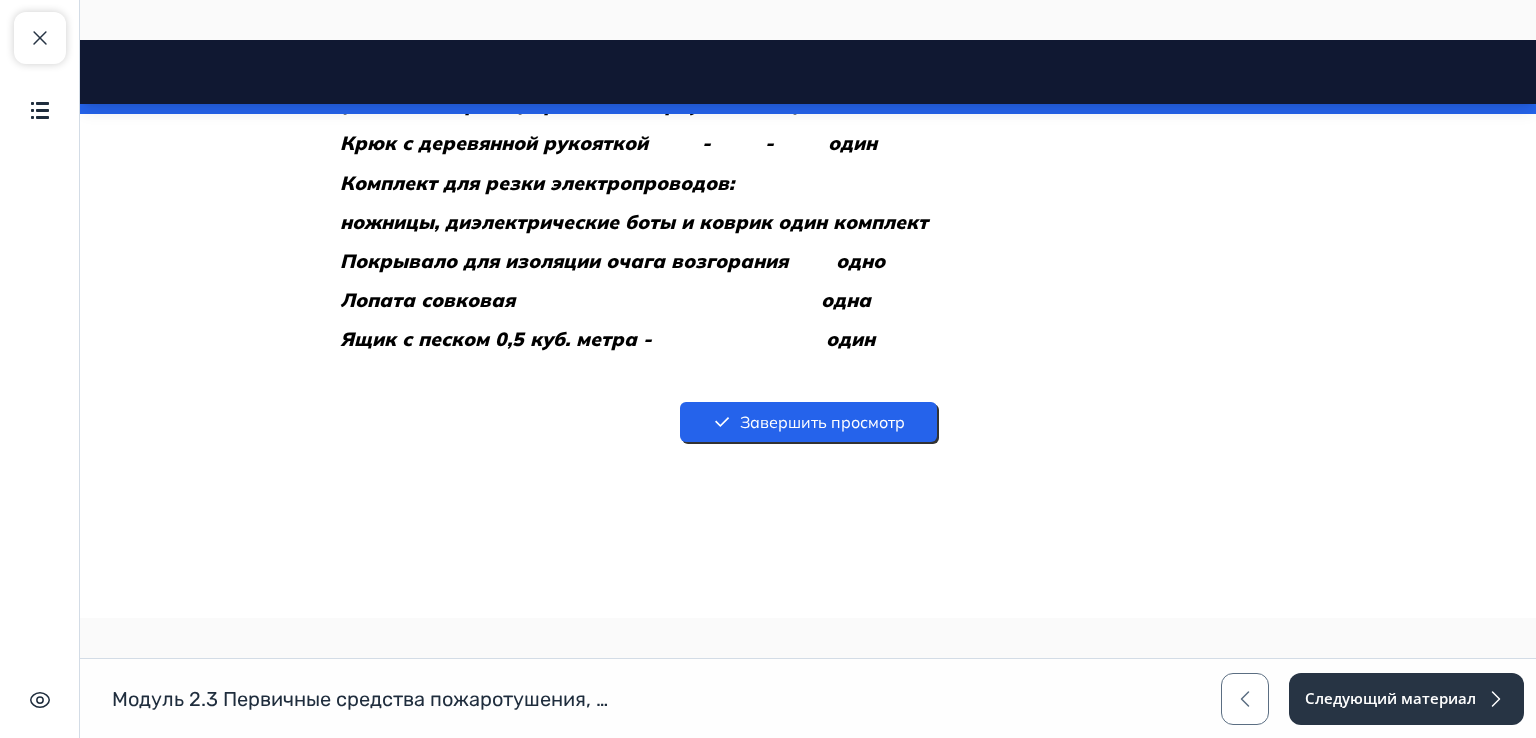 scroll, scrollTop: 5981, scrollLeft: 0, axis: vertical 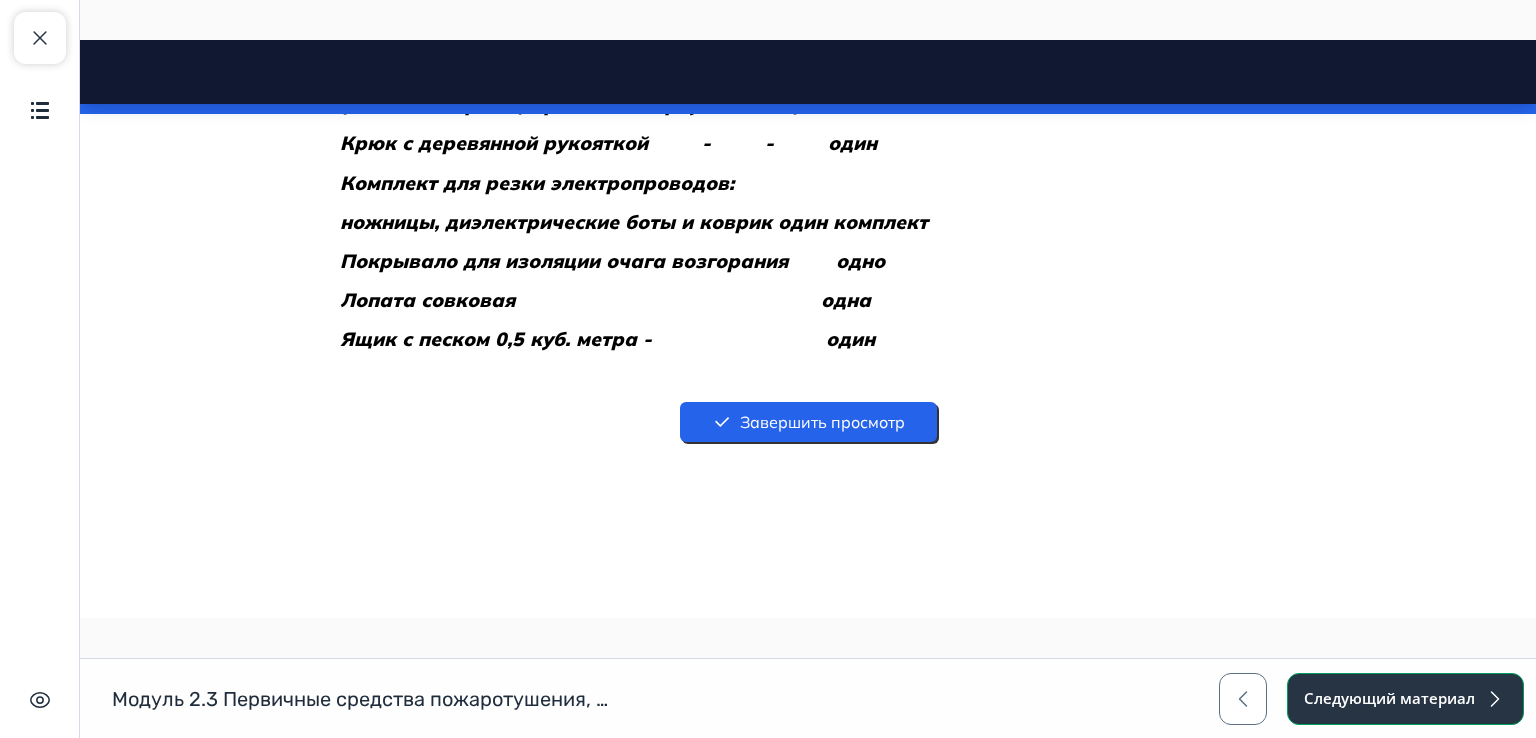 click on "Следующий материал" at bounding box center (1405, 699) 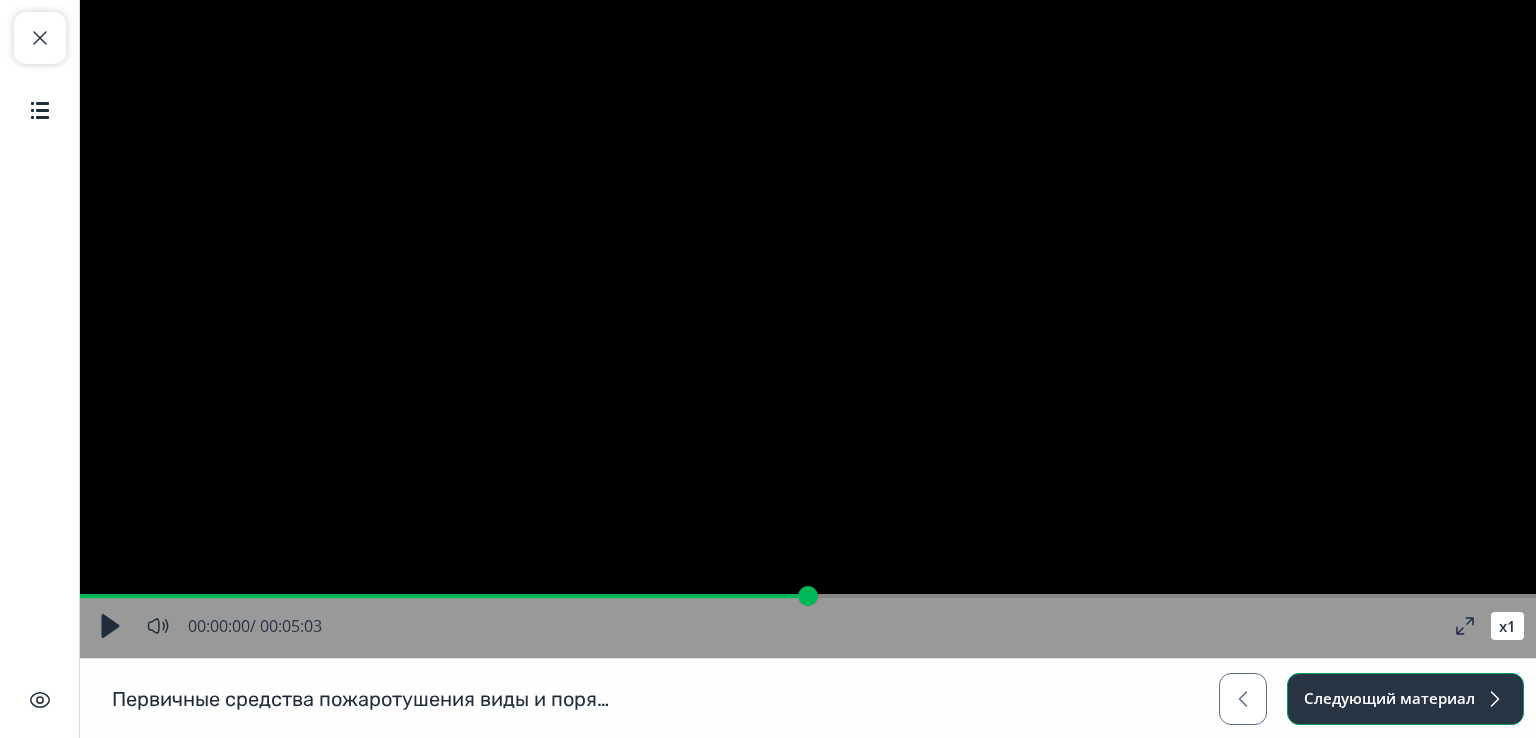 click on "Следующий материал" at bounding box center [1405, 699] 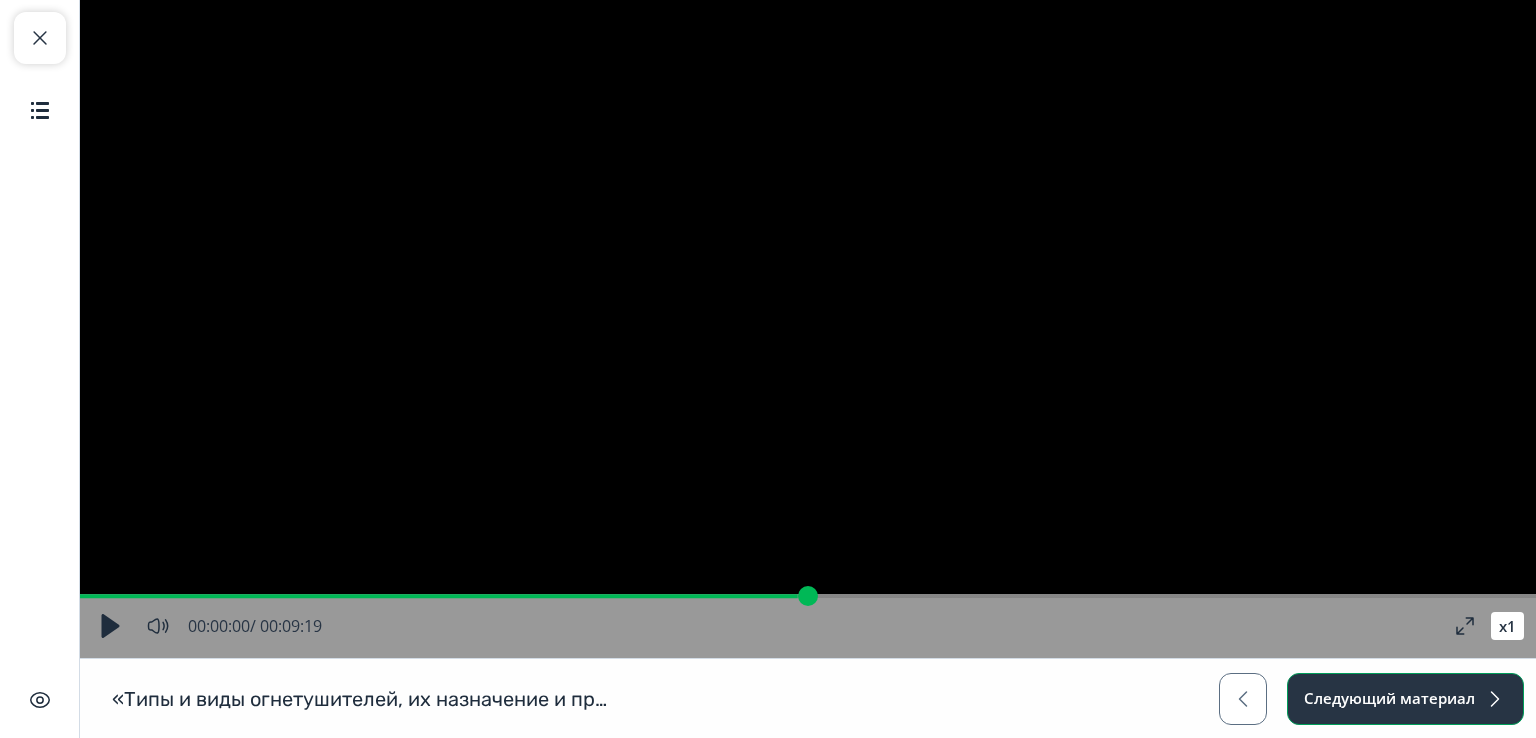 click on "Следующий материал" at bounding box center [1405, 699] 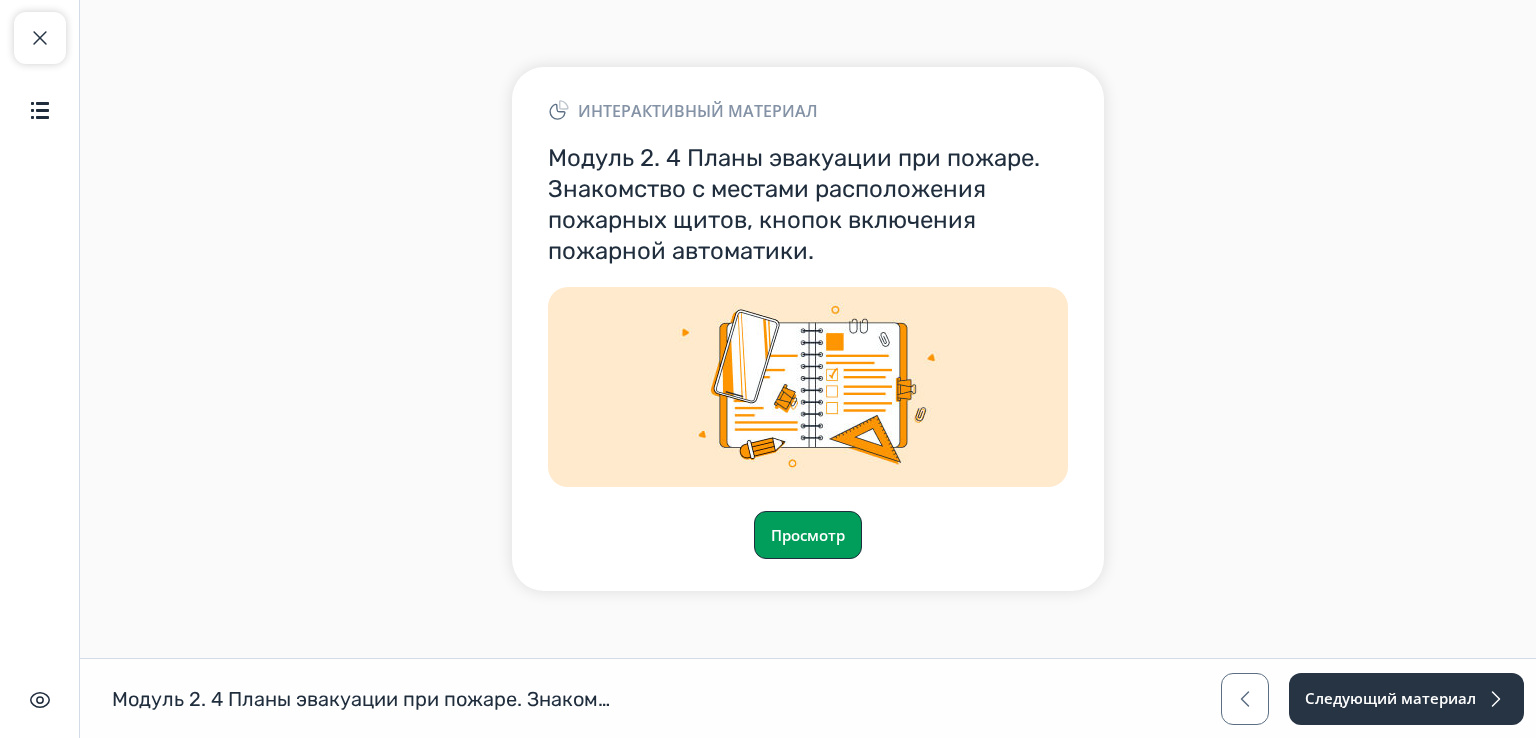 click on "Просмотр" at bounding box center (808, 535) 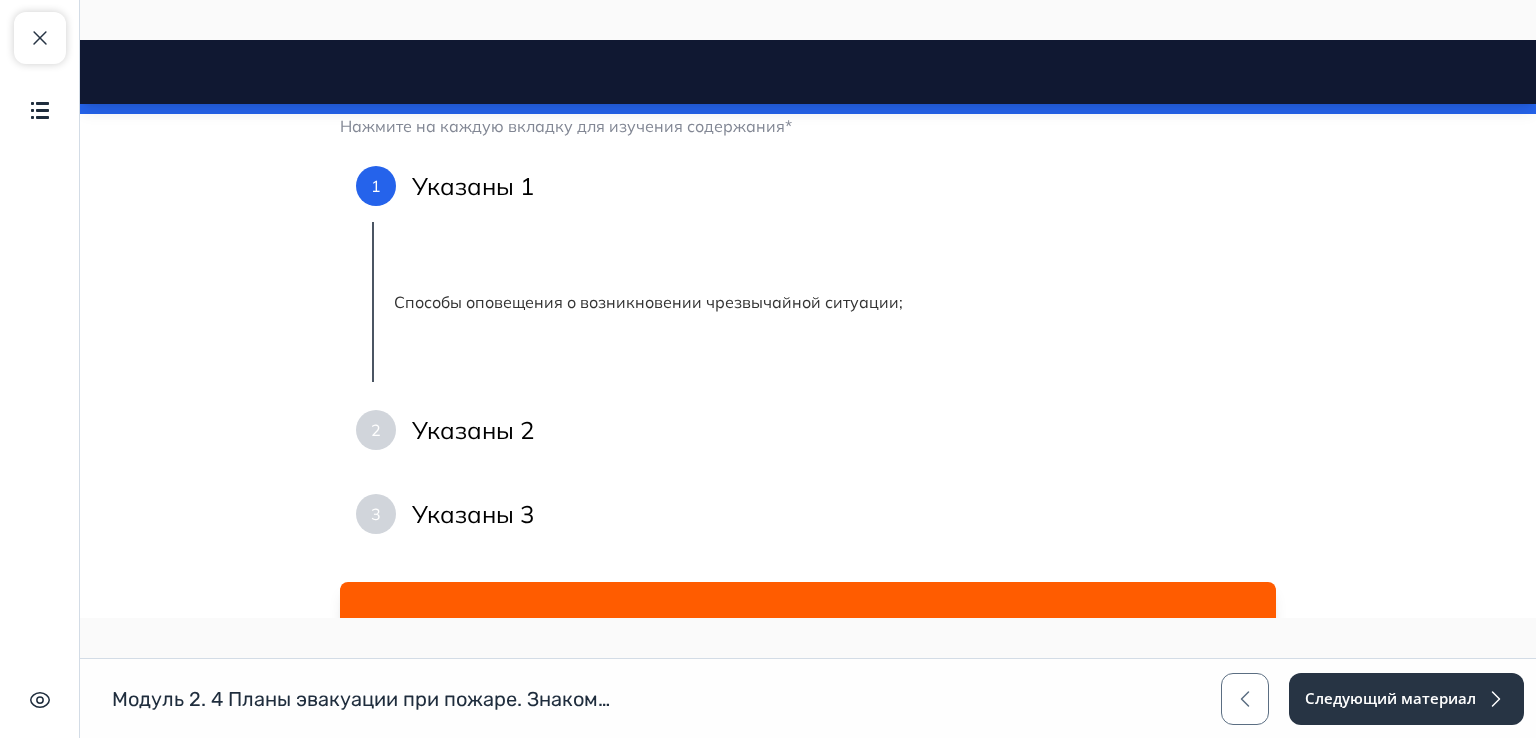 scroll, scrollTop: 1671, scrollLeft: 0, axis: vertical 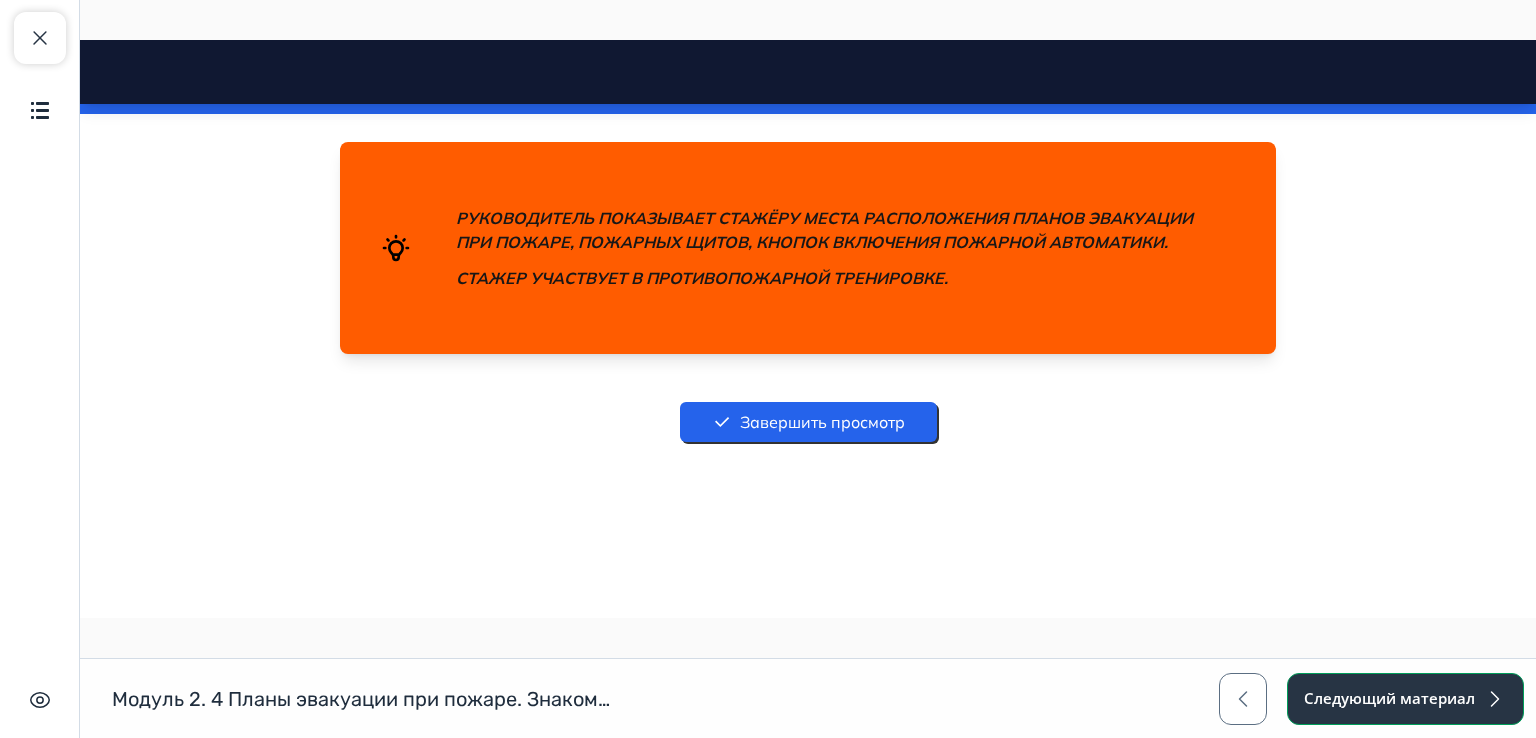 click on "Следующий материал" at bounding box center [1405, 699] 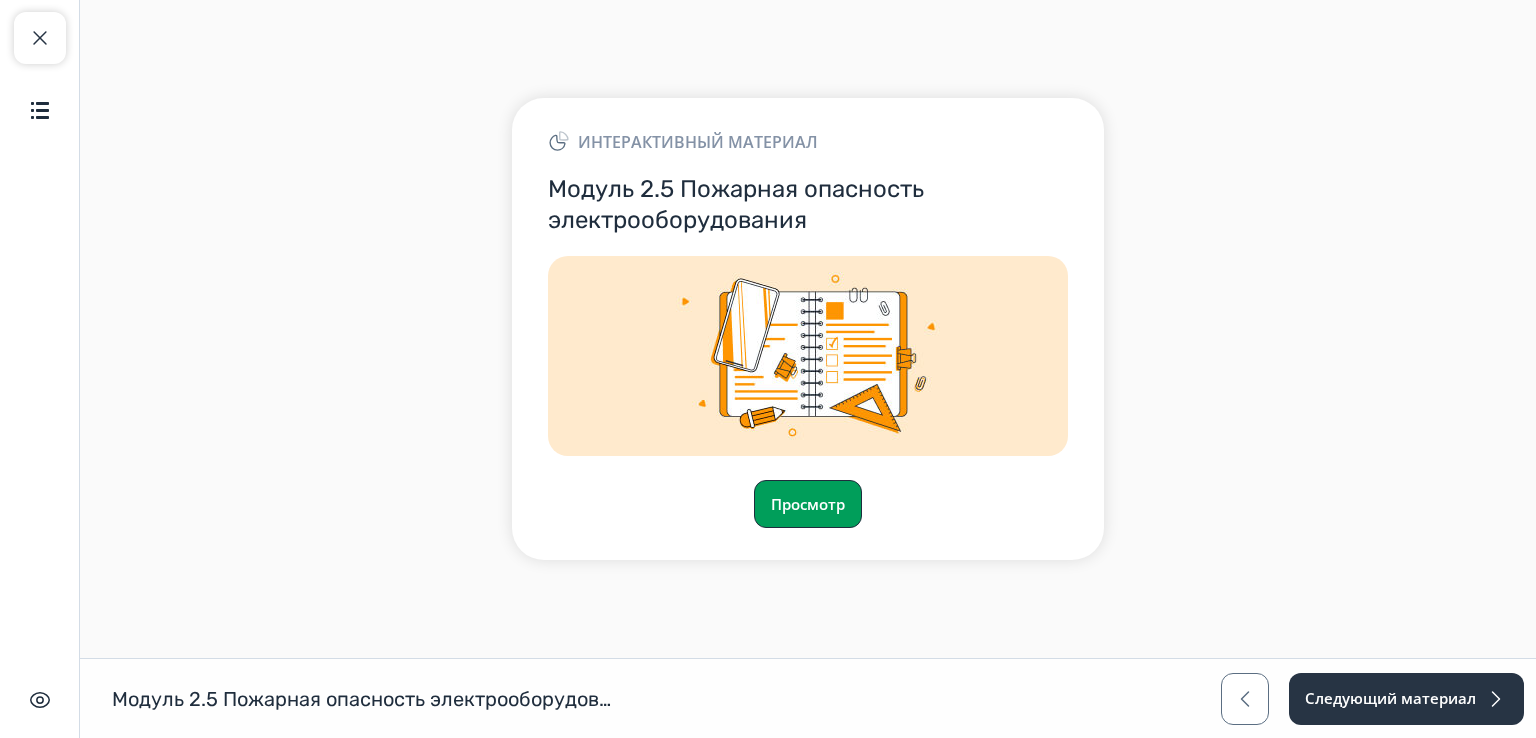 click on "Просмотр" at bounding box center [808, 504] 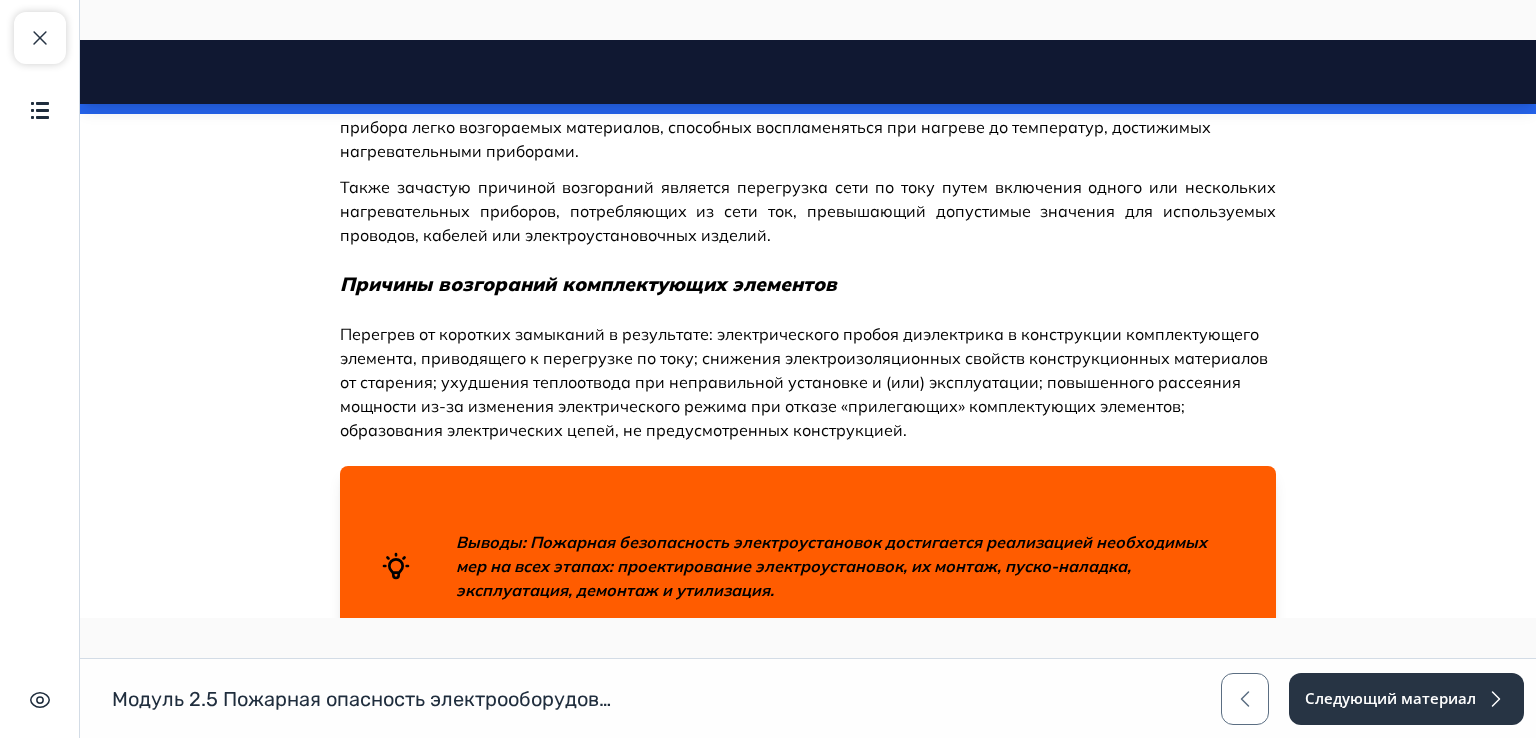 scroll, scrollTop: 10453, scrollLeft: 0, axis: vertical 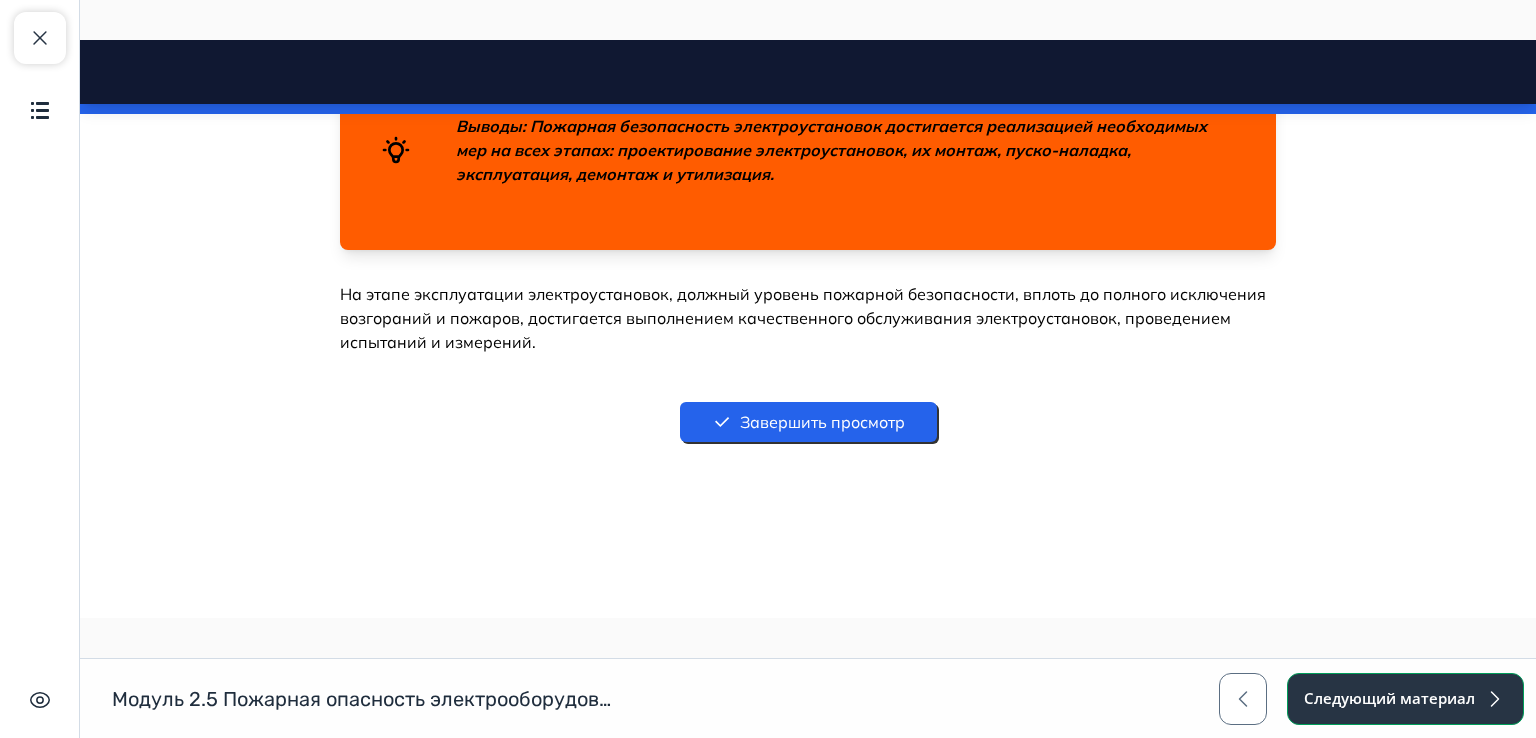 click on "Следующий материал" at bounding box center (1405, 699) 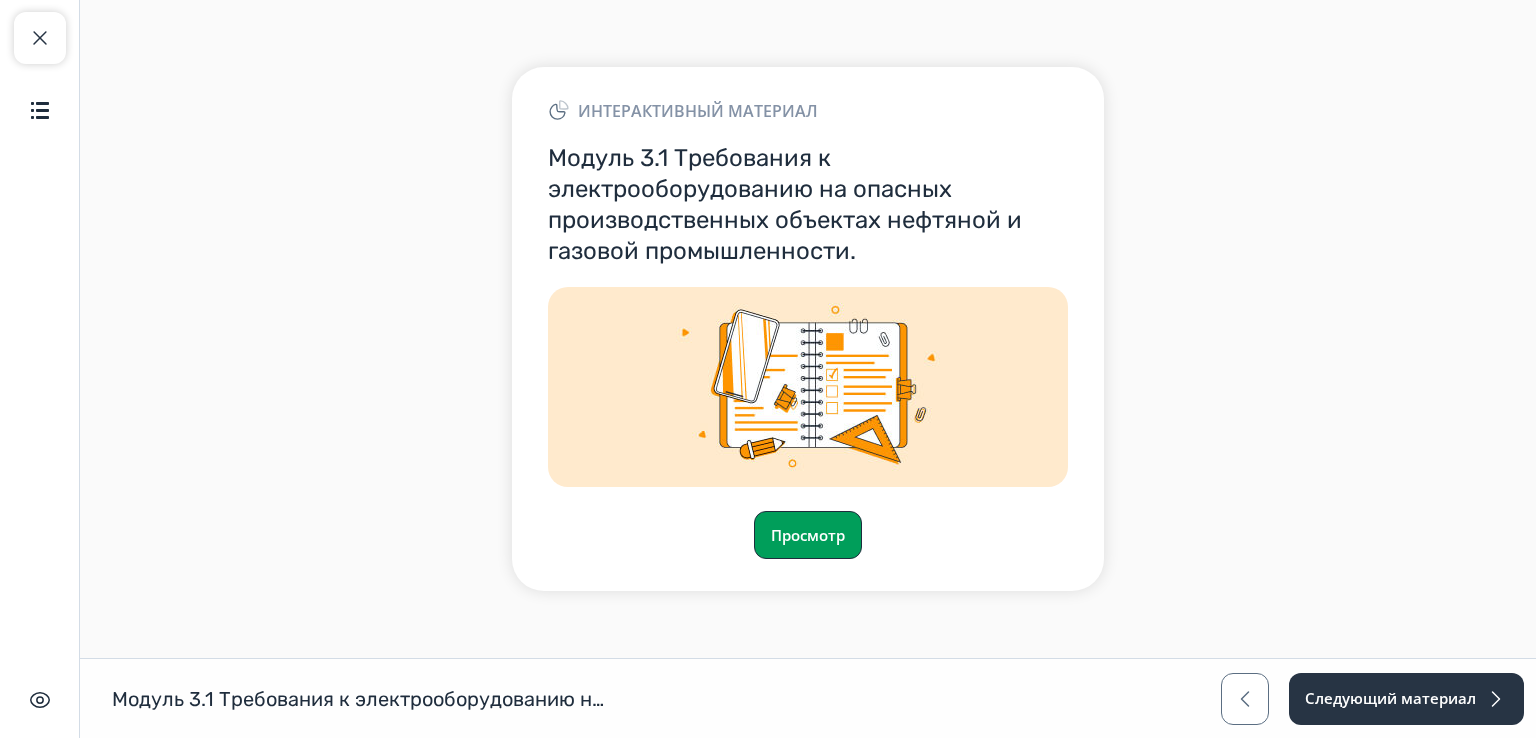 click on "Просмотр" at bounding box center (808, 535) 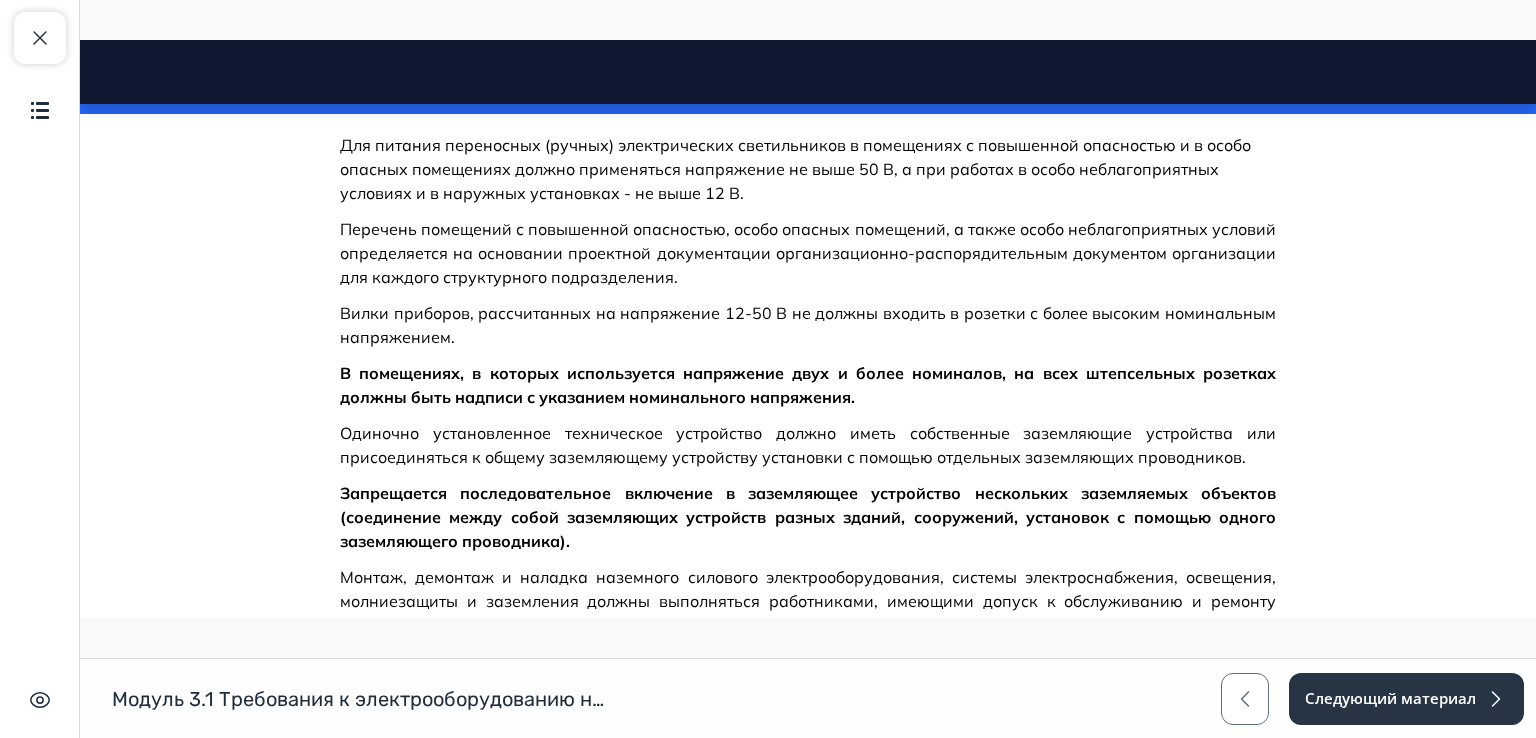 scroll, scrollTop: 2144, scrollLeft: 0, axis: vertical 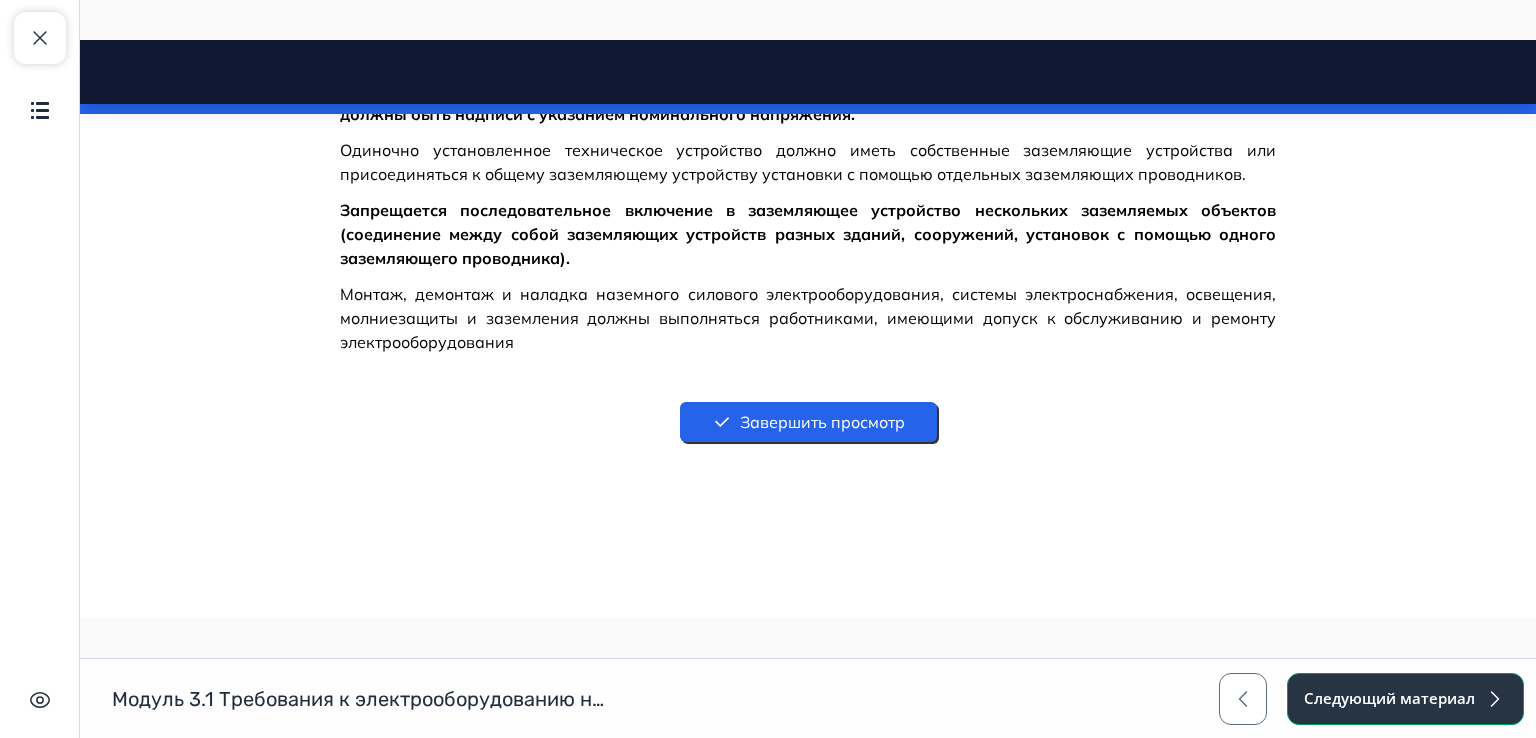 click on "Следующий материал" at bounding box center (1405, 699) 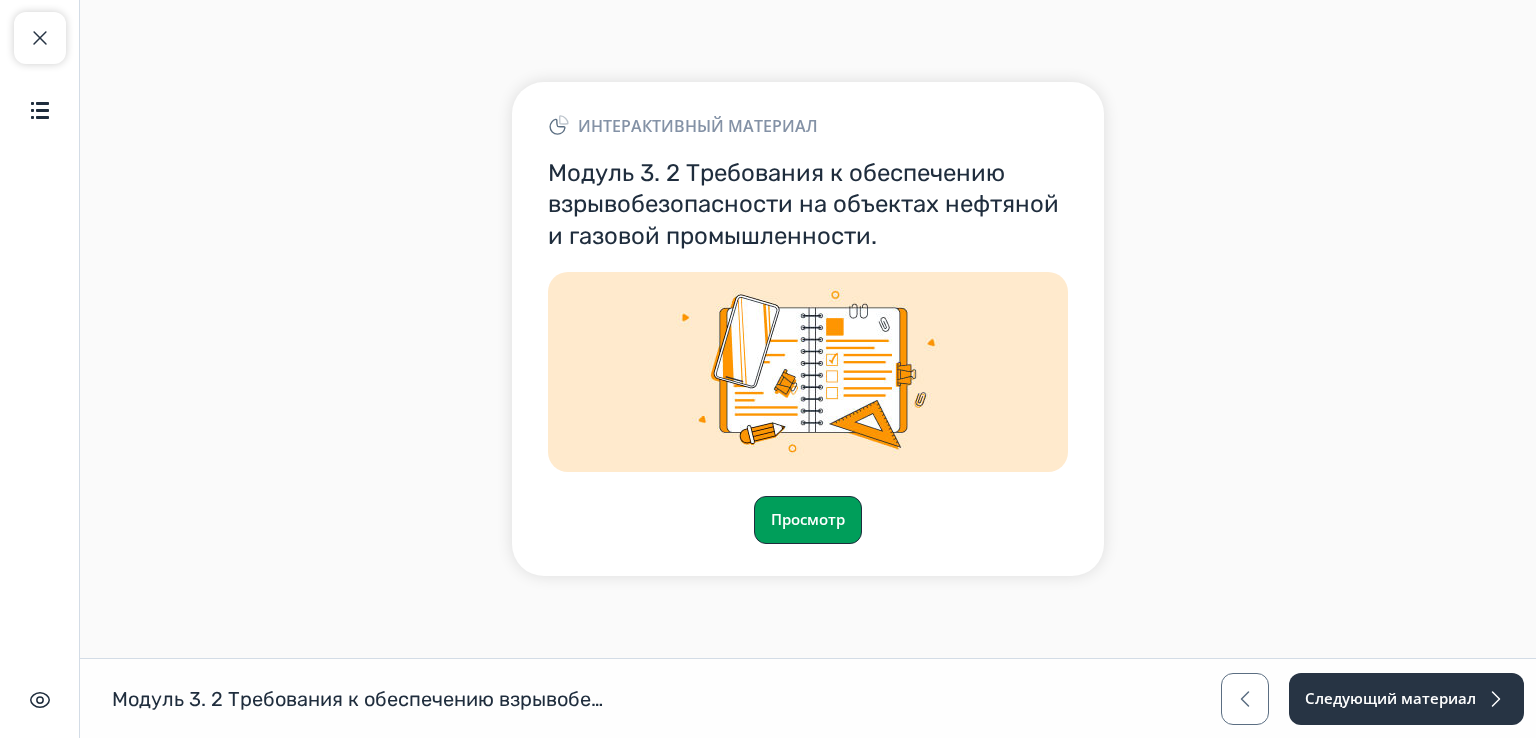click on "Просмотр" at bounding box center [808, 520] 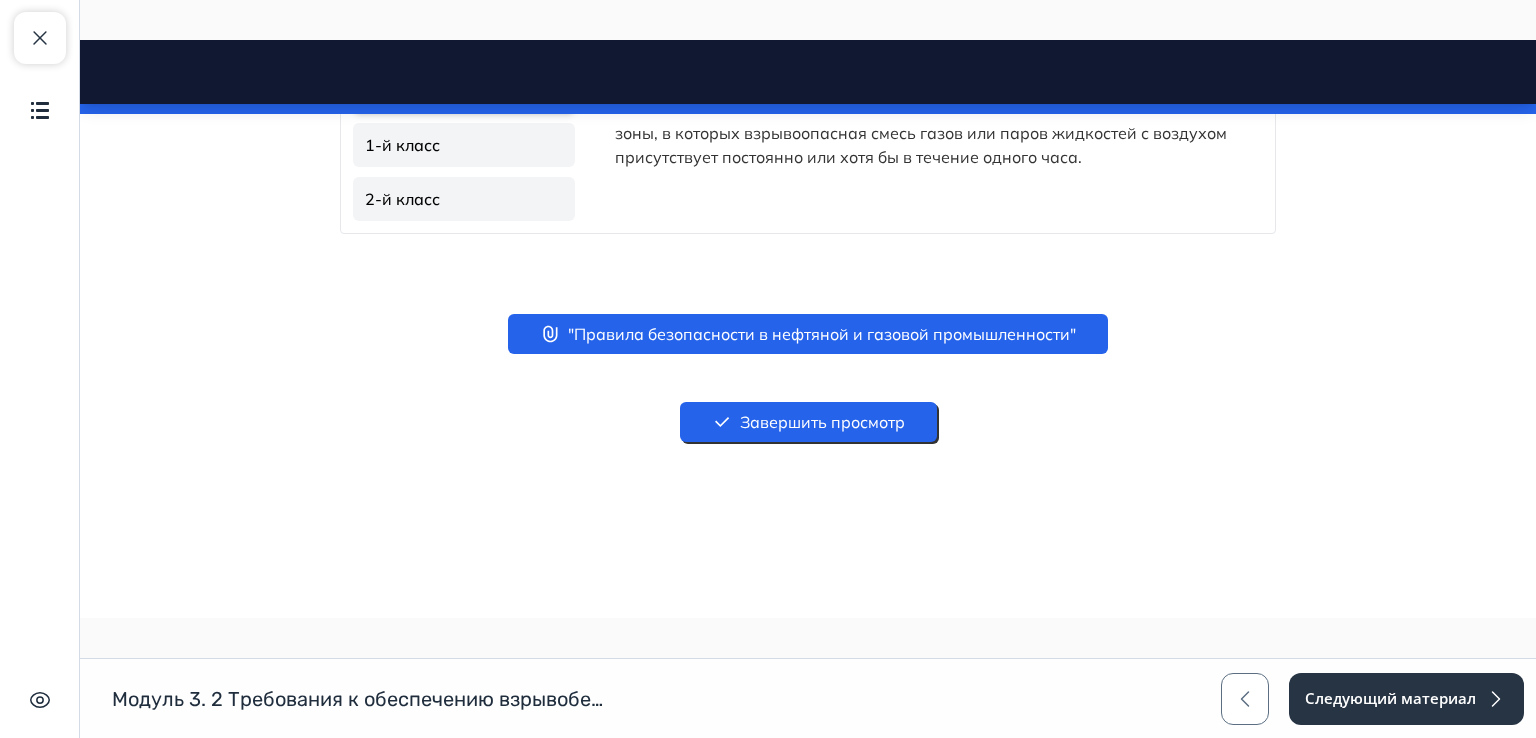 scroll, scrollTop: 1731, scrollLeft: 0, axis: vertical 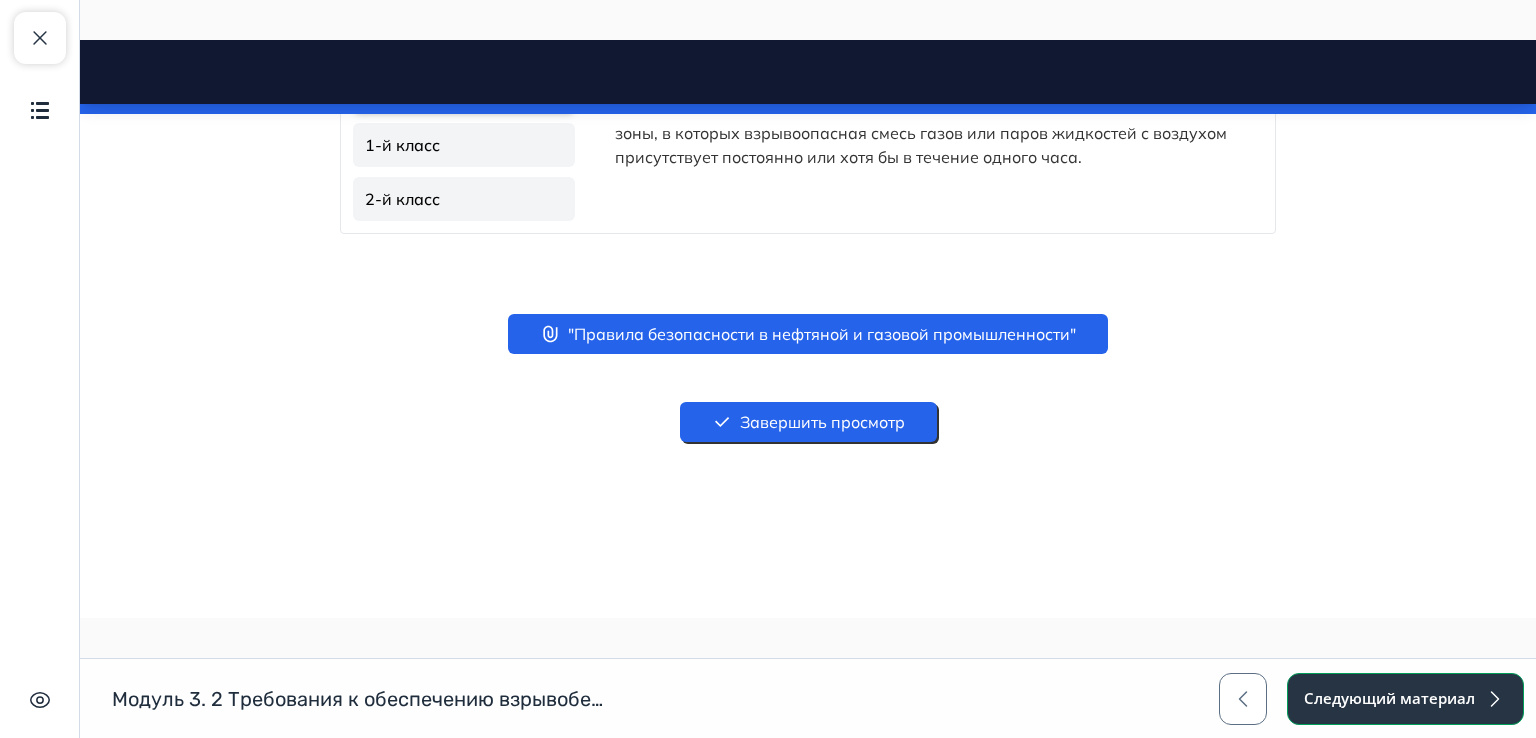 click on "Следующий материал" at bounding box center [1405, 699] 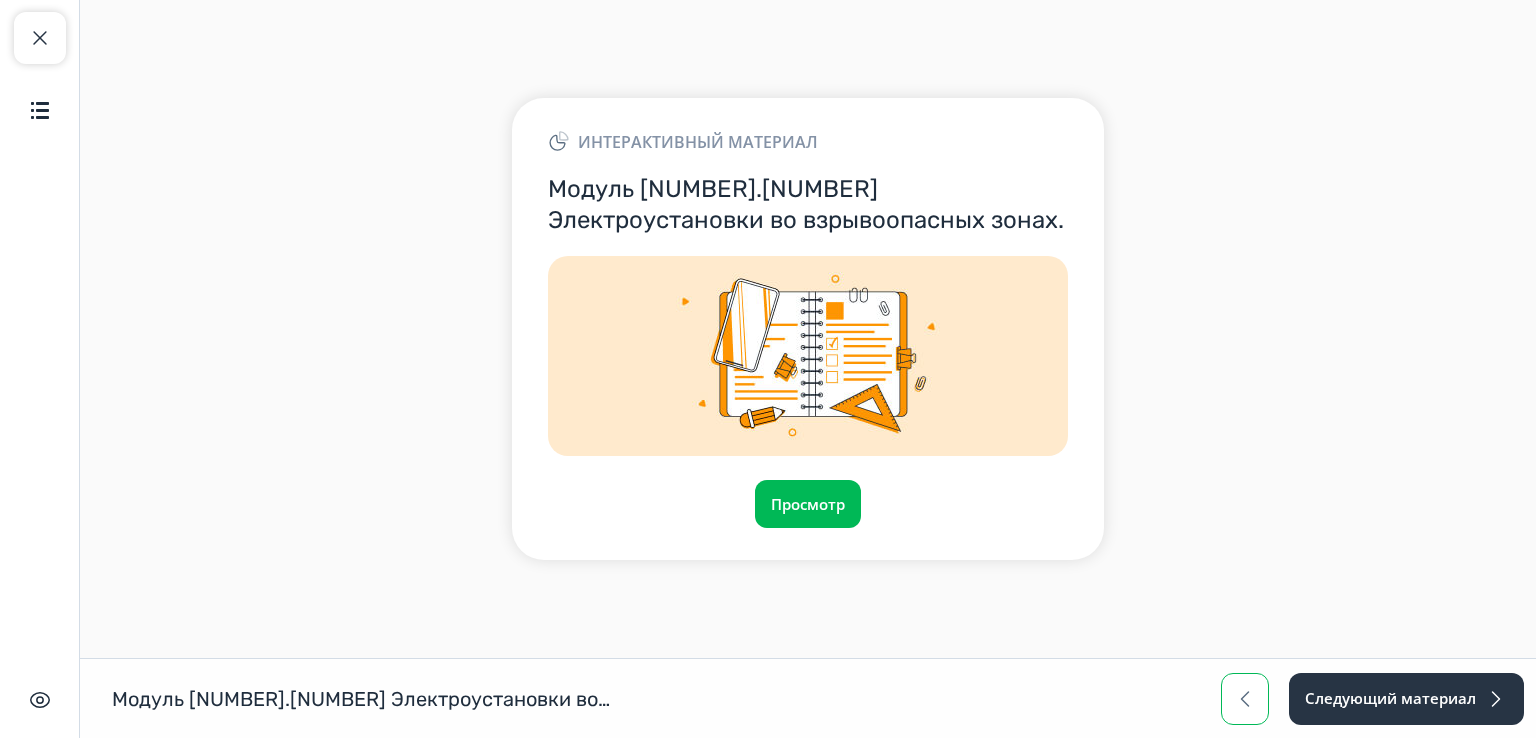 click at bounding box center (1245, 699) 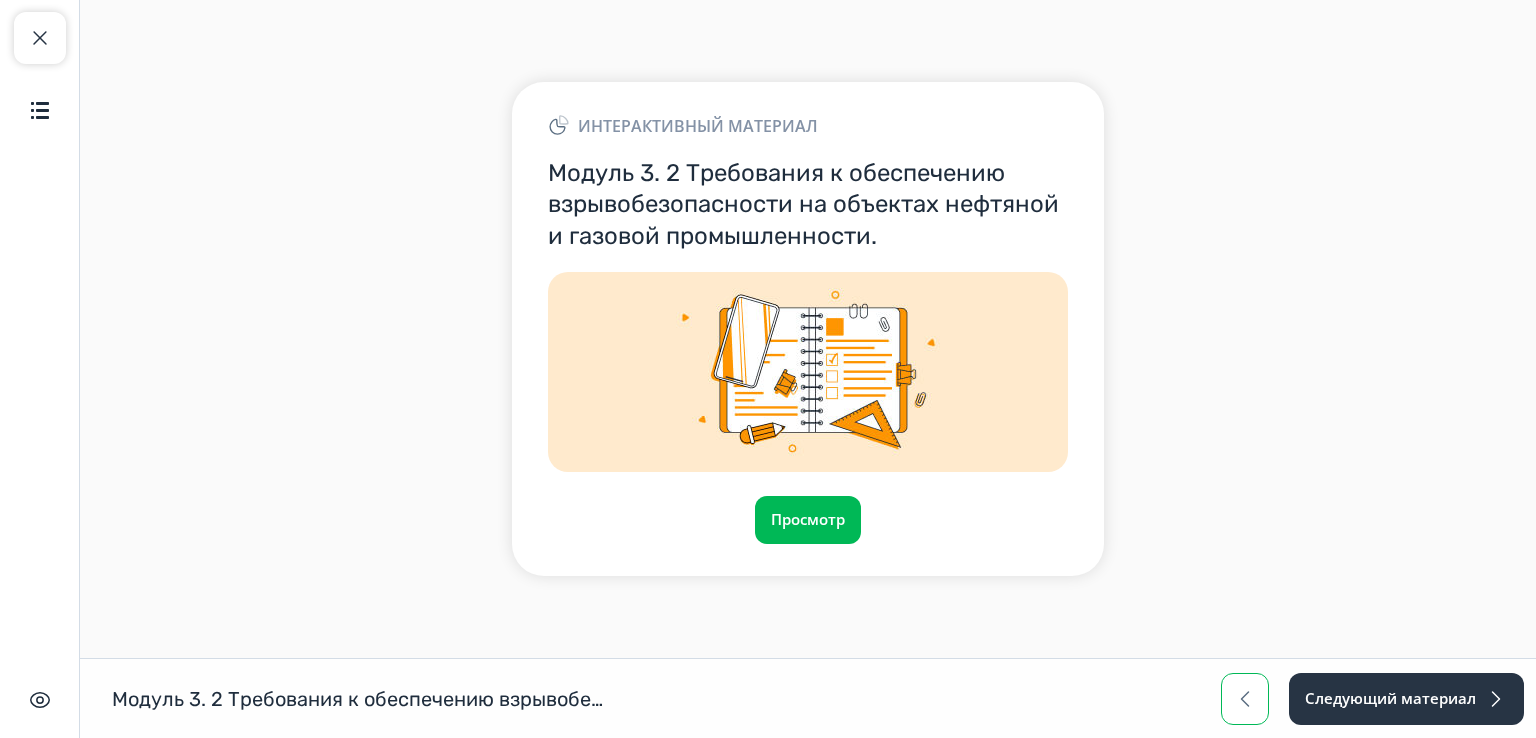 click at bounding box center [1245, 699] 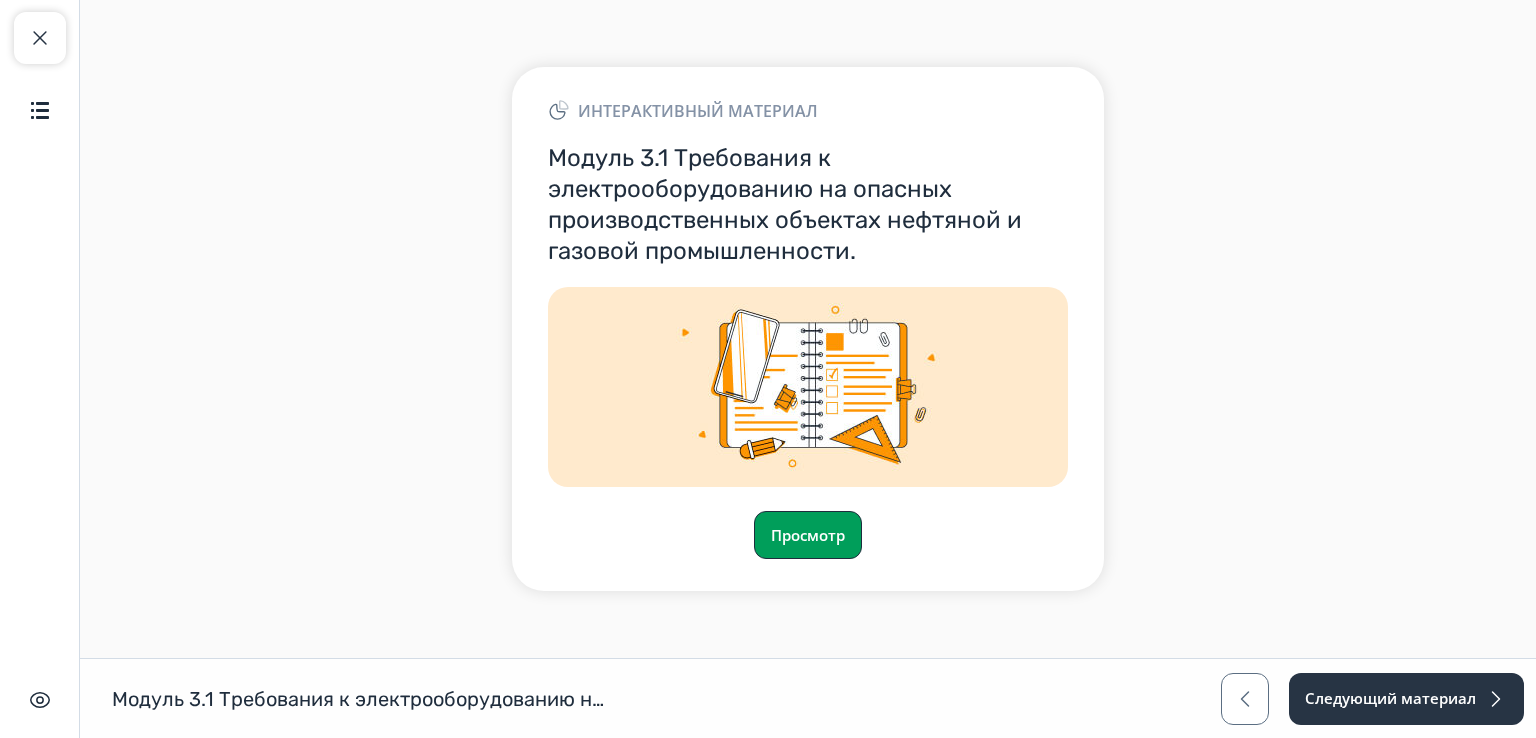 click on "Просмотр" at bounding box center (808, 535) 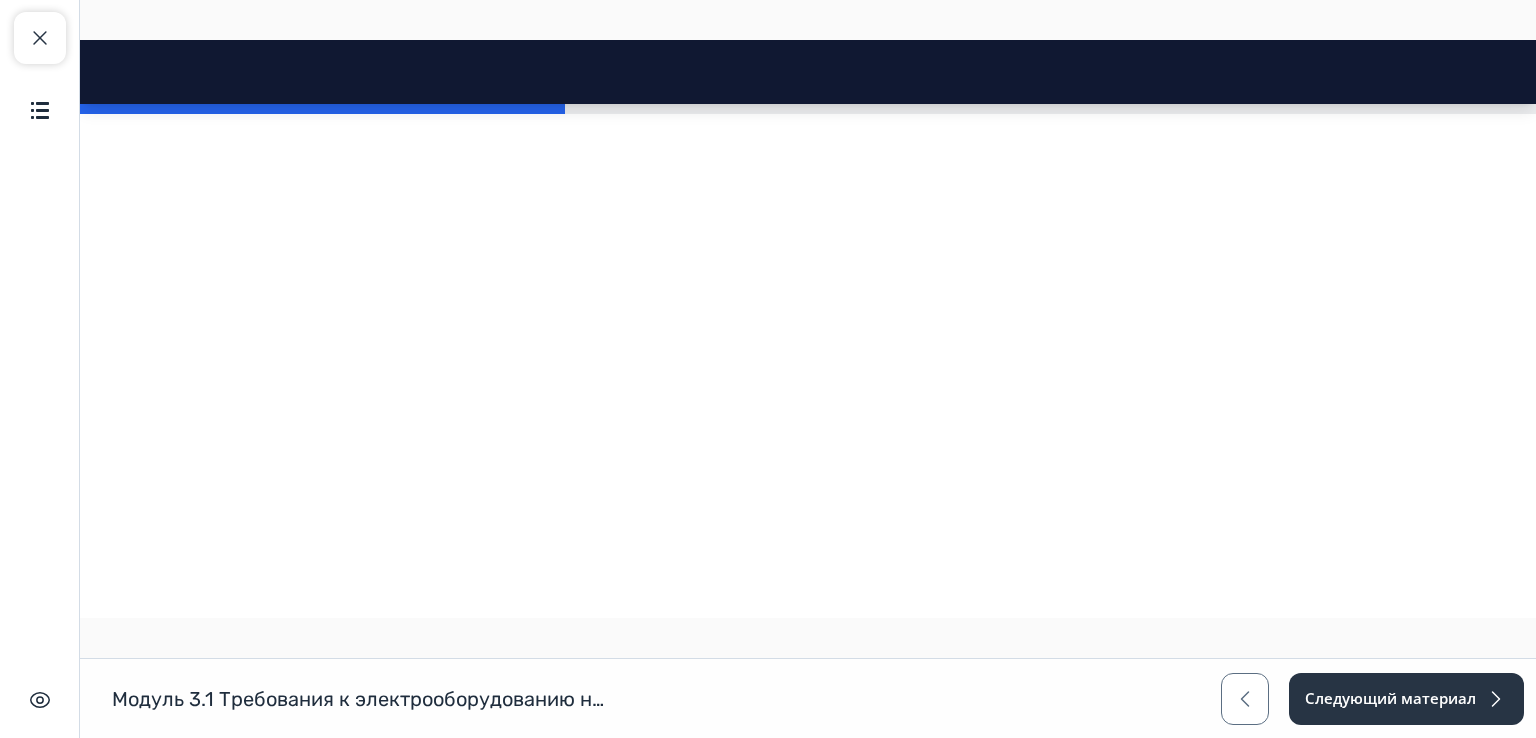 scroll, scrollTop: 2144, scrollLeft: 0, axis: vertical 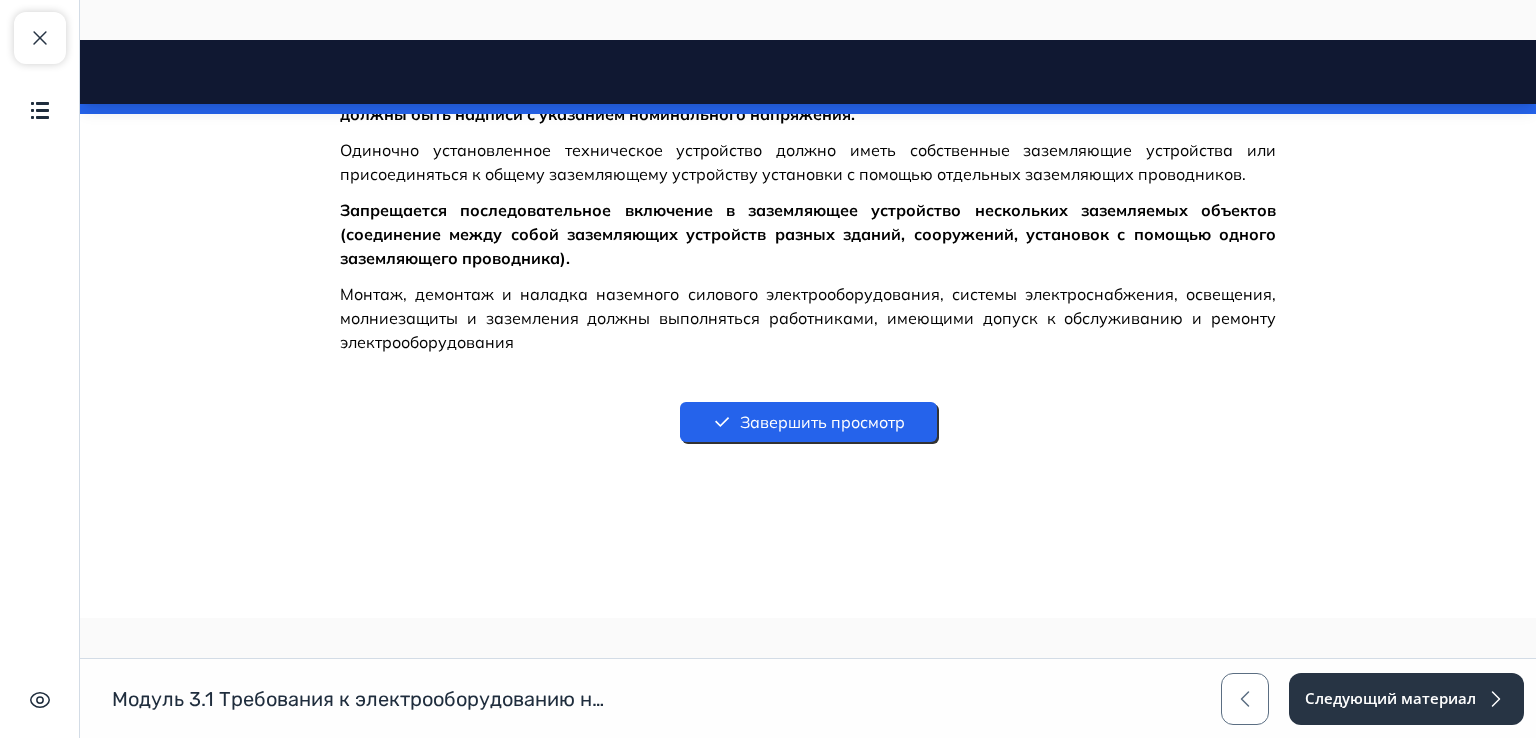 drag, startPoint x: 1529, startPoint y: 117, endPoint x: 1584, endPoint y: 775, distance: 660.2946 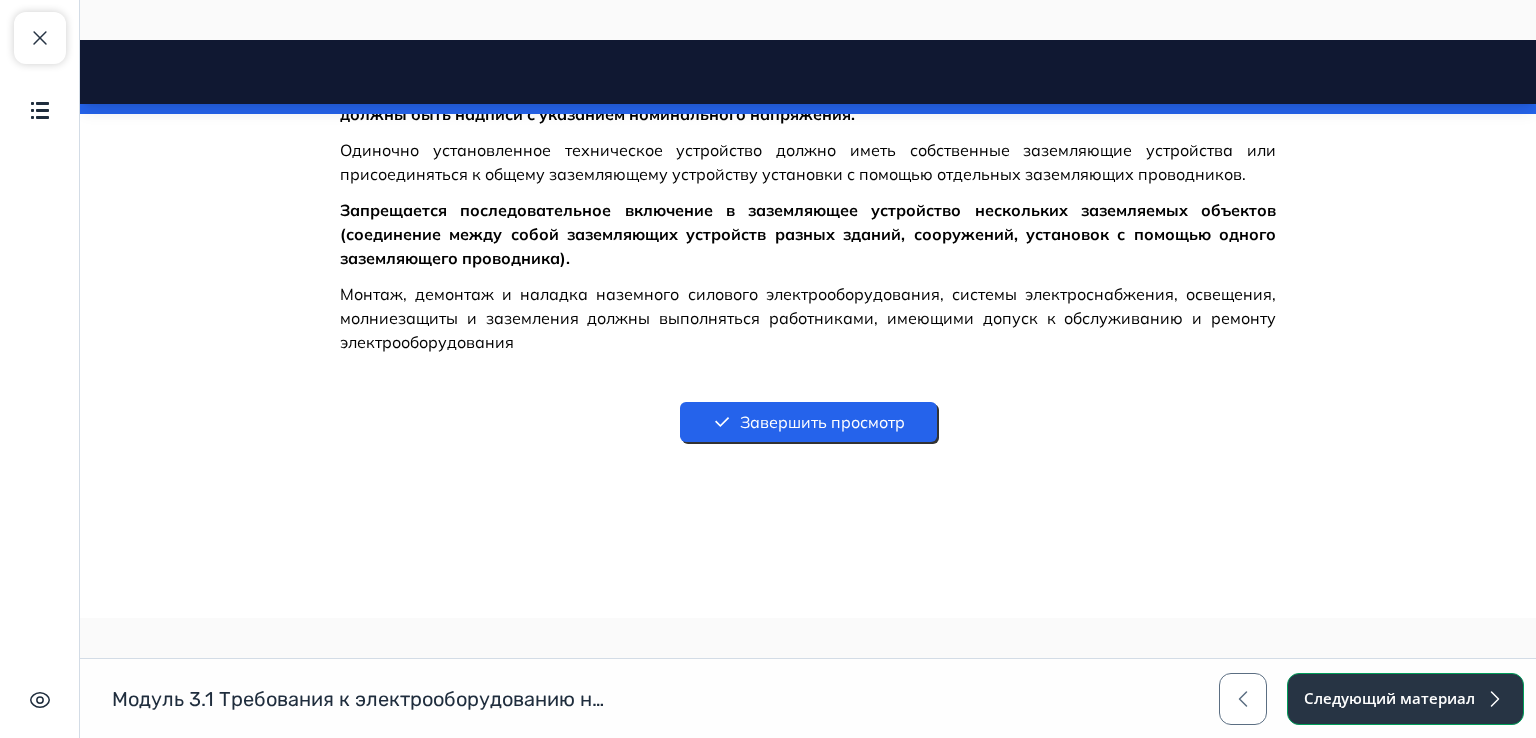 click on "Следующий материал" at bounding box center [1405, 699] 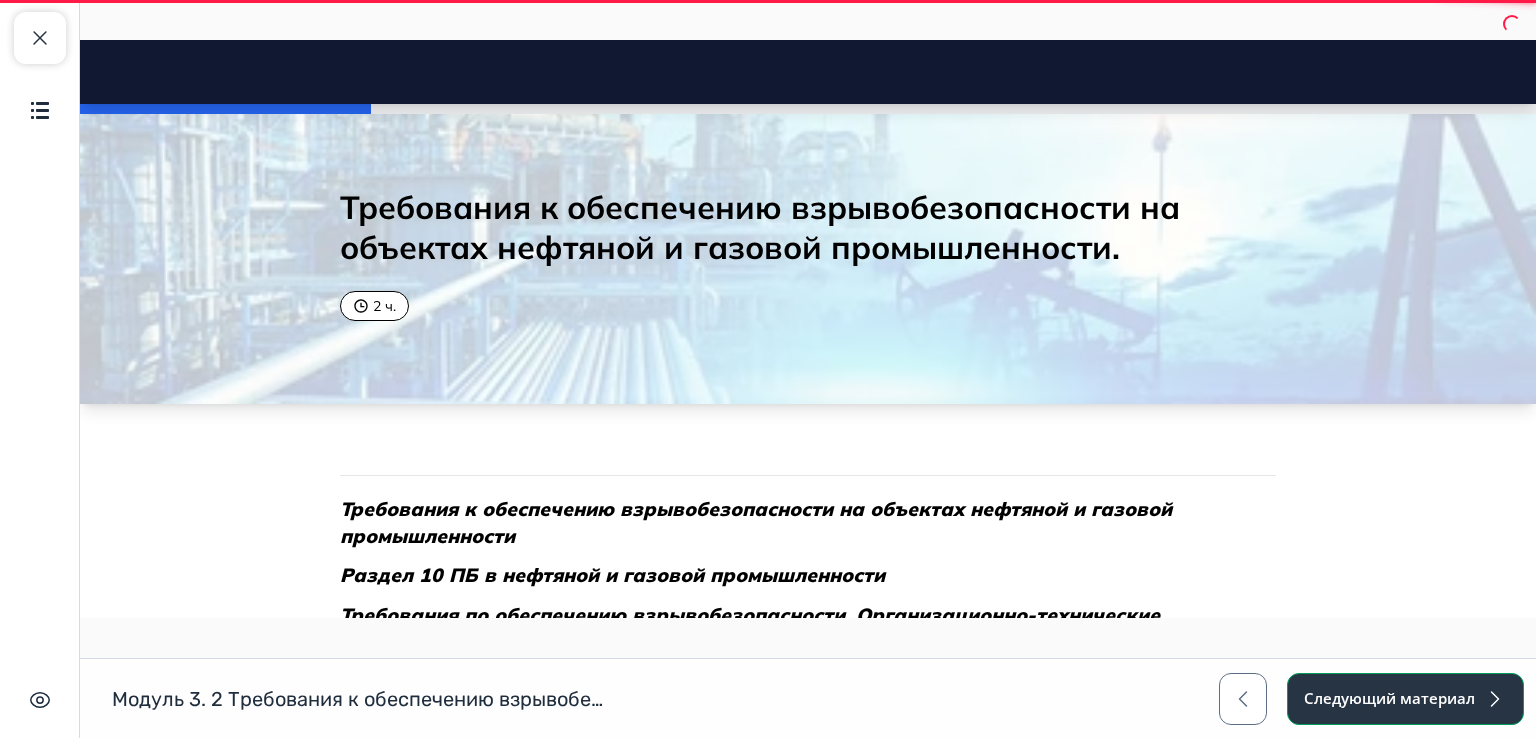 scroll, scrollTop: 0, scrollLeft: 0, axis: both 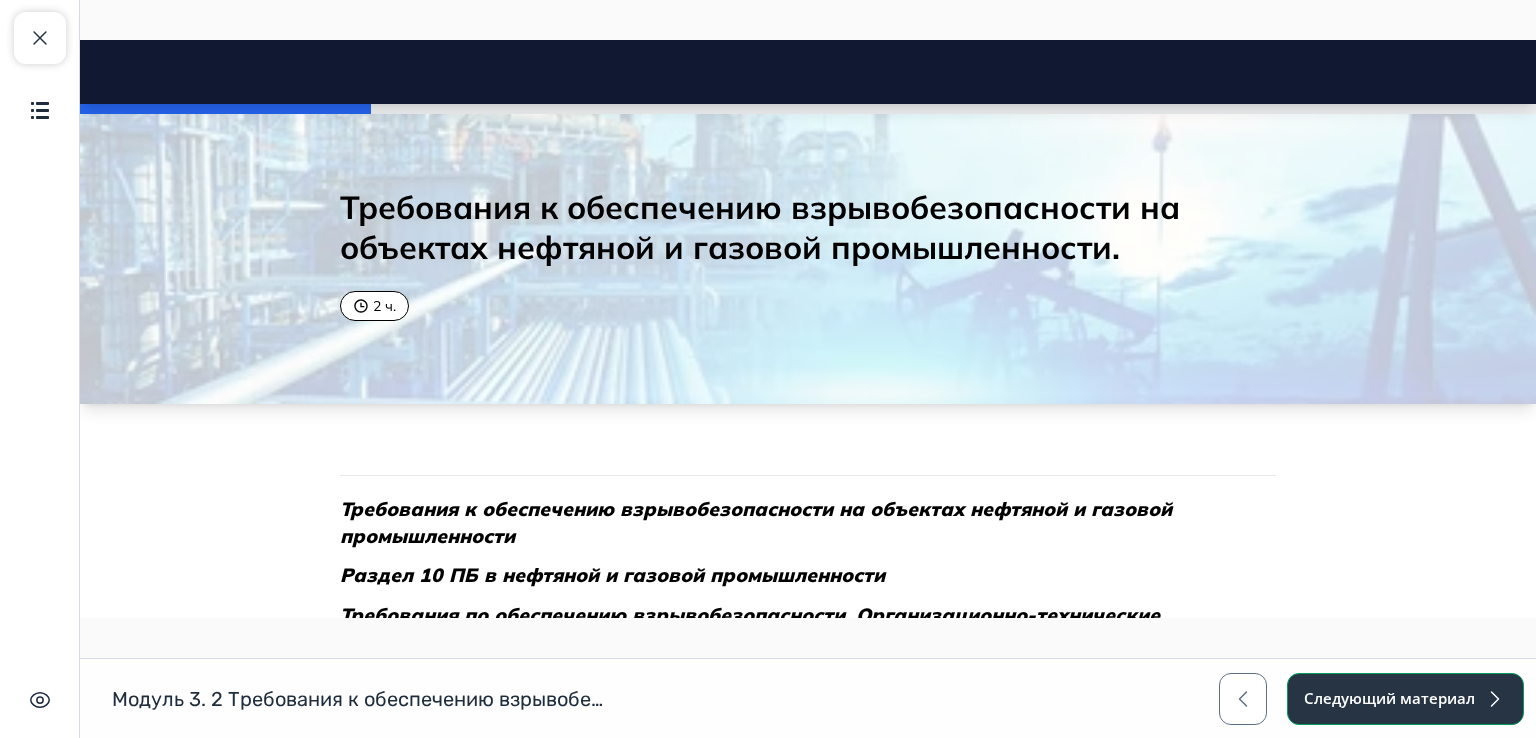 click on "Следующий материал" at bounding box center [1405, 699] 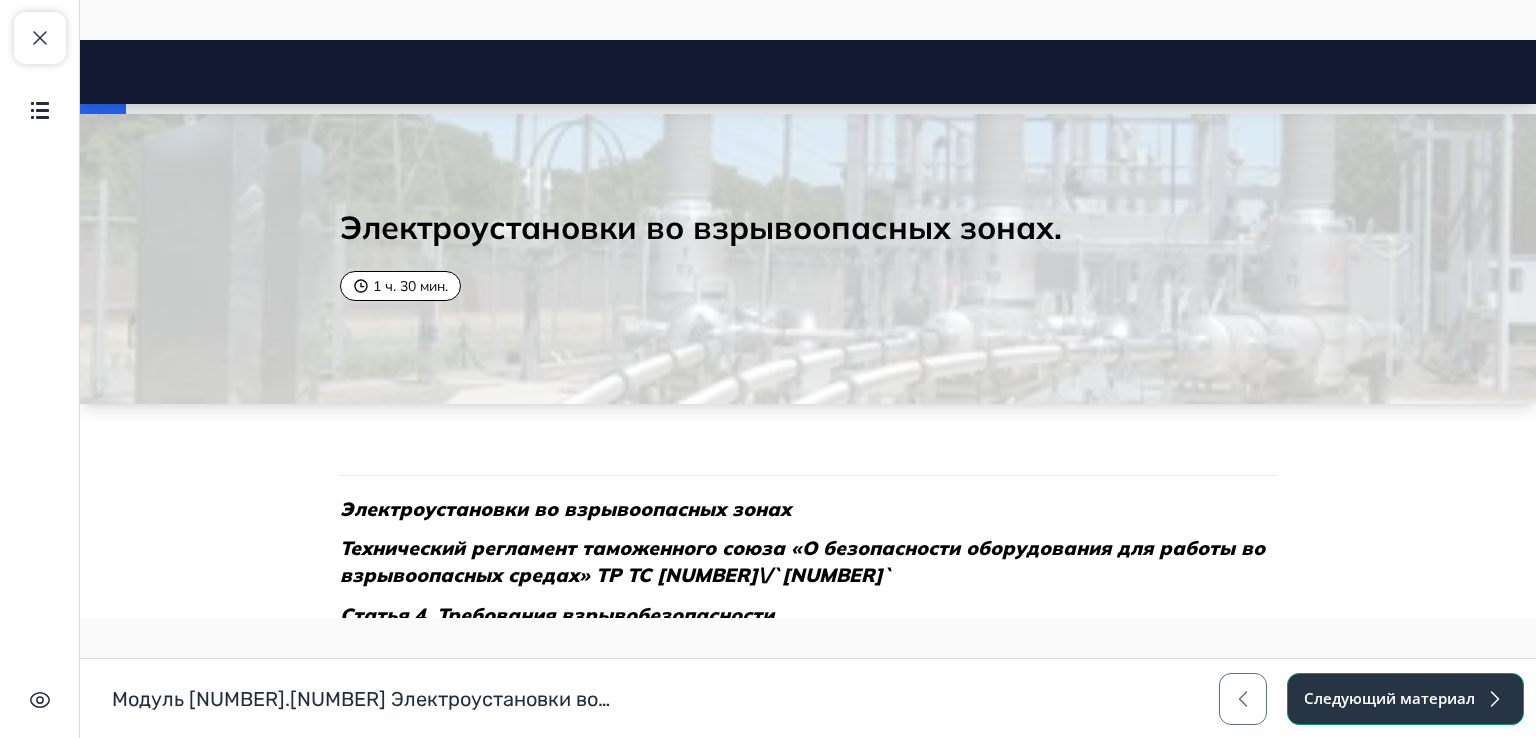 scroll, scrollTop: 0, scrollLeft: 0, axis: both 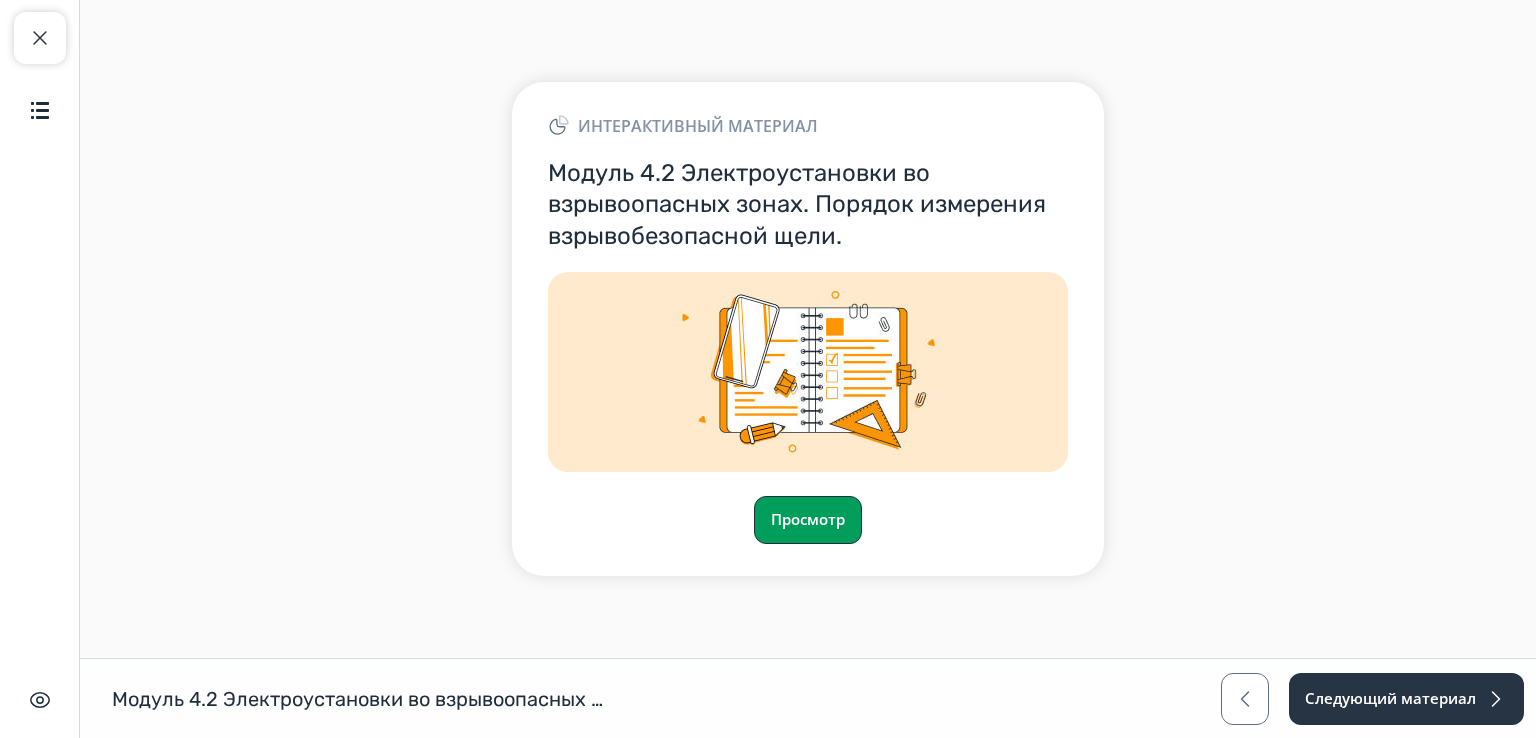 click on "Просмотр" at bounding box center [808, 520] 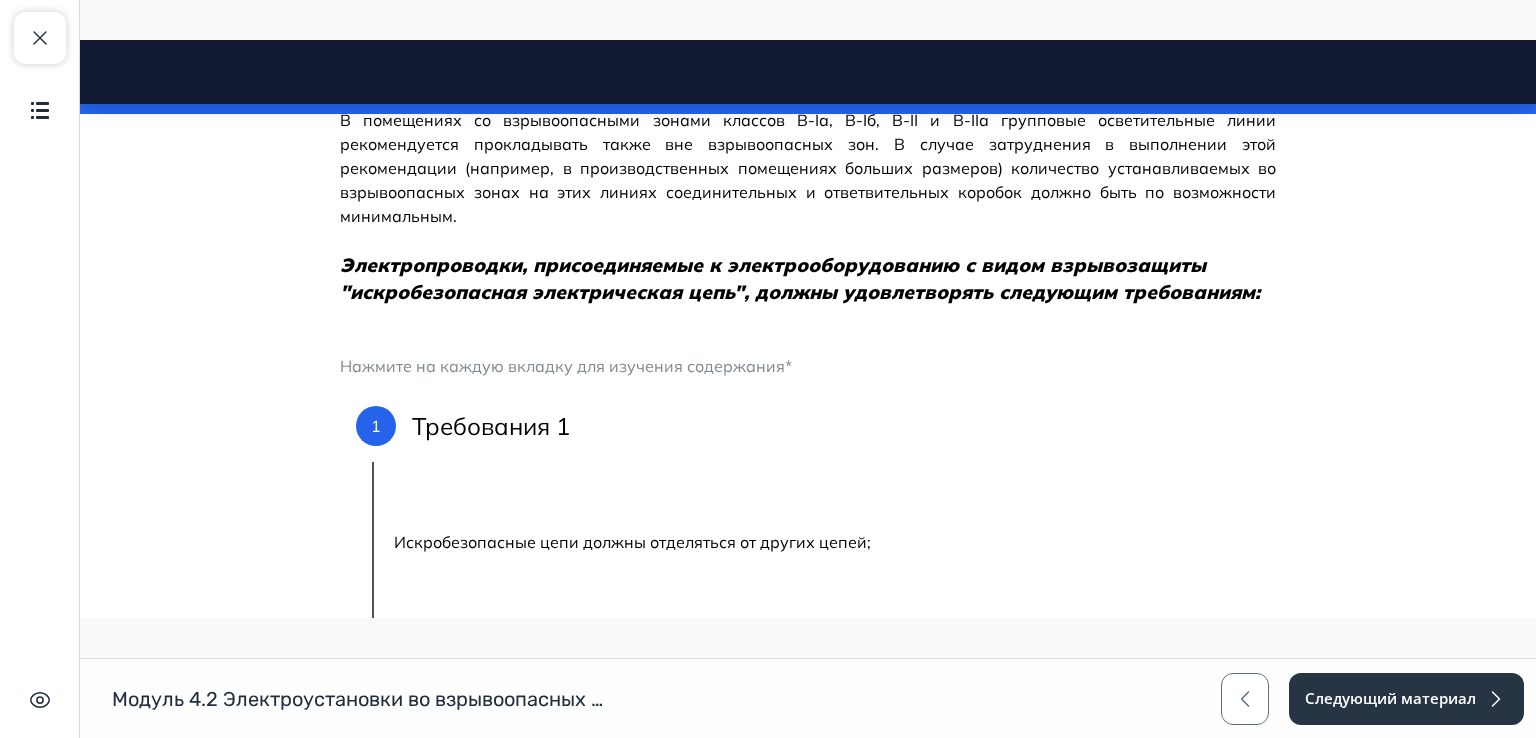scroll, scrollTop: 9411, scrollLeft: 0, axis: vertical 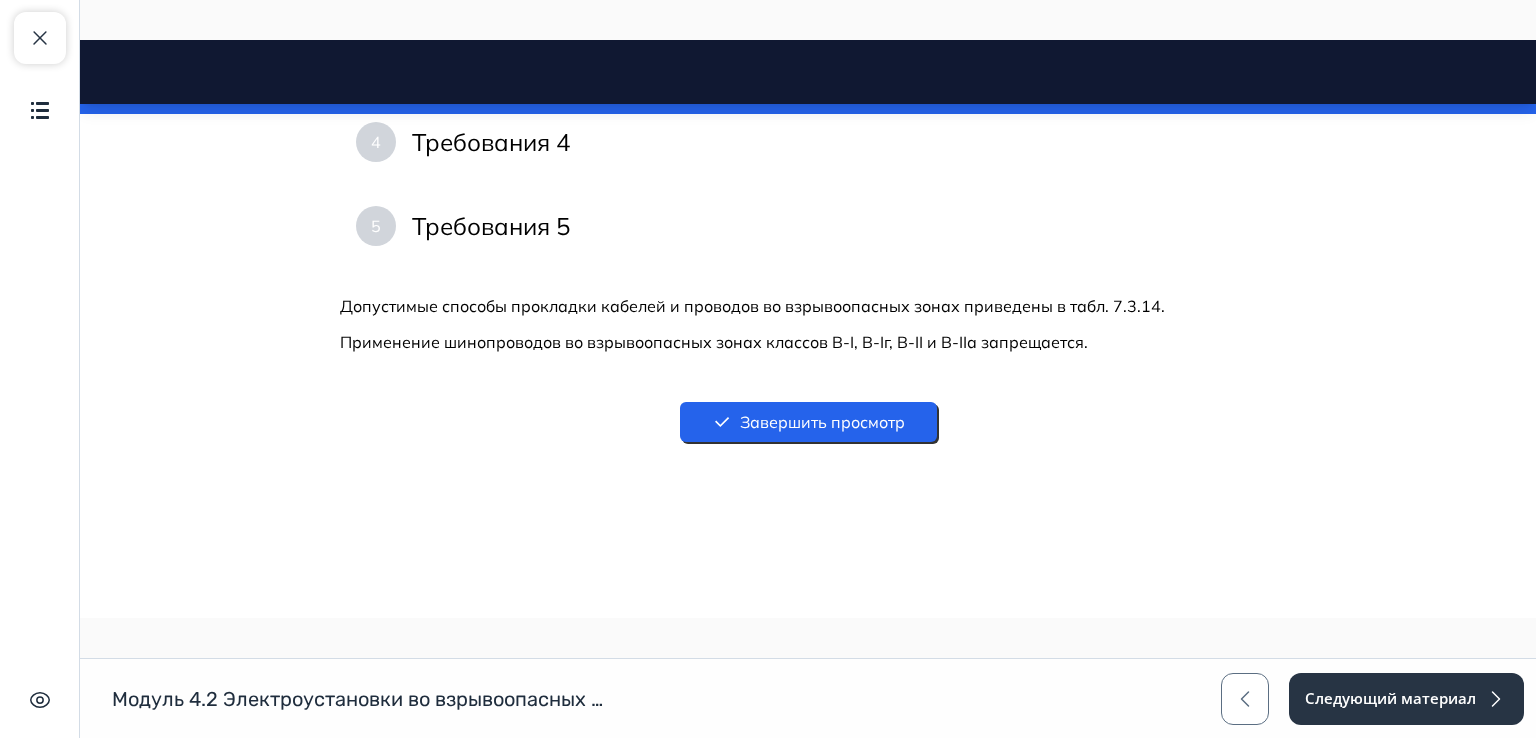 drag, startPoint x: 1526, startPoint y: 71, endPoint x: 1542, endPoint y: 775, distance: 704.1818 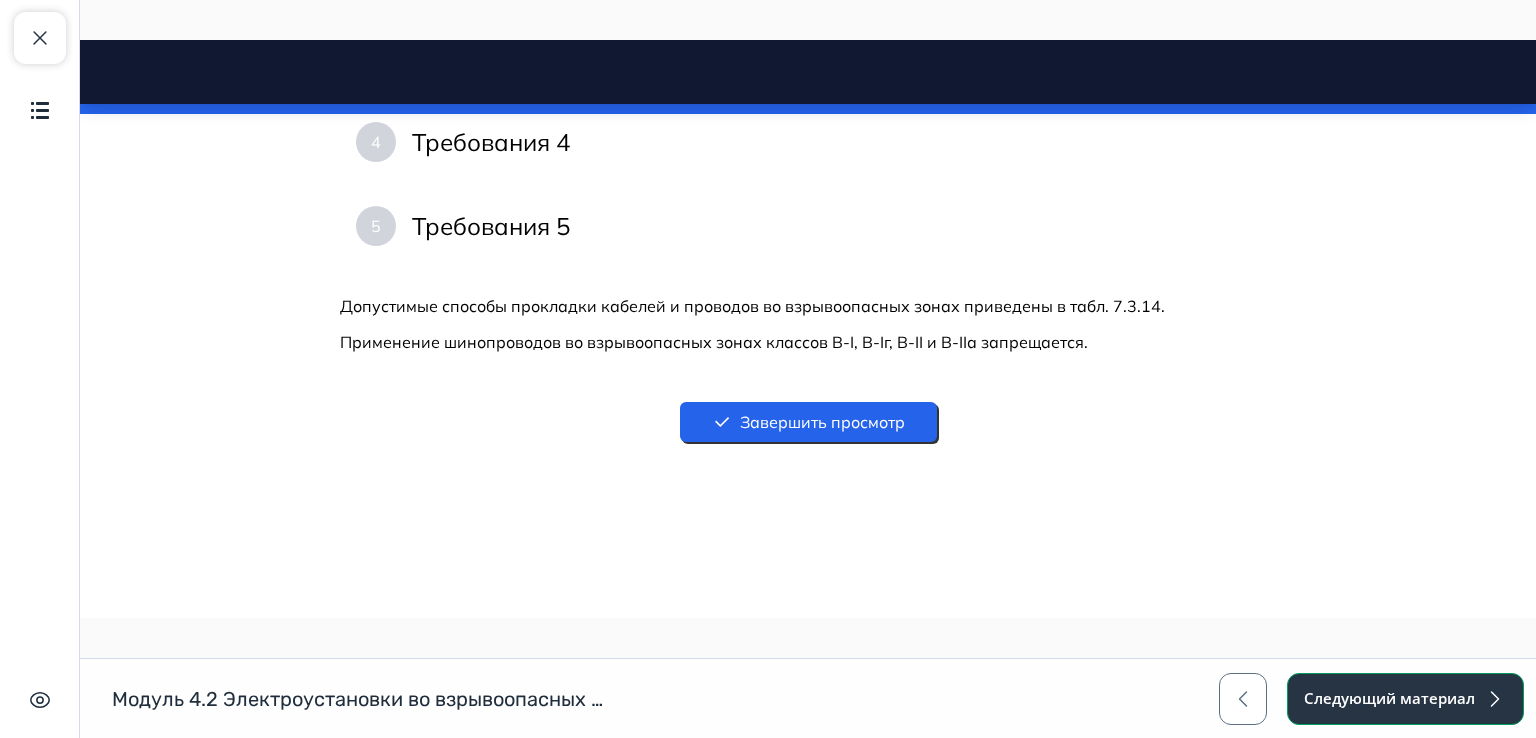 click on "Следующий материал" at bounding box center [1405, 699] 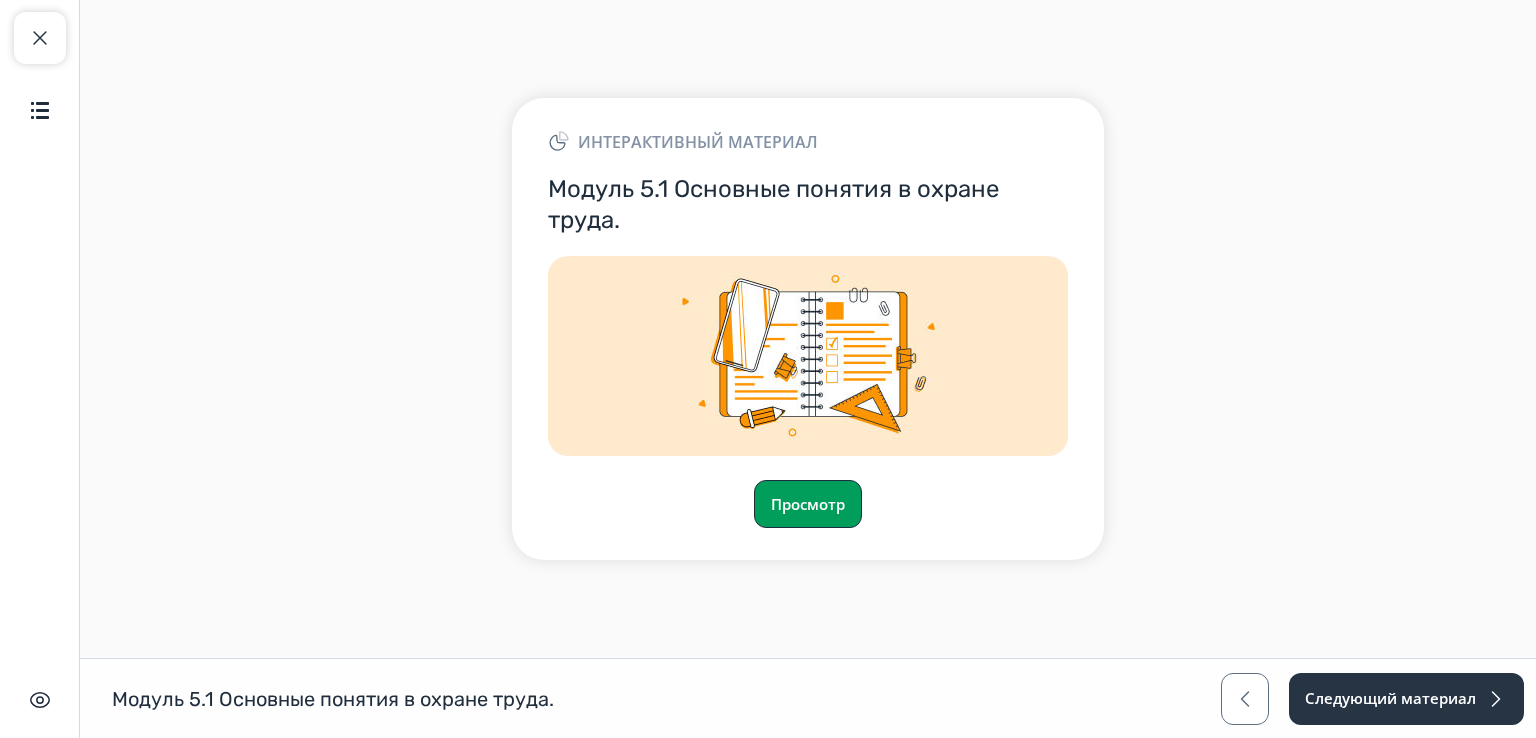 click on "Просмотр" at bounding box center (808, 504) 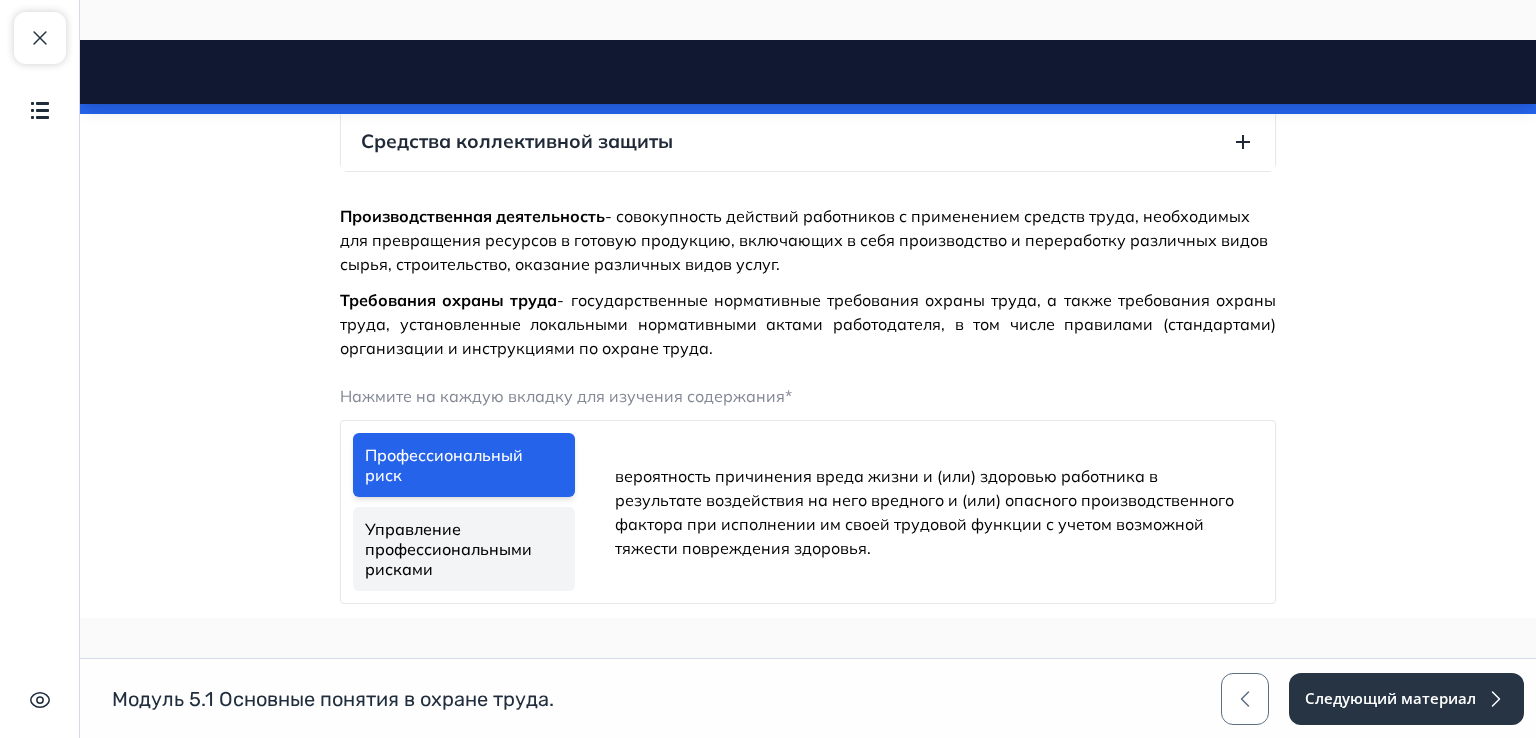scroll, scrollTop: 1959, scrollLeft: 0, axis: vertical 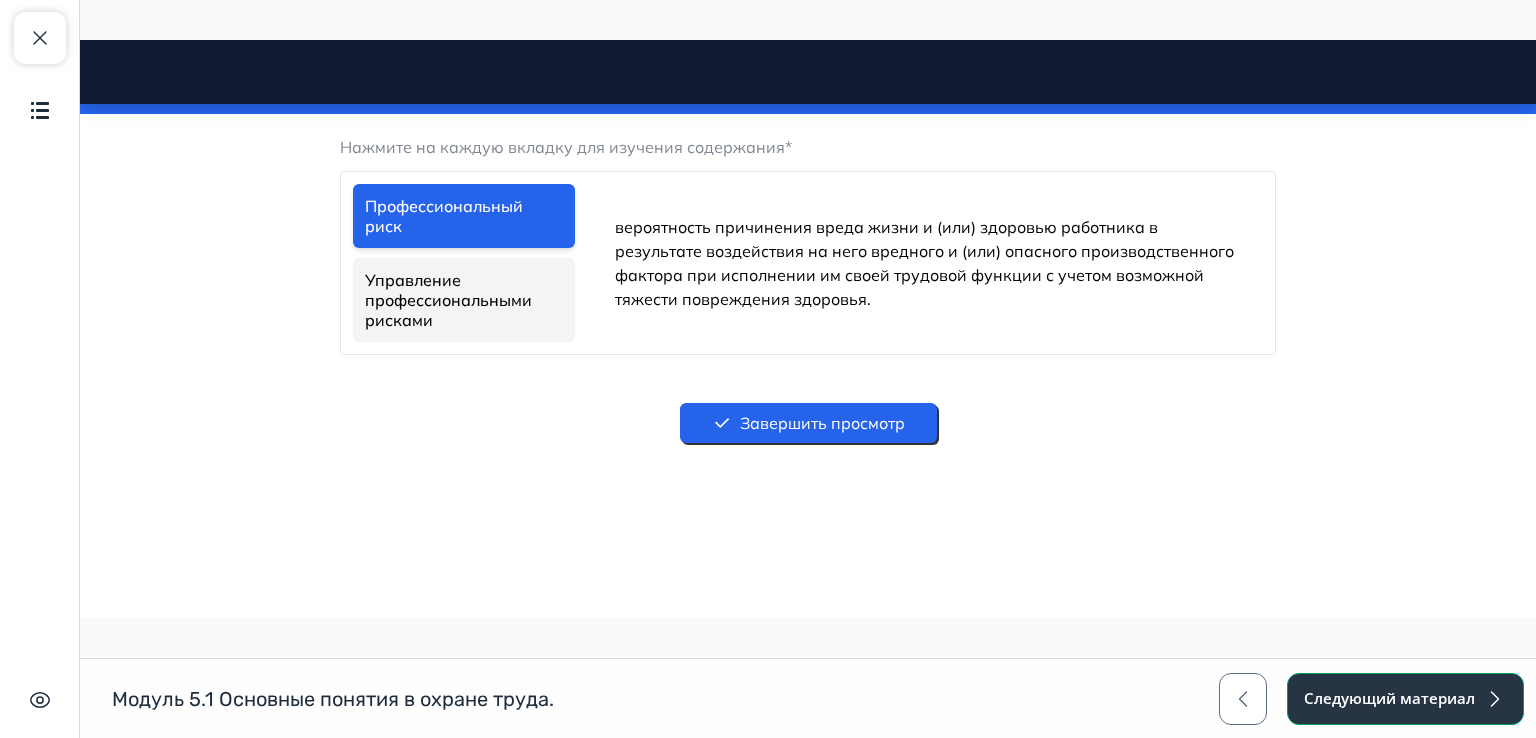 click on "Следующий материал" at bounding box center (1405, 699) 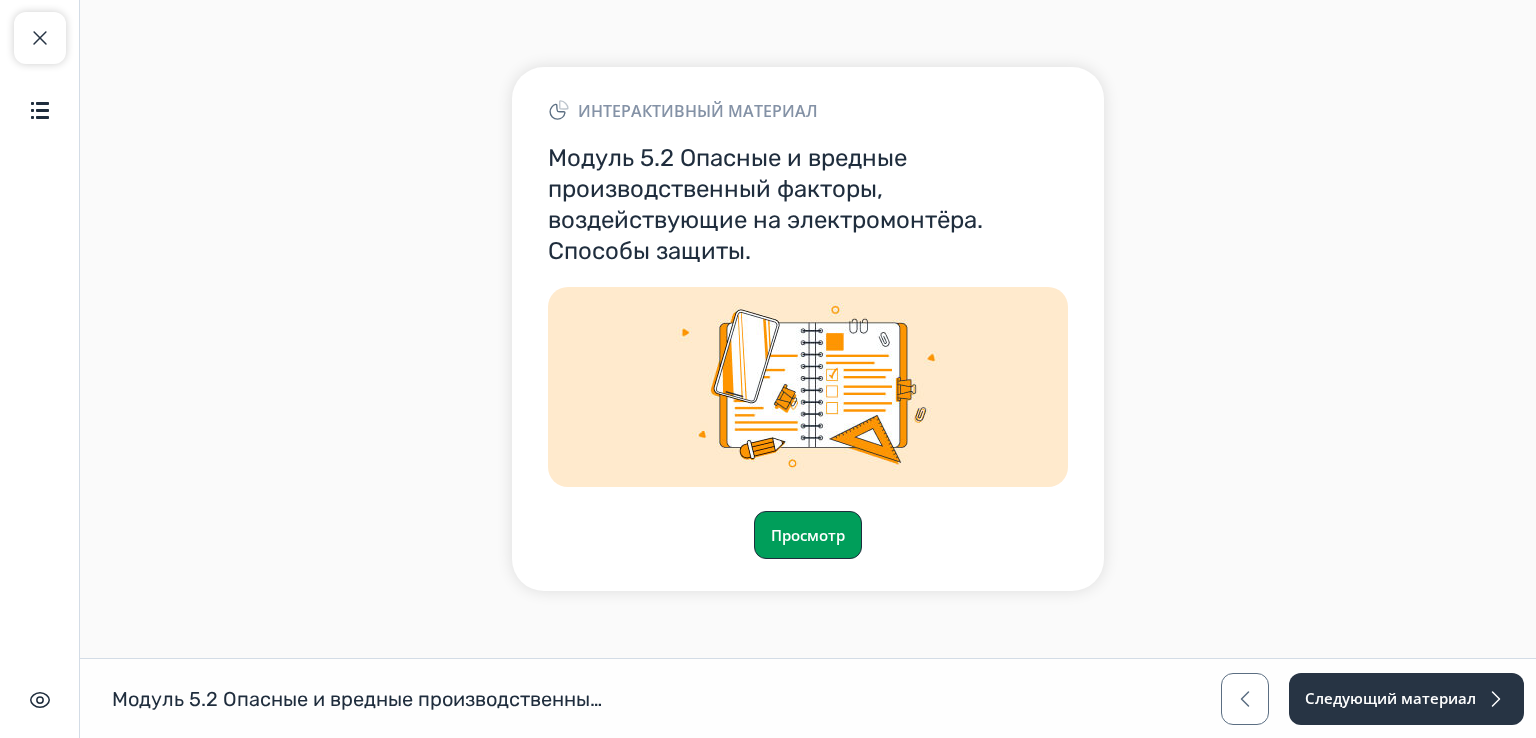 click on "Просмотр" at bounding box center (808, 535) 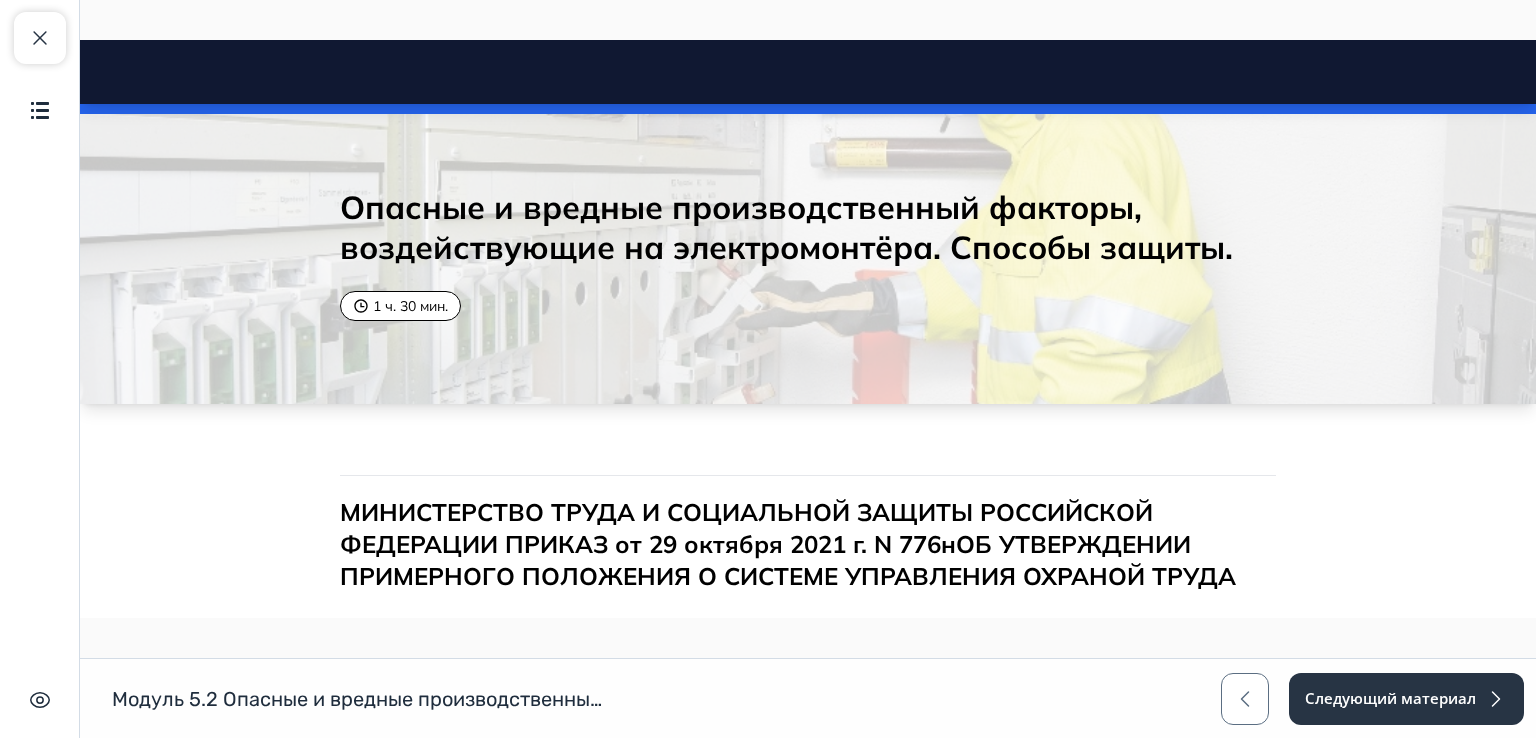 scroll, scrollTop: 358, scrollLeft: 0, axis: vertical 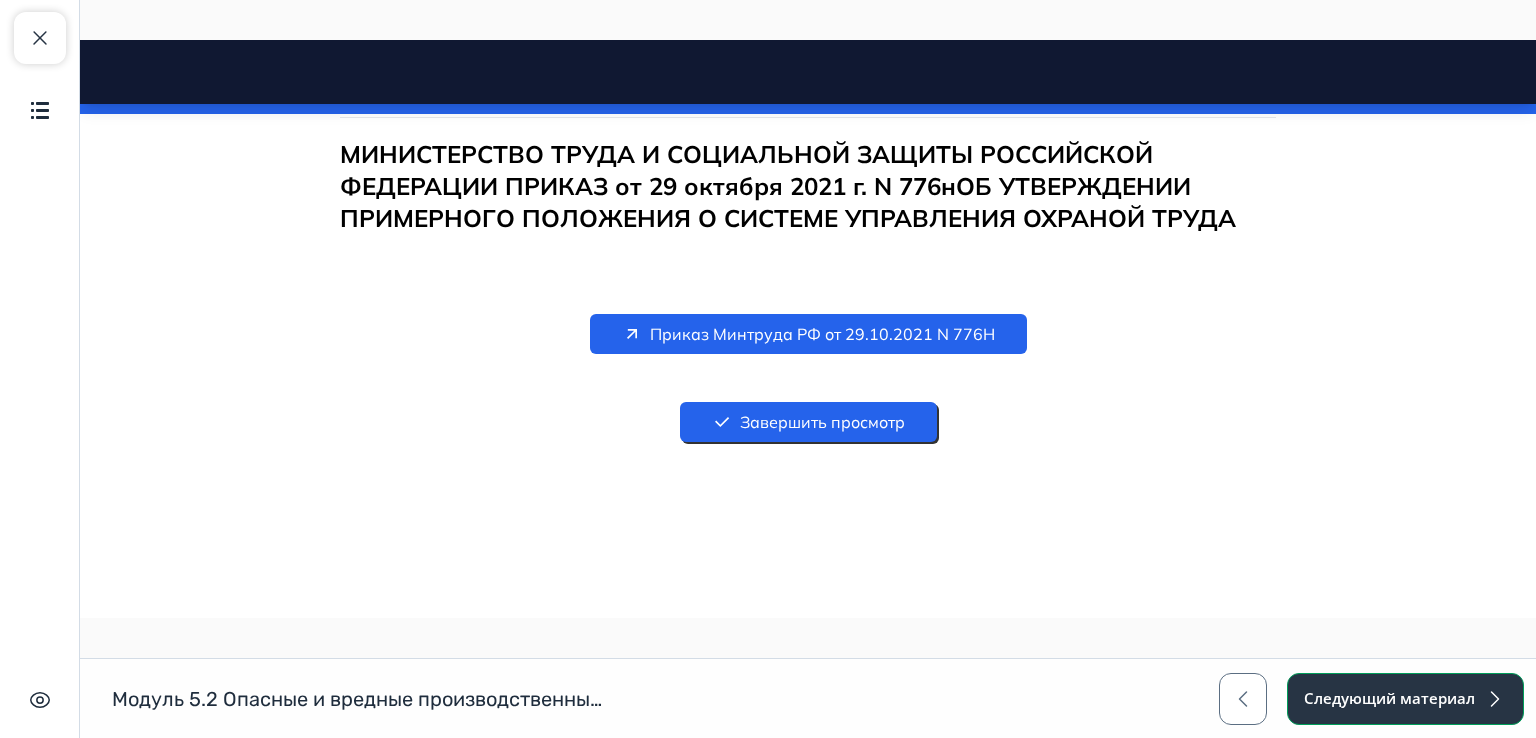 click on "Следующий материал" at bounding box center [1405, 699] 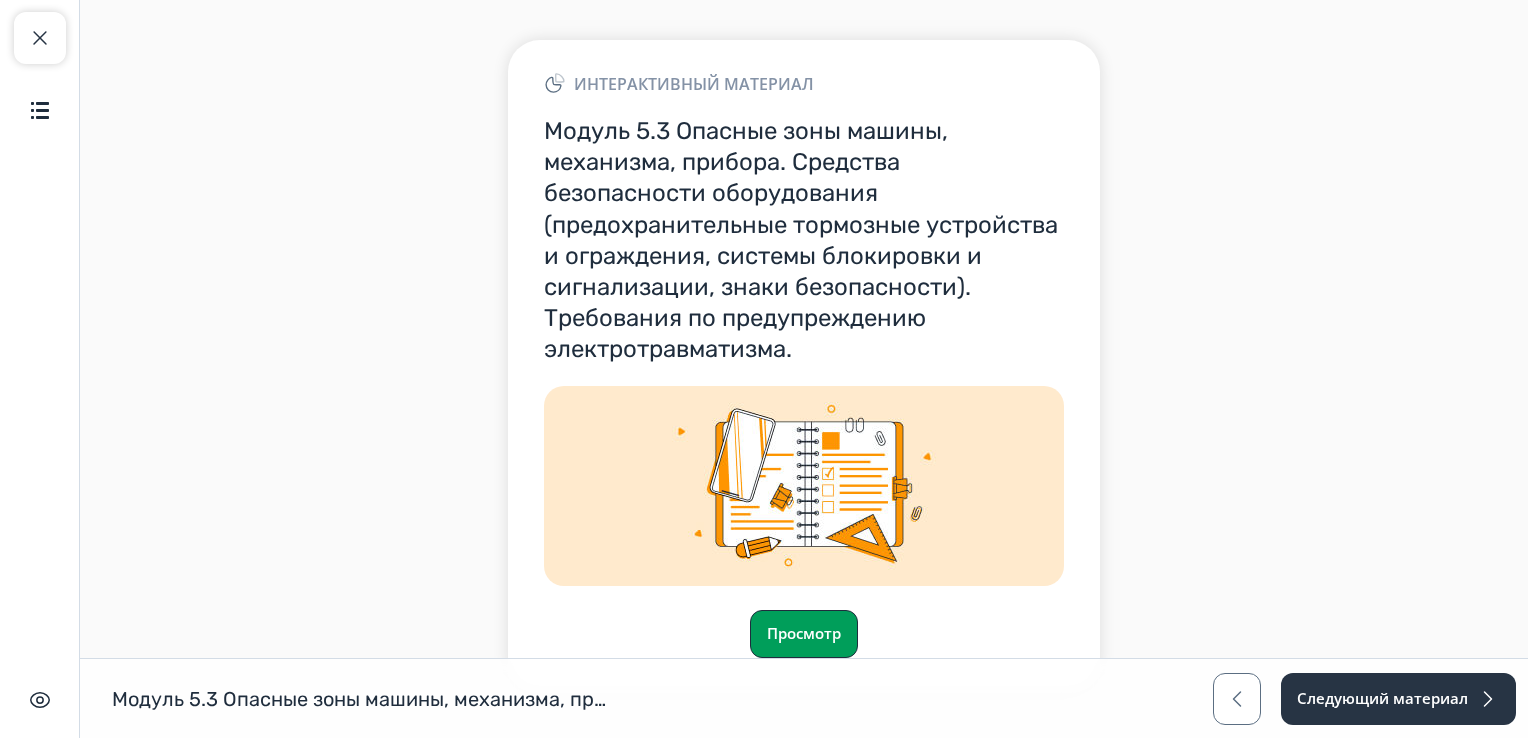 click on "Просмотр" at bounding box center [804, 634] 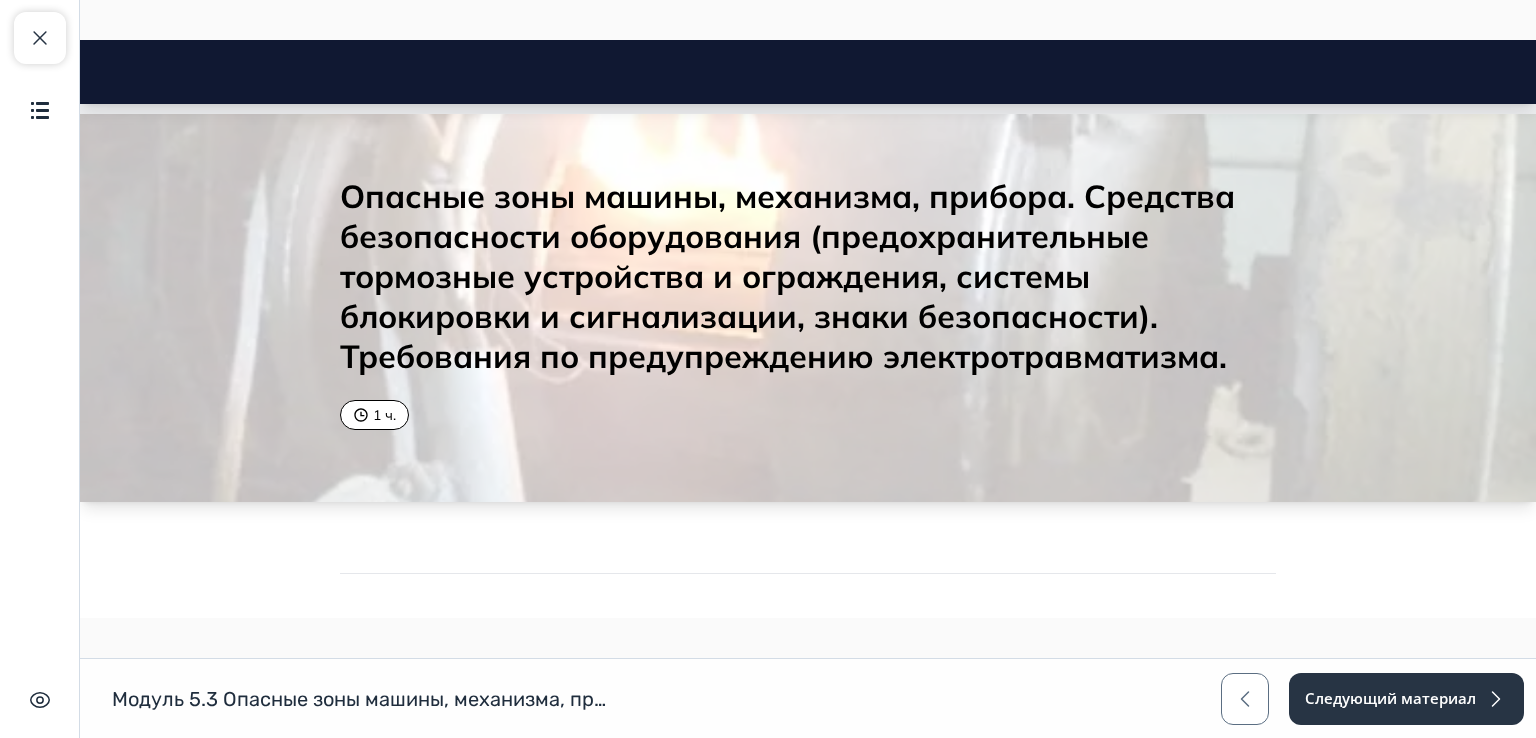 scroll, scrollTop: 0, scrollLeft: 0, axis: both 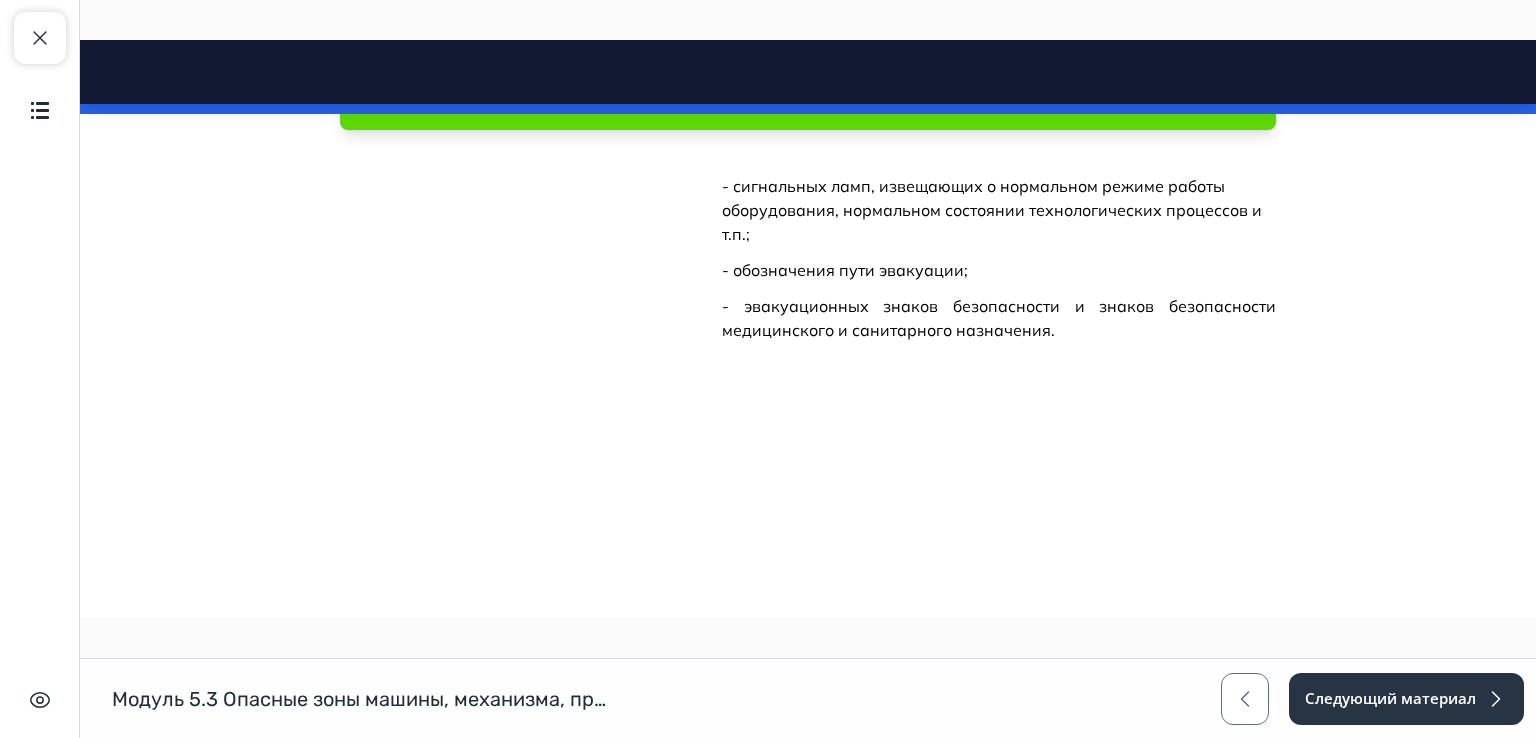 drag, startPoint x: 1528, startPoint y: 81, endPoint x: 1606, endPoint y: 688, distance: 611.991 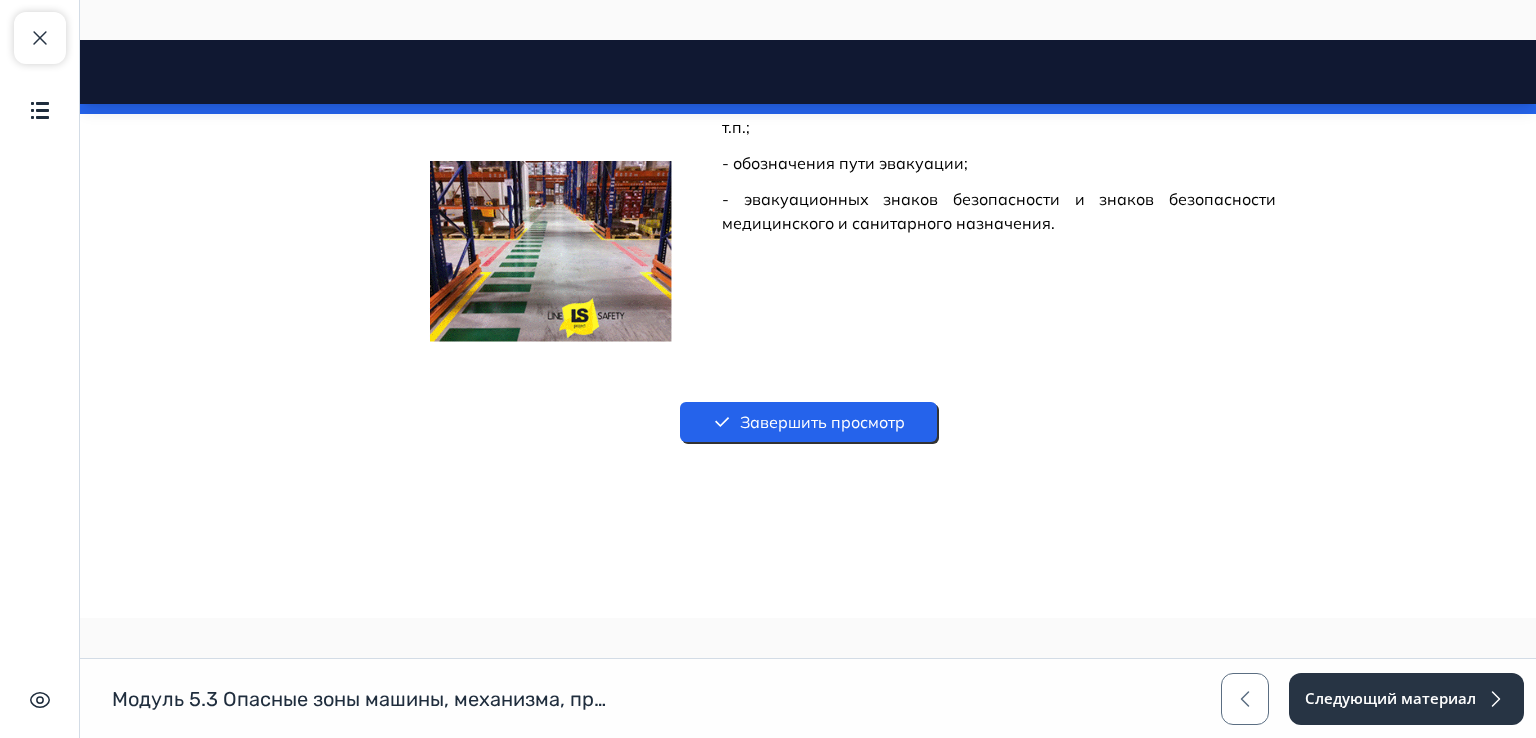 scroll, scrollTop: 7180, scrollLeft: 0, axis: vertical 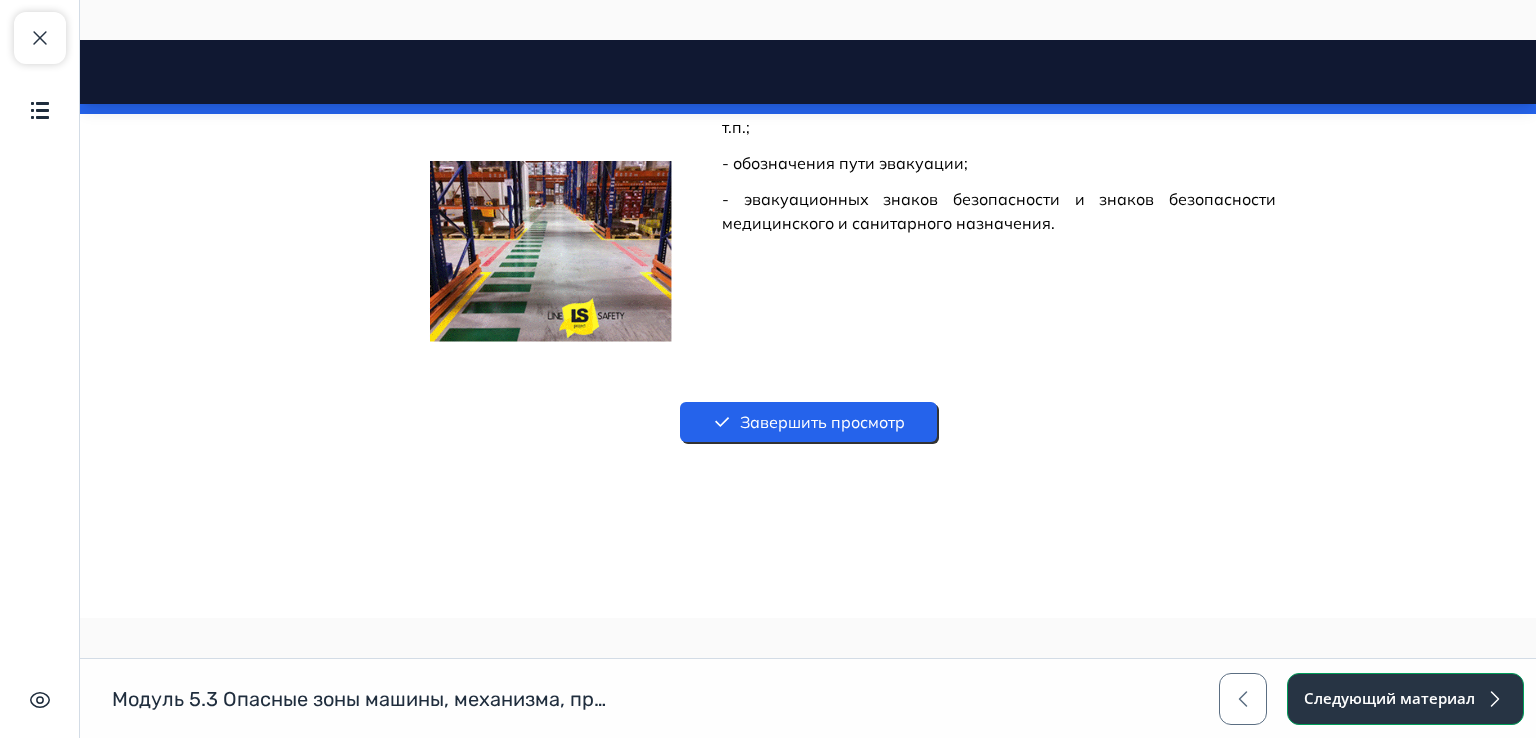 click on "Следующий материал" at bounding box center [1405, 699] 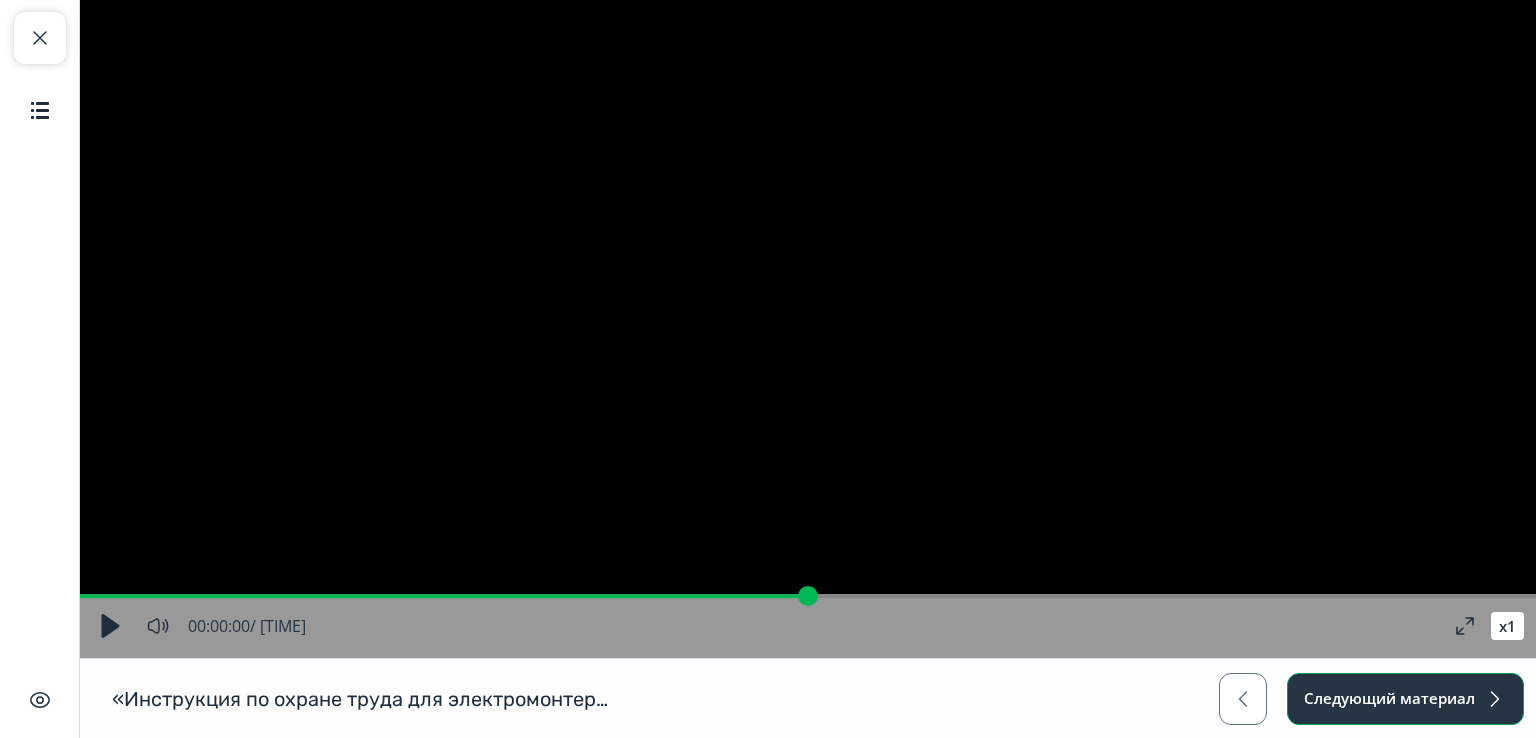 click on "Следующий материал" at bounding box center [1405, 699] 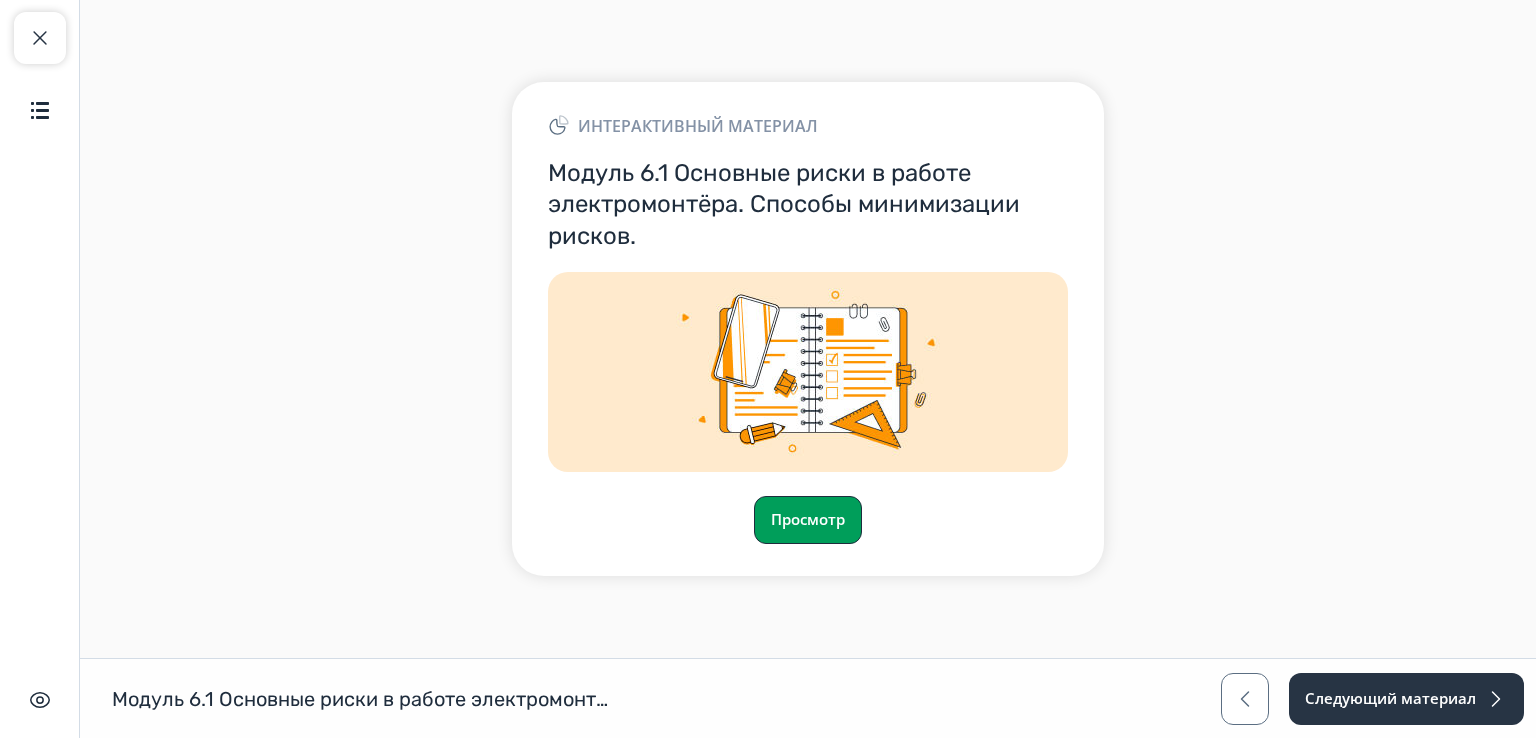 click on "Просмотр" at bounding box center (808, 520) 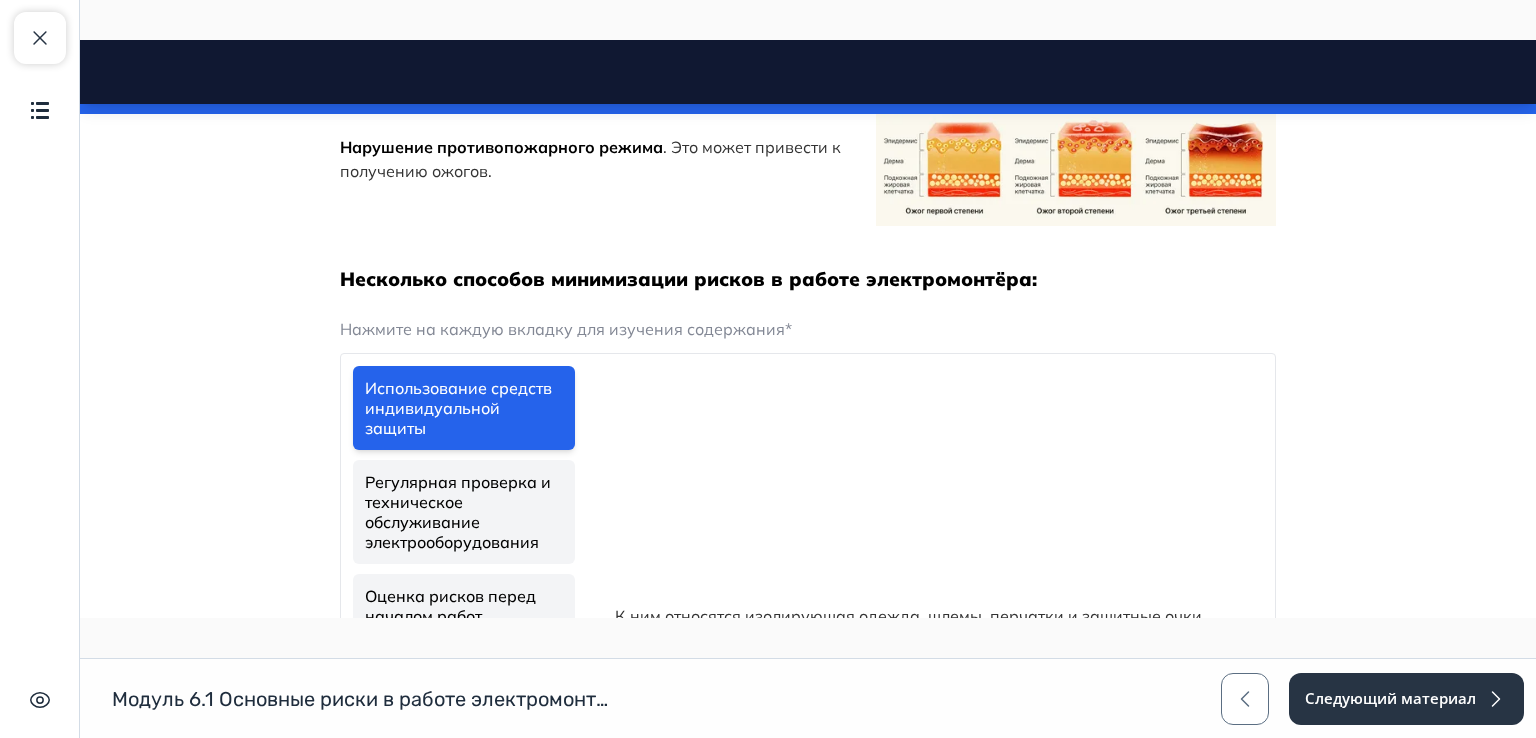 scroll, scrollTop: 2083, scrollLeft: 0, axis: vertical 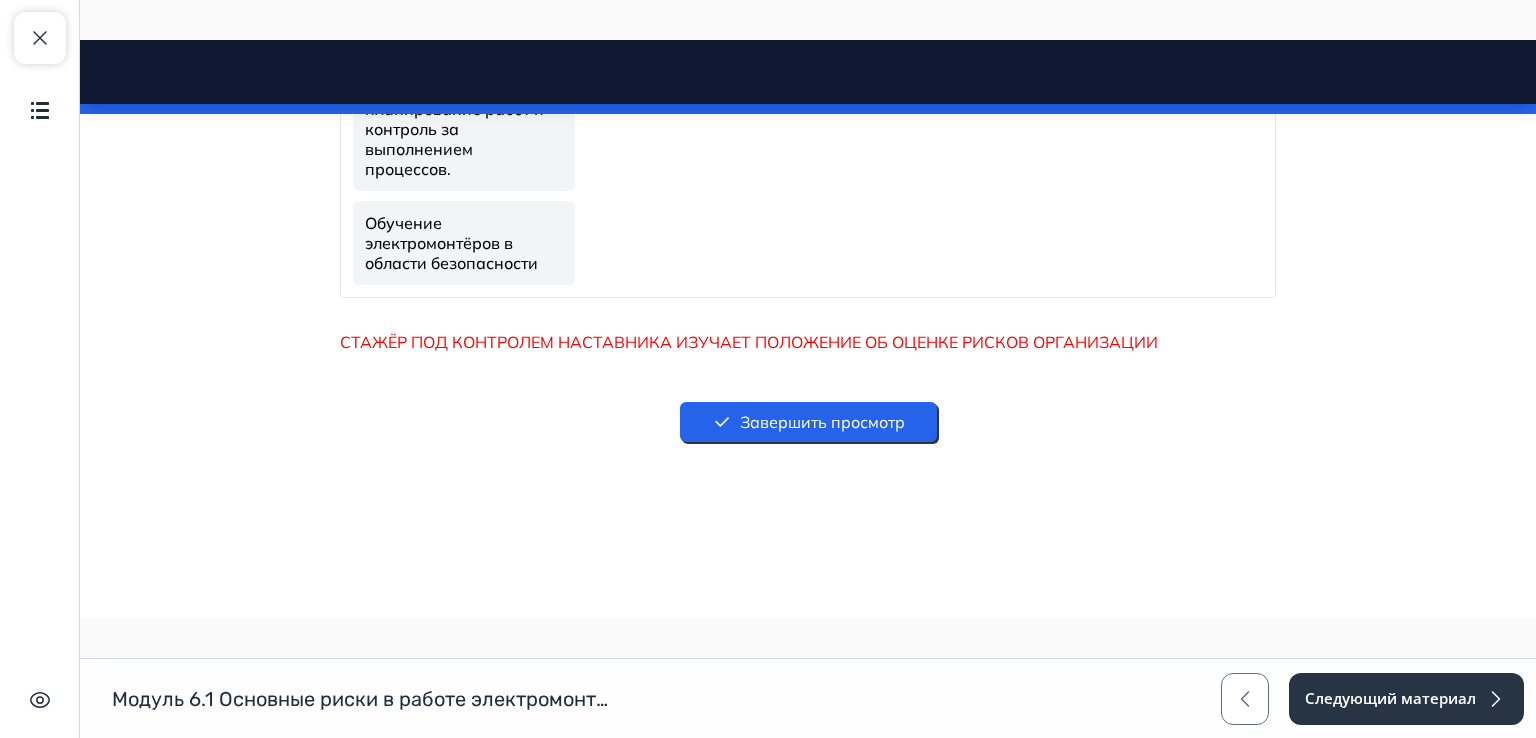 drag, startPoint x: 1532, startPoint y: 98, endPoint x: 1597, endPoint y: 675, distance: 580.64966 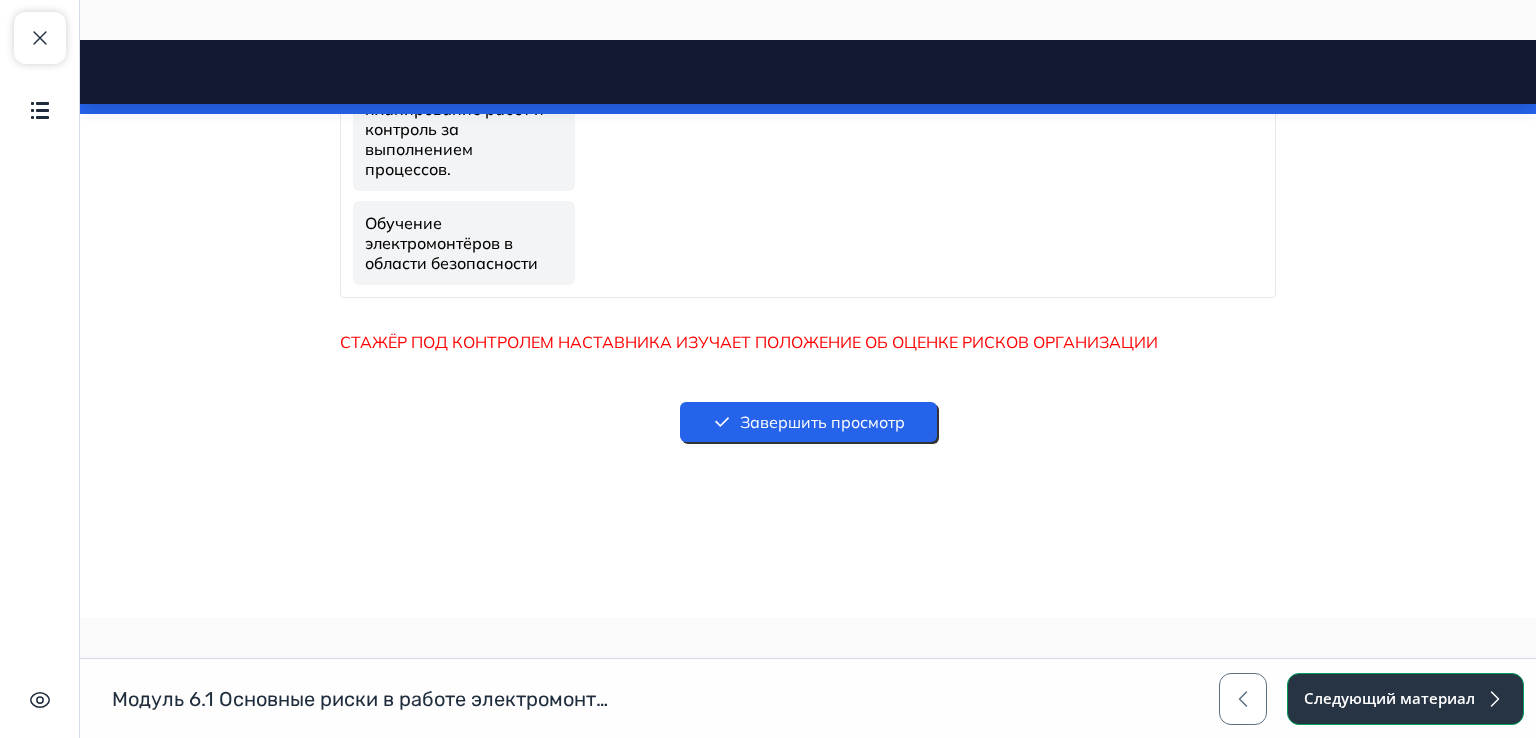 click on "Следующий материал" at bounding box center (1405, 699) 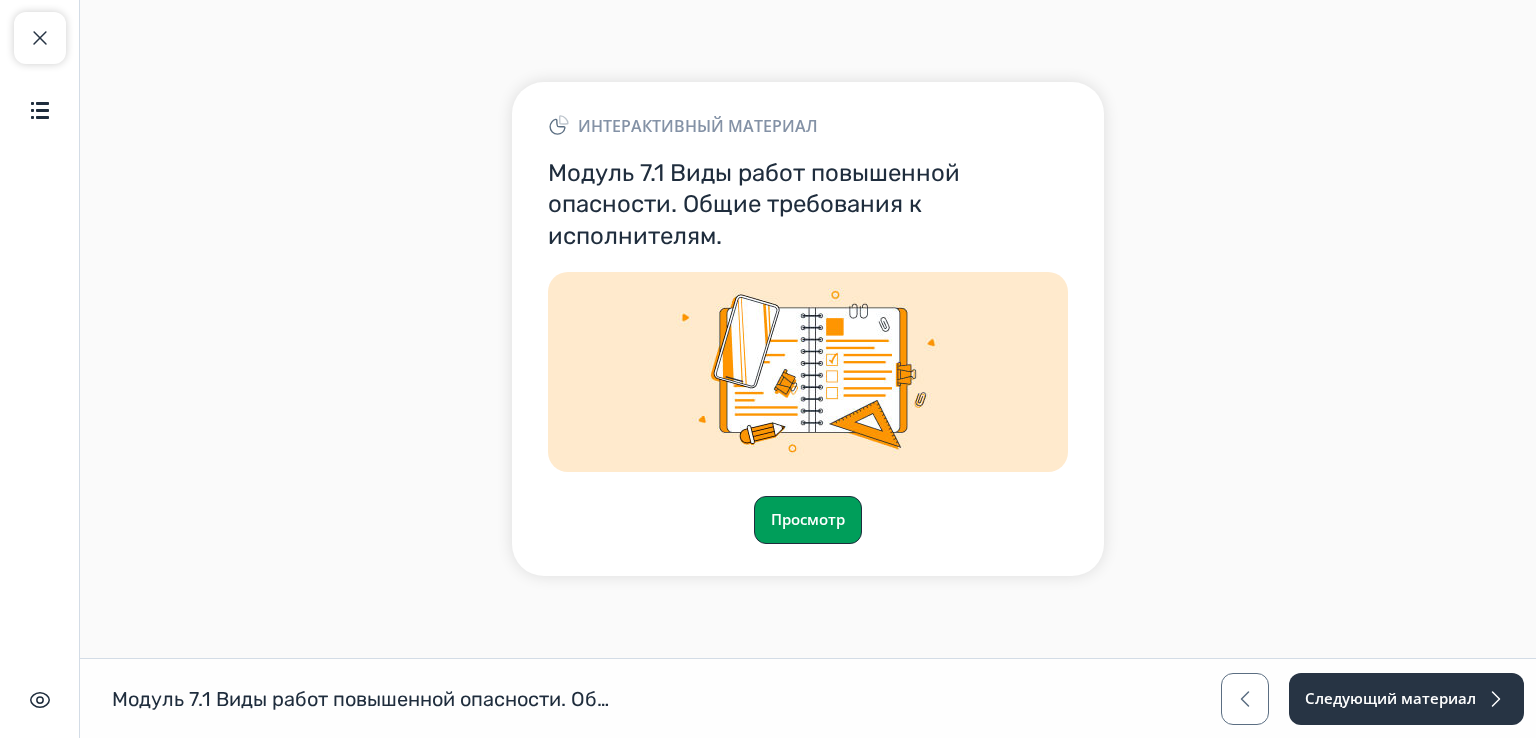 click on "Просмотр" at bounding box center [808, 520] 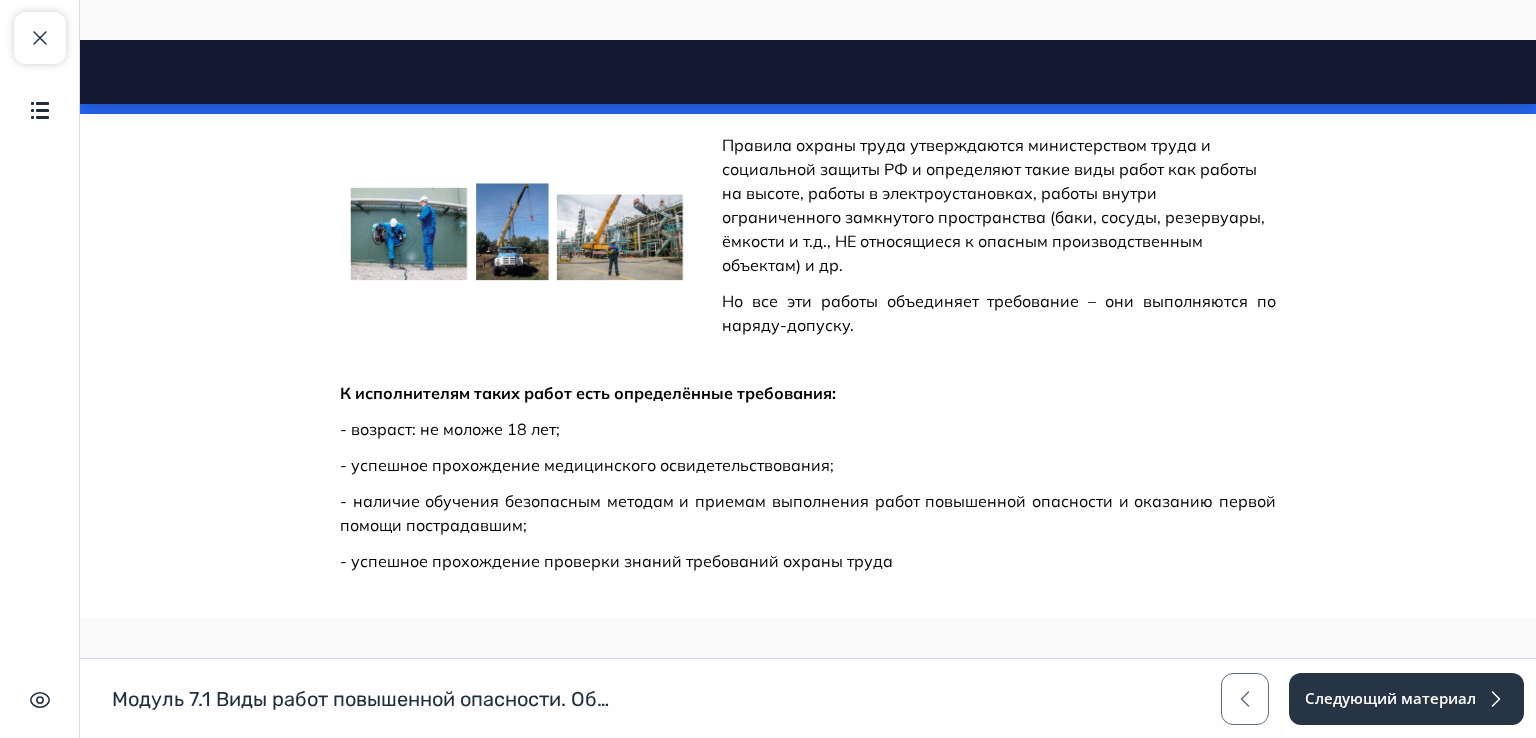 scroll, scrollTop: 2305, scrollLeft: 0, axis: vertical 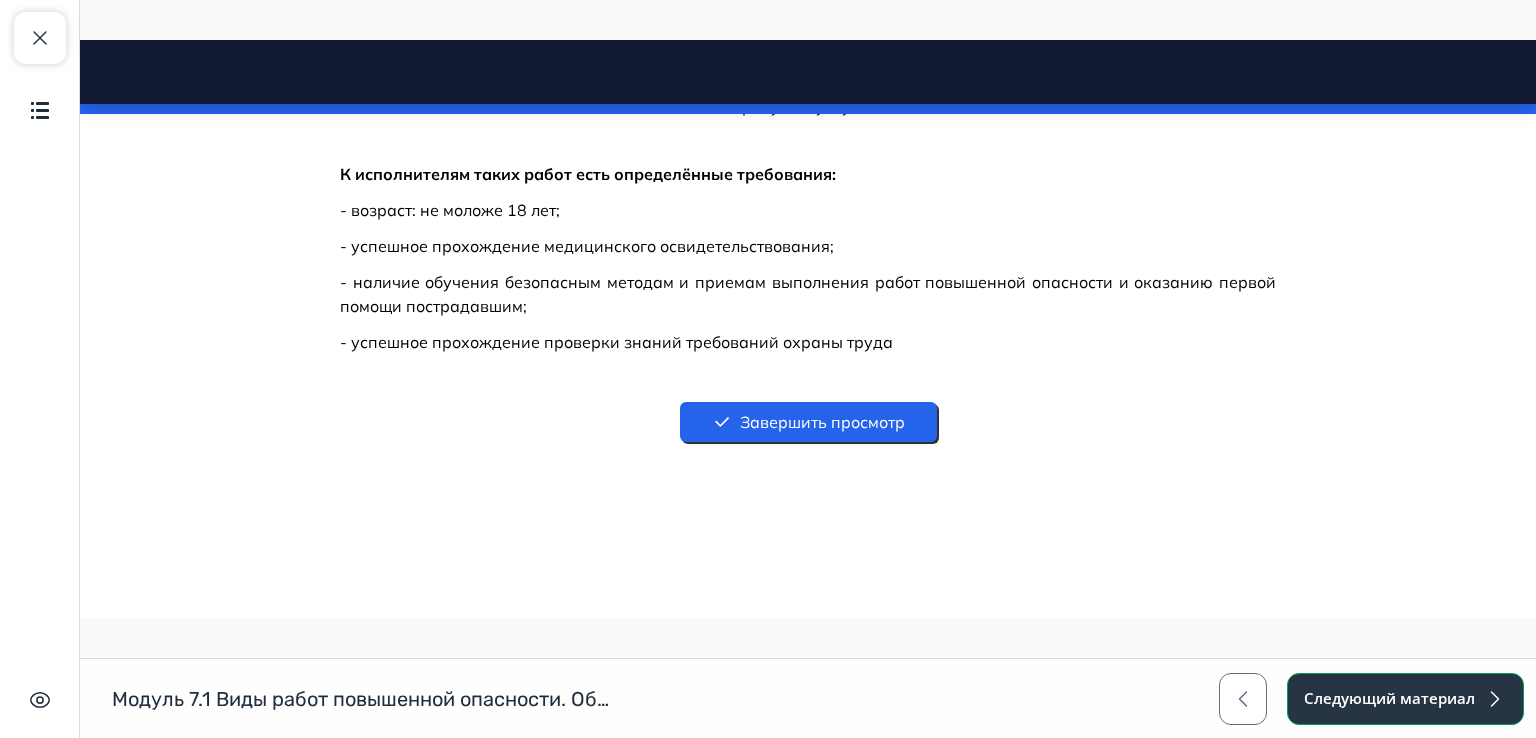 click on "Следующий материал" at bounding box center [1405, 699] 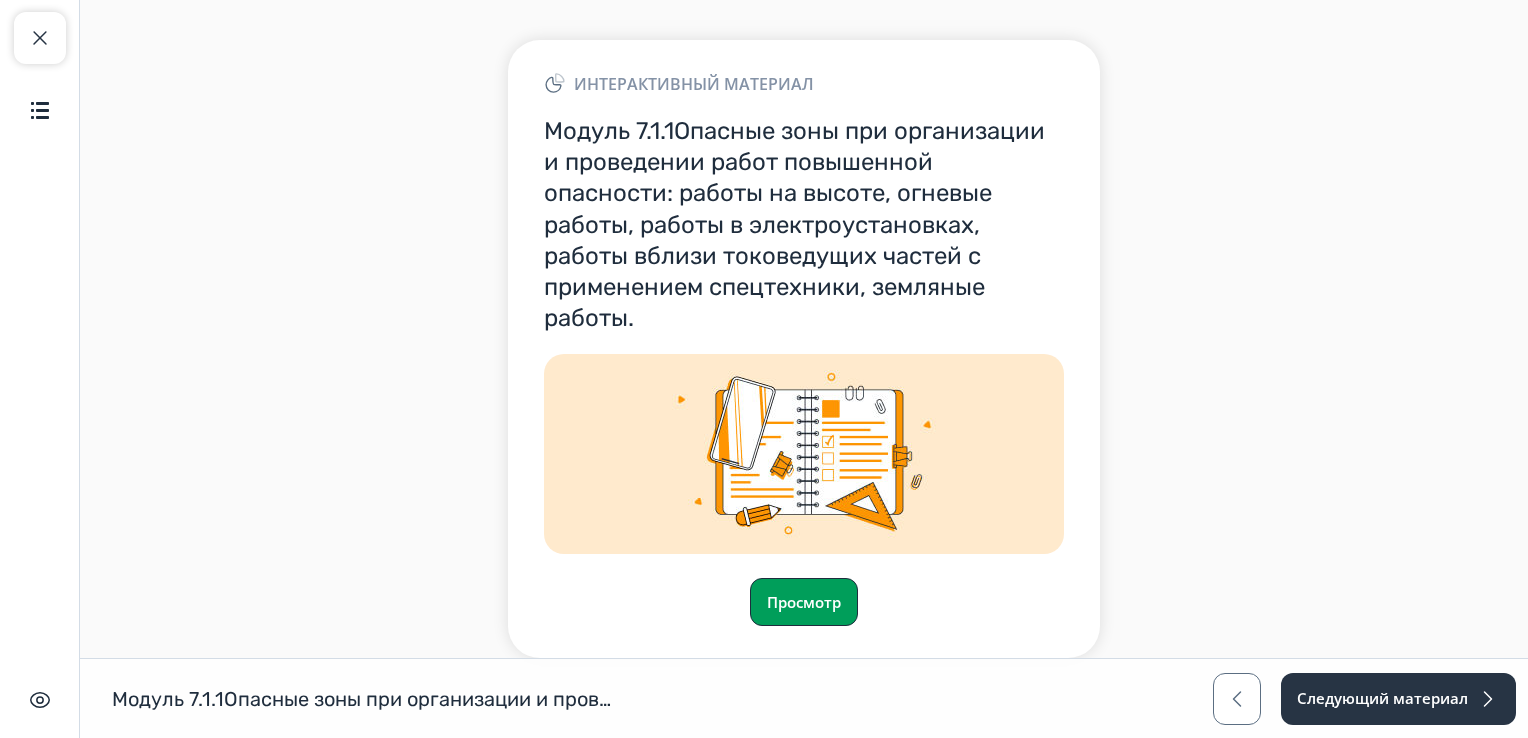 click on "Просмотр" at bounding box center [804, 602] 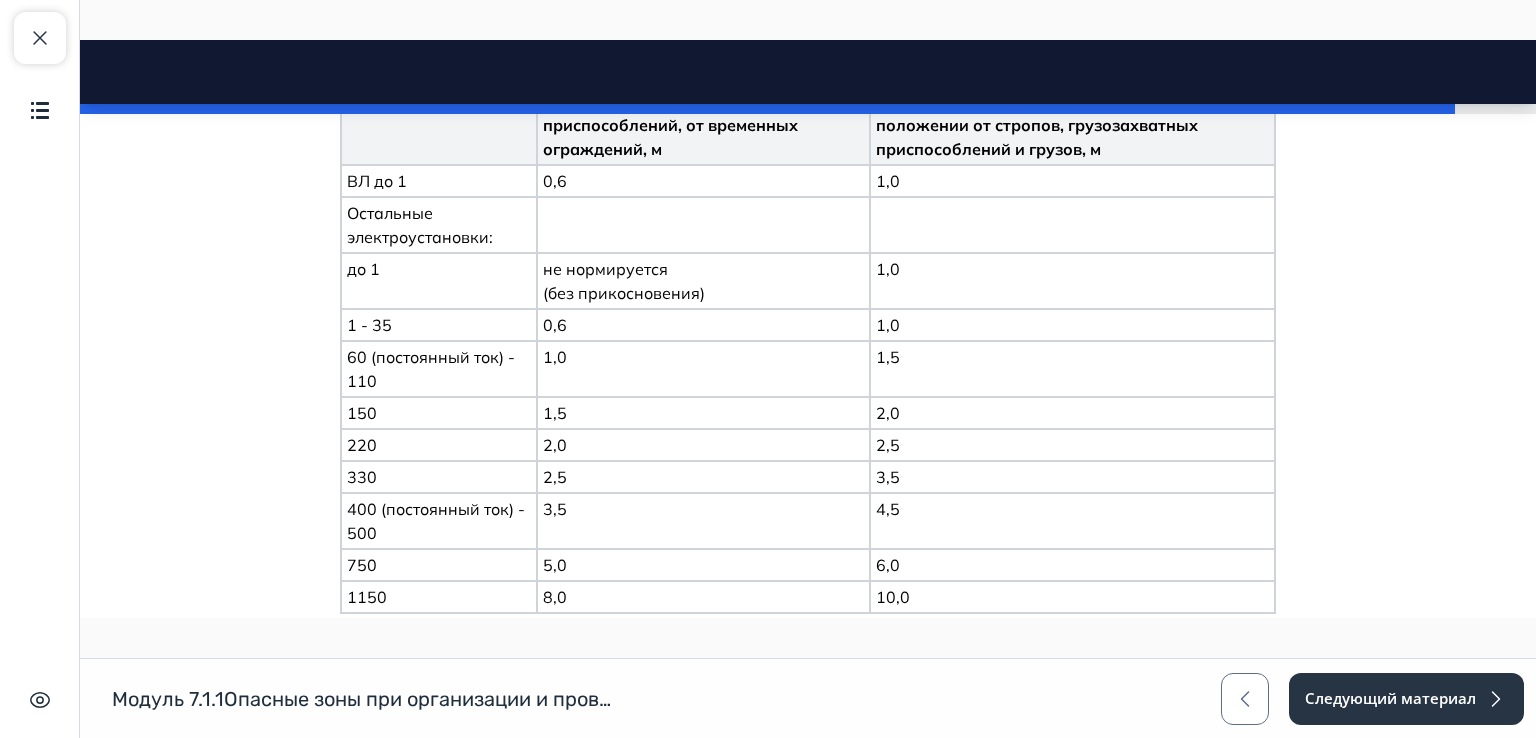 scroll, scrollTop: 4777, scrollLeft: 0, axis: vertical 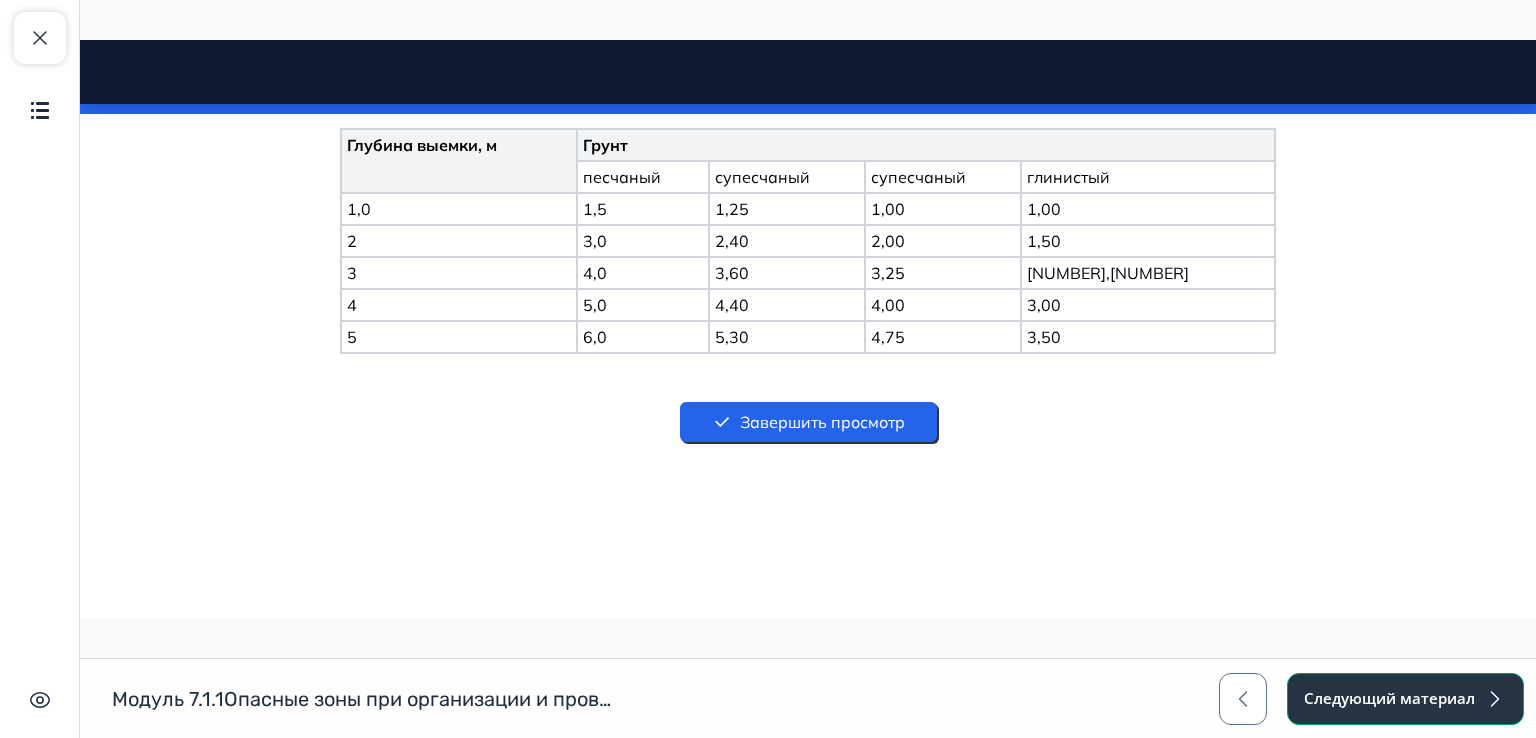 click on "Следующий материал" at bounding box center (1405, 699) 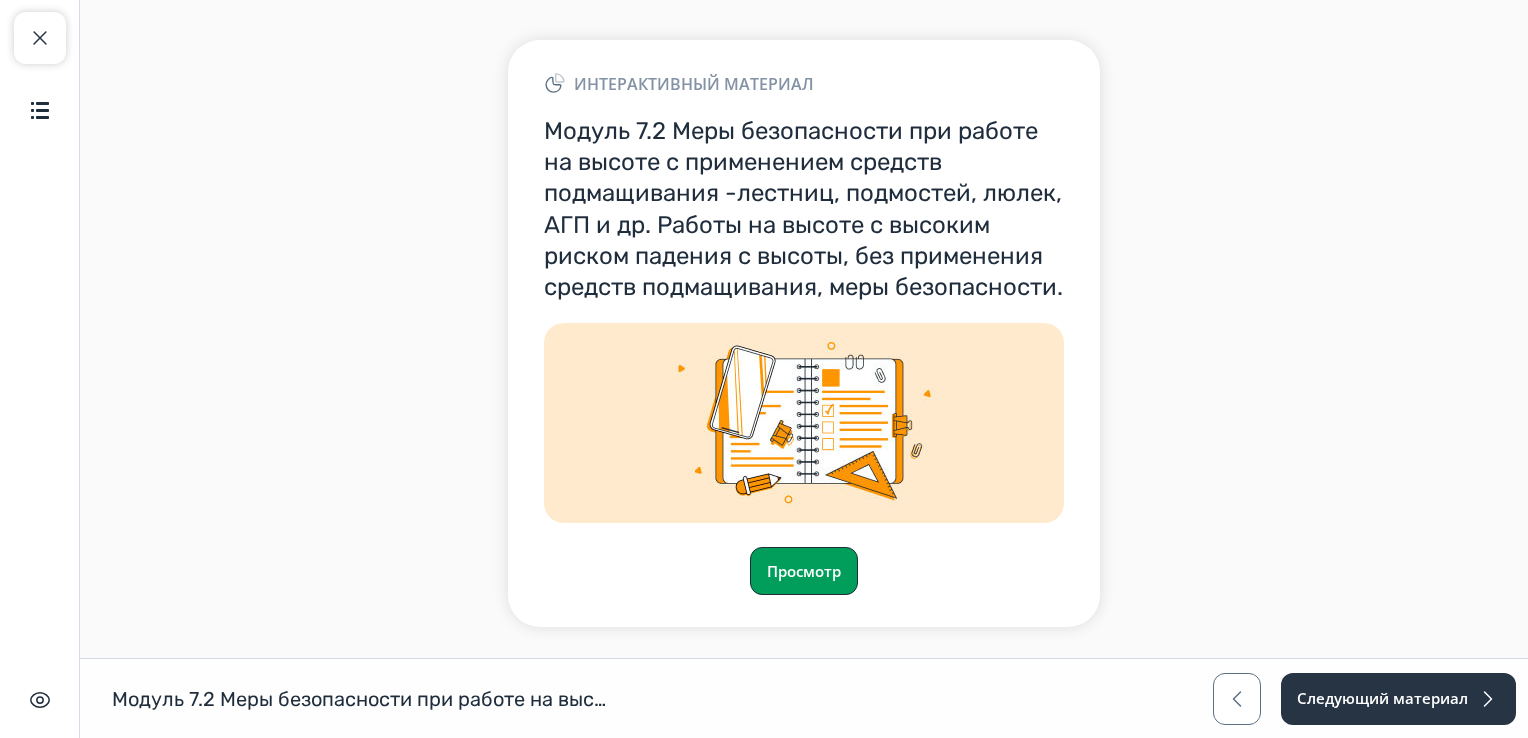 click on "Просмотр" at bounding box center (804, 571) 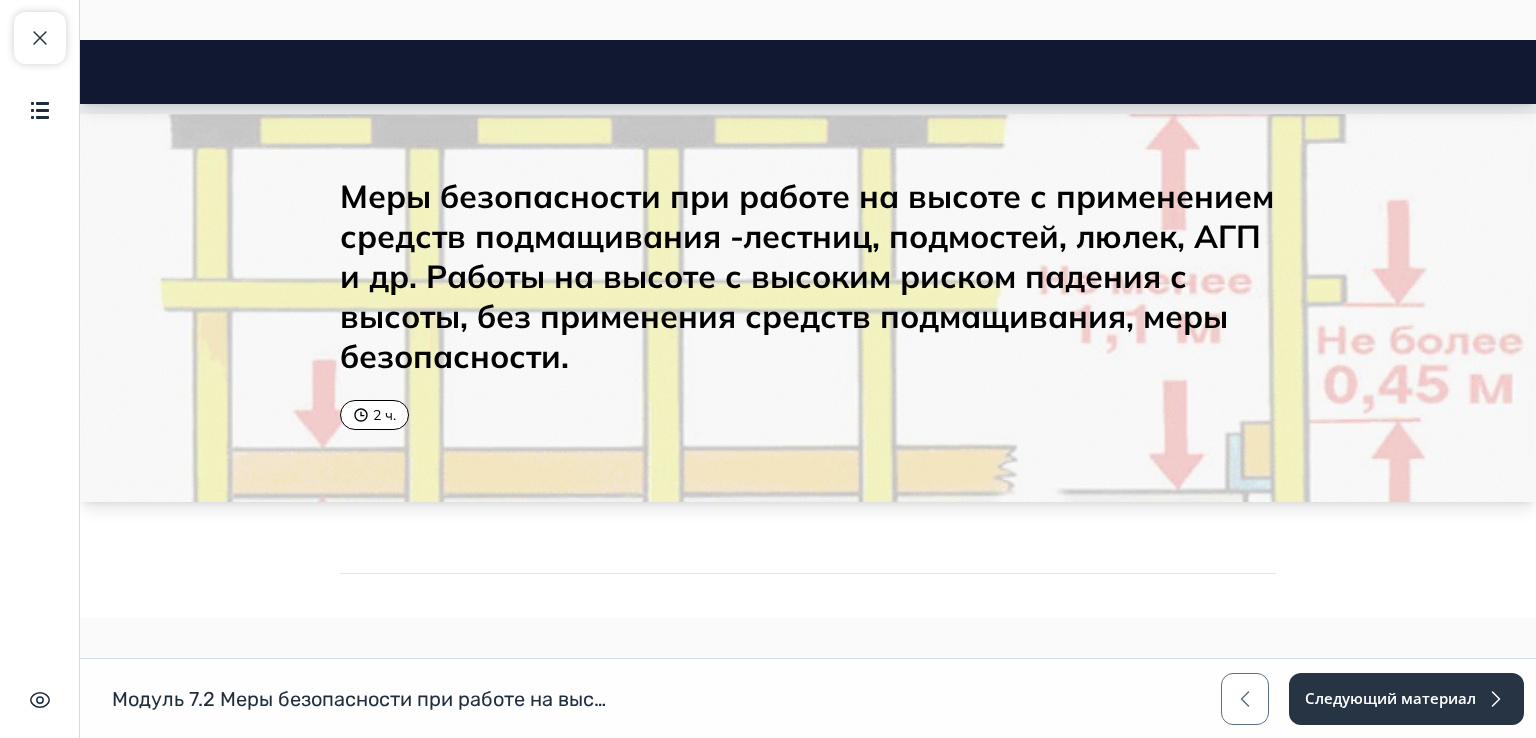 scroll, scrollTop: 0, scrollLeft: 0, axis: both 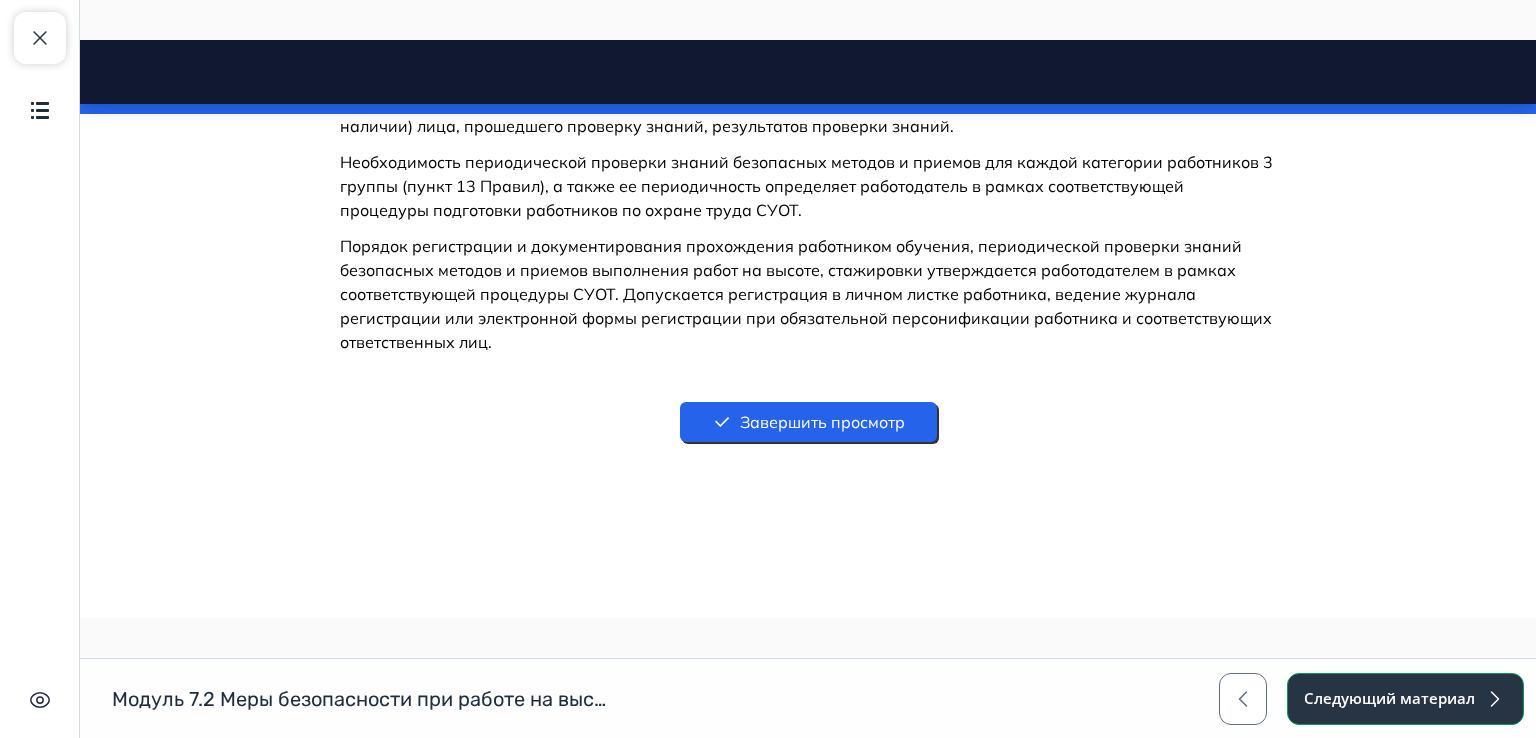 click on "Следующий материал" at bounding box center (1405, 699) 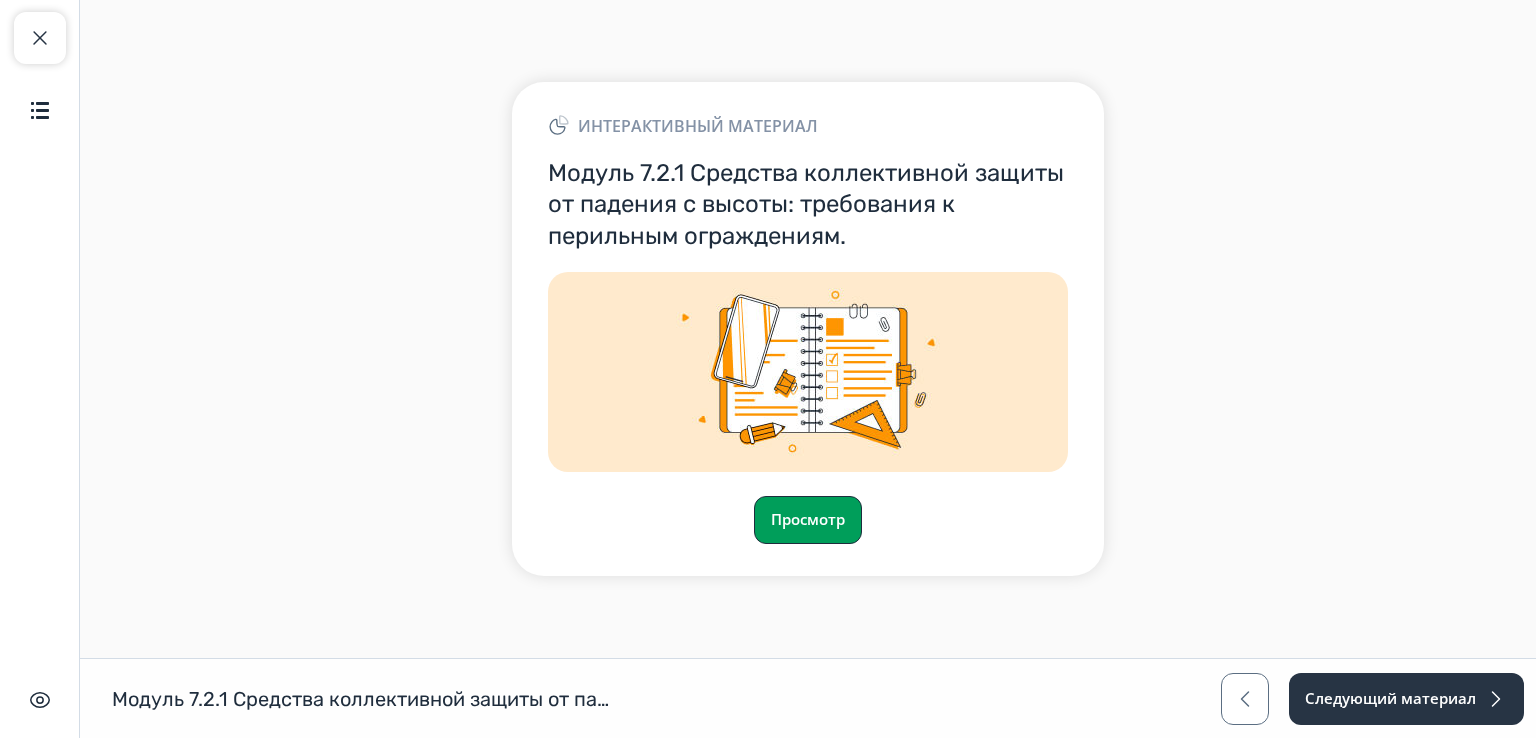 click on "Просмотр" at bounding box center (808, 520) 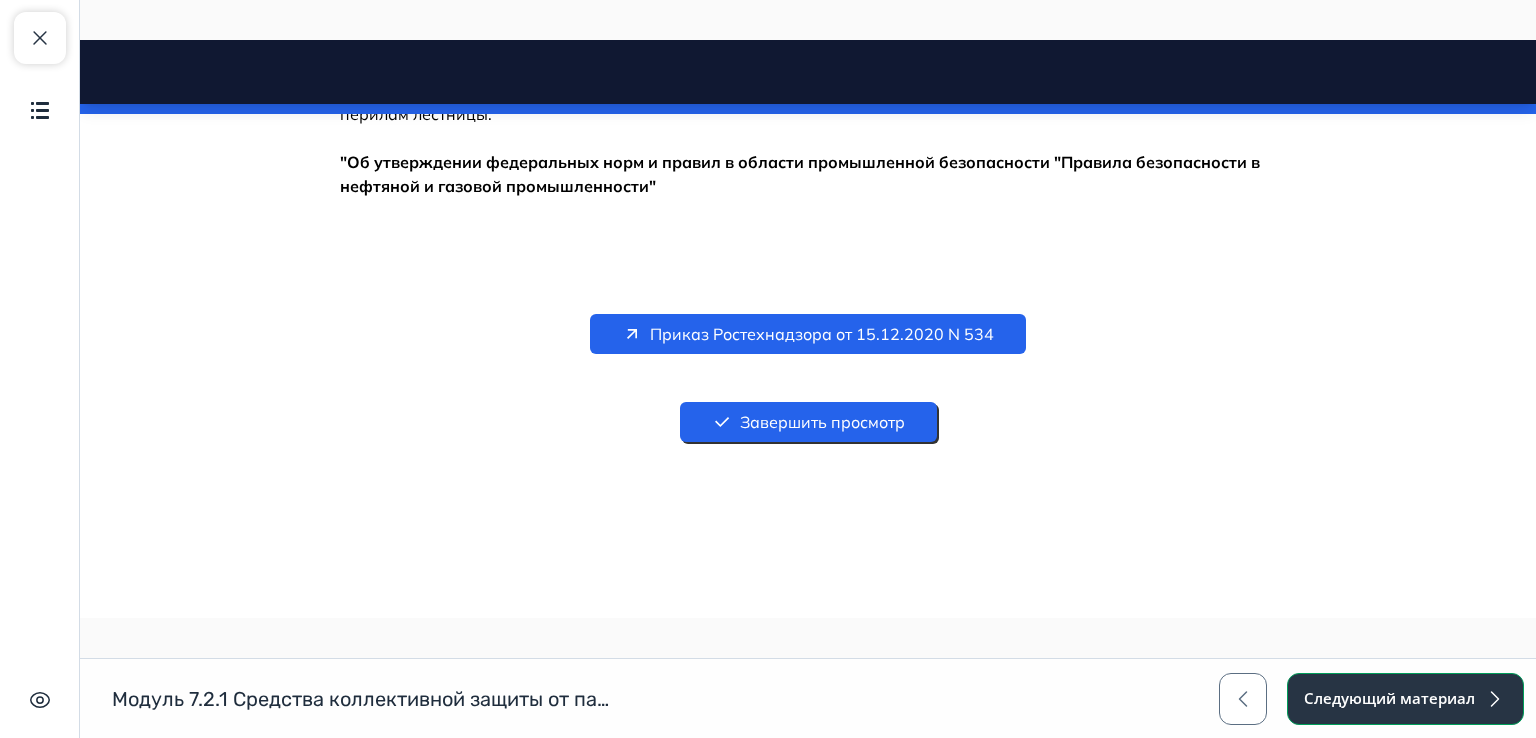 click on "Следующий материал" at bounding box center (1405, 699) 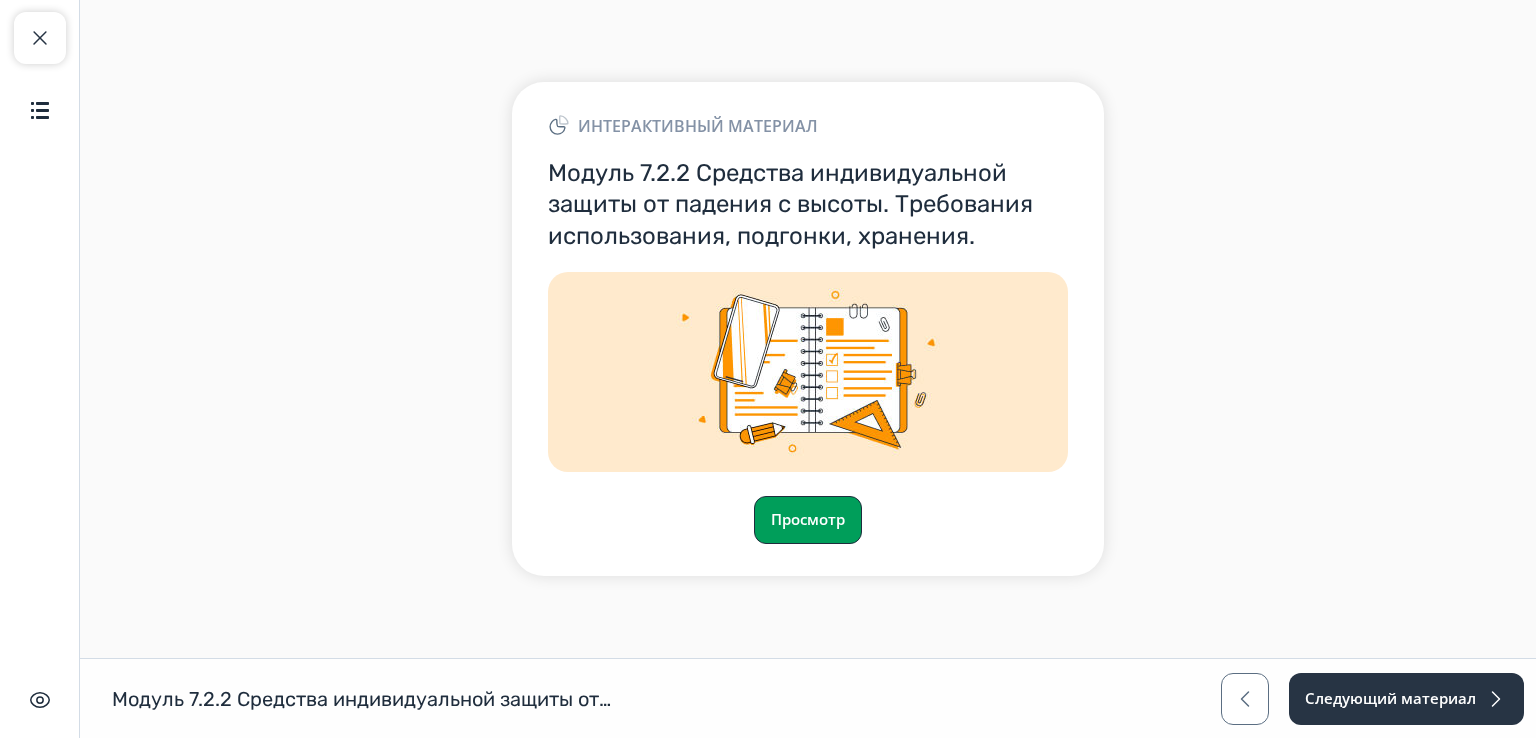 click on "Просмотр" at bounding box center (808, 520) 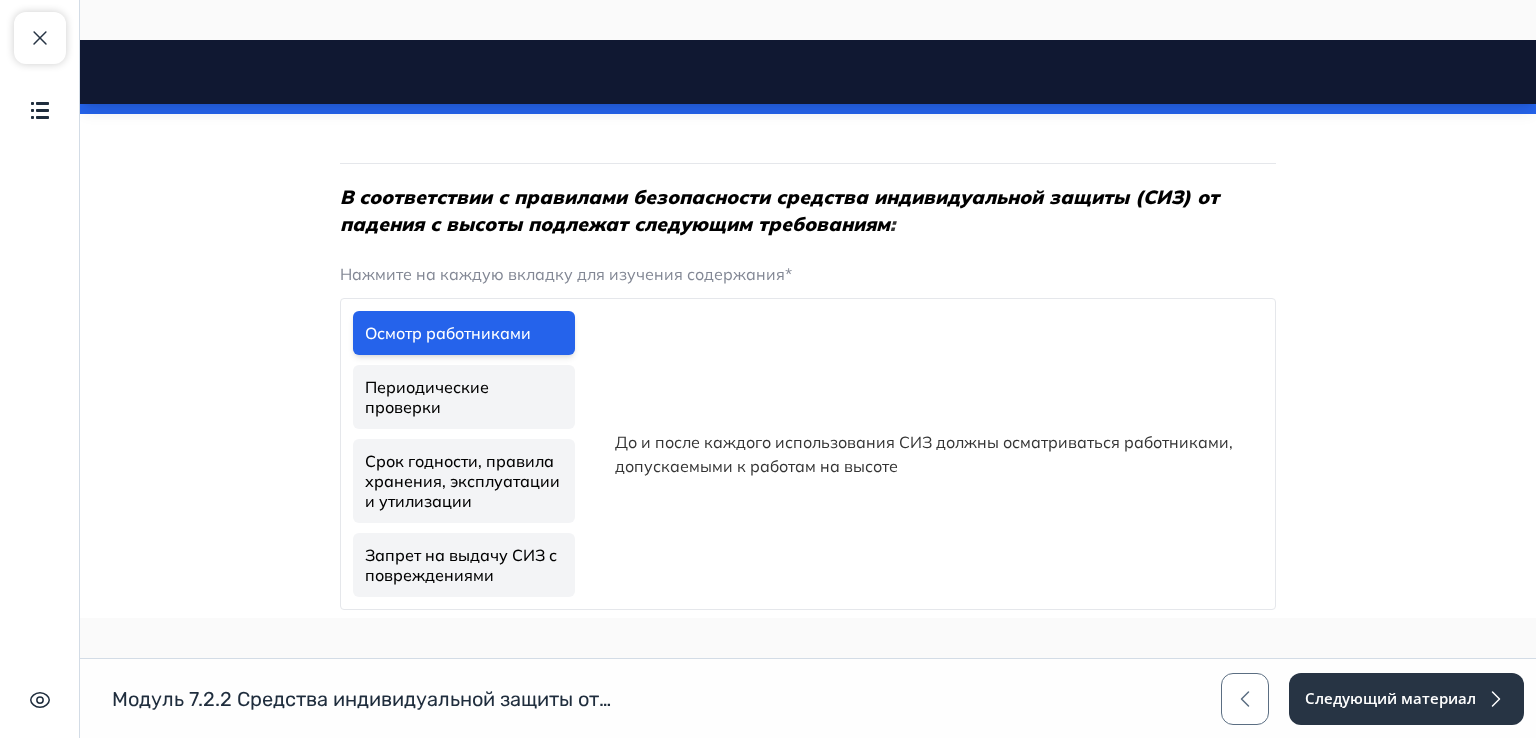 scroll, scrollTop: 120, scrollLeft: 0, axis: vertical 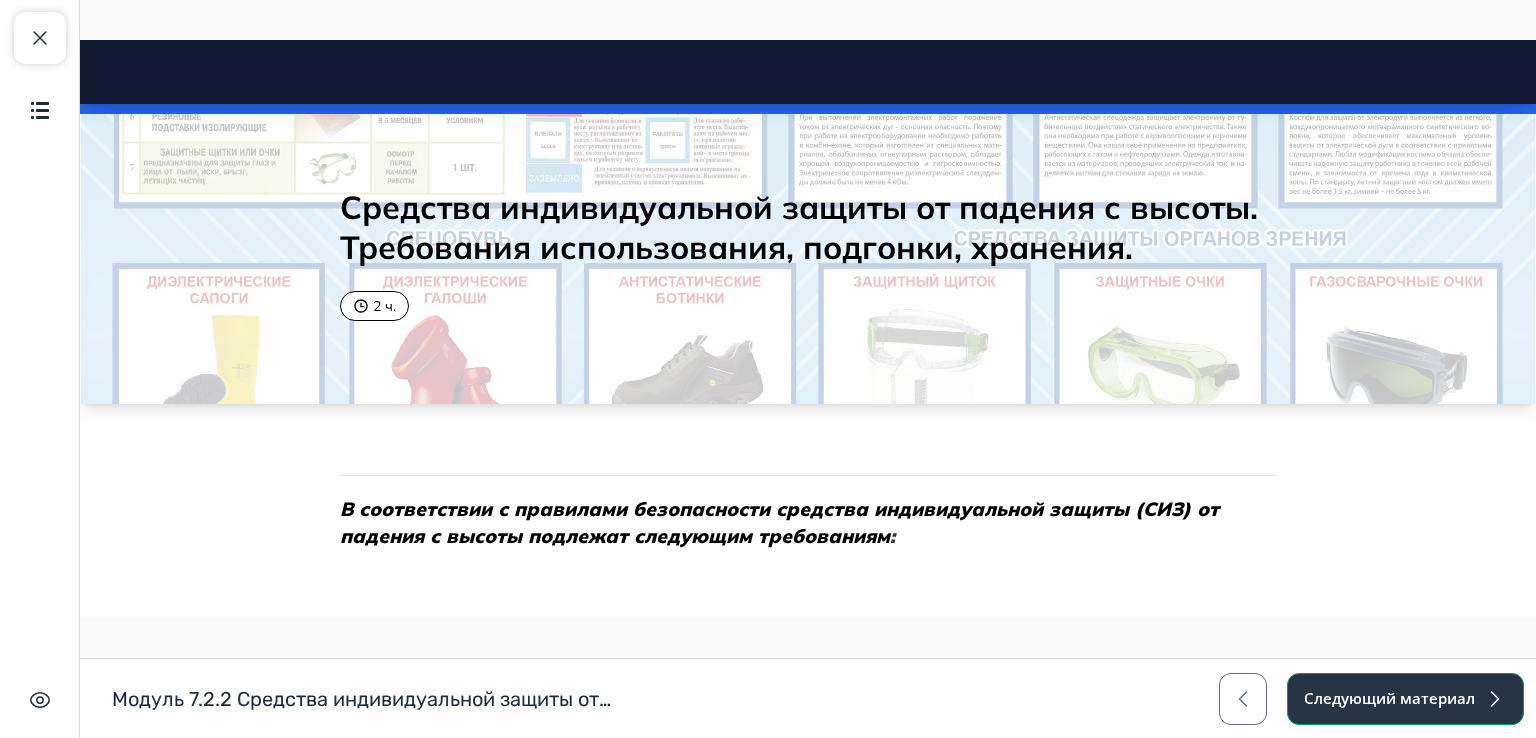click on "Следующий материал" at bounding box center (1405, 699) 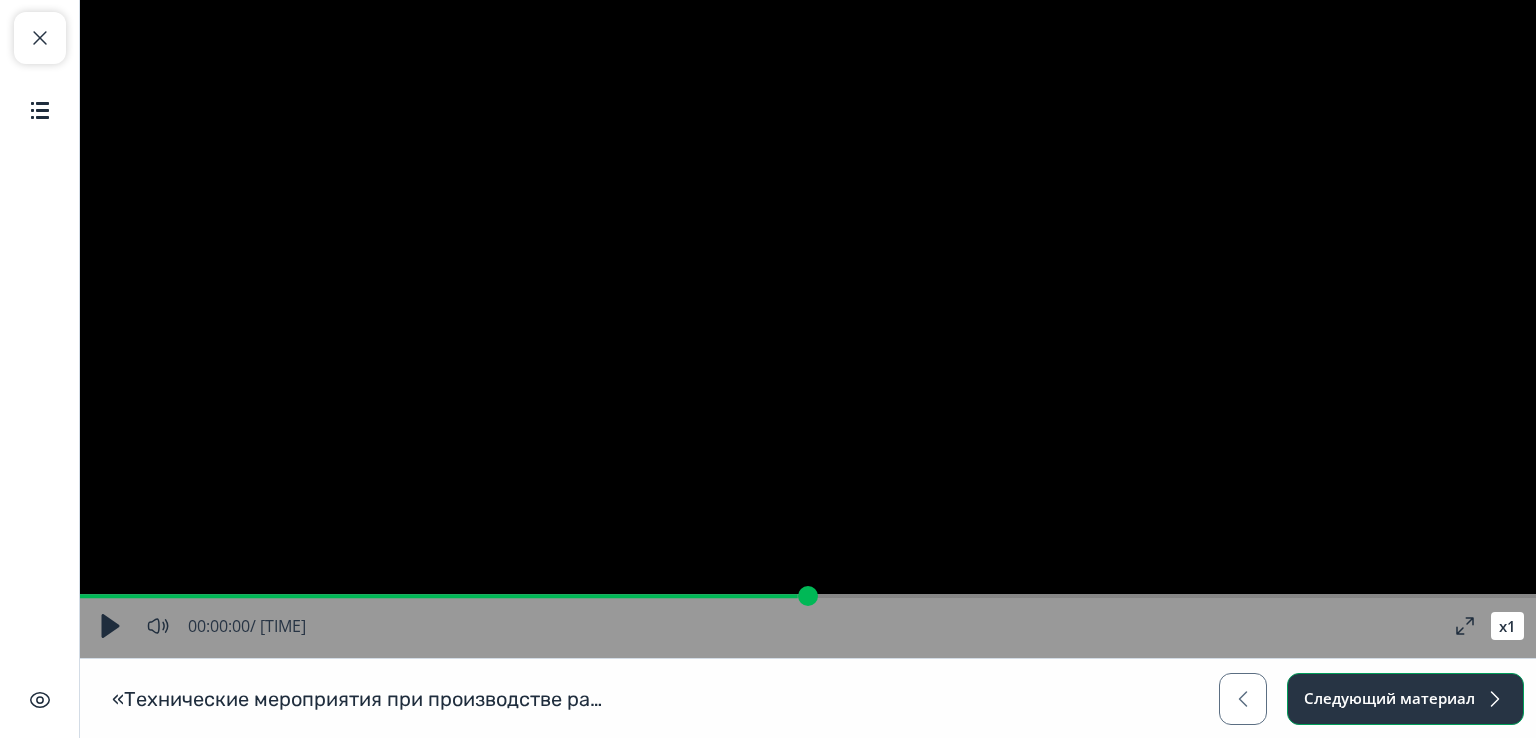click on "Следующий материал" at bounding box center (1405, 699) 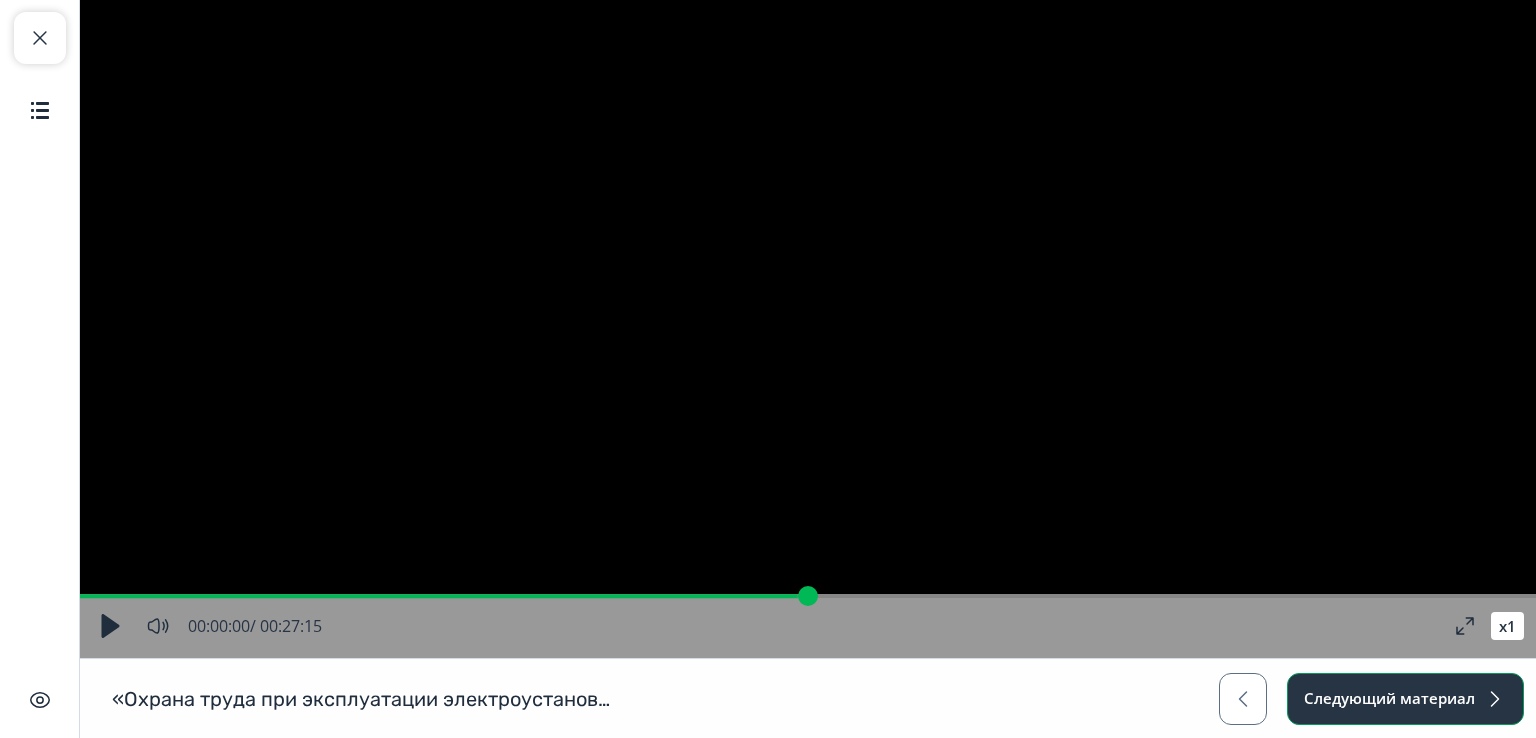 click on "Следующий материал" at bounding box center (1405, 699) 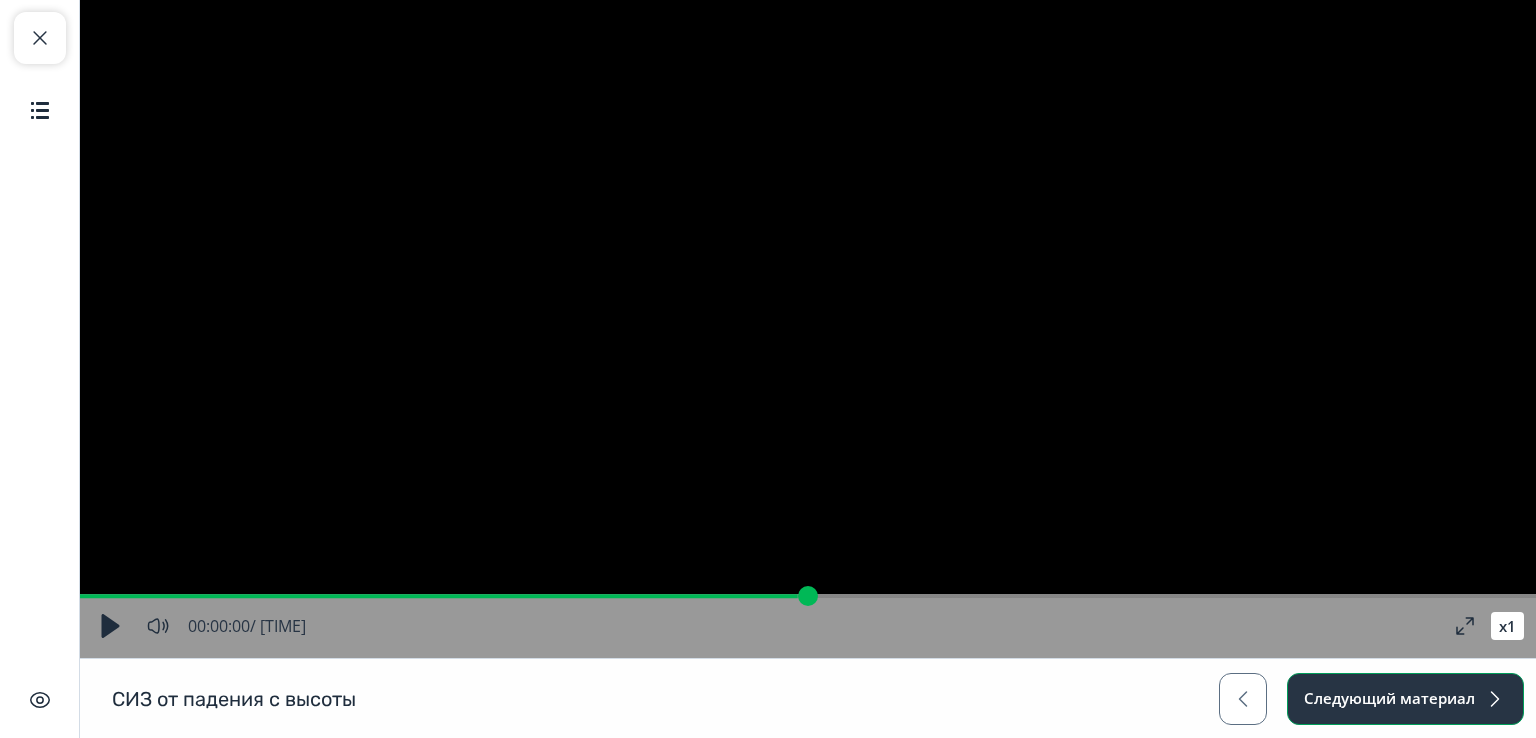 click on "Следующий материал" at bounding box center (1405, 699) 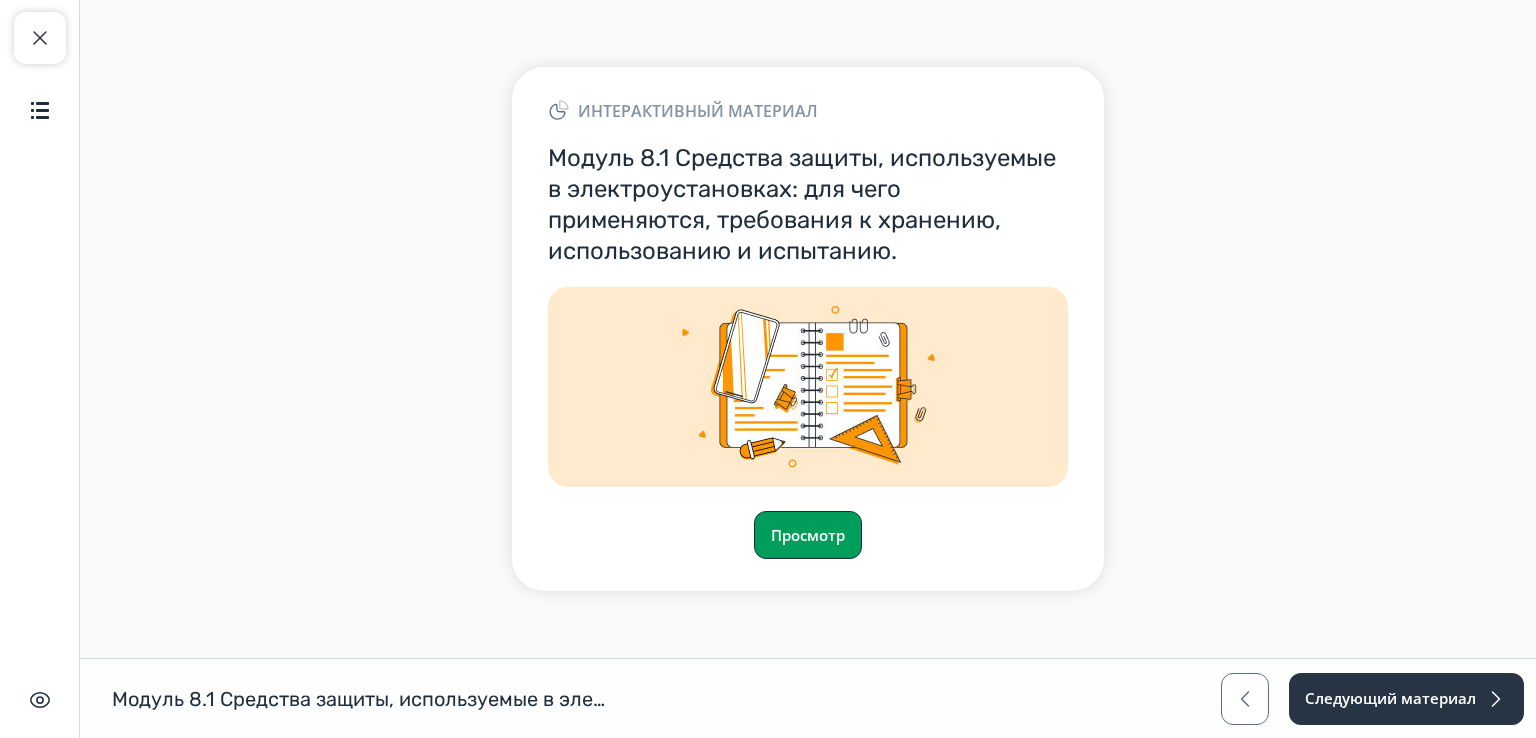 click on "Просмотр" at bounding box center [808, 535] 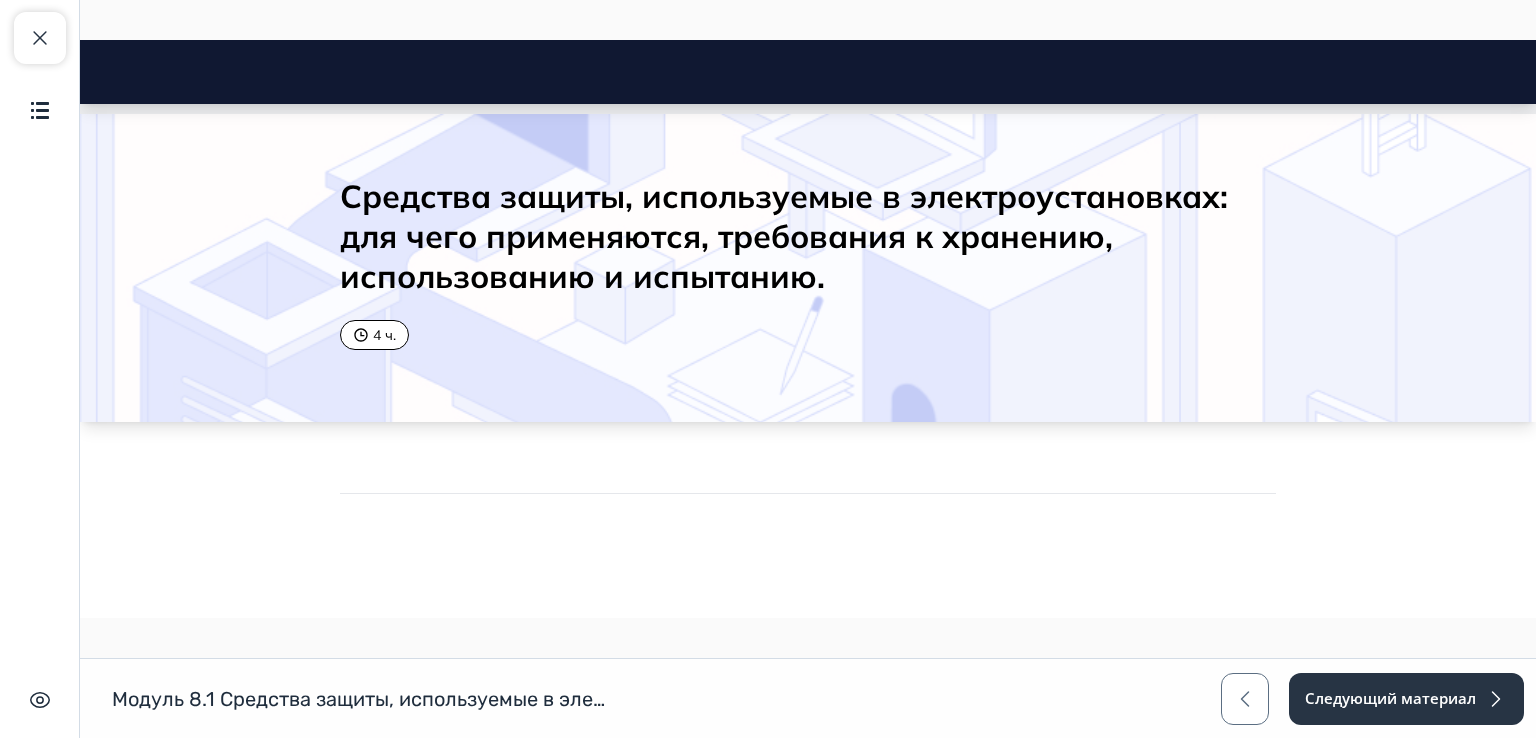 scroll, scrollTop: 0, scrollLeft: 0, axis: both 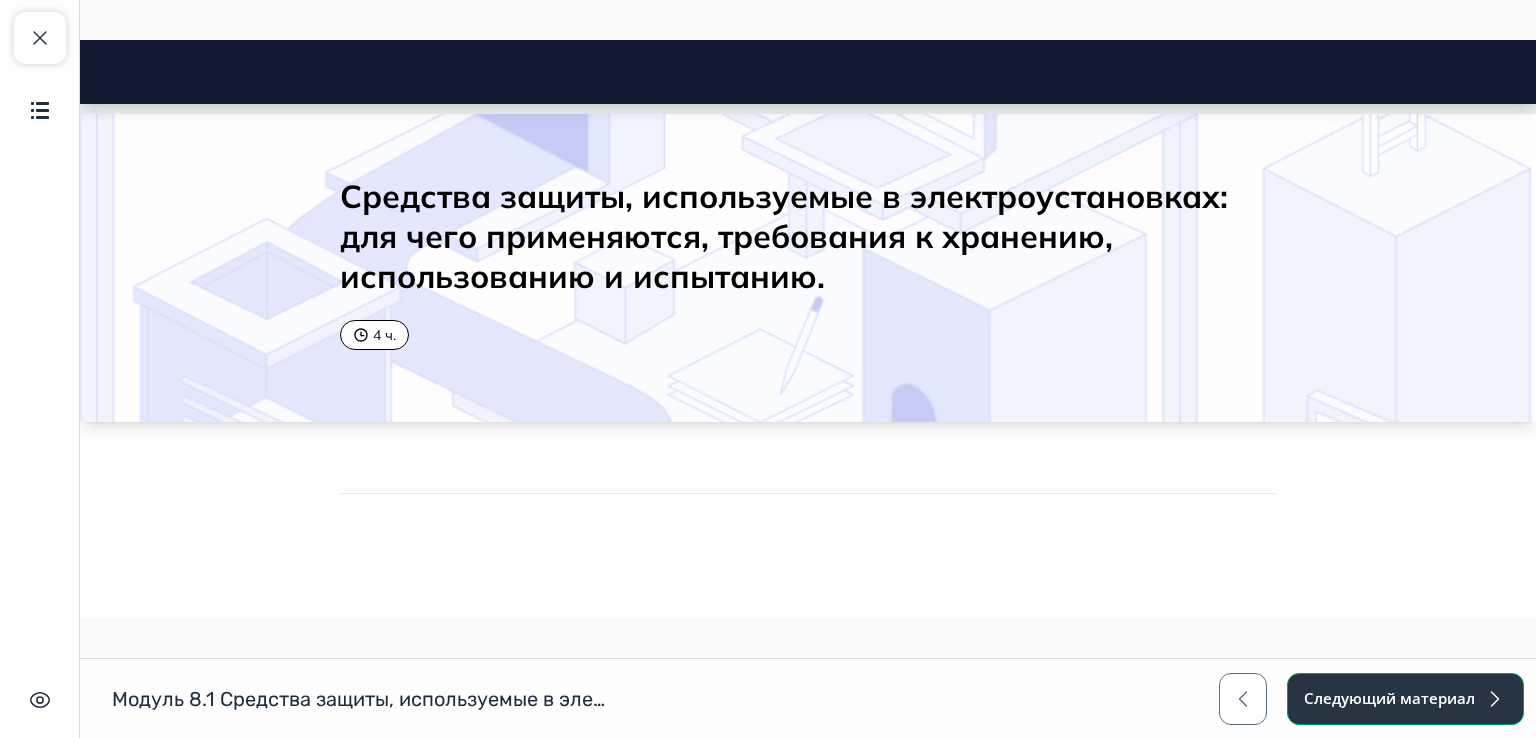 click on "Следующий материал" at bounding box center [1405, 699] 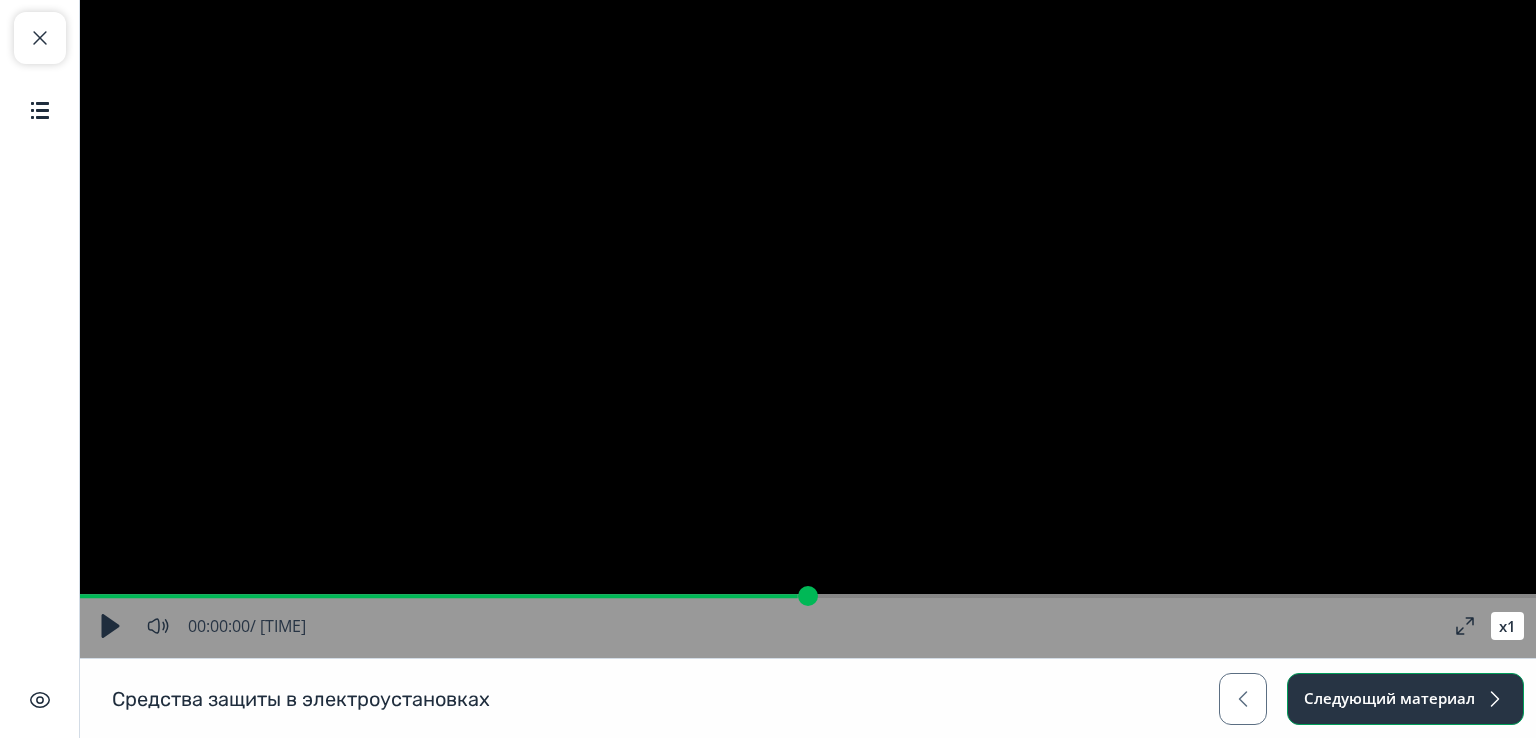 click on "Следующий материал" at bounding box center [1405, 699] 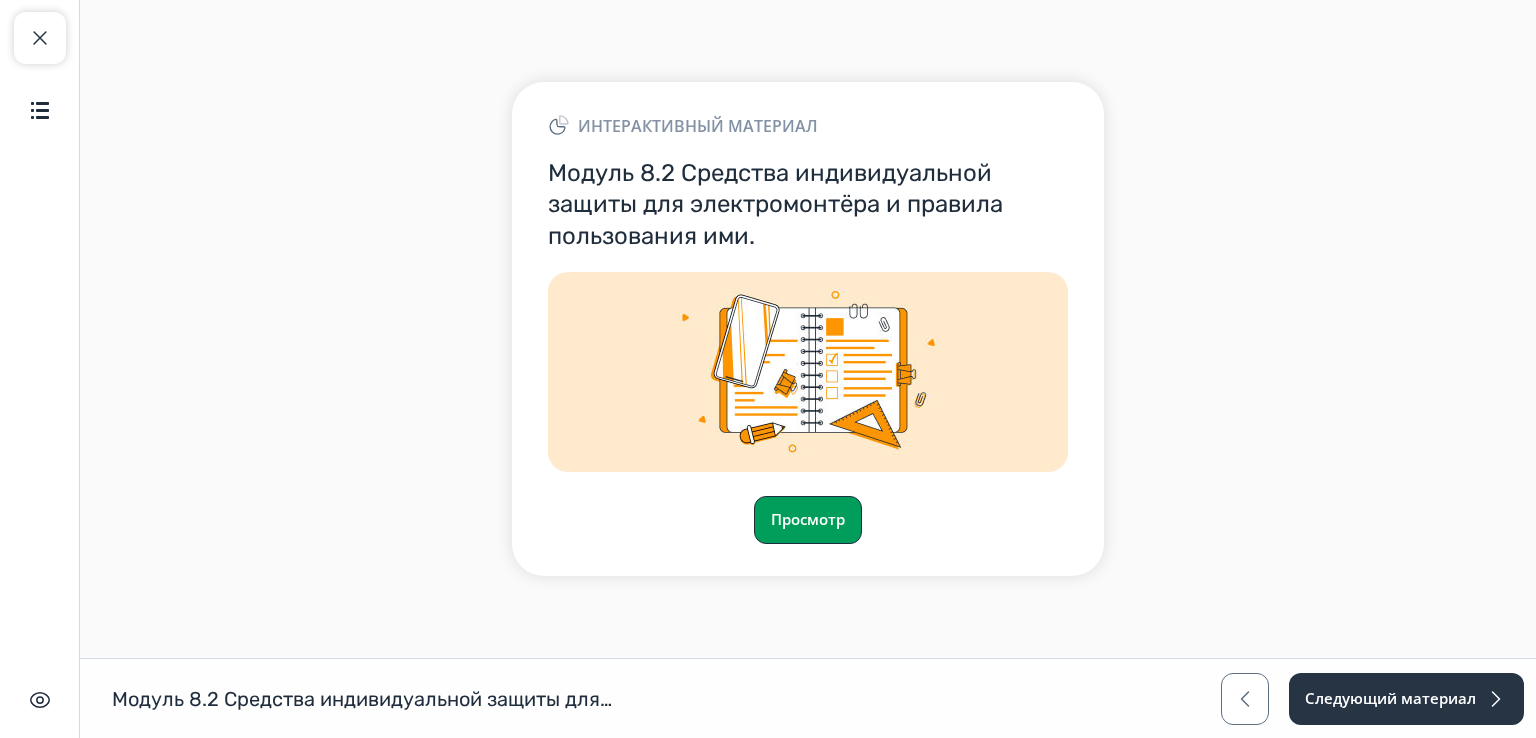 click on "Просмотр" at bounding box center [808, 520] 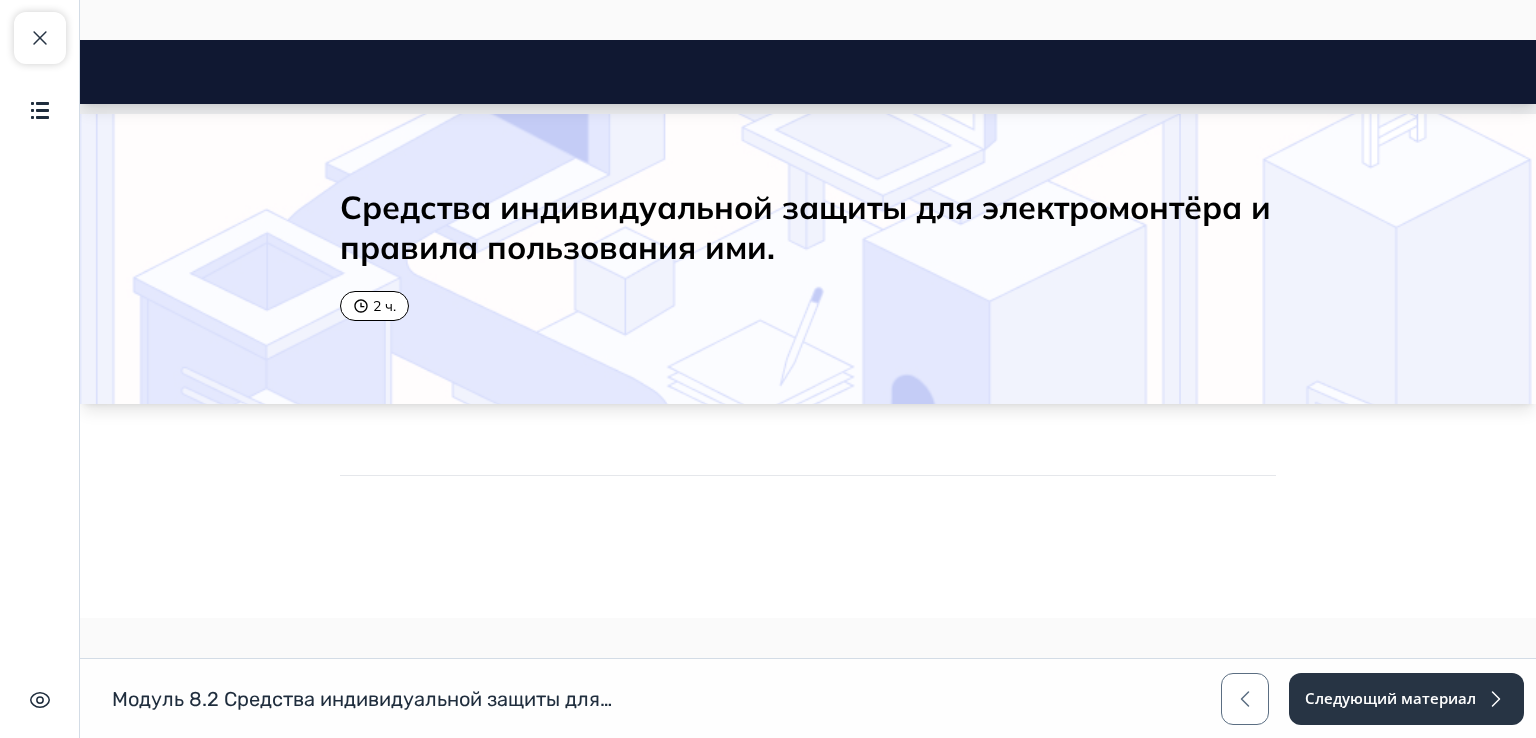scroll, scrollTop: 0, scrollLeft: 0, axis: both 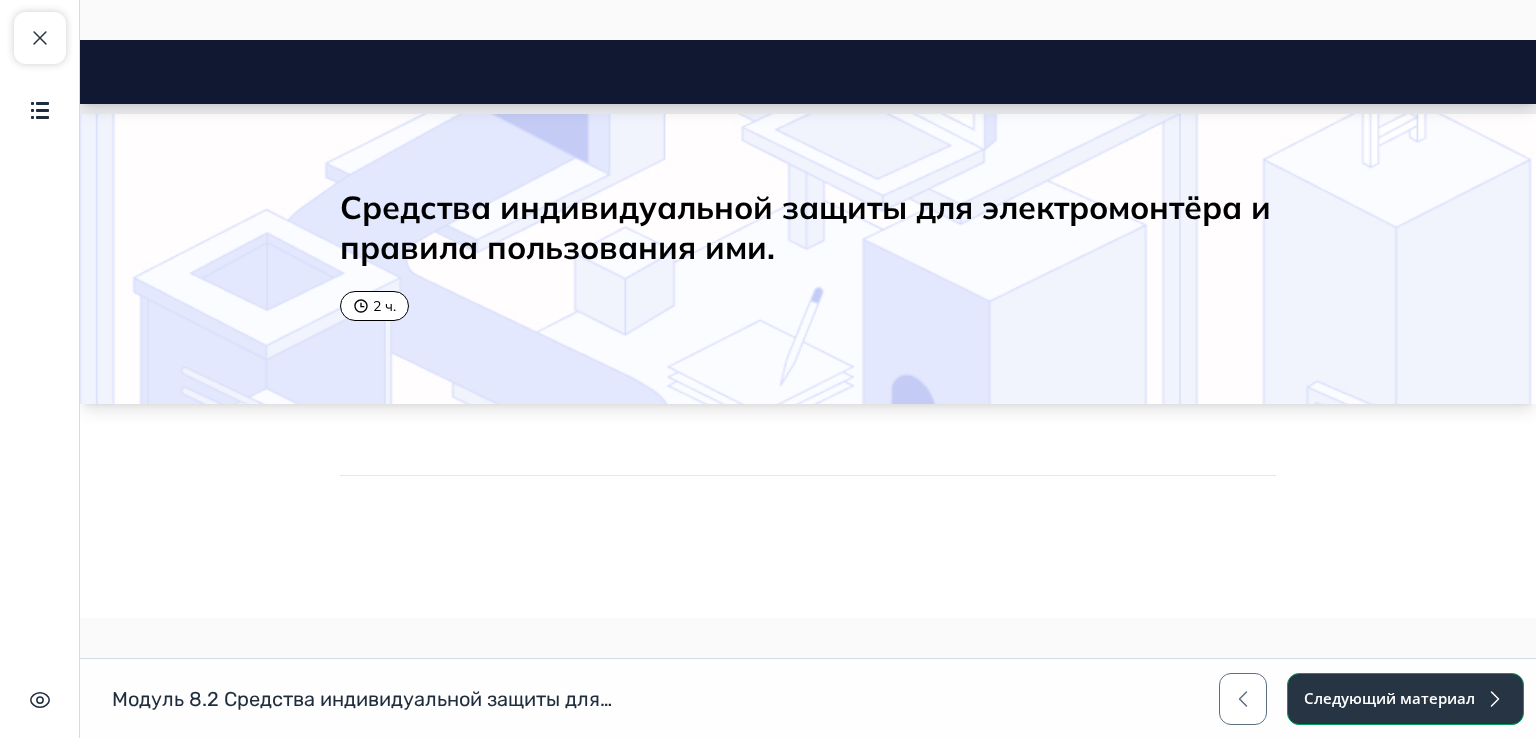 click on "Следующий материал" at bounding box center (1405, 699) 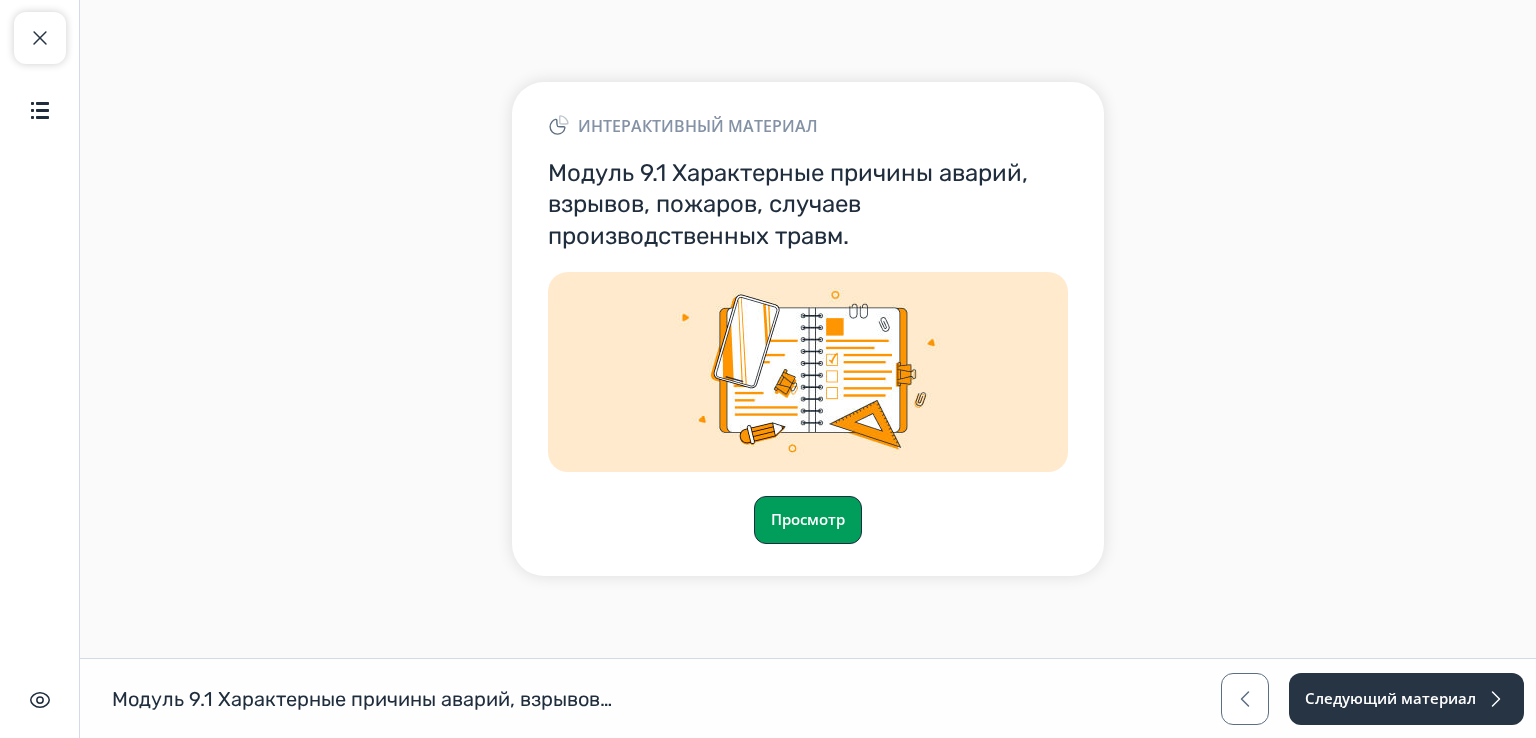click on "Просмотр" at bounding box center (808, 520) 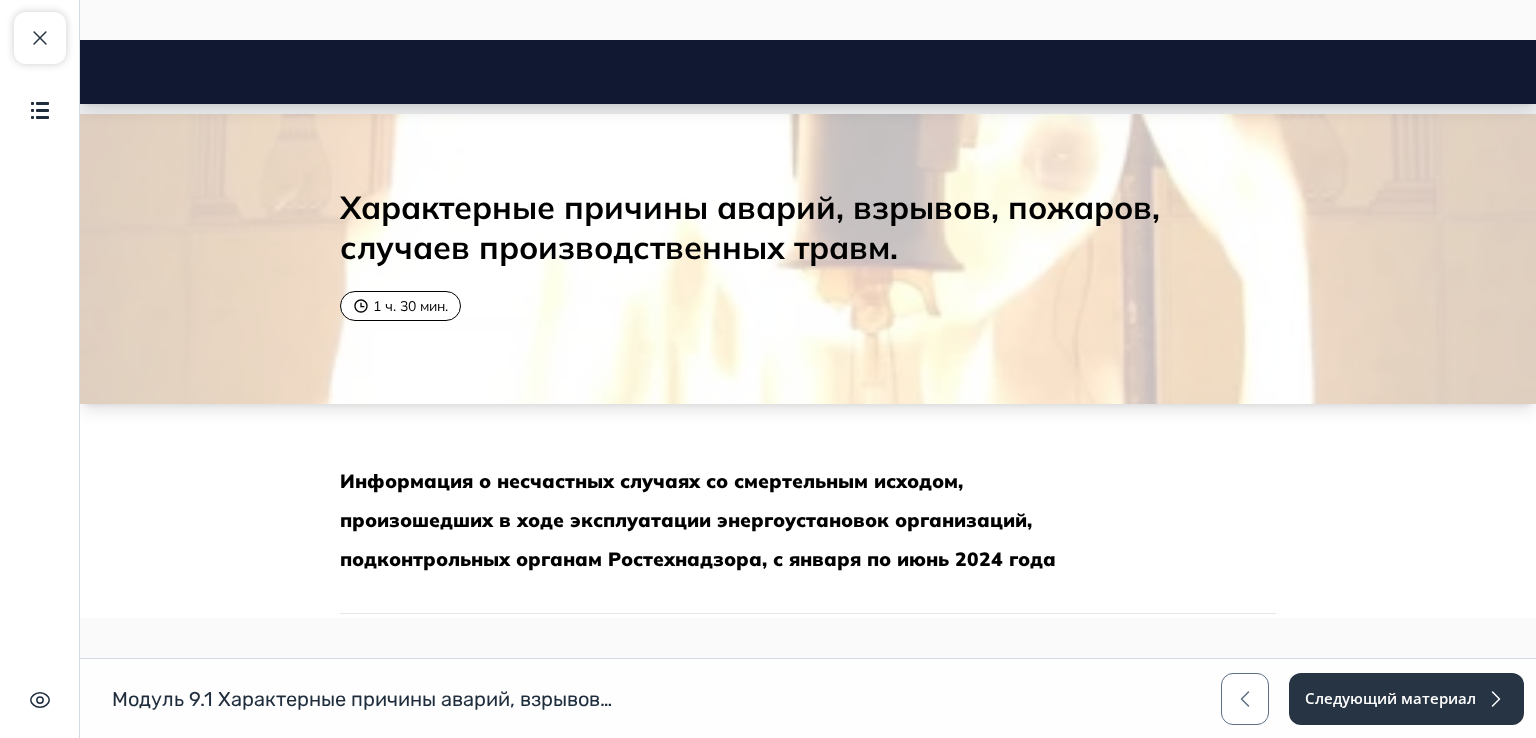 scroll, scrollTop: 0, scrollLeft: 0, axis: both 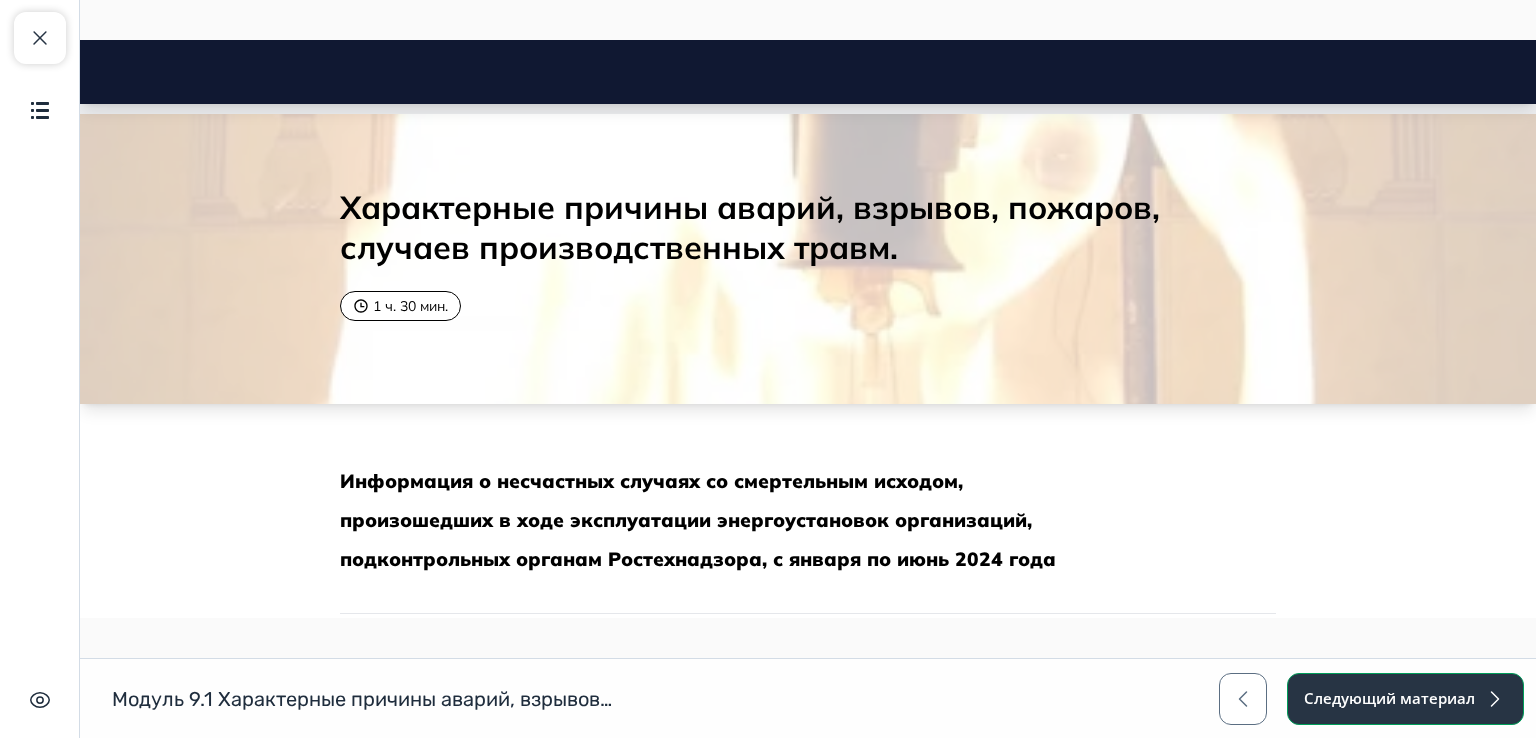 click on "Следующий материал" at bounding box center (1405, 699) 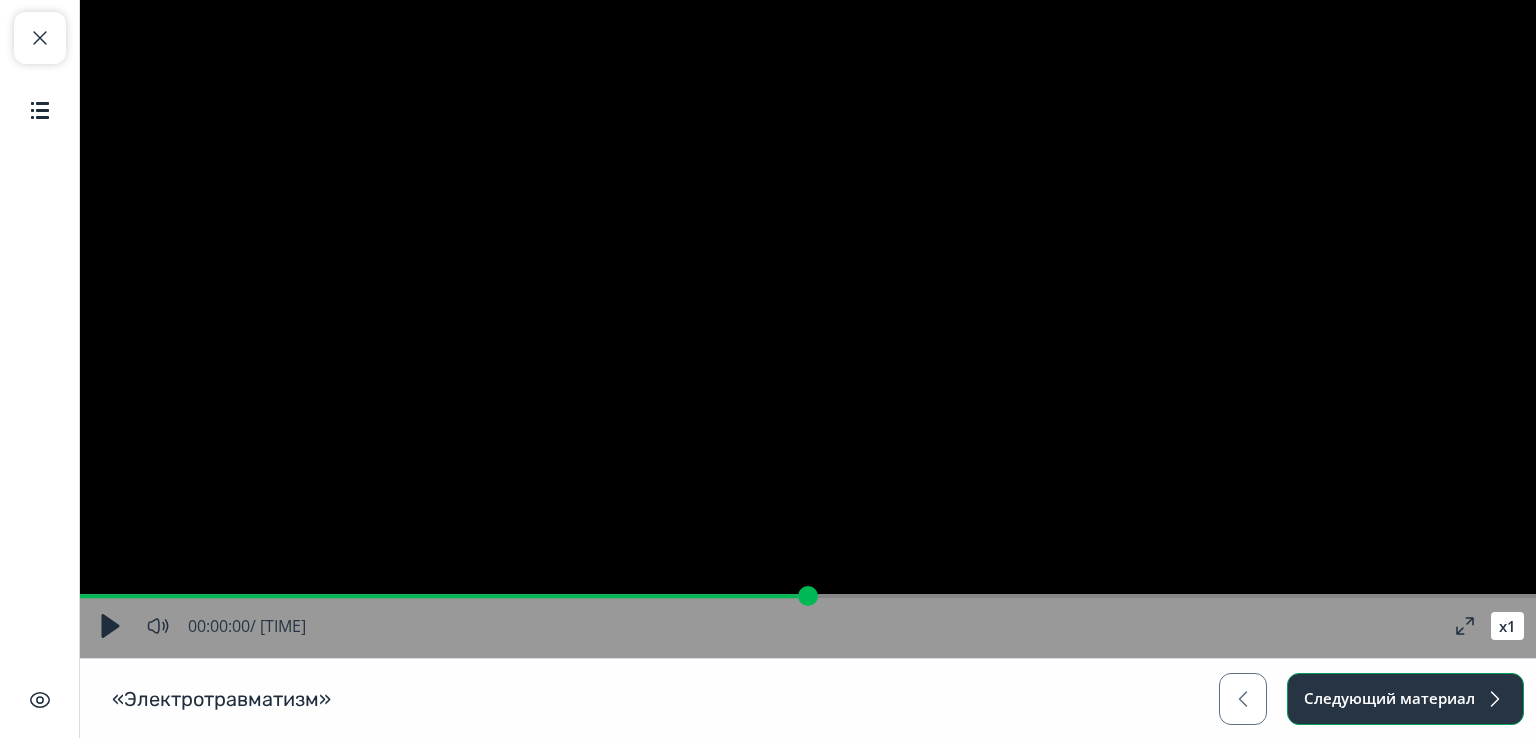 click on "Следующий материал" at bounding box center (1405, 699) 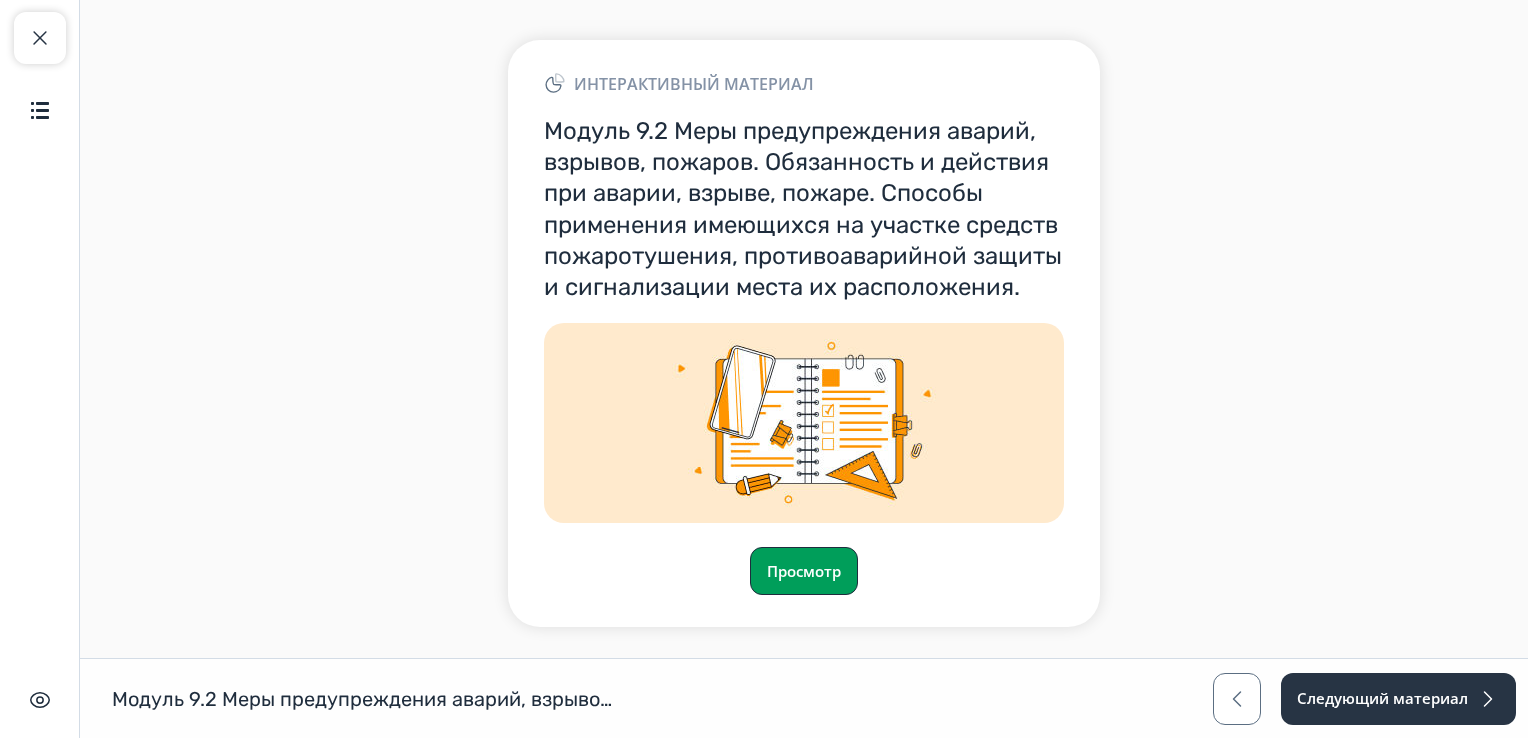 click on "Просмотр" at bounding box center [804, 571] 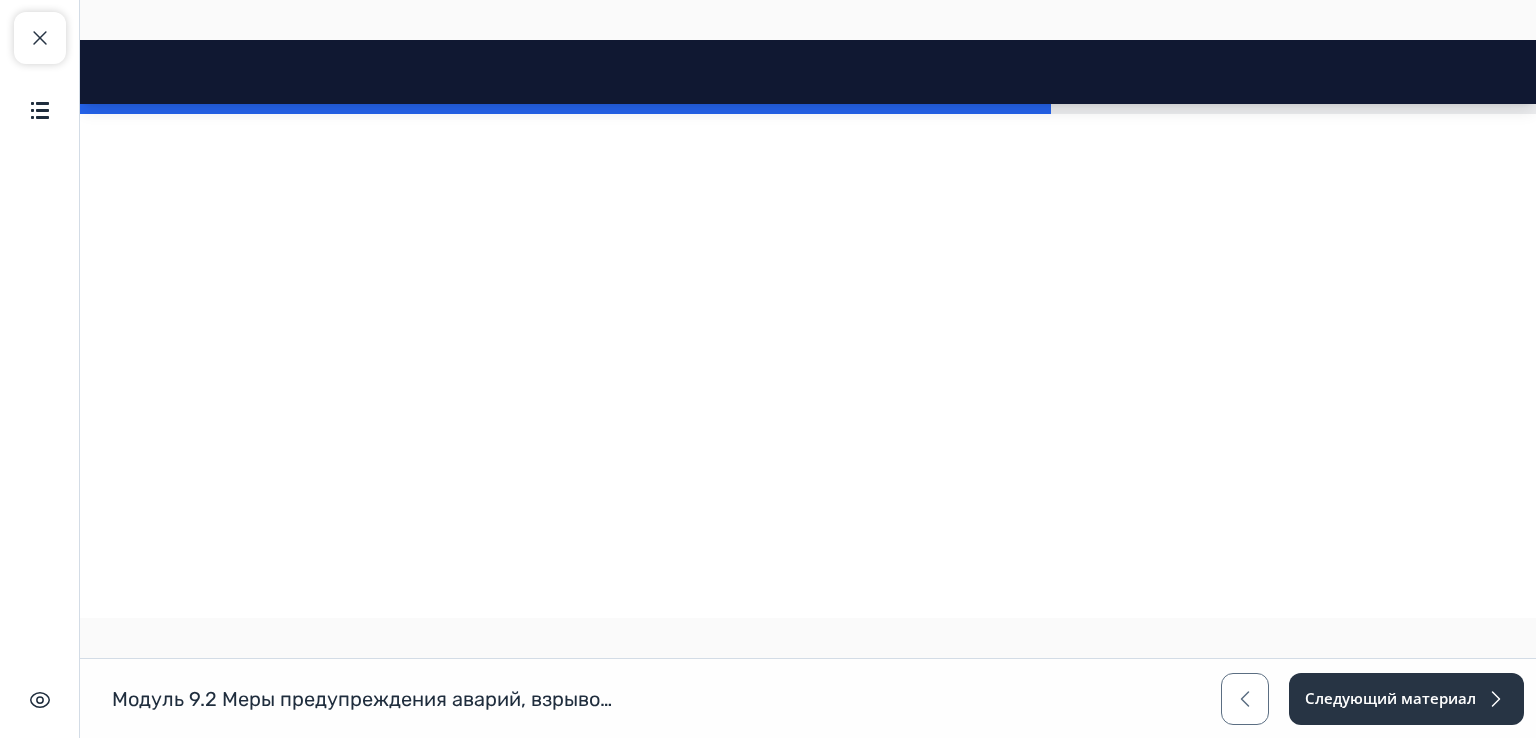 scroll, scrollTop: 4787, scrollLeft: 0, axis: vertical 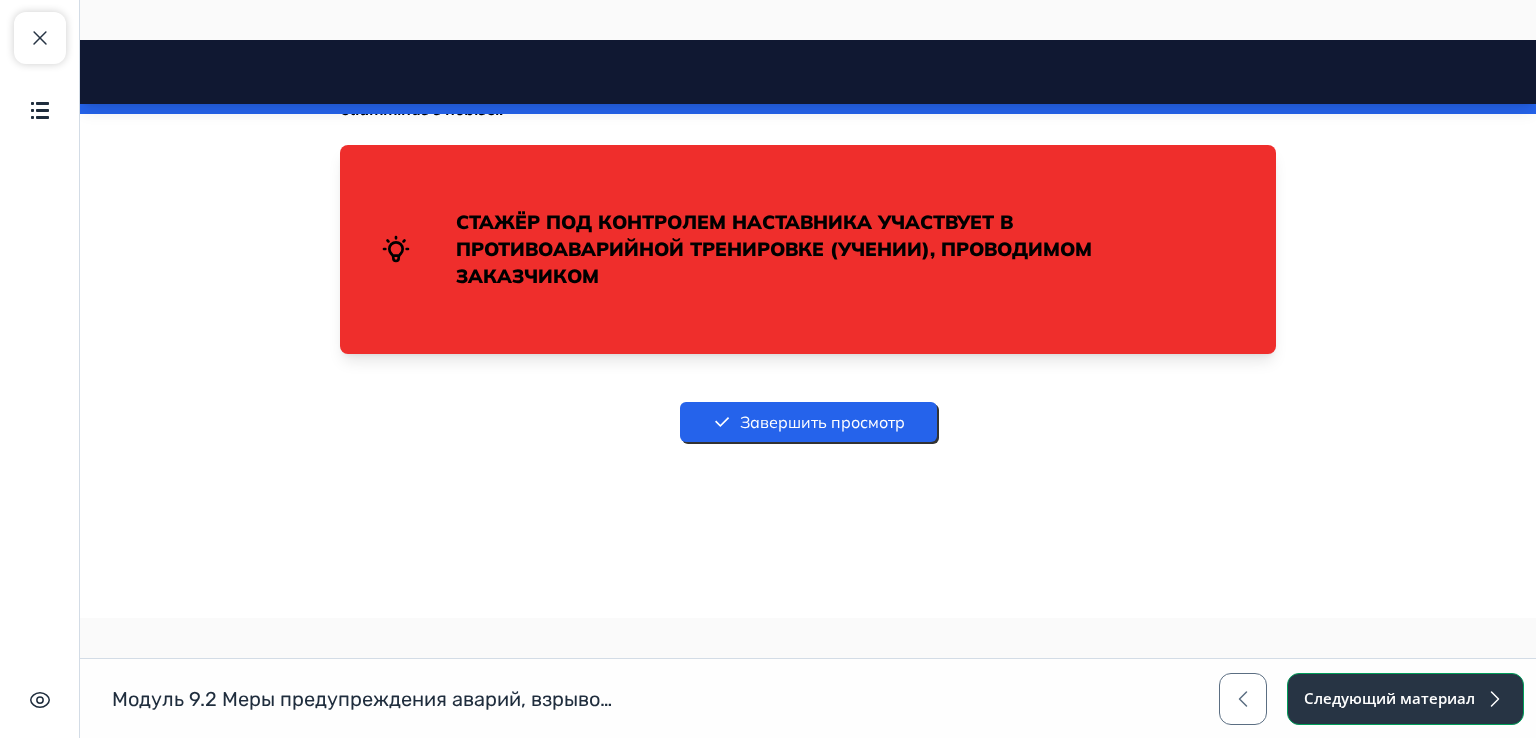 click on "Следующий материал" at bounding box center [1405, 699] 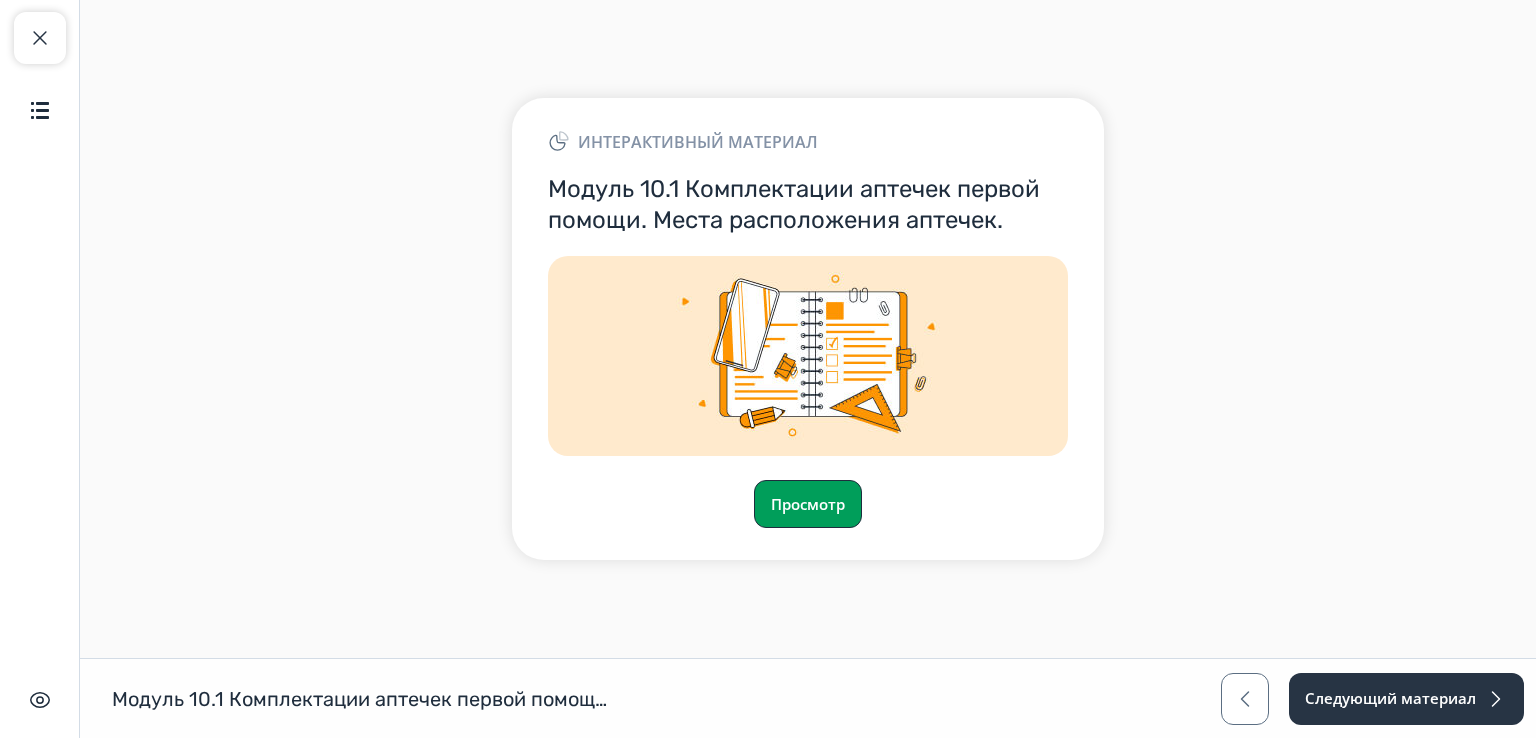 click on "Просмотр" at bounding box center [808, 504] 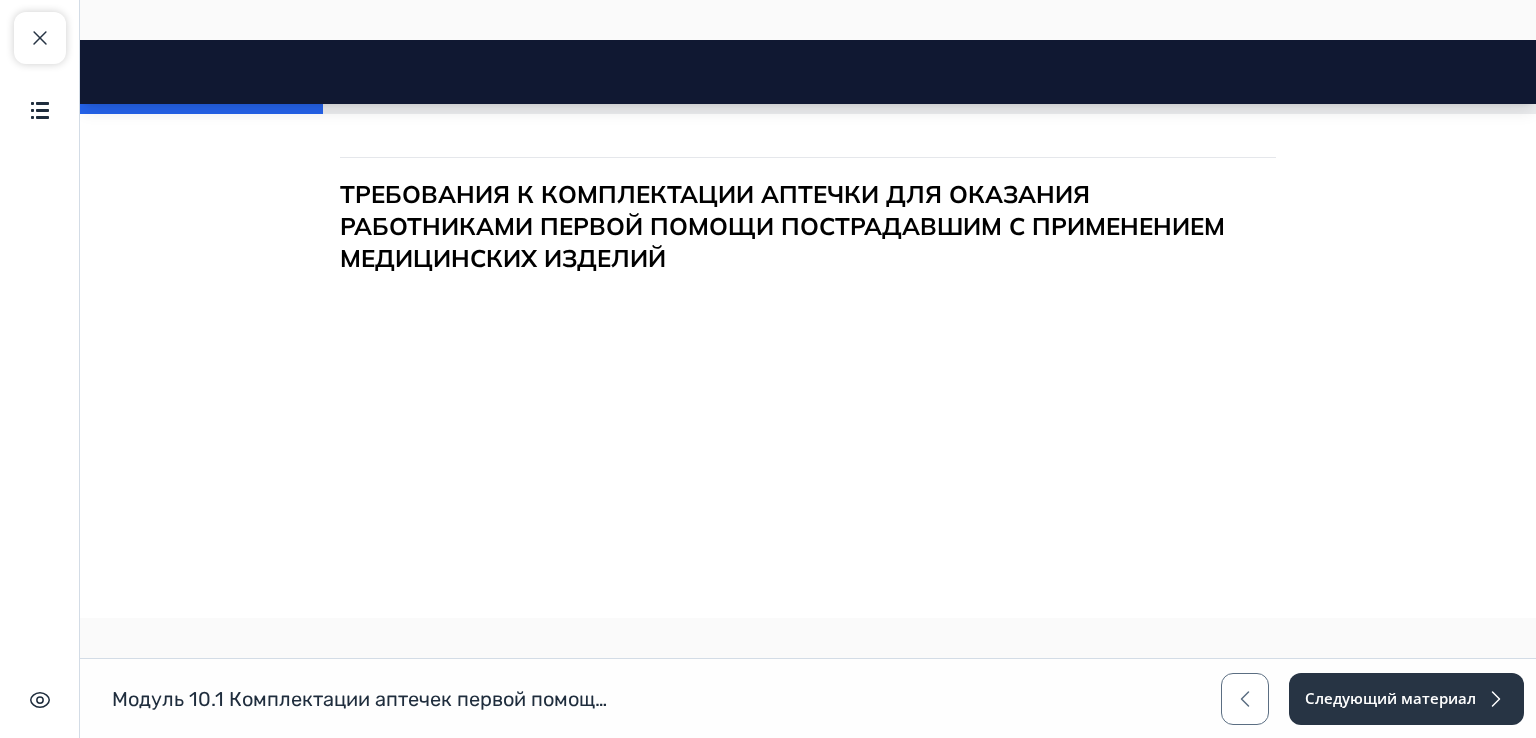 scroll, scrollTop: 500, scrollLeft: 0, axis: vertical 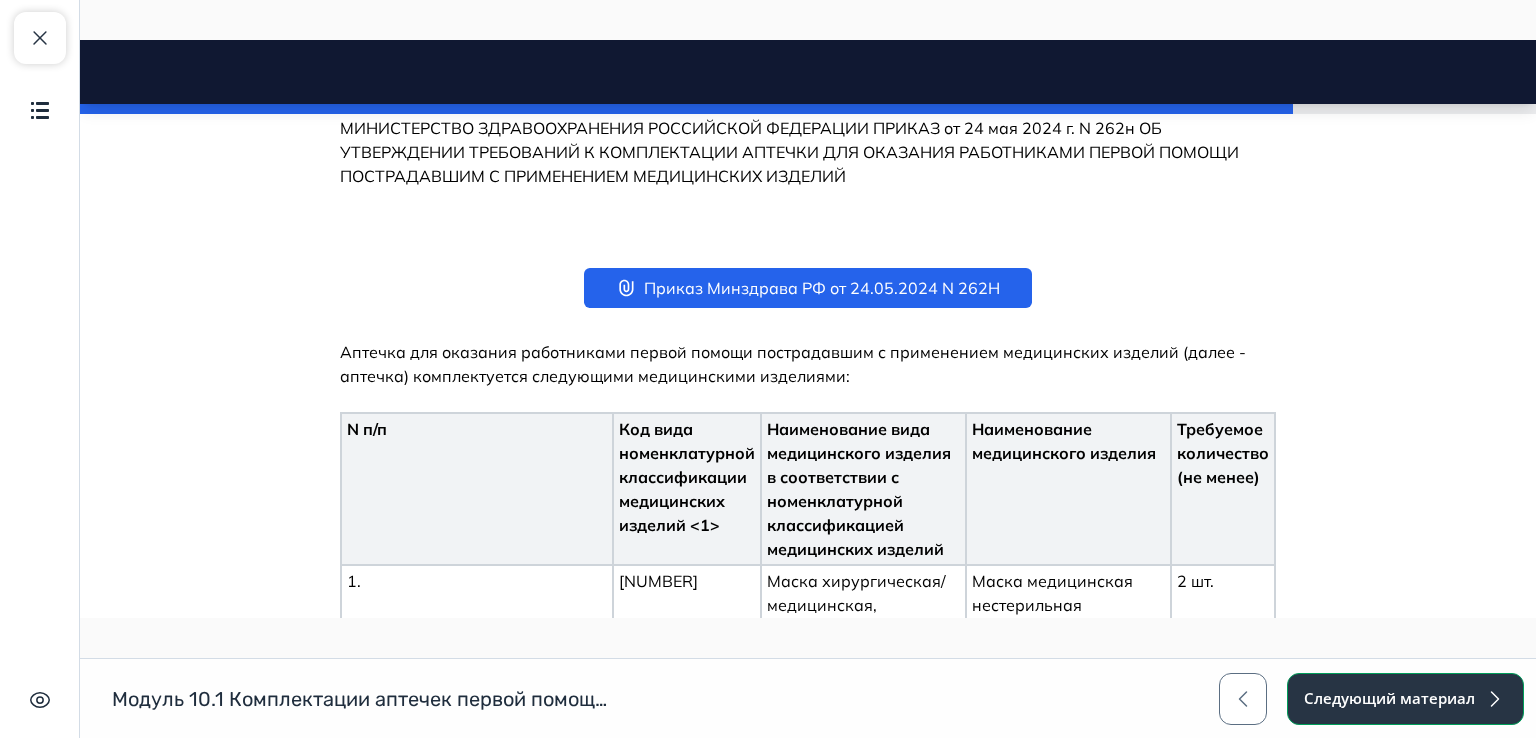 click on "Следующий материал" at bounding box center (1405, 699) 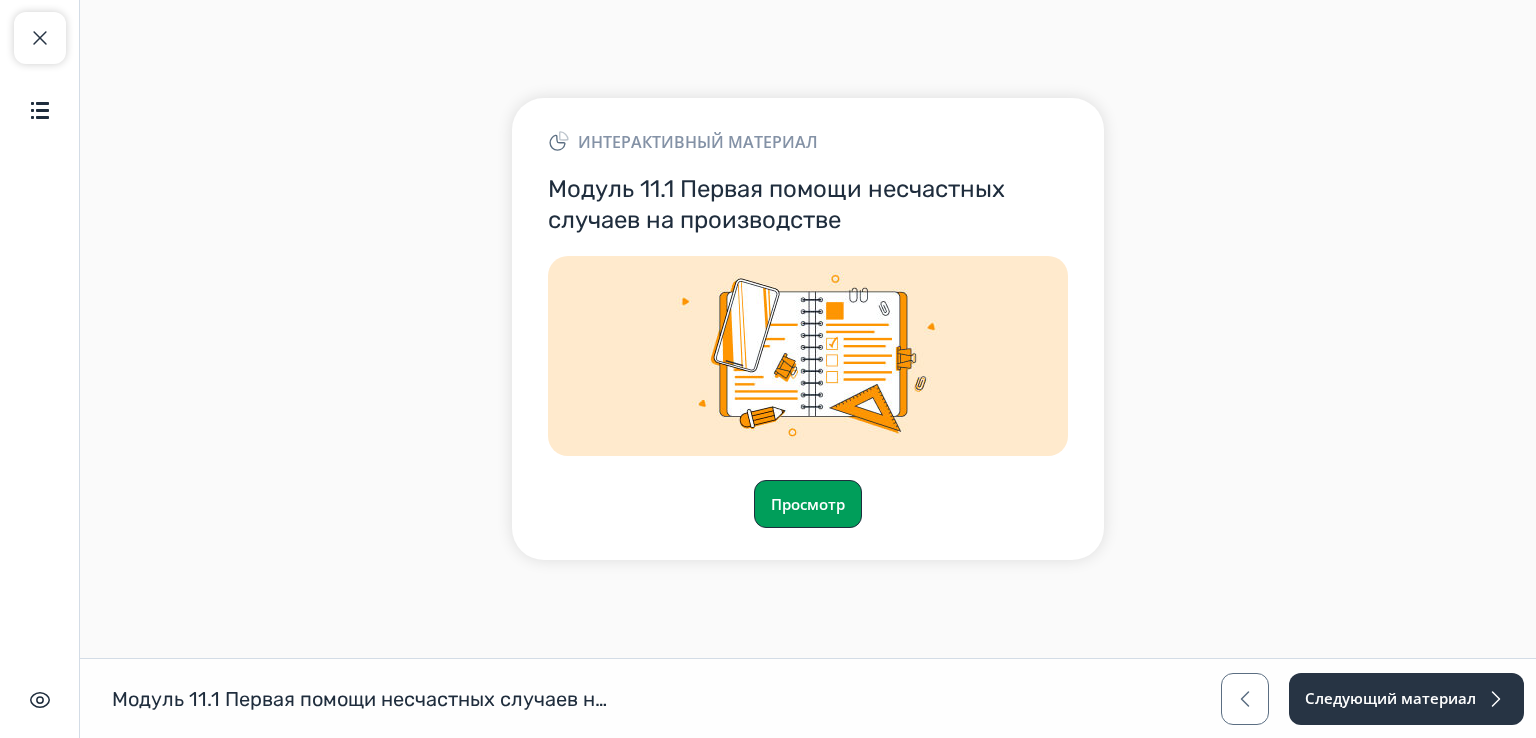 click on "Просмотр" at bounding box center (808, 504) 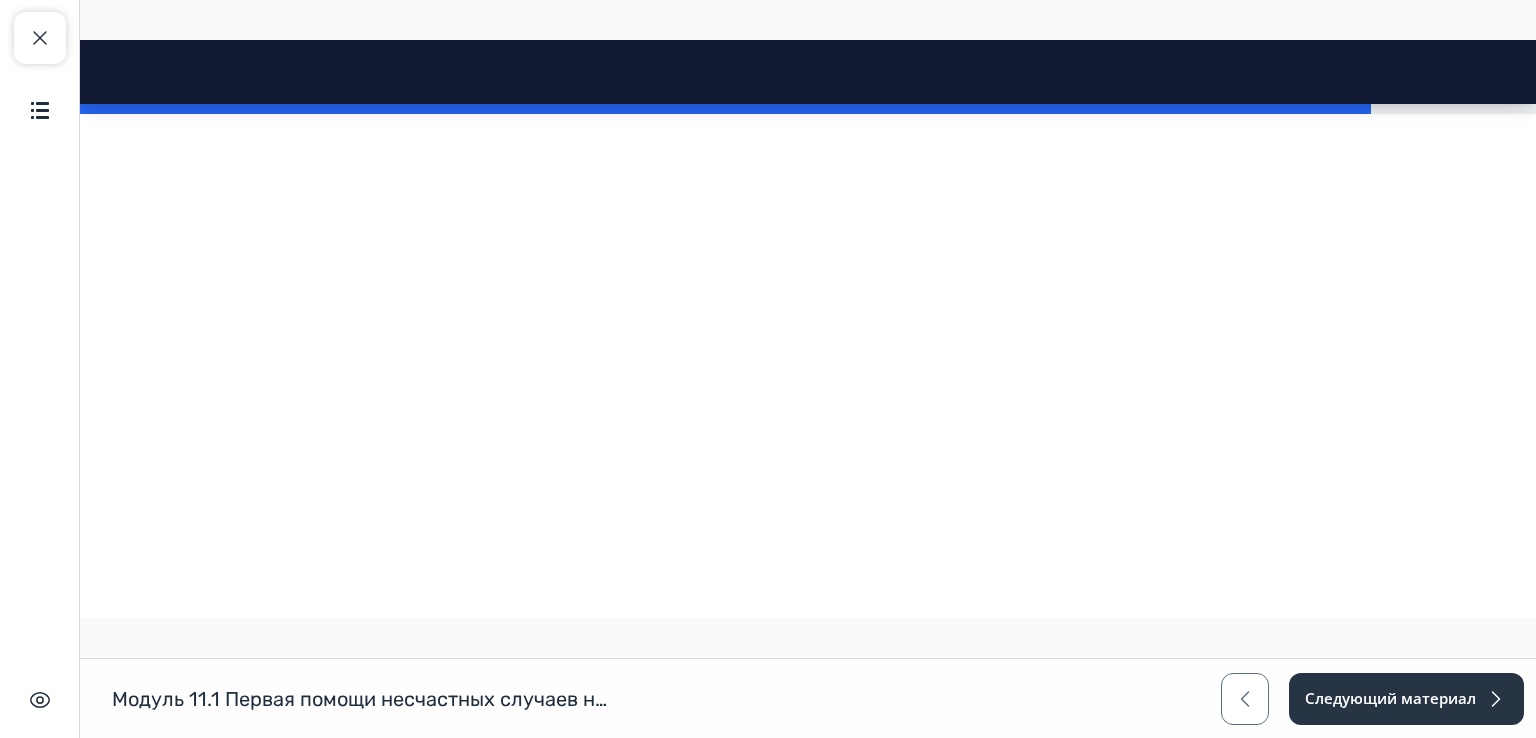 scroll, scrollTop: 13896, scrollLeft: 0, axis: vertical 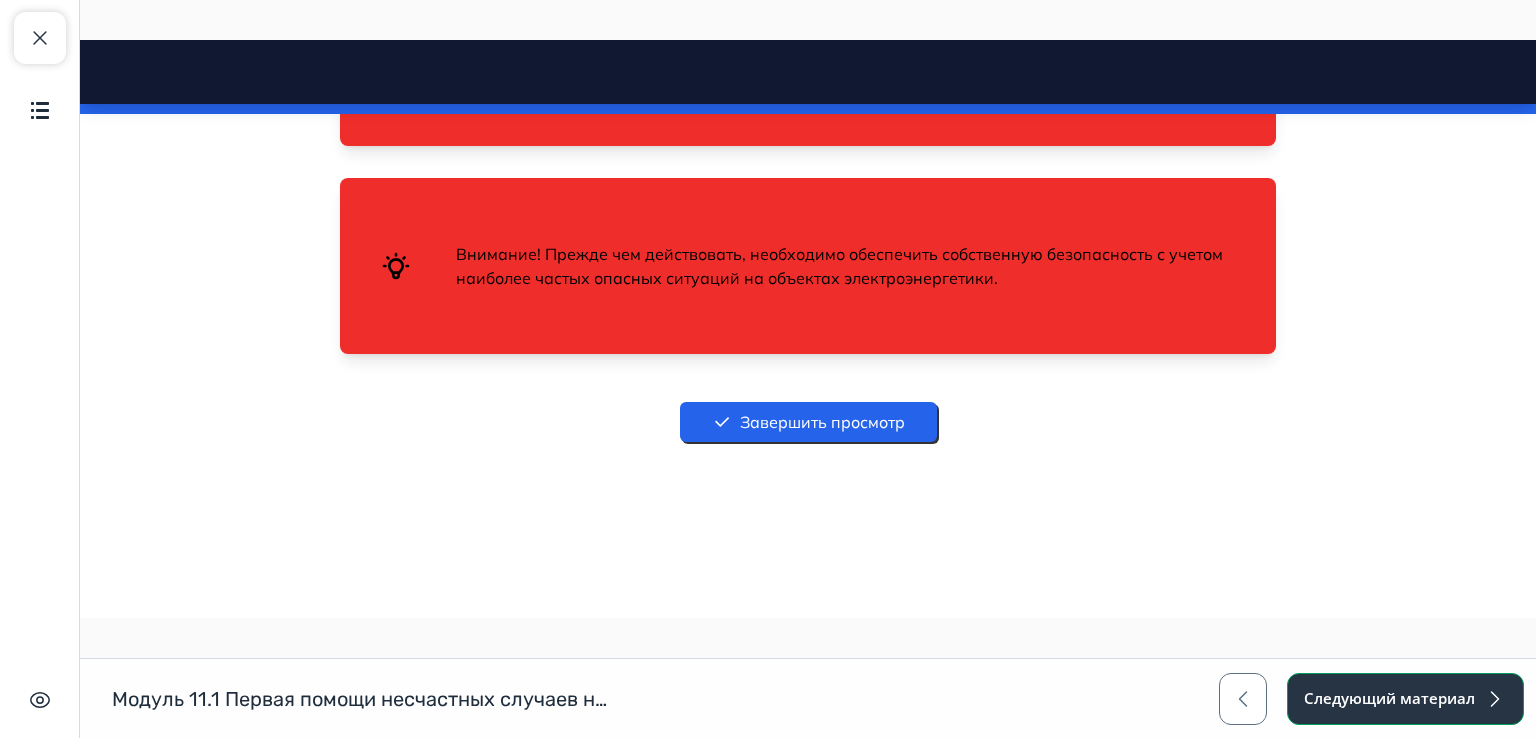 click on "Следующий материал" at bounding box center (1405, 699) 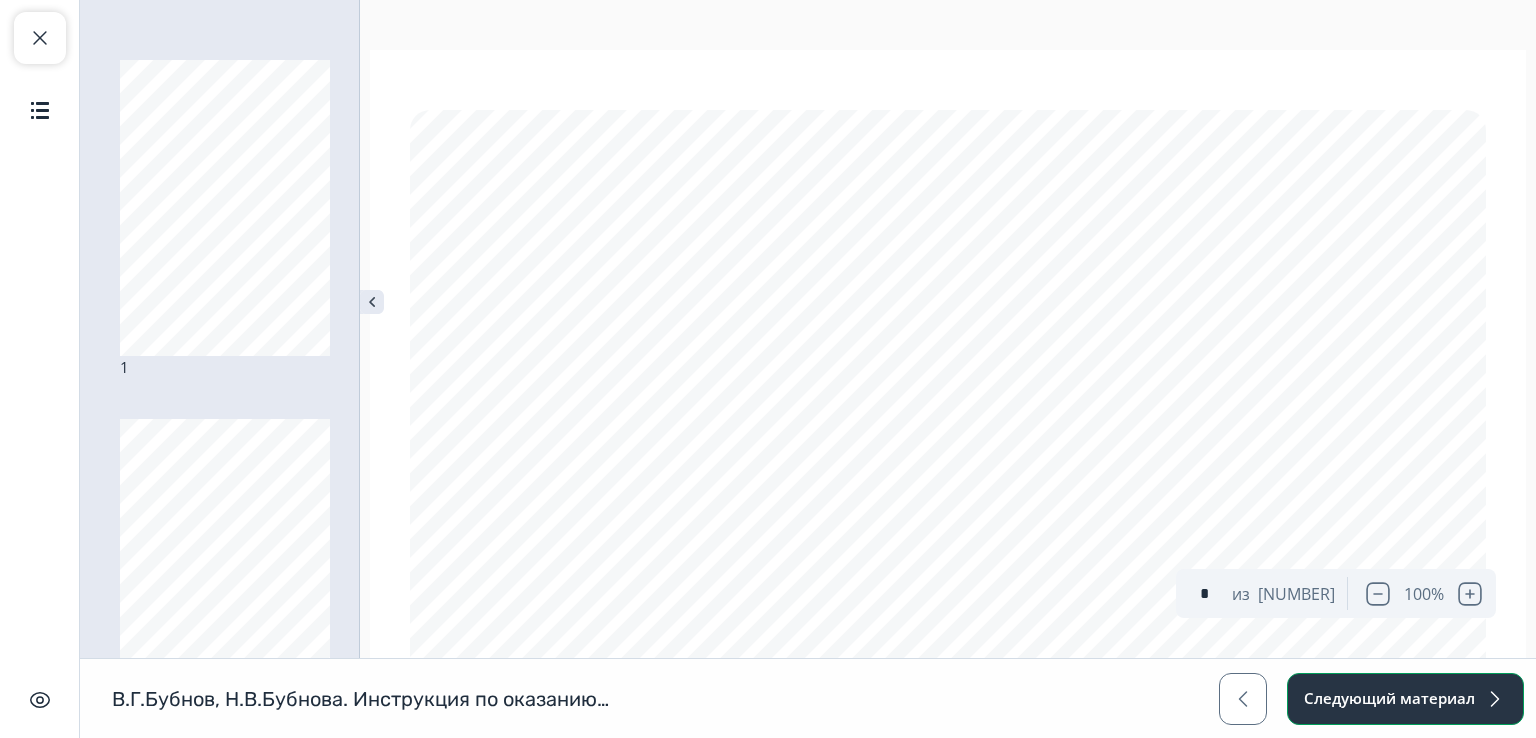 click on "Следующий материал" at bounding box center (1405, 699) 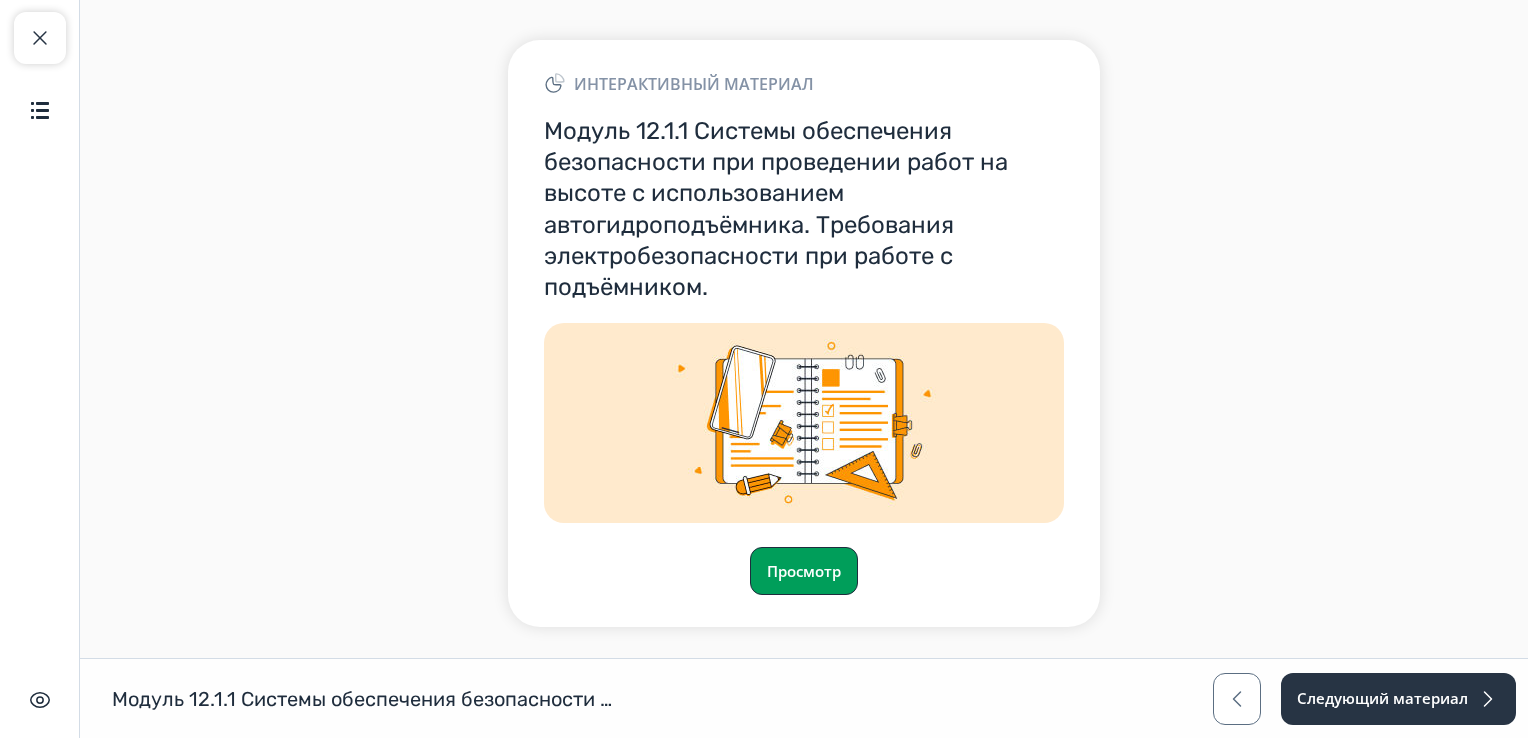 click on "Просмотр" at bounding box center [804, 571] 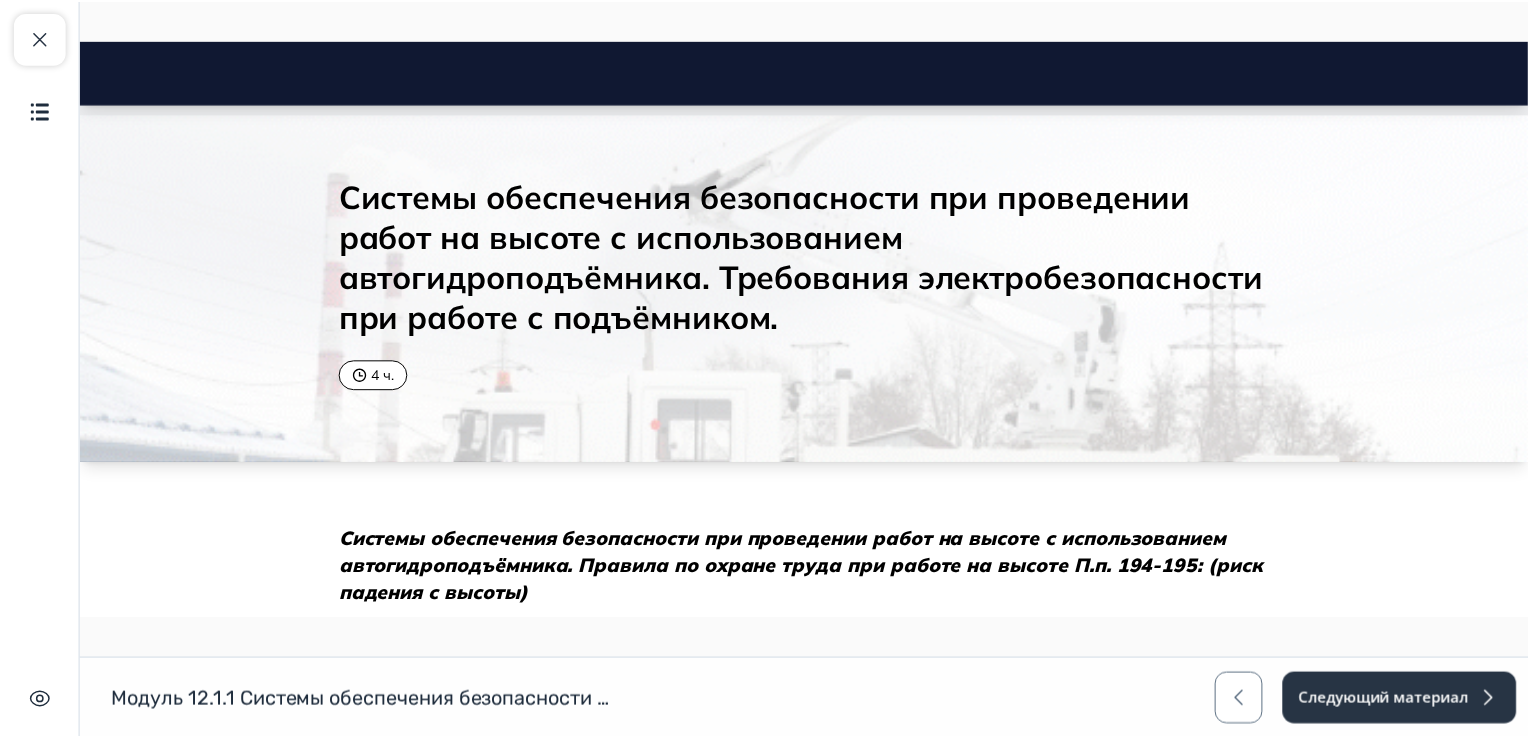 scroll, scrollTop: 0, scrollLeft: 0, axis: both 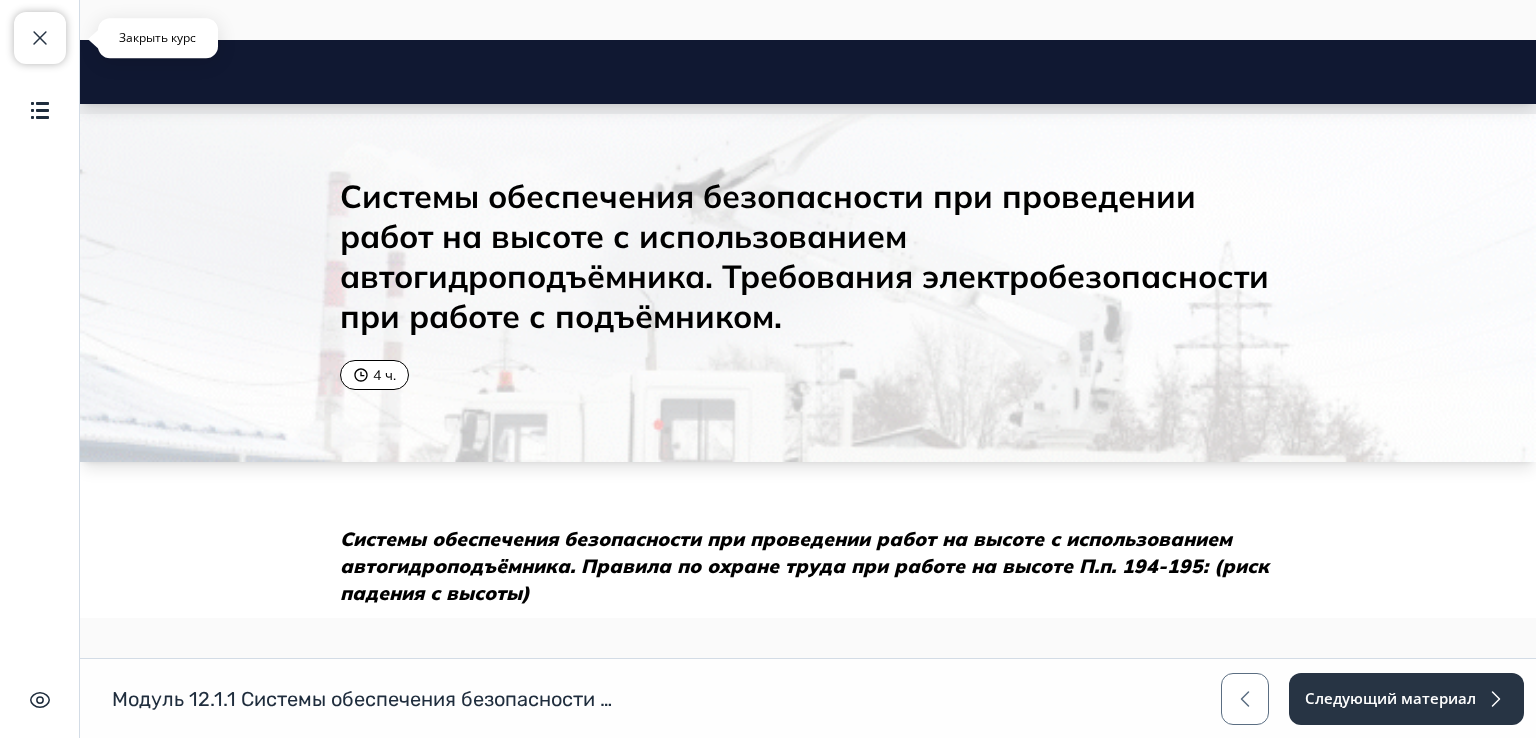 click at bounding box center (40, 38) 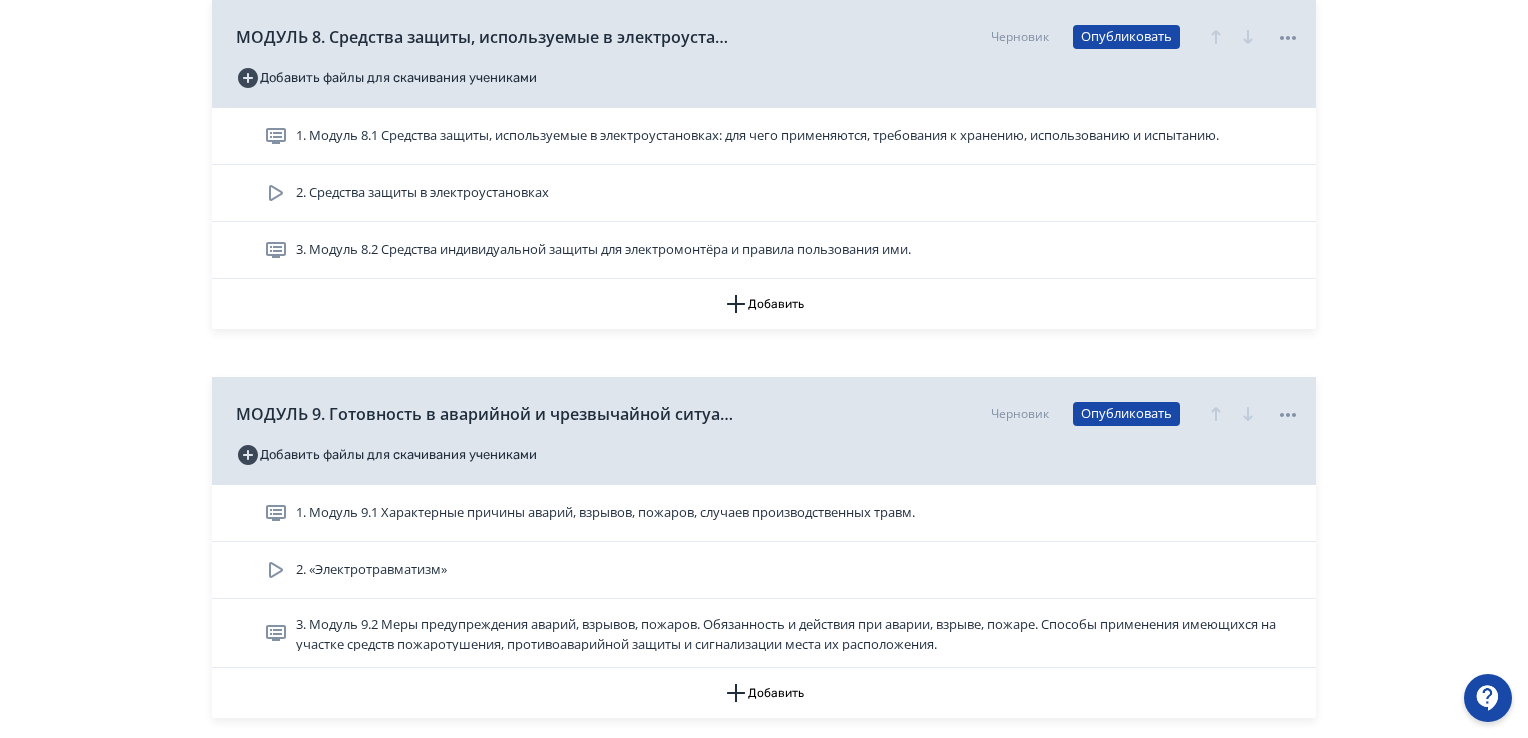 scroll, scrollTop: 6940, scrollLeft: 0, axis: vertical 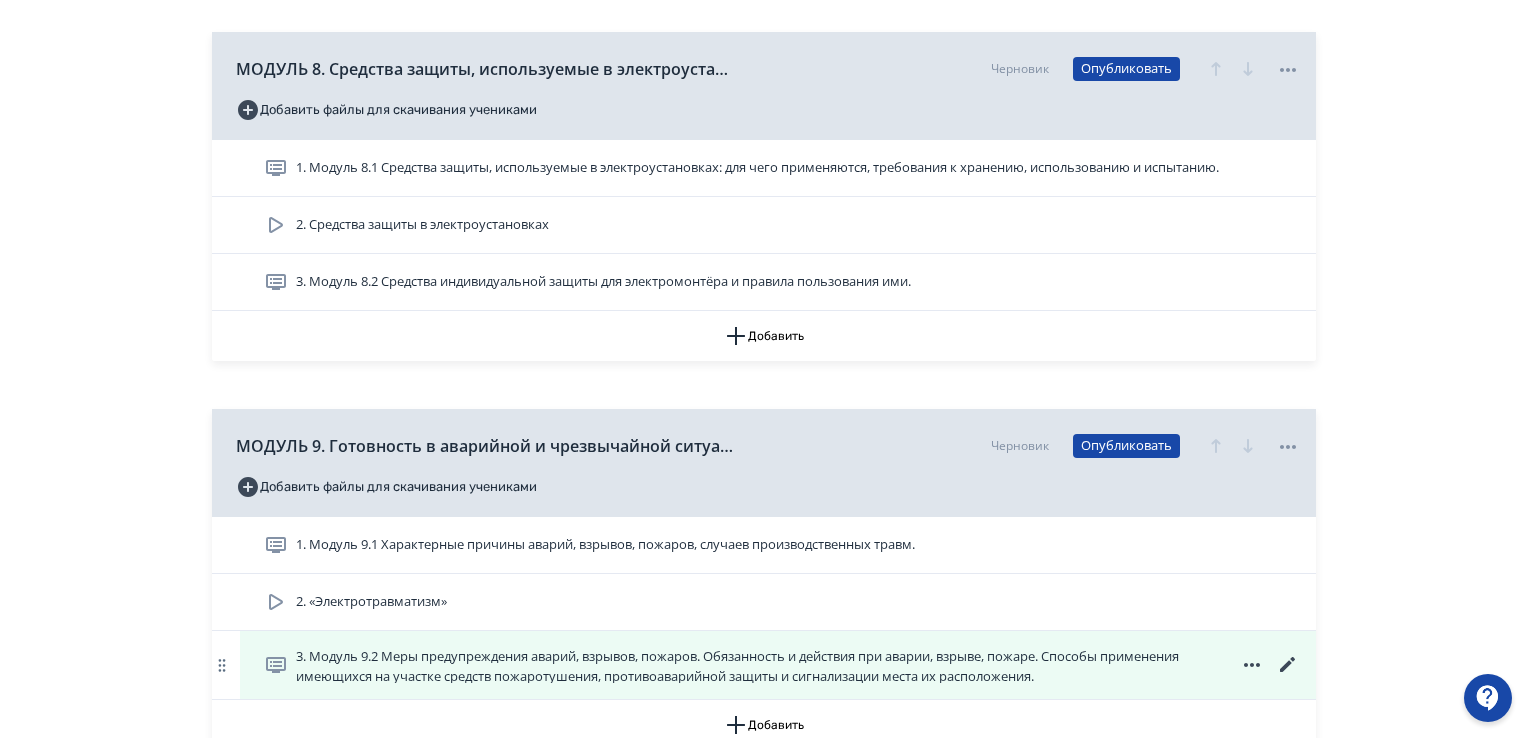 click 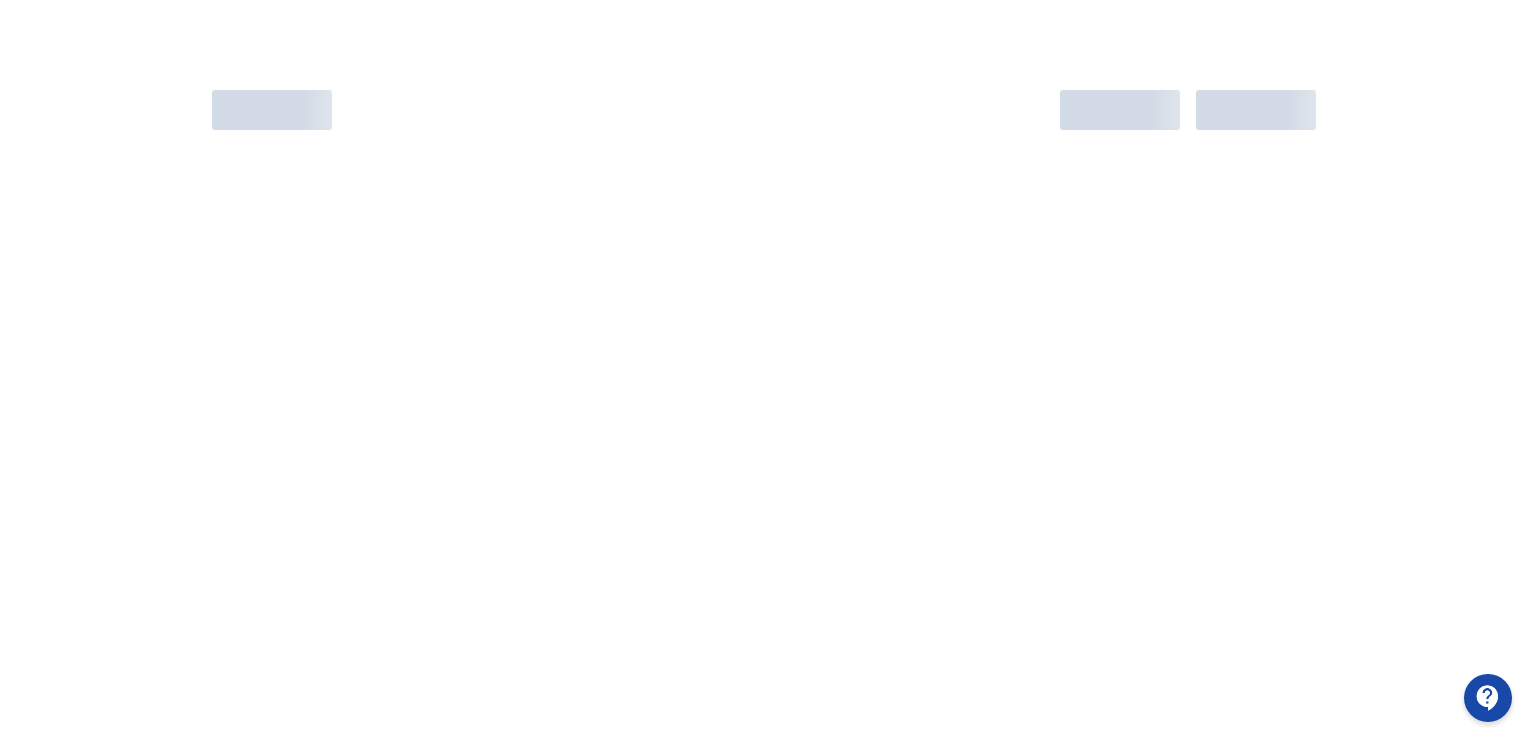 scroll, scrollTop: 0, scrollLeft: 0, axis: both 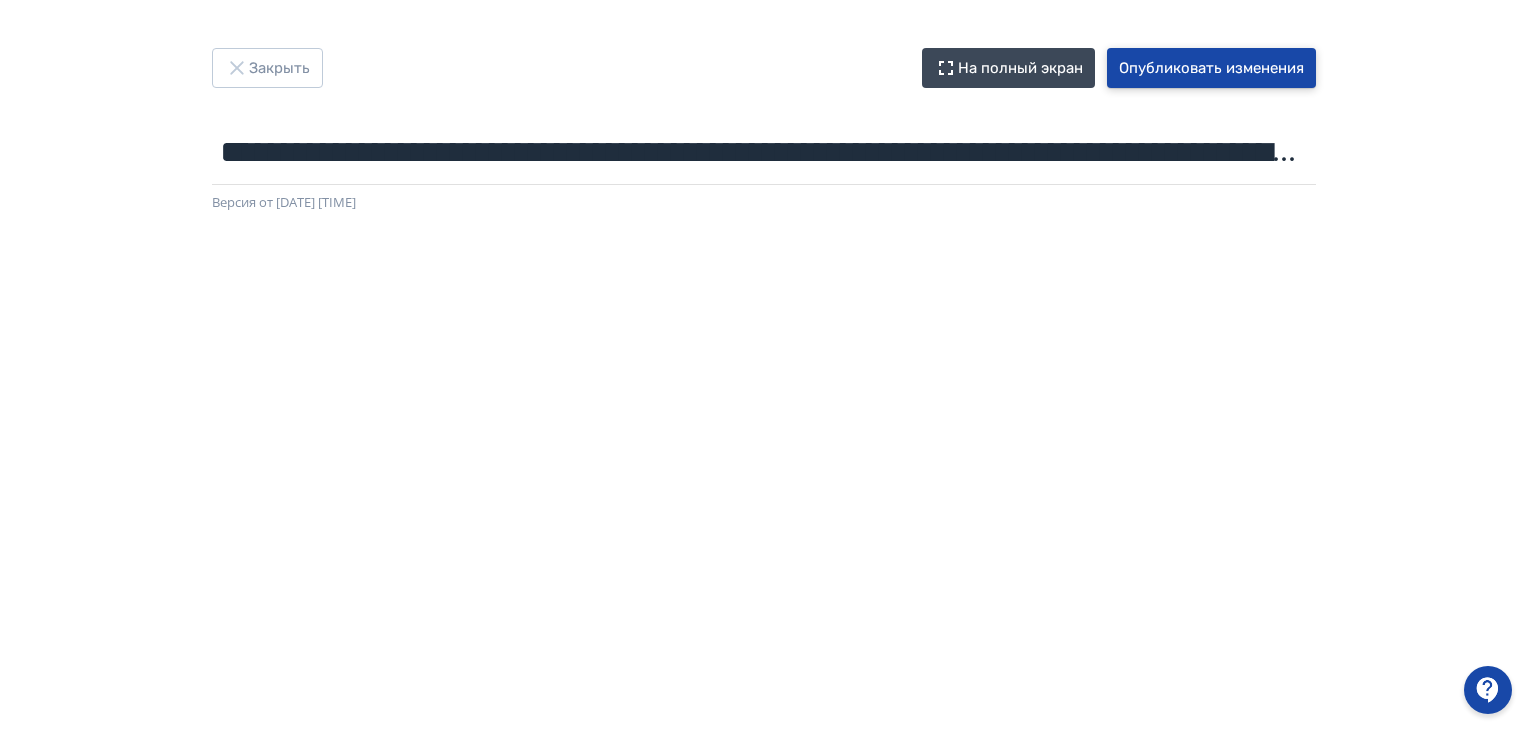 click on "Опубликовать изменения" at bounding box center (1211, 68) 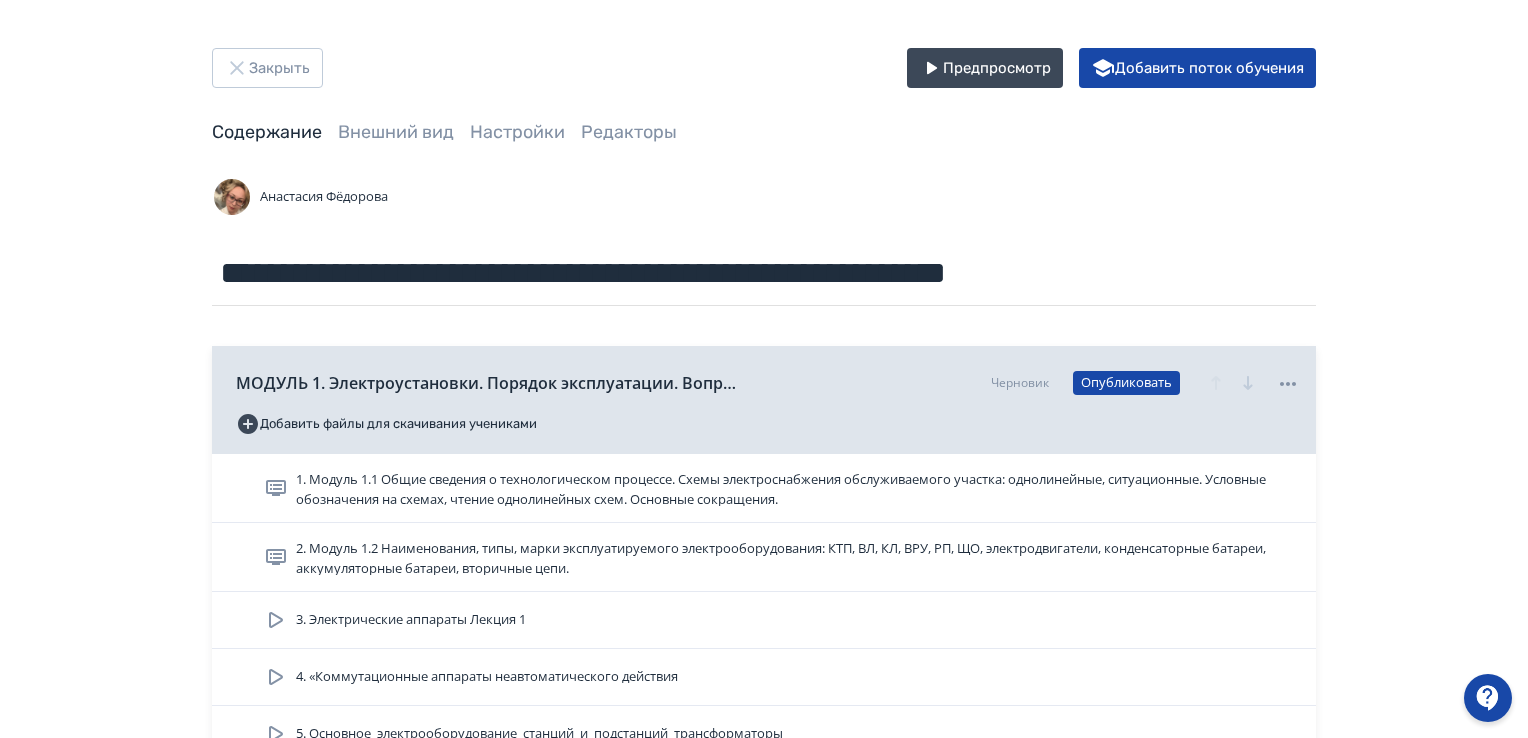 scroll, scrollTop: 200, scrollLeft: 0, axis: vertical 